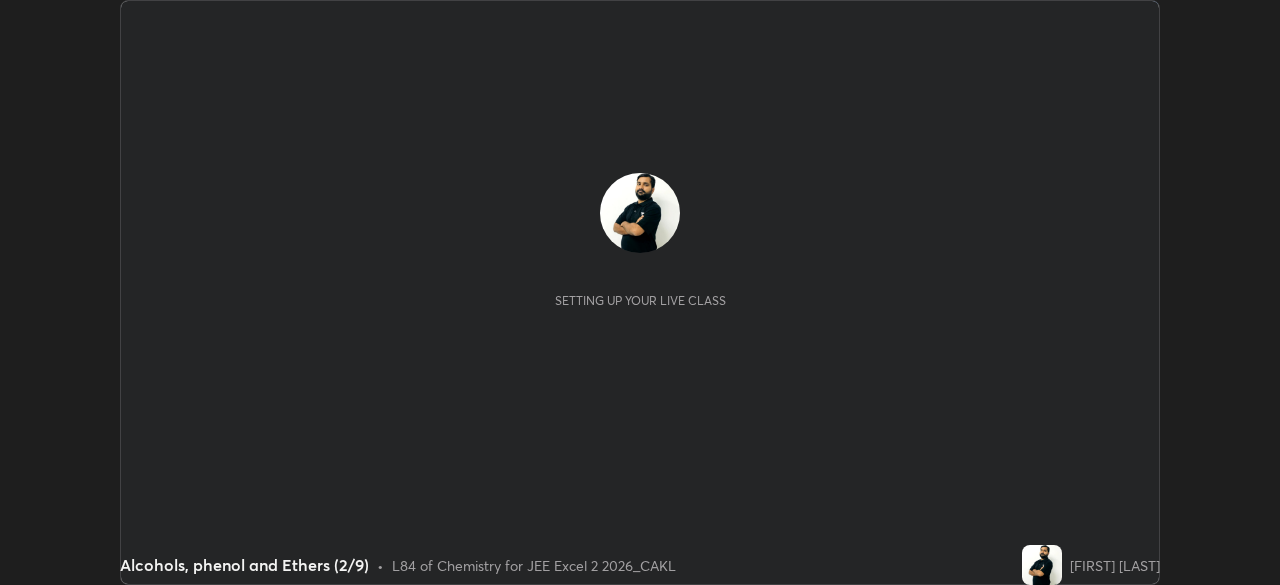 scroll, scrollTop: 0, scrollLeft: 0, axis: both 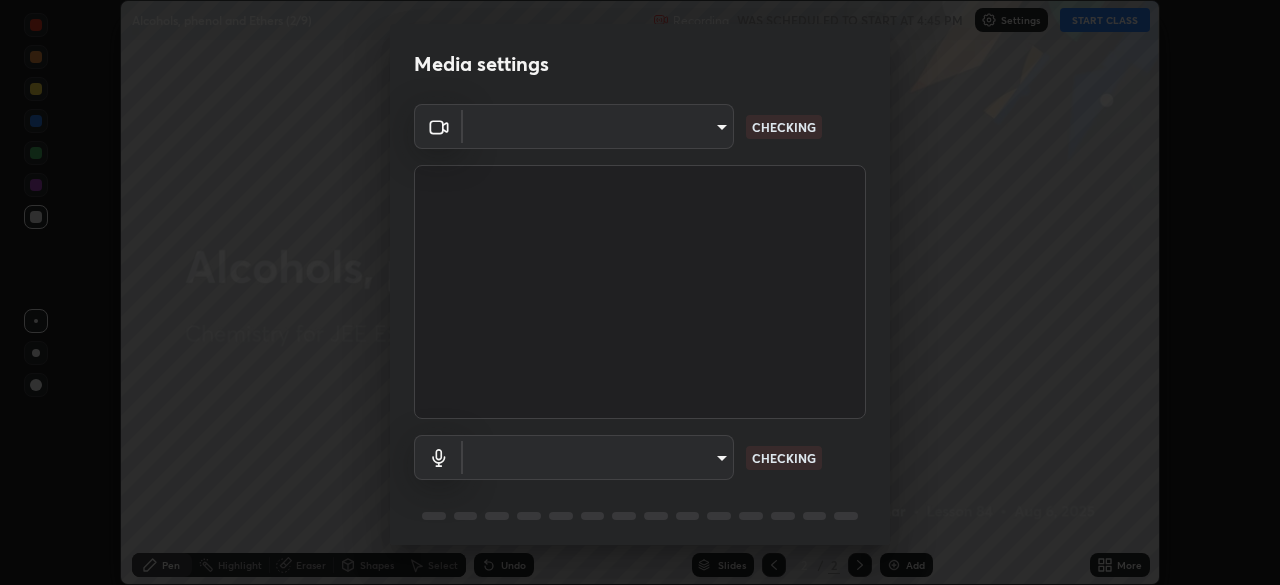 type on "119f56cd3221aa741ff86ef3c15b45e11b875c70691a8bbf6b5e475350e28a87" 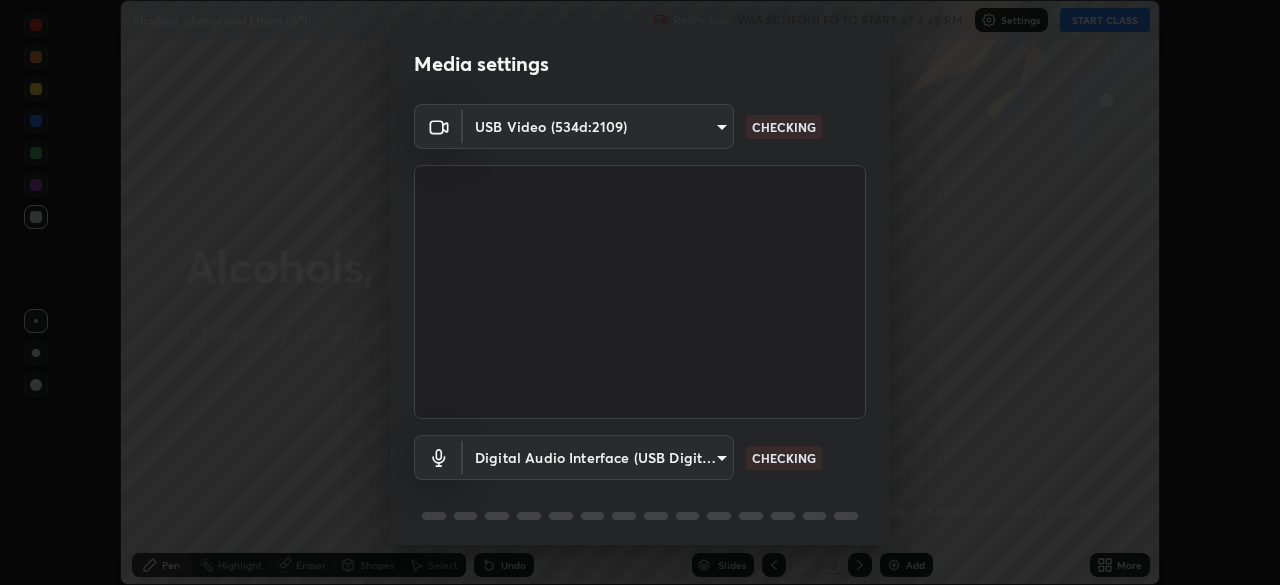 click on "Erase all Alcohols, phenol and Ethers (2/9) Recording WAS SCHEDULED TO START AT  4:45 PM Settings START CLASS Setting up your live class Alcohols, phenol and Ethers (2/9) • L84 of Chemistry for JEE Excel 2 2026_CAKL [FIRST] [LAST] Pen Highlight Eraser Shapes Select Undo Slides 2 / 2 Add More No doubts shared Encourage your learners to ask a doubt for better clarity Report an issue Reason for reporting Buffering Chat not working Audio - Video sync issue Educator video quality low ​ Attach an image Report Media settings USB Video (534d:2109) 119f56cd3221aa741ff86ef3c15b45e11b875c70691a8bbf6b5e475350e28a87 CHECKING Digital Audio Interface (USB Digital Audio) 45a9c77d48fdde6e6cd03441b68dd99a2e6cd2d3e6fd1e76814a193bea44ce11 CHECKING 1 / 5 Next" at bounding box center [640, 292] 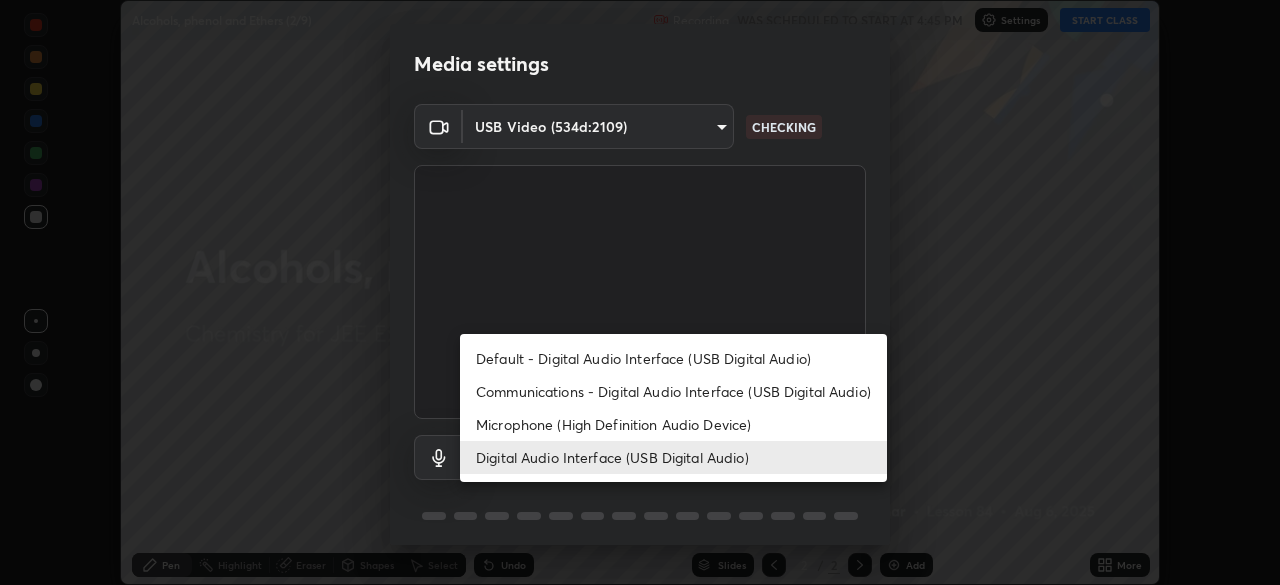 click on "Default - Digital Audio Interface (USB Digital Audio)" at bounding box center (673, 358) 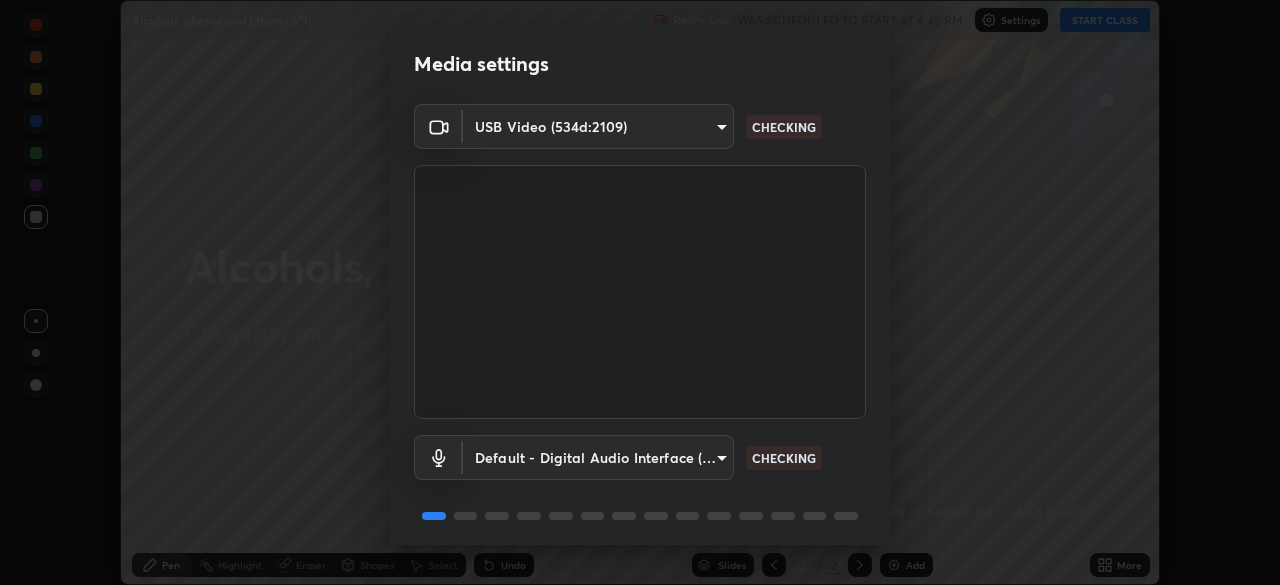 click on "Erase all Alcohols, phenol and Ethers (2/9) Recording WAS SCHEDULED TO START AT  4:45 PM Settings START CLASS Setting up your live class Alcohols, phenol and Ethers (2/9) • L84 of Chemistry for JEE Excel 2 2026_CAKL [FIRST] [LAST] Pen Highlight Eraser Shapes Select Undo Slides 2 / 2 Add More No doubts shared Encourage your learners to ask a doubt for better clarity Report an issue Reason for reporting Buffering Chat not working Audio - Video sync issue Educator video quality low ​ Attach an image Report Media settings USB Video (534d:2109) 119f56cd3221aa741ff86ef3c15b45e11b875c70691a8bbf6b5e475350e28a87 CHECKING Default - Digital Audio Interface (USB Digital Audio) default CHECKING 1 / 5 Next" at bounding box center [640, 292] 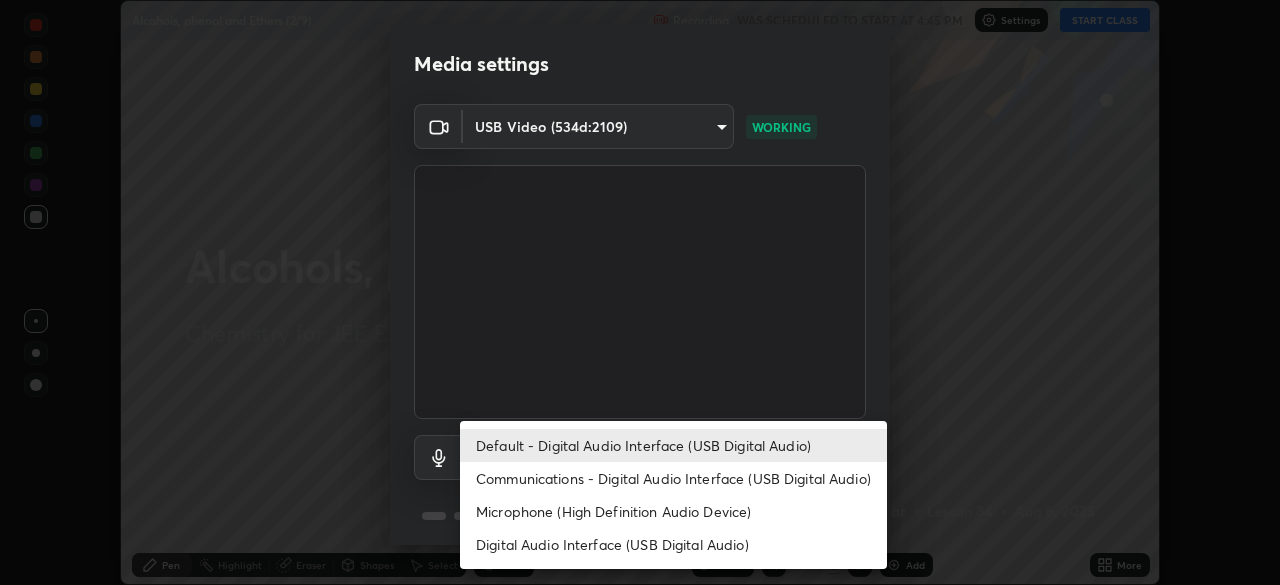 click on "Digital Audio Interface (USB Digital Audio)" at bounding box center [673, 544] 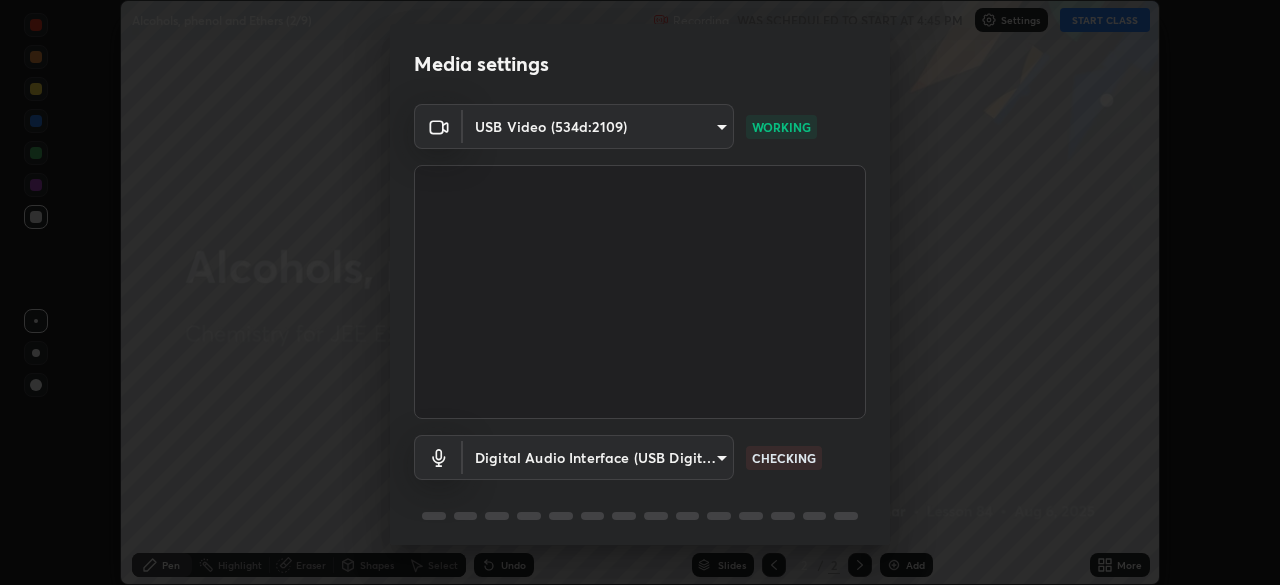 type on "45a9c77d48fdde6e6cd03441b68dd99a2e6cd2d3e6fd1e76814a193bea44ce11" 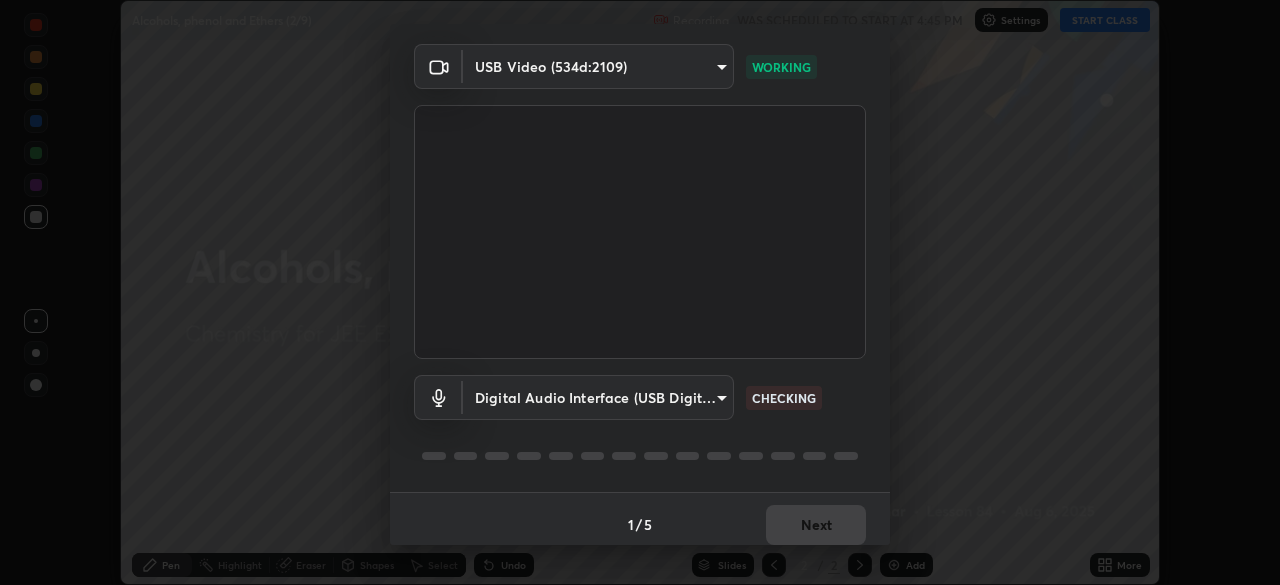 scroll, scrollTop: 71, scrollLeft: 0, axis: vertical 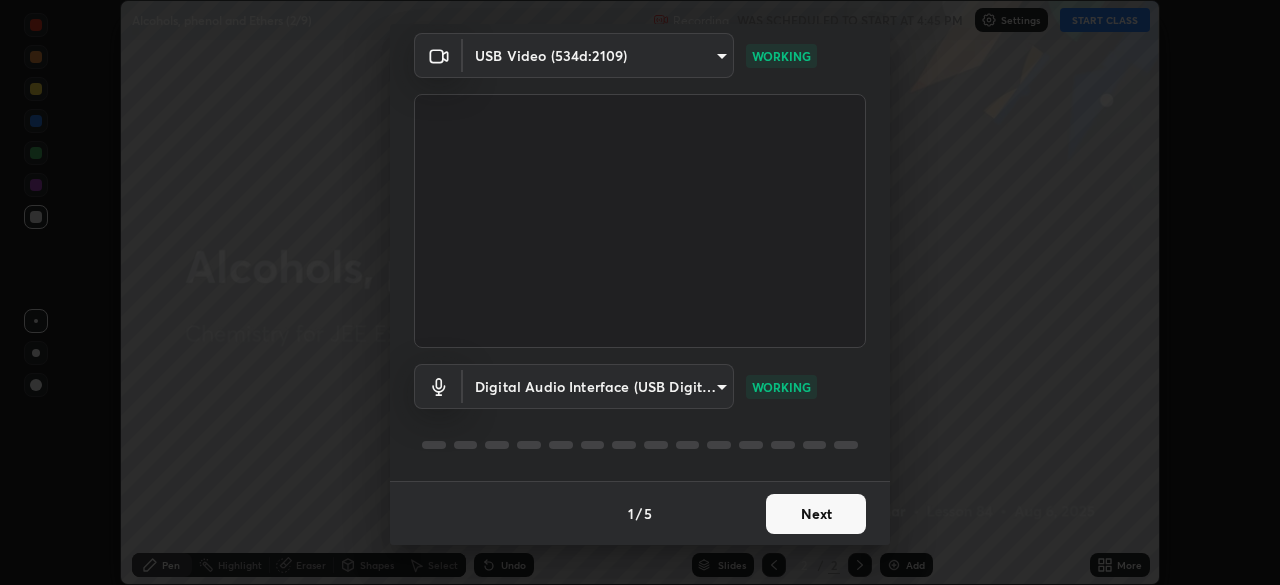 click on "Next" at bounding box center (816, 514) 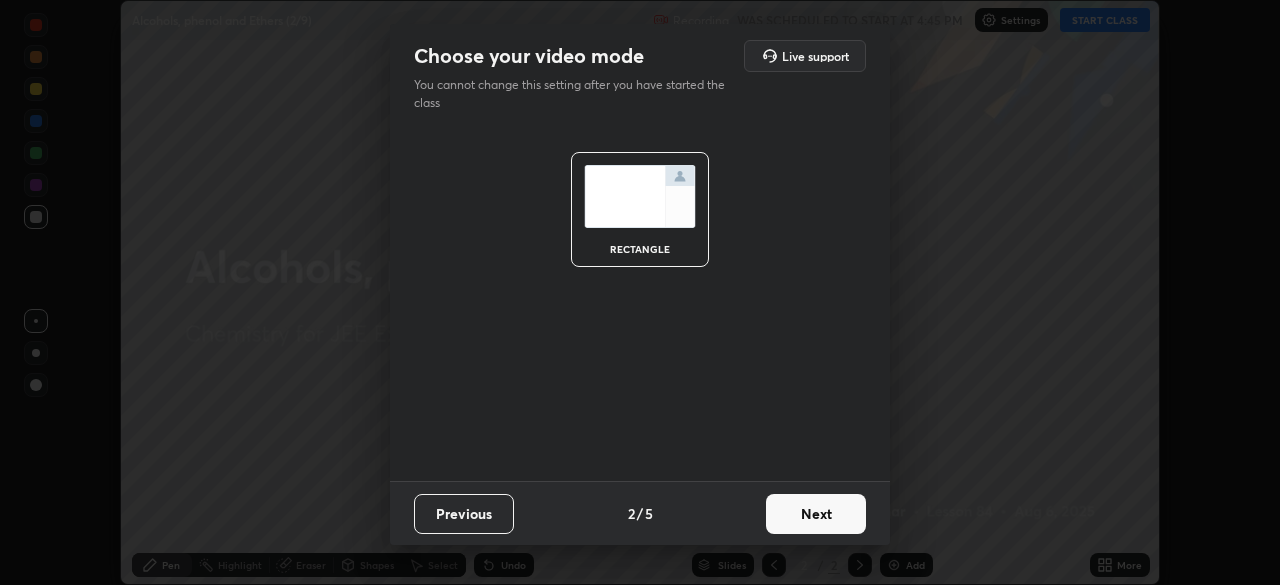 scroll, scrollTop: 0, scrollLeft: 0, axis: both 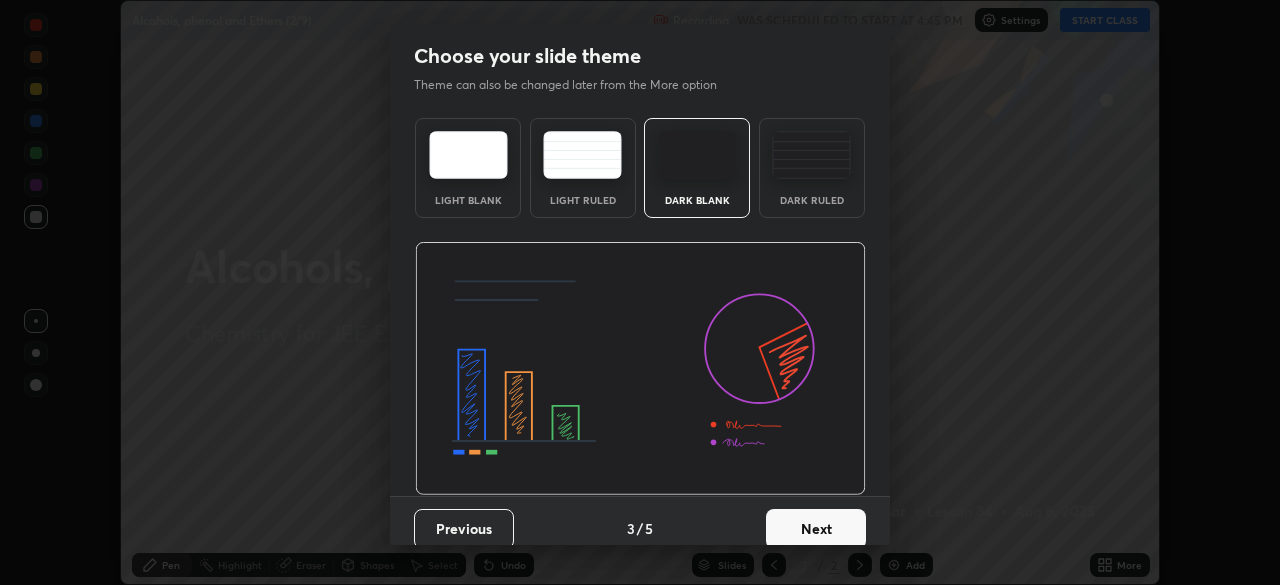 click on "Next" at bounding box center (816, 529) 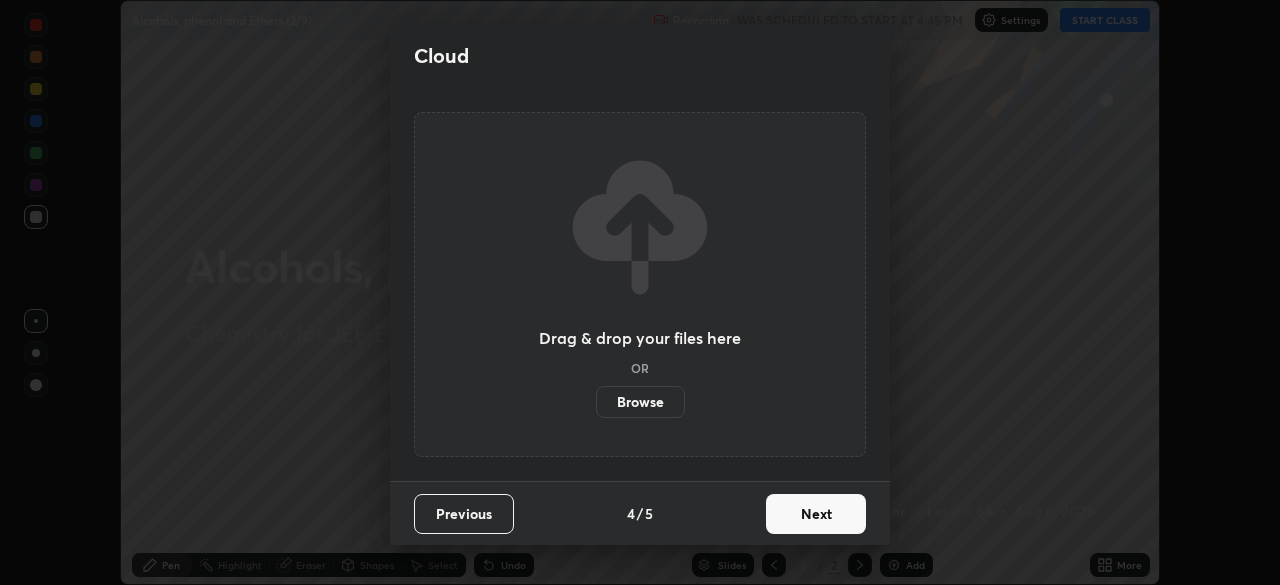 click on "Next" at bounding box center (816, 514) 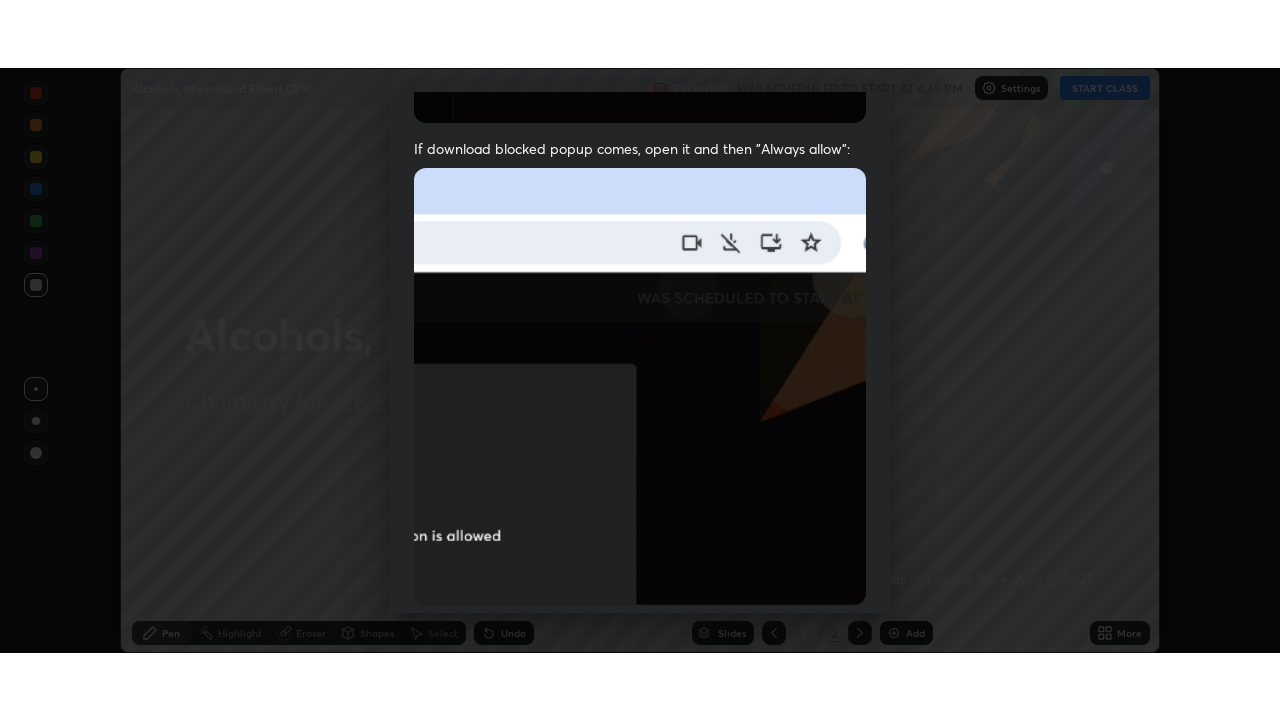 scroll, scrollTop: 479, scrollLeft: 0, axis: vertical 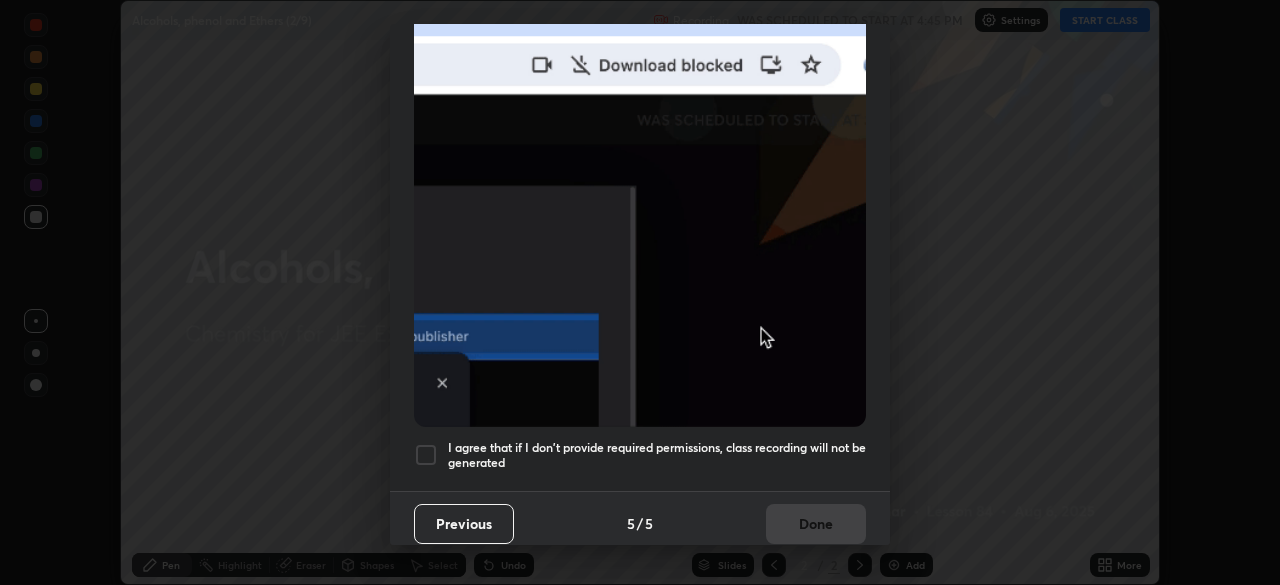 click at bounding box center (426, 455) 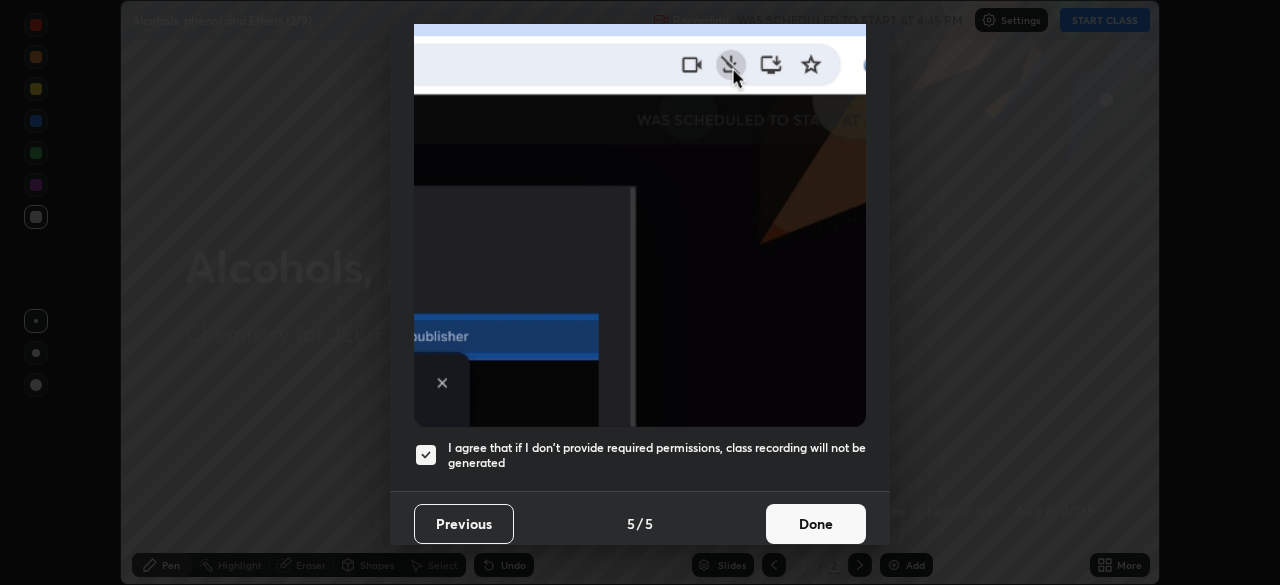 click on "Done" at bounding box center (816, 524) 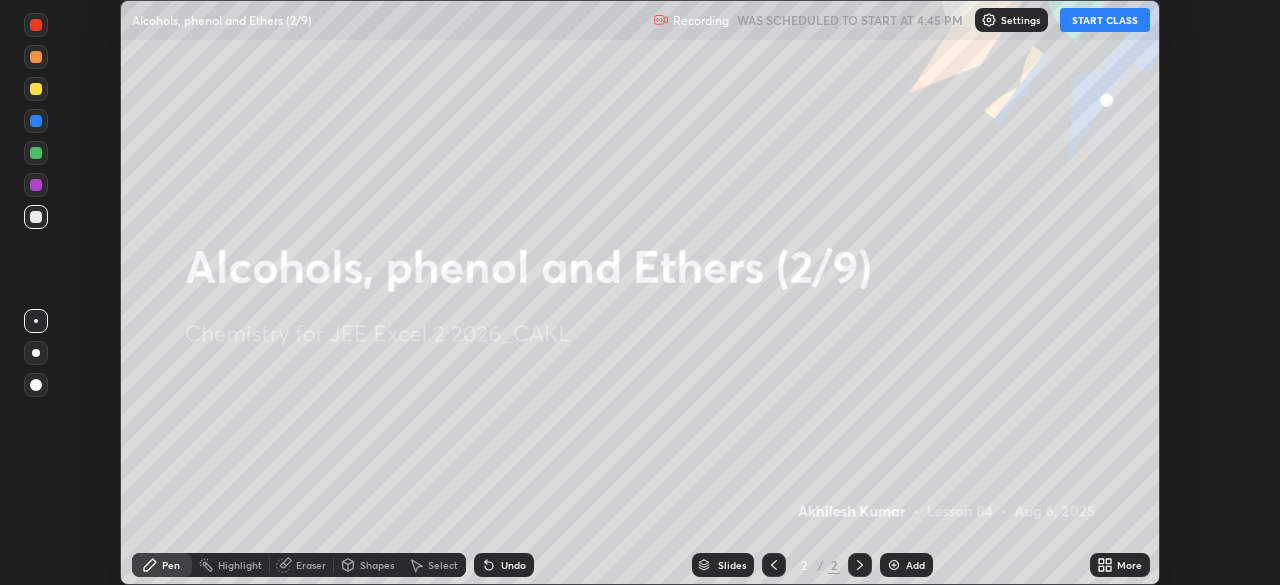 click on "START CLASS" at bounding box center (1105, 20) 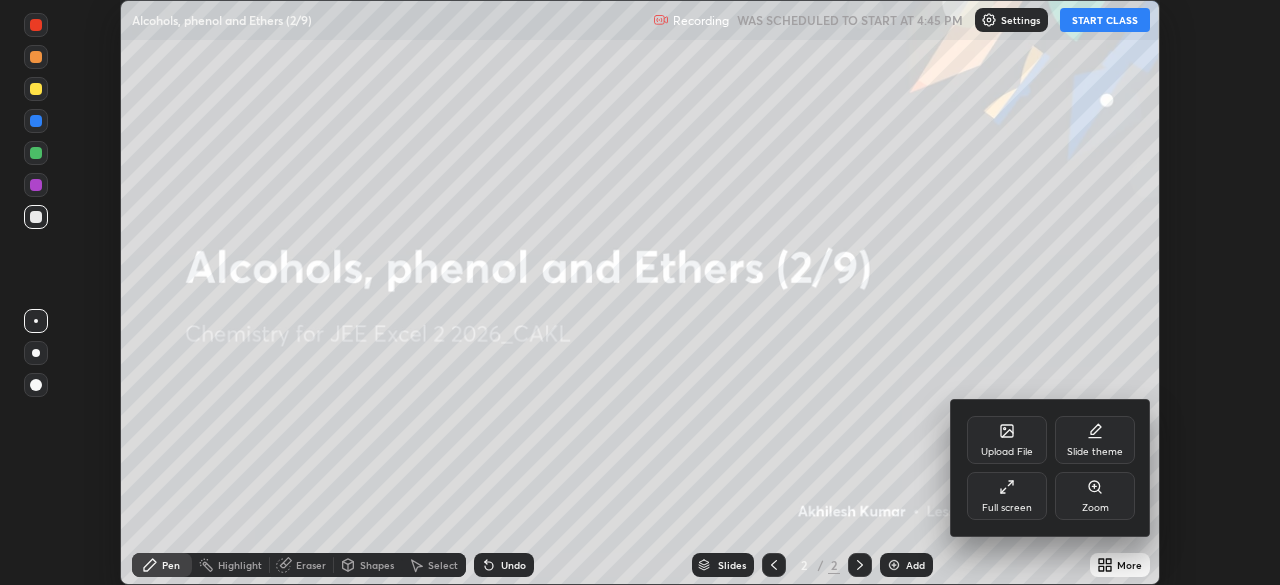 click on "Full screen" at bounding box center [1007, 496] 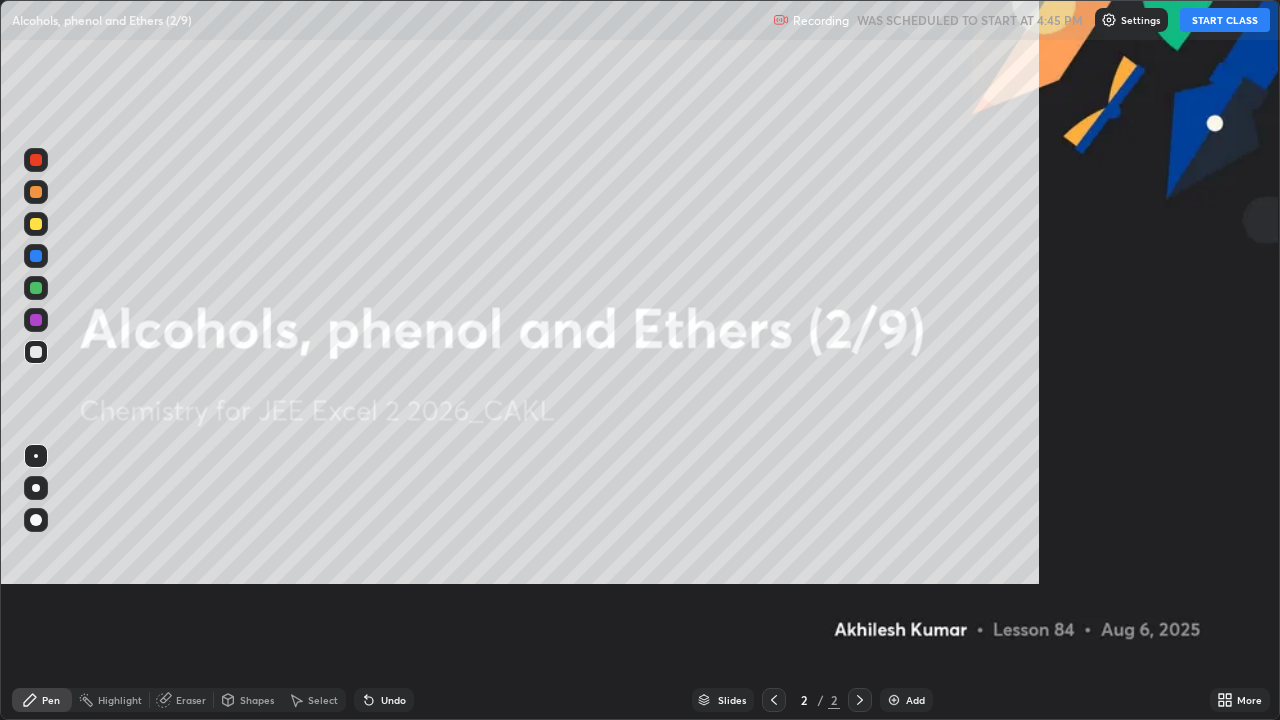 scroll, scrollTop: 99280, scrollLeft: 98720, axis: both 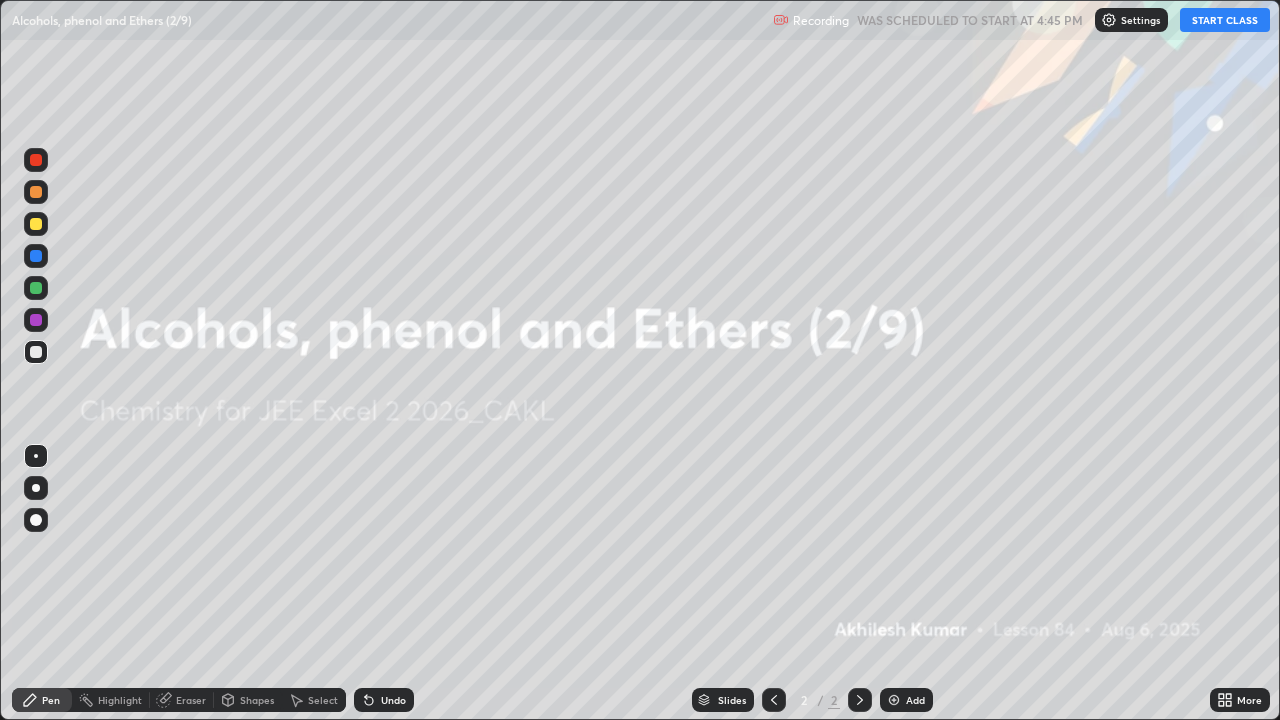 click on "Add" at bounding box center [906, 700] 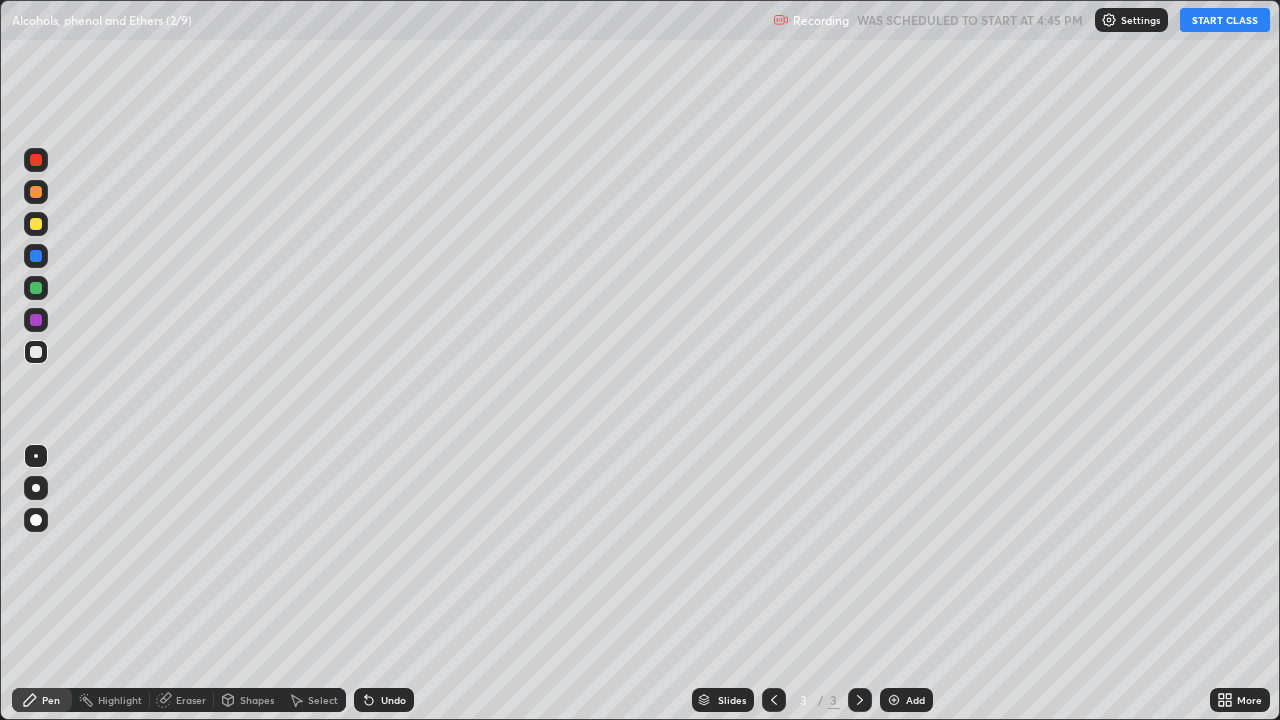 click on "START CLASS" at bounding box center [1225, 20] 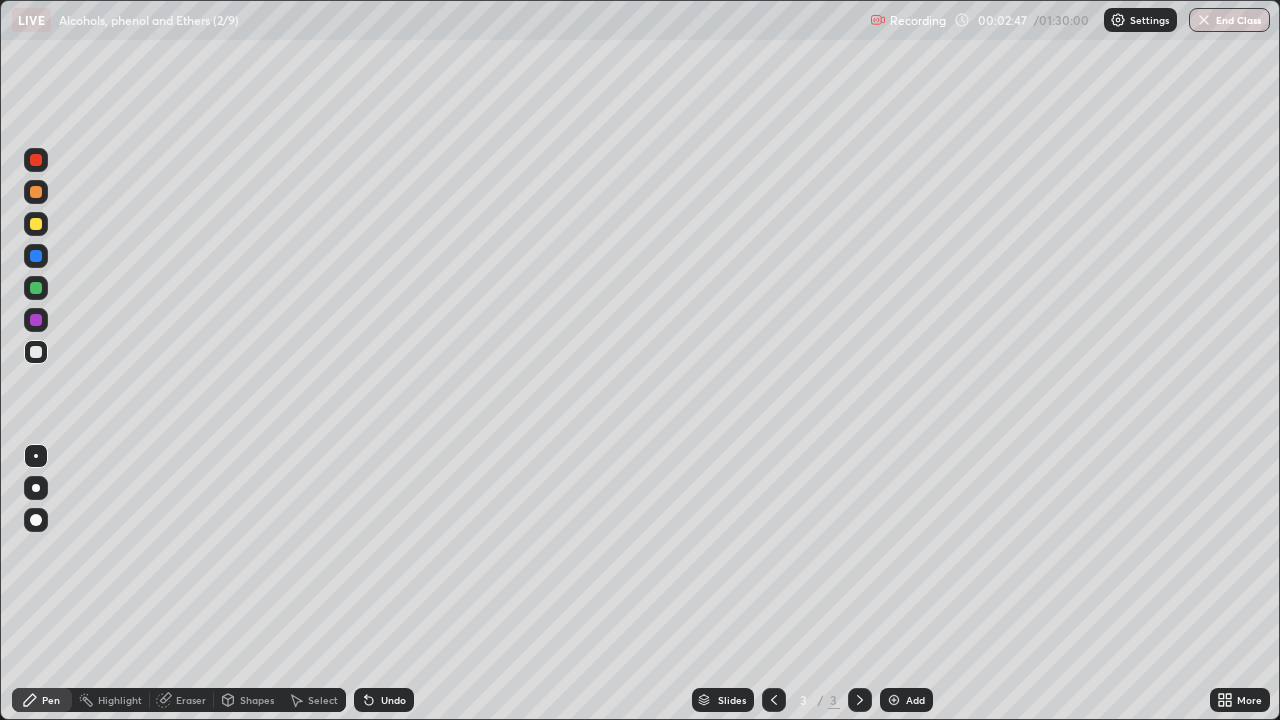 click on "Eraser" at bounding box center (191, 700) 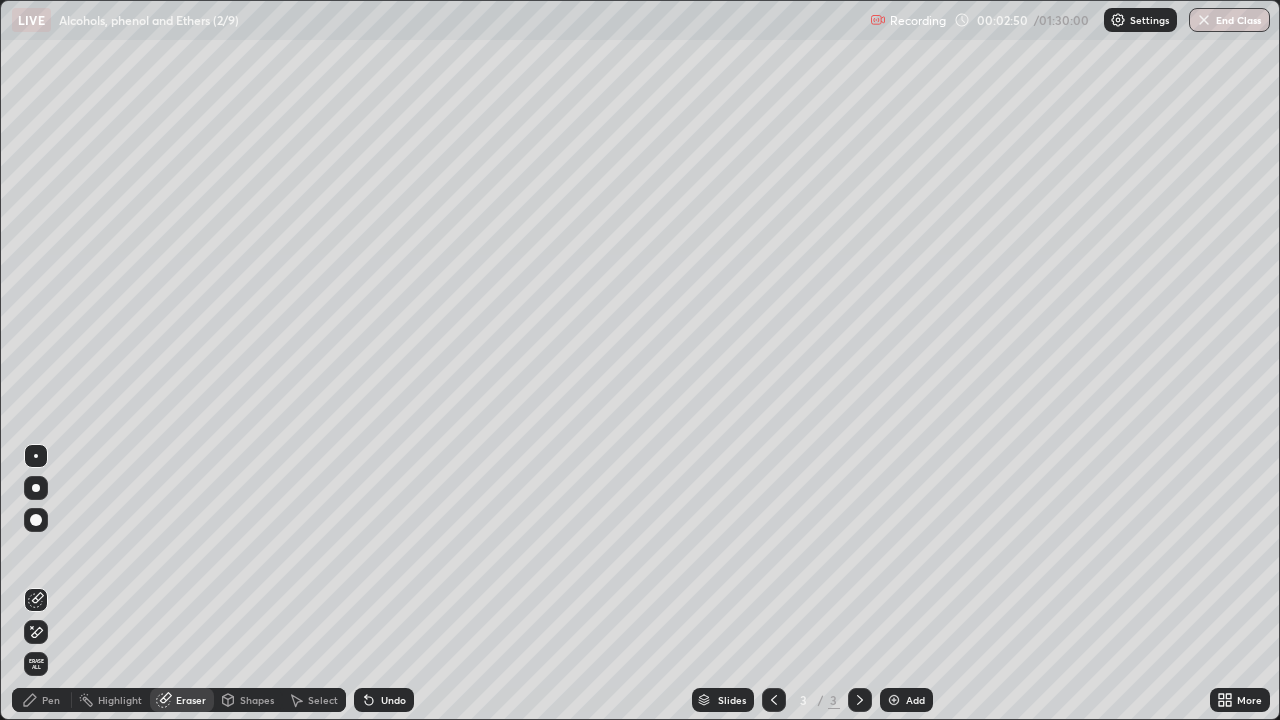 click on "Pen" at bounding box center (51, 700) 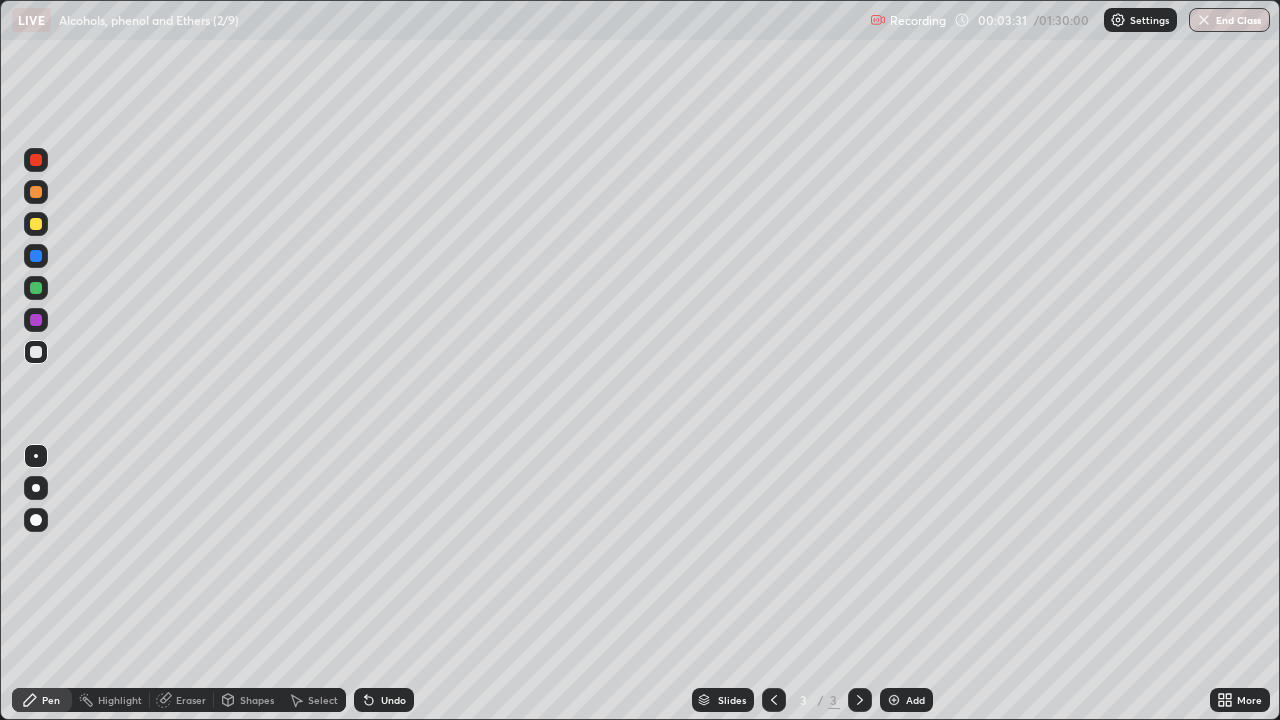 click on "Shapes" at bounding box center (257, 700) 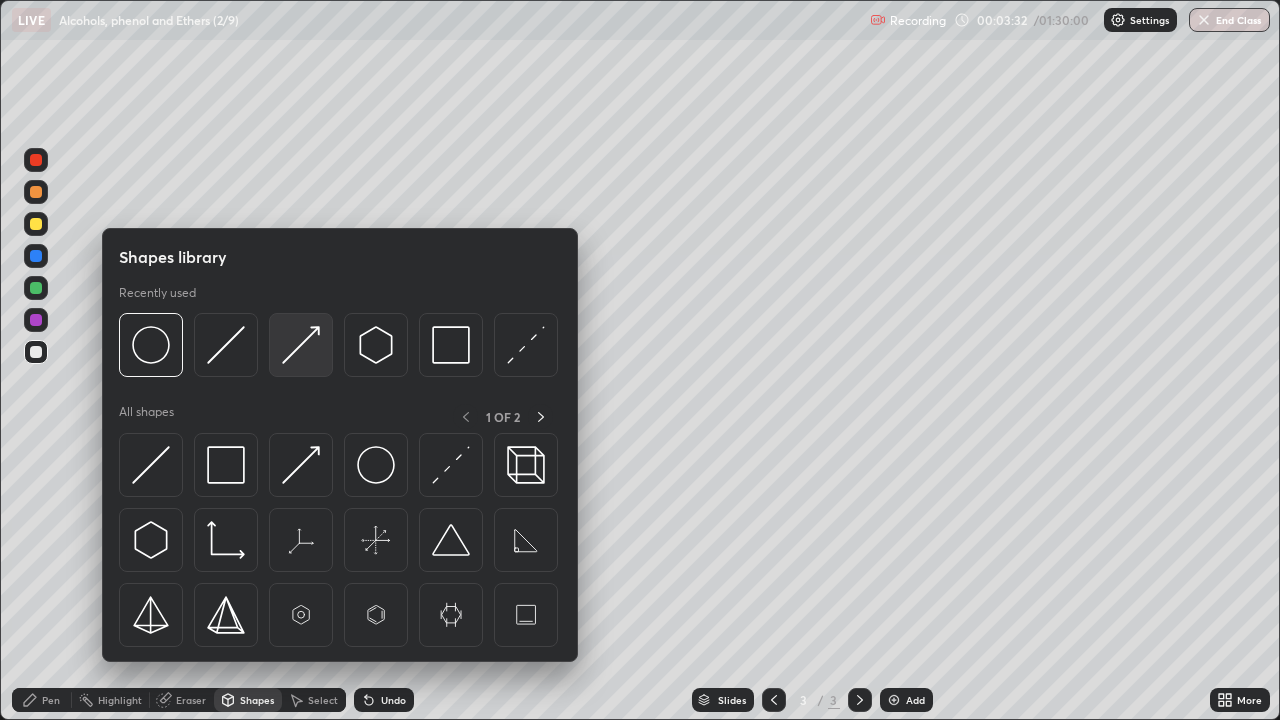 click at bounding box center (301, 345) 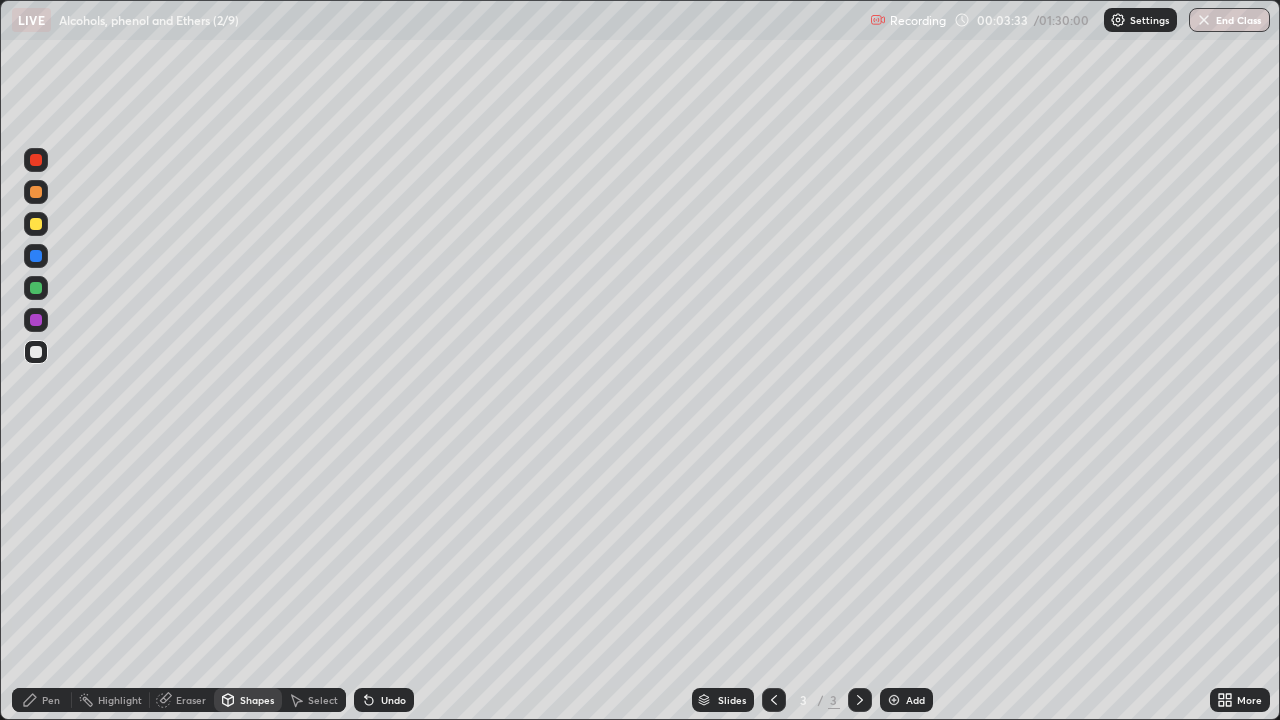 click at bounding box center (36, 320) 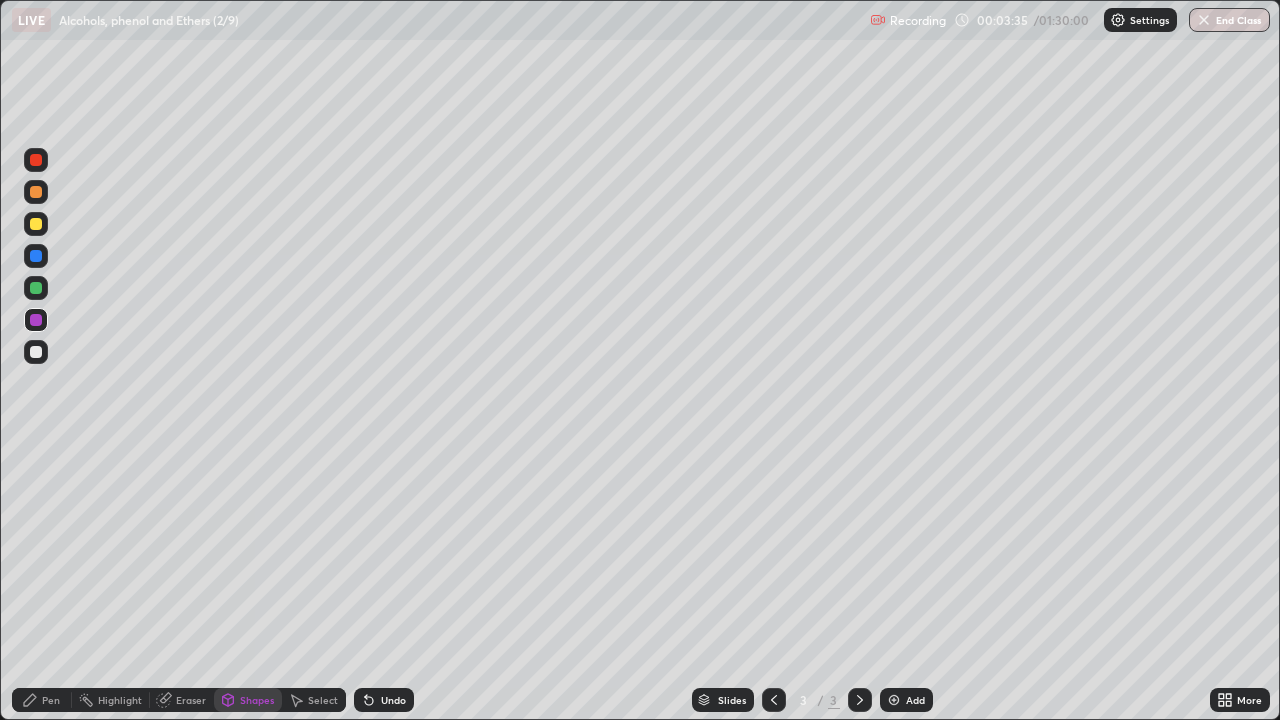click on "Pen" at bounding box center [51, 700] 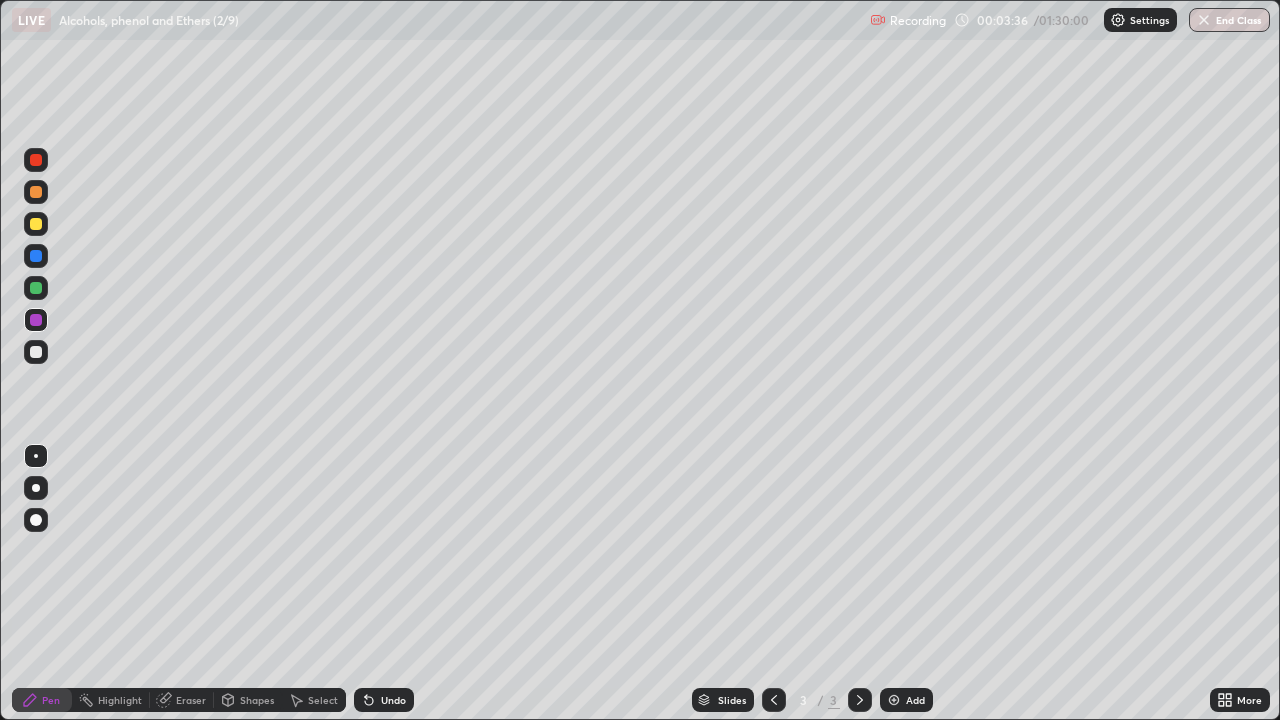 click at bounding box center (36, 352) 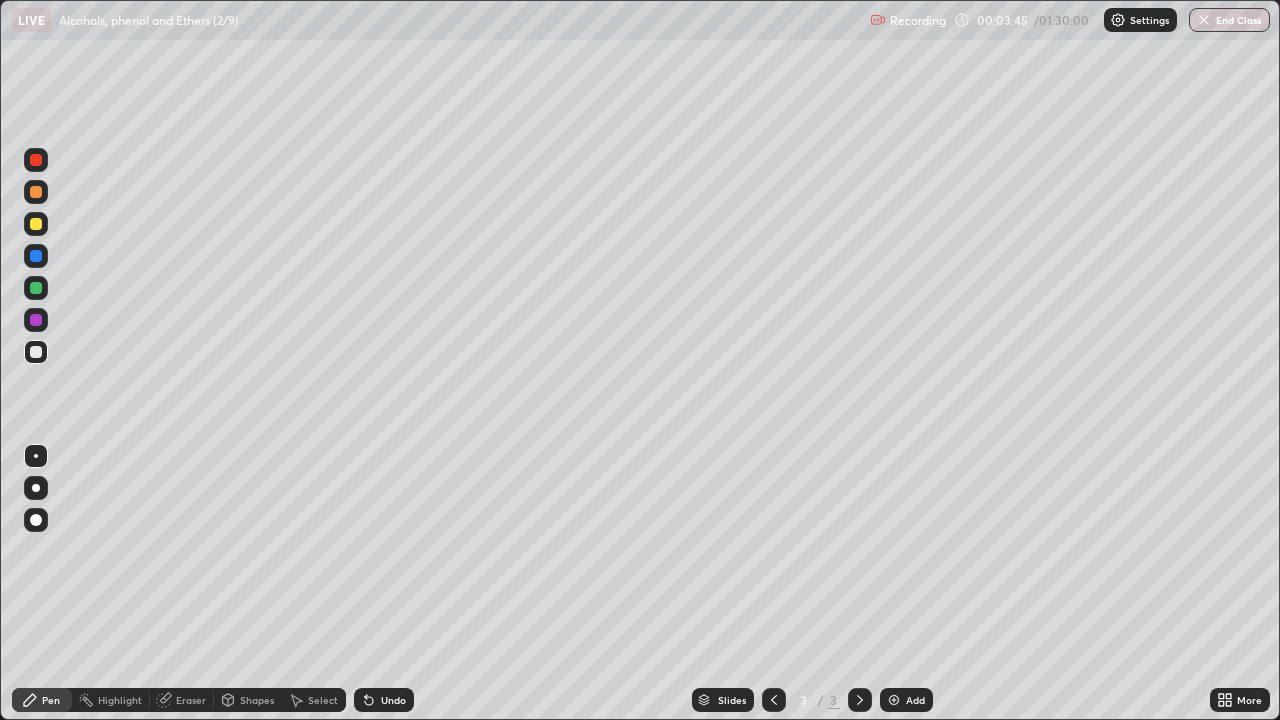 click at bounding box center [36, 352] 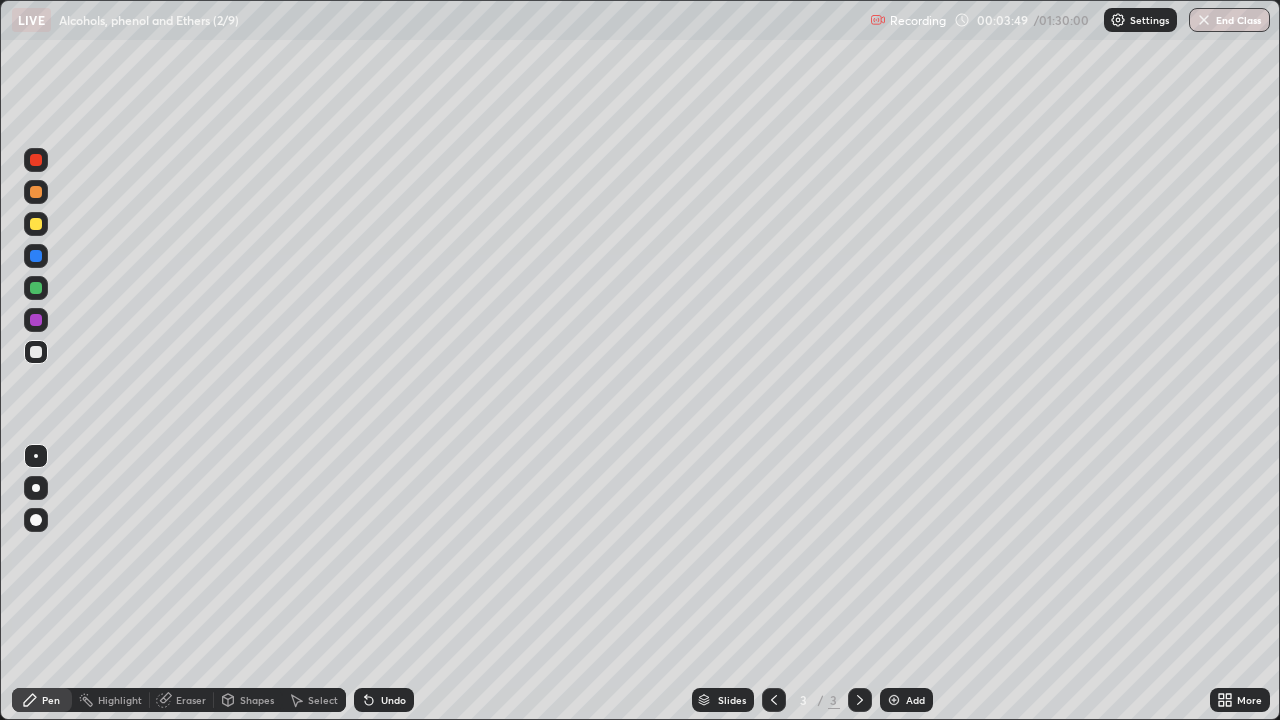 click 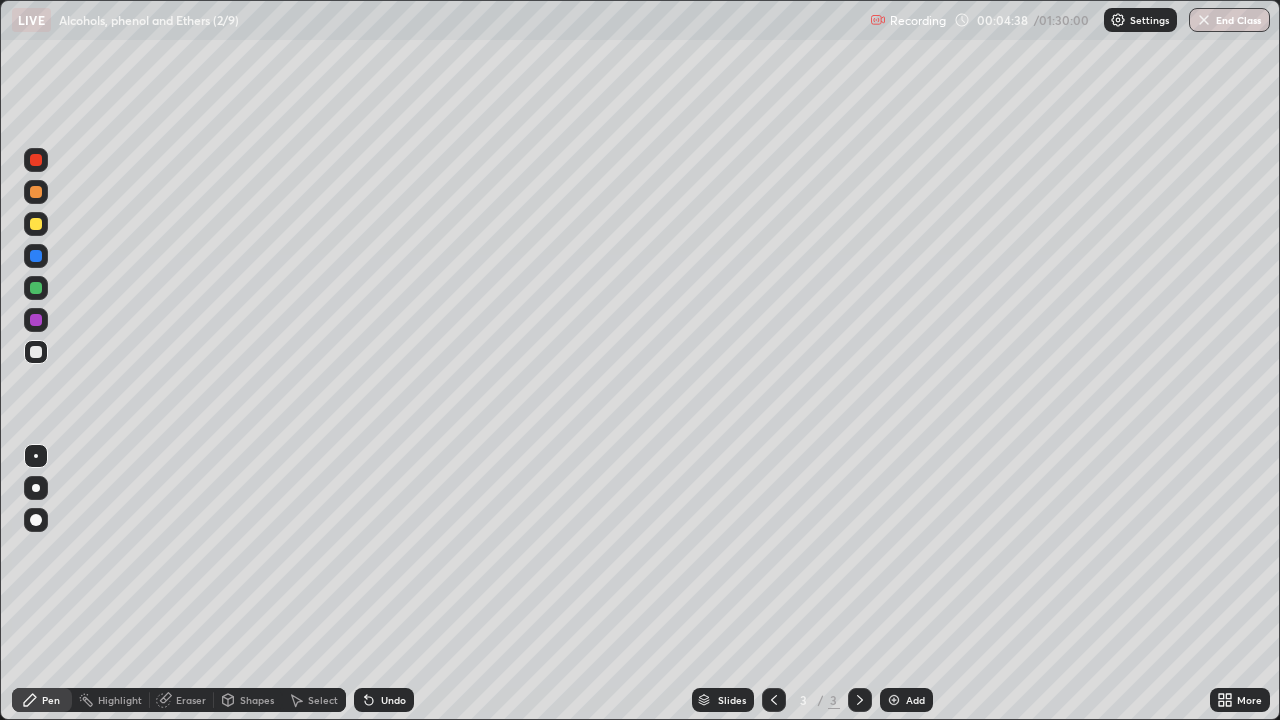 click on "Shapes" at bounding box center [257, 700] 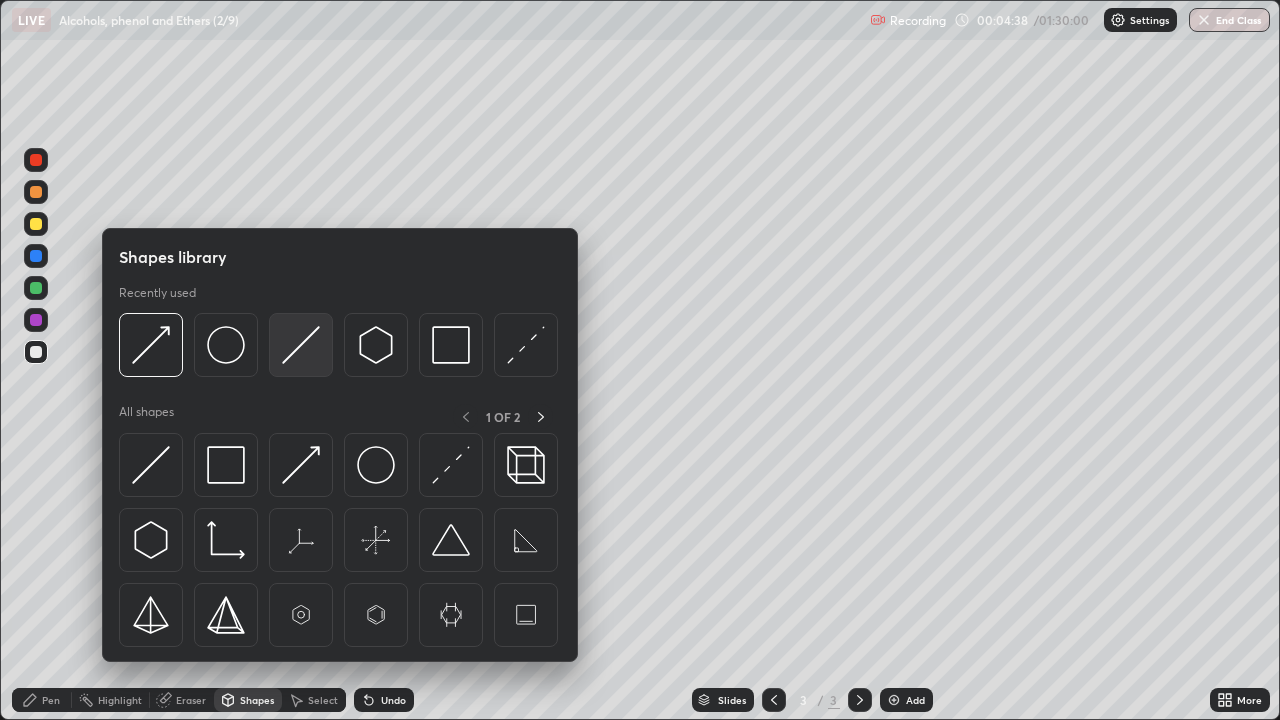 click at bounding box center (301, 345) 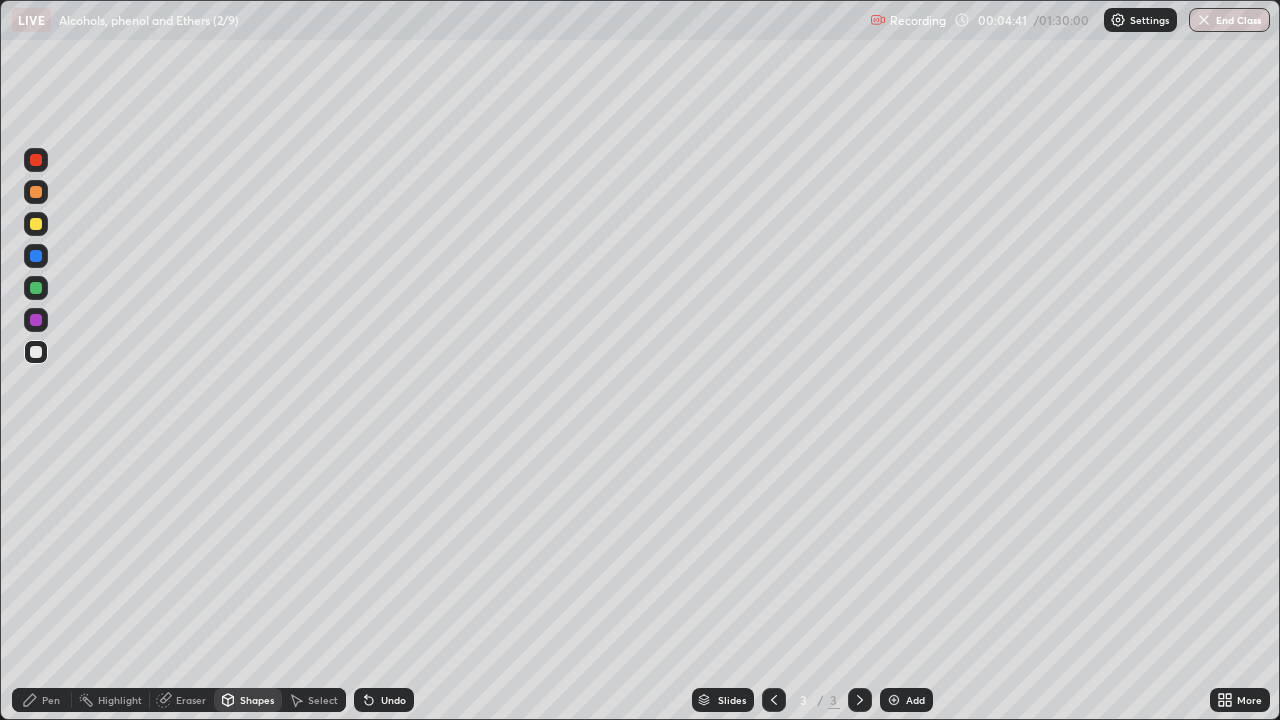 click on "Pen" at bounding box center (51, 700) 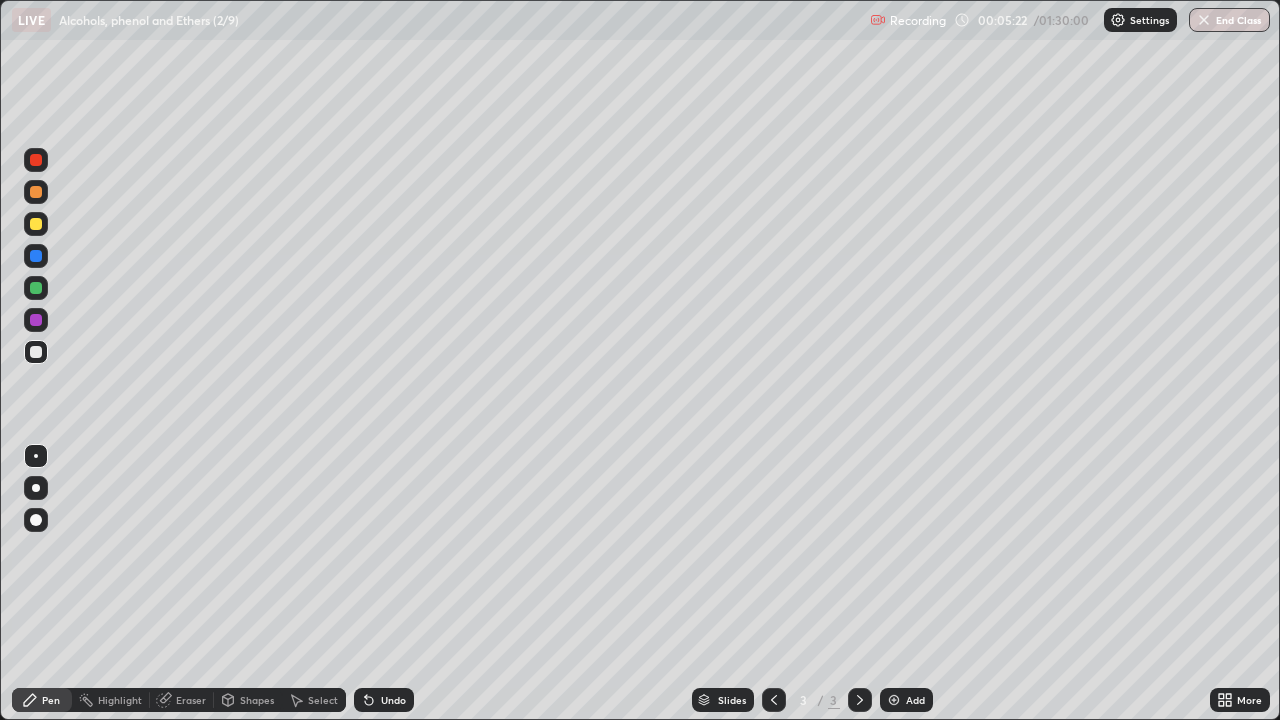 click on "Undo" at bounding box center [384, 700] 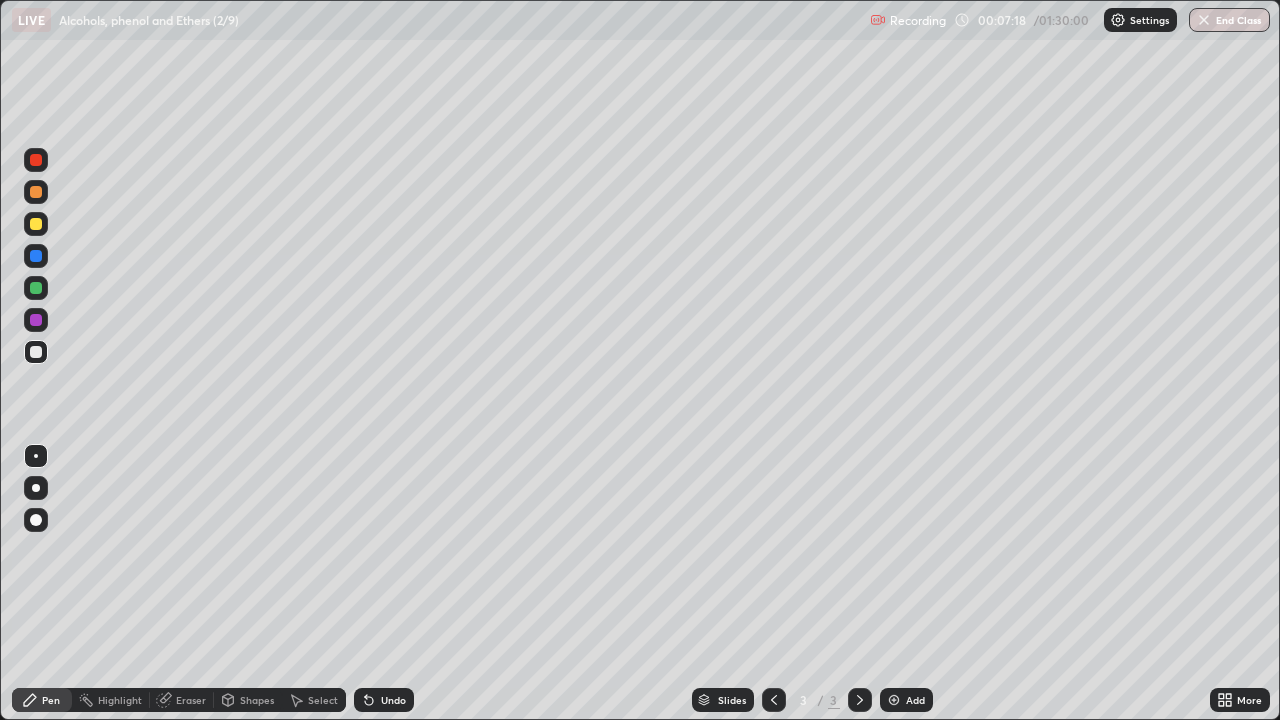 click on "Eraser" at bounding box center [191, 700] 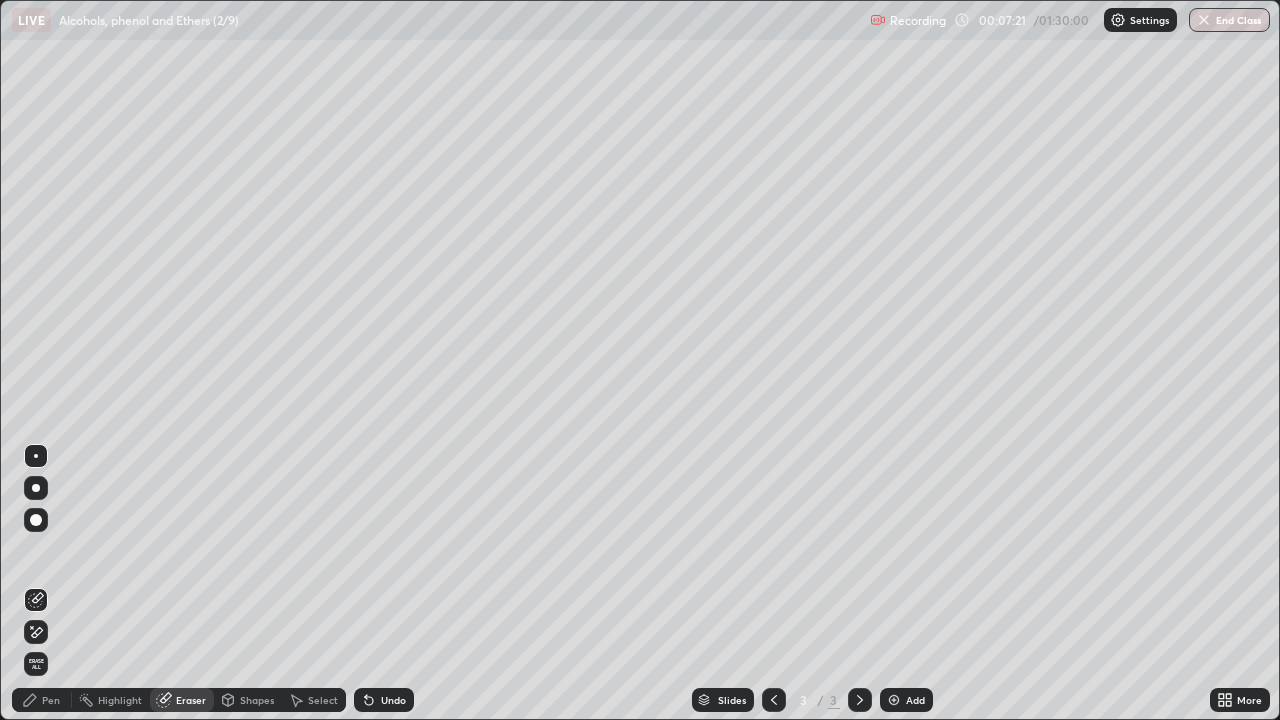 click on "Pen" at bounding box center (51, 700) 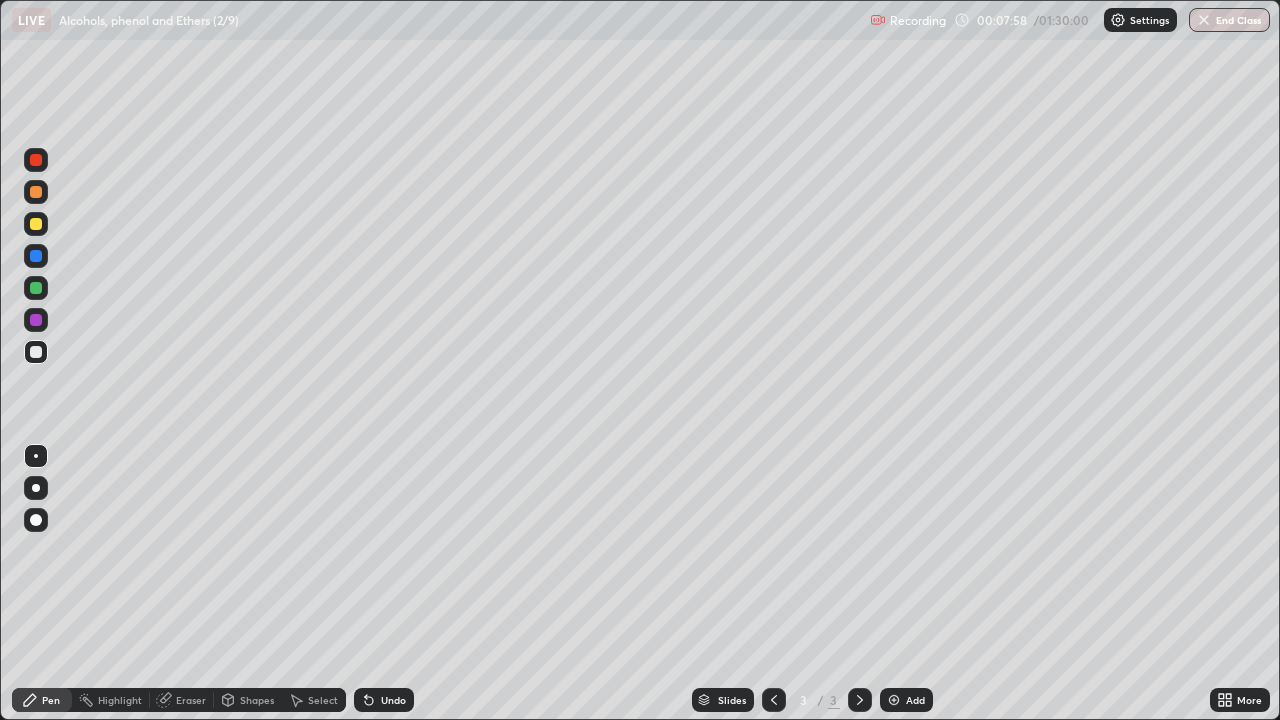 click at bounding box center (36, 320) 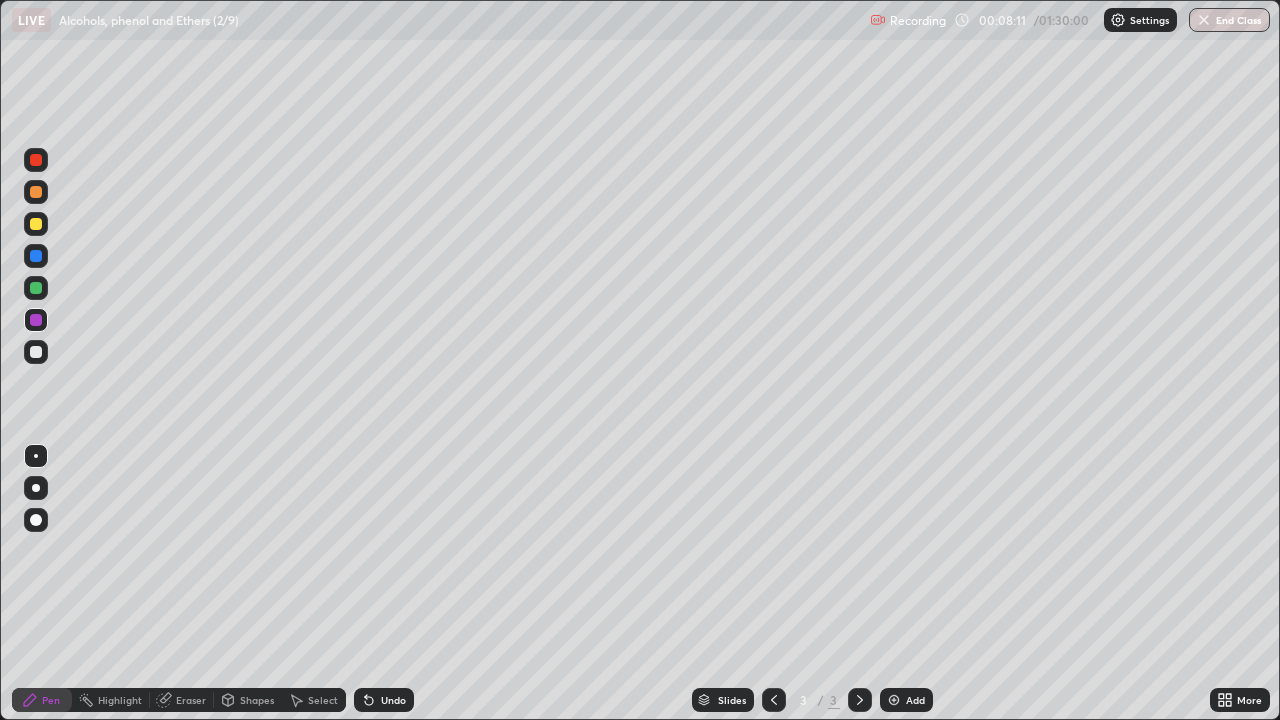 click at bounding box center (36, 352) 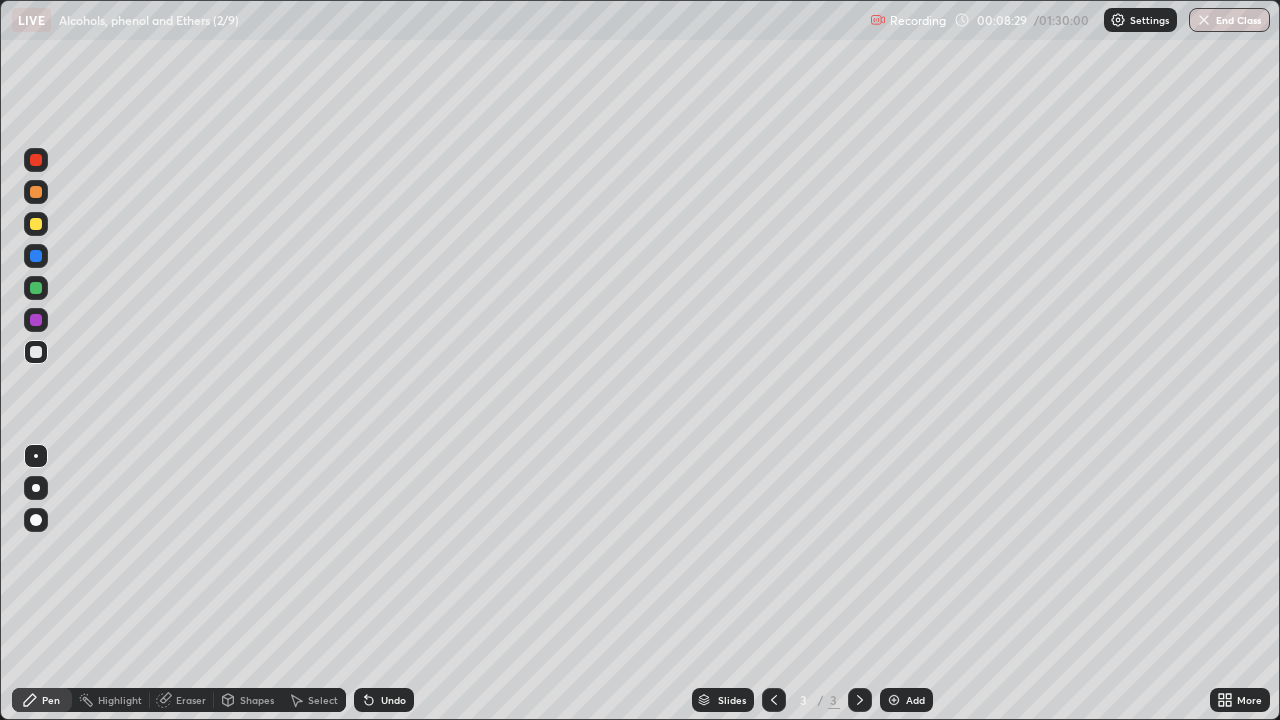 click on "Eraser" at bounding box center (191, 700) 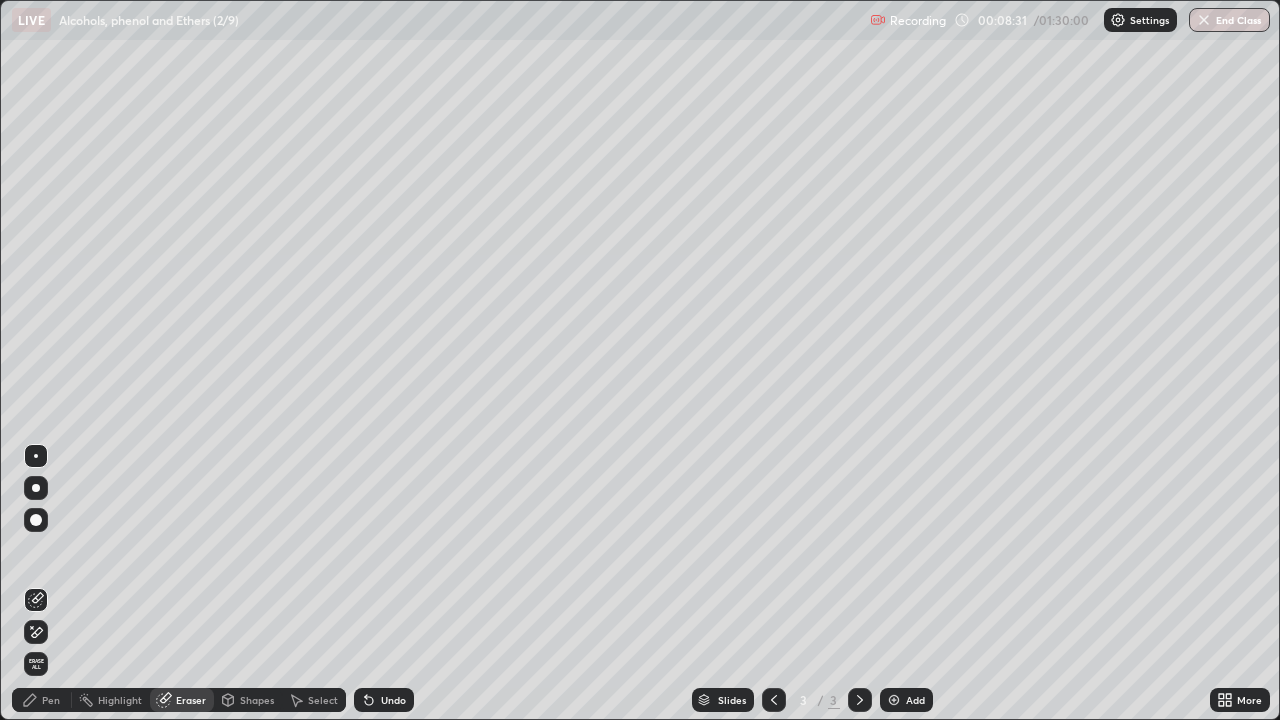click on "Pen" at bounding box center (51, 700) 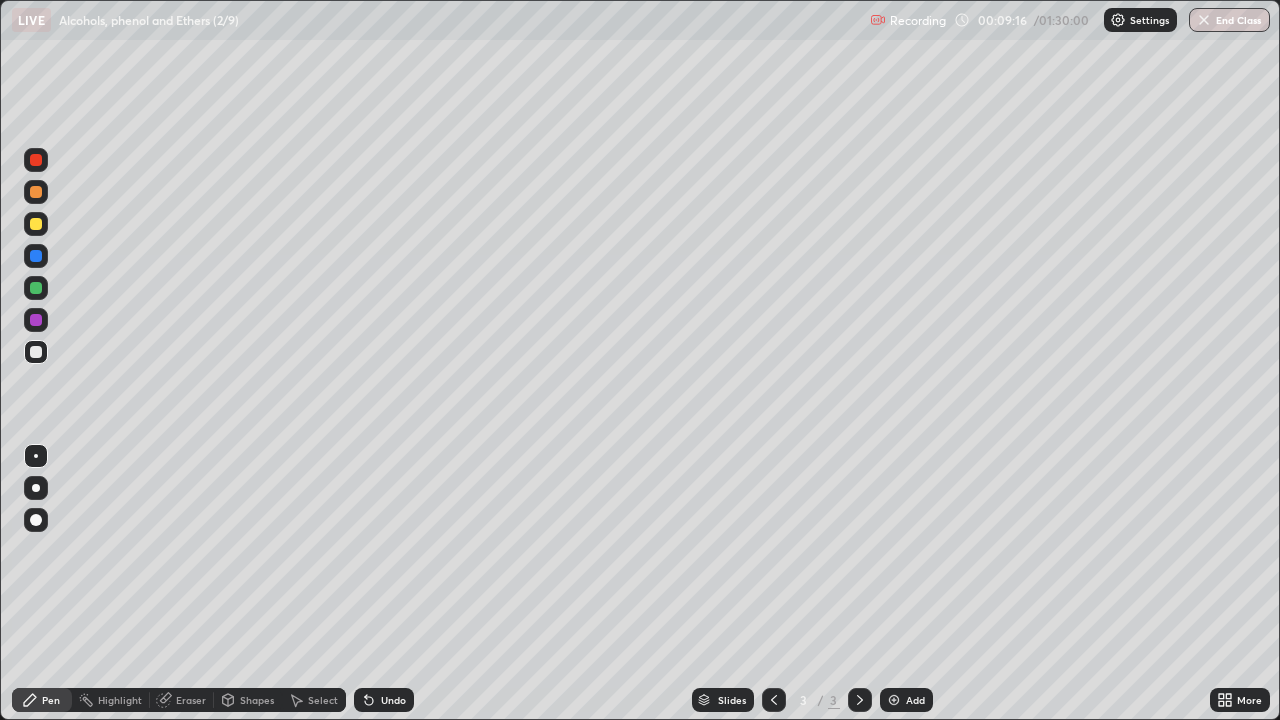 click at bounding box center (894, 700) 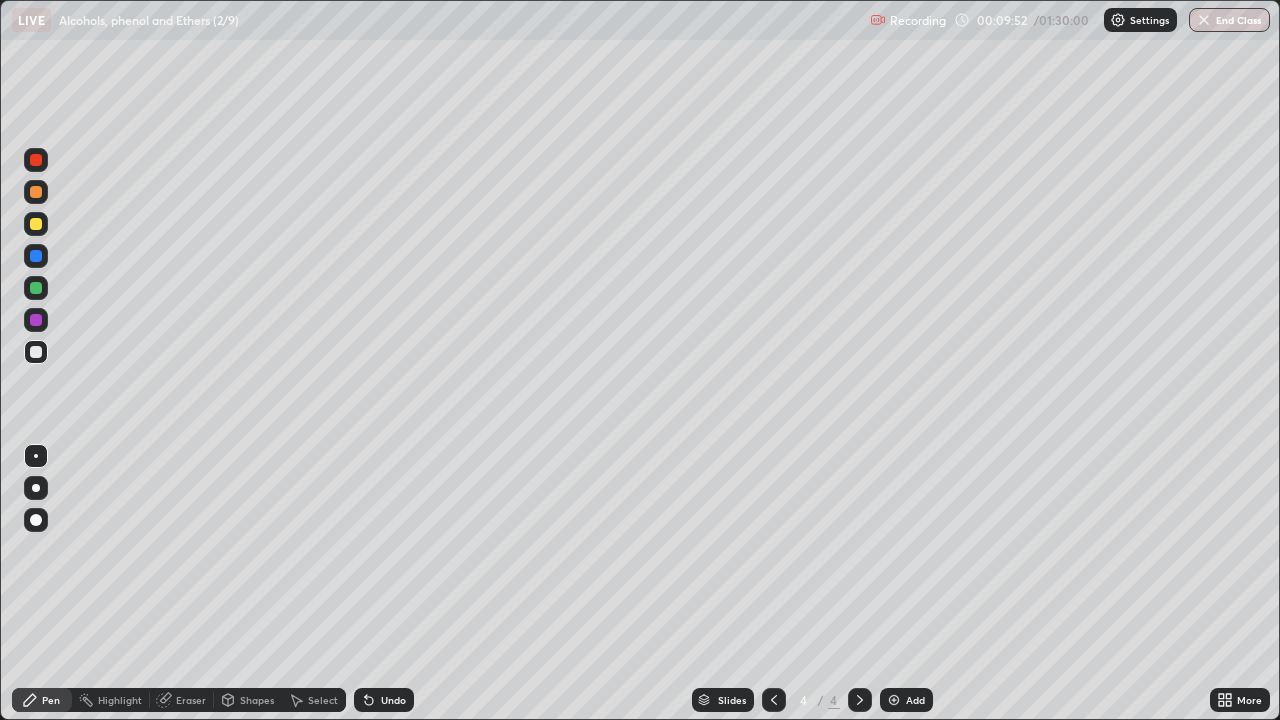 click at bounding box center (36, 160) 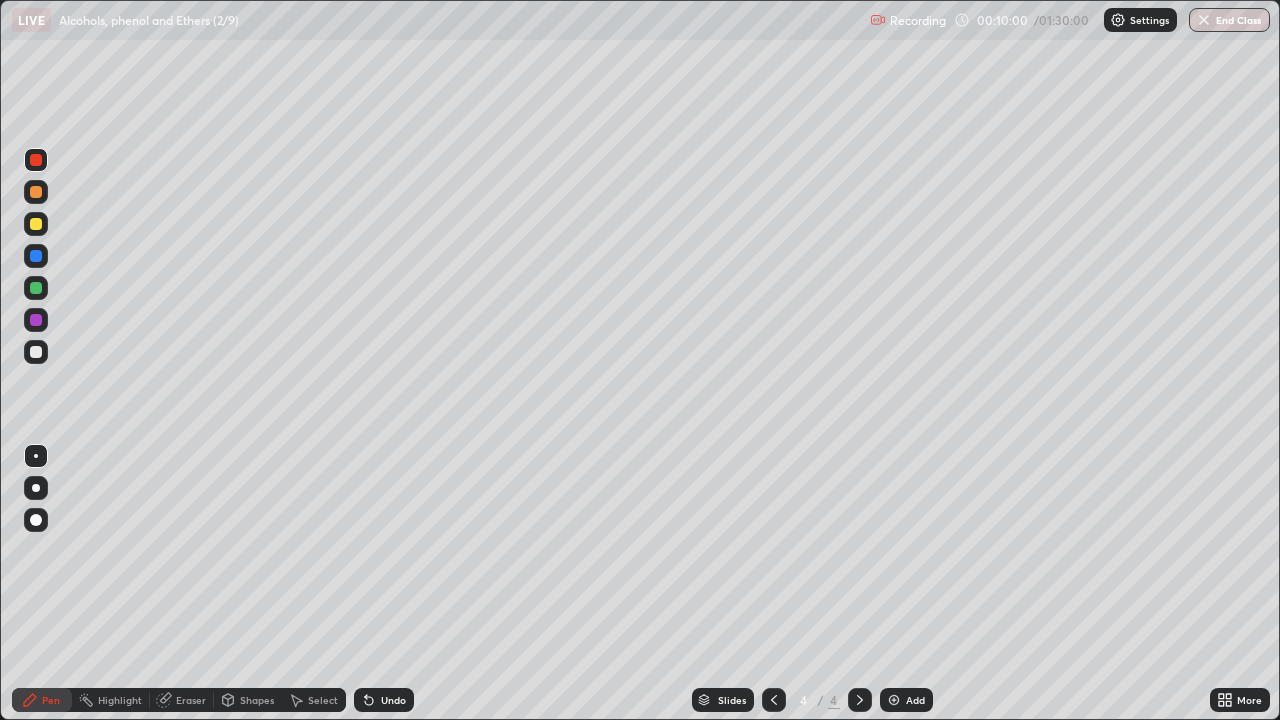 click at bounding box center (36, 352) 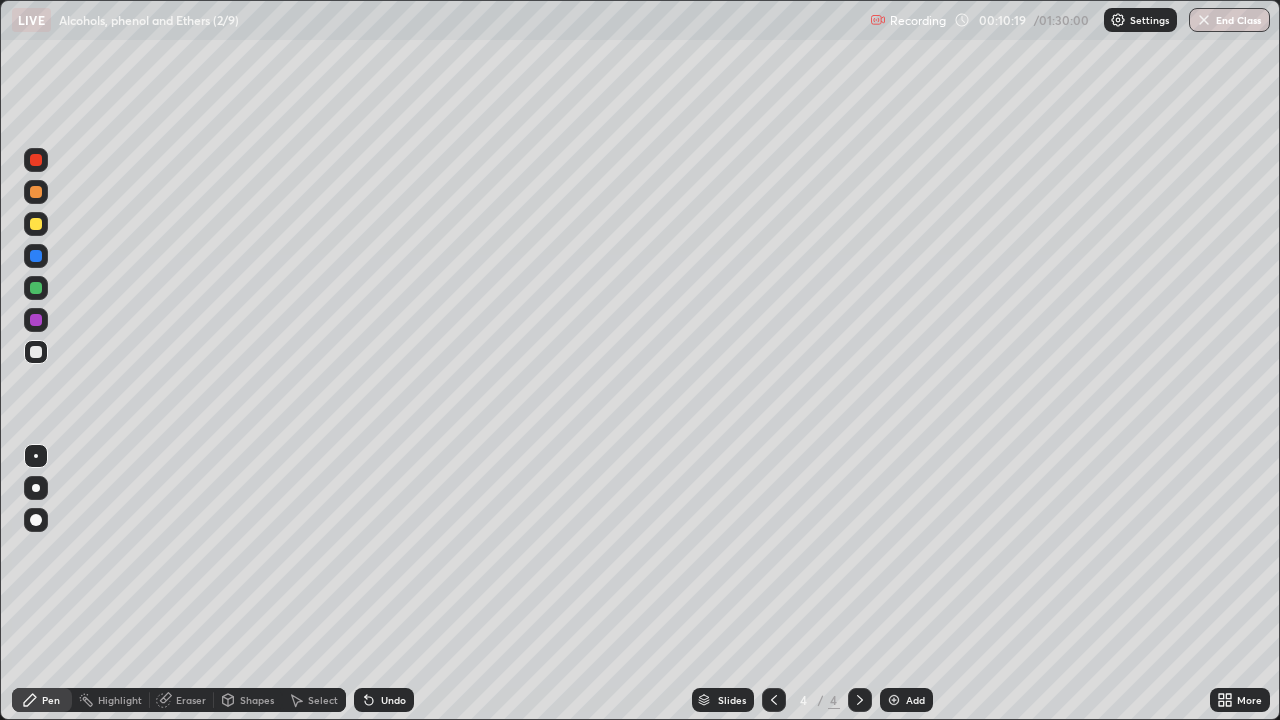 click on "Eraser" at bounding box center (182, 700) 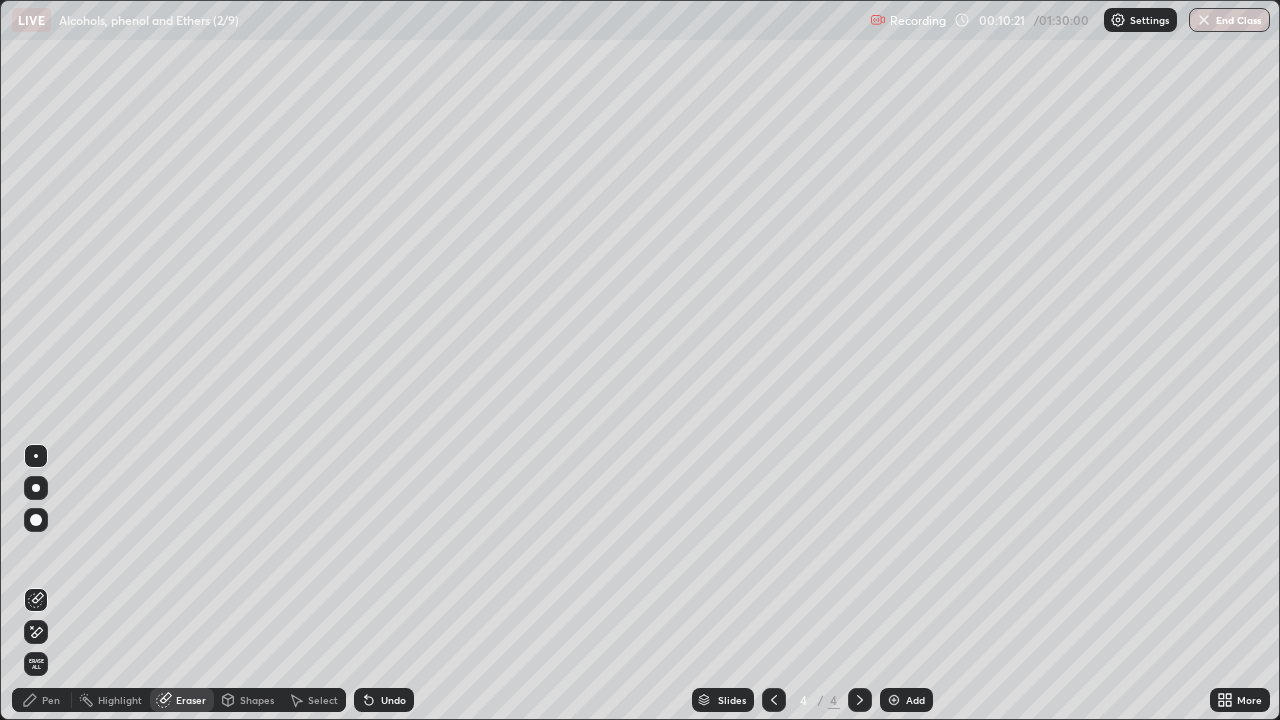 click on "Shapes" at bounding box center [257, 700] 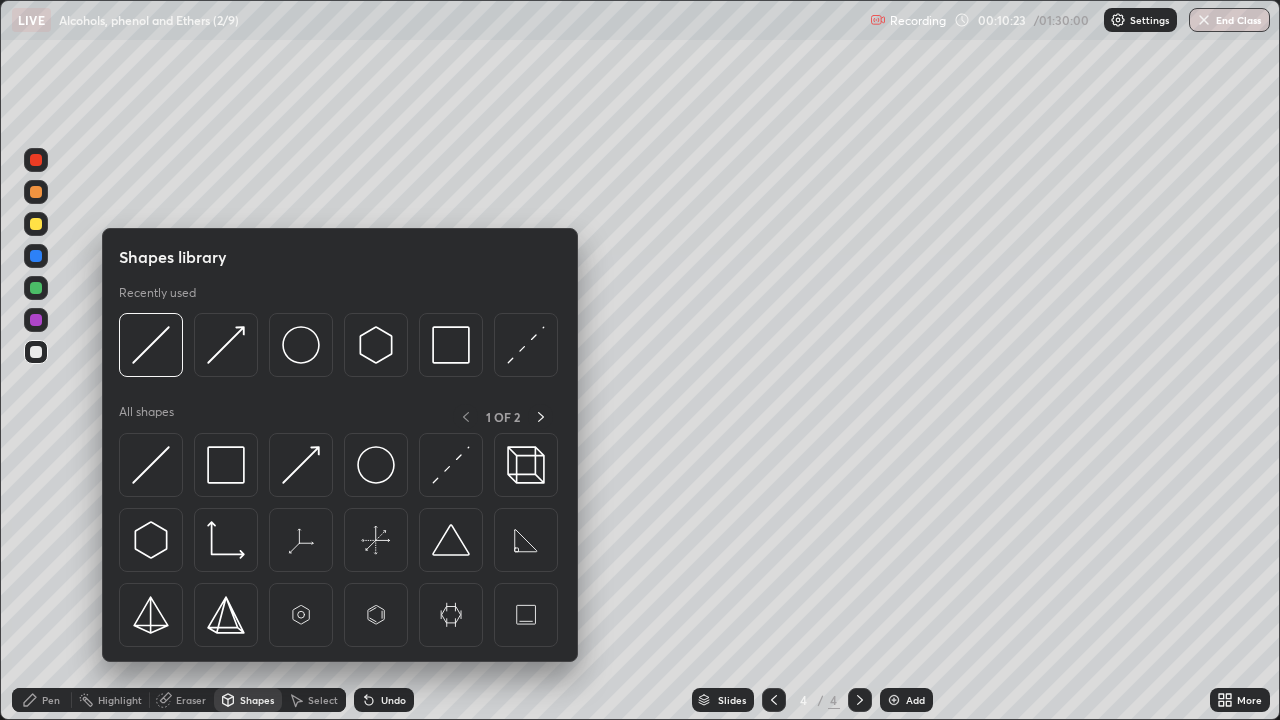 click at bounding box center (526, 345) 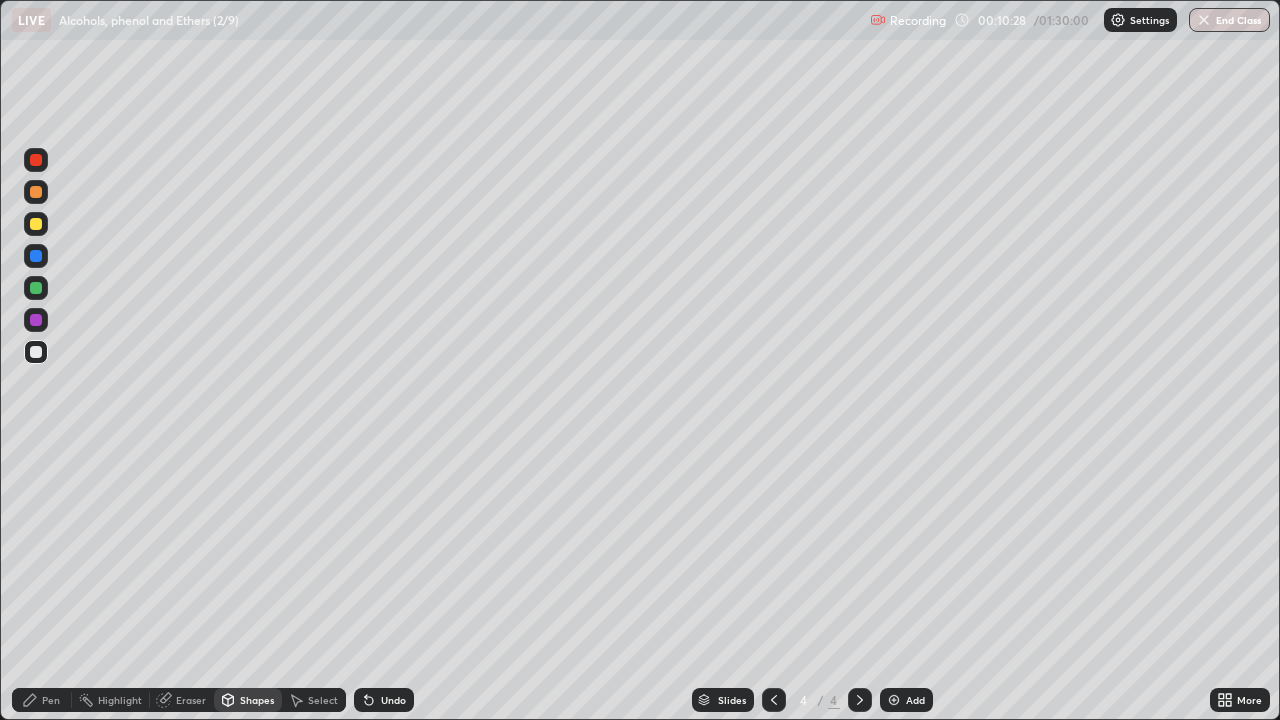 click on "Shapes" at bounding box center (257, 700) 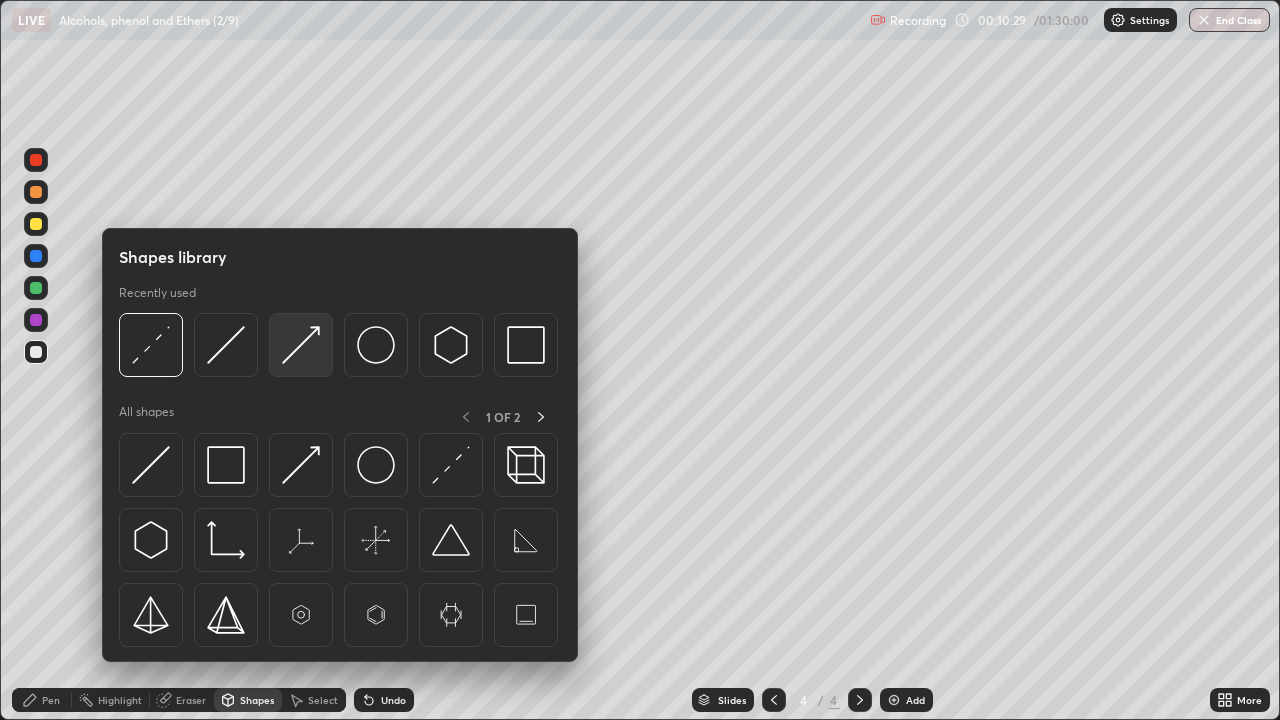 click at bounding box center [301, 345] 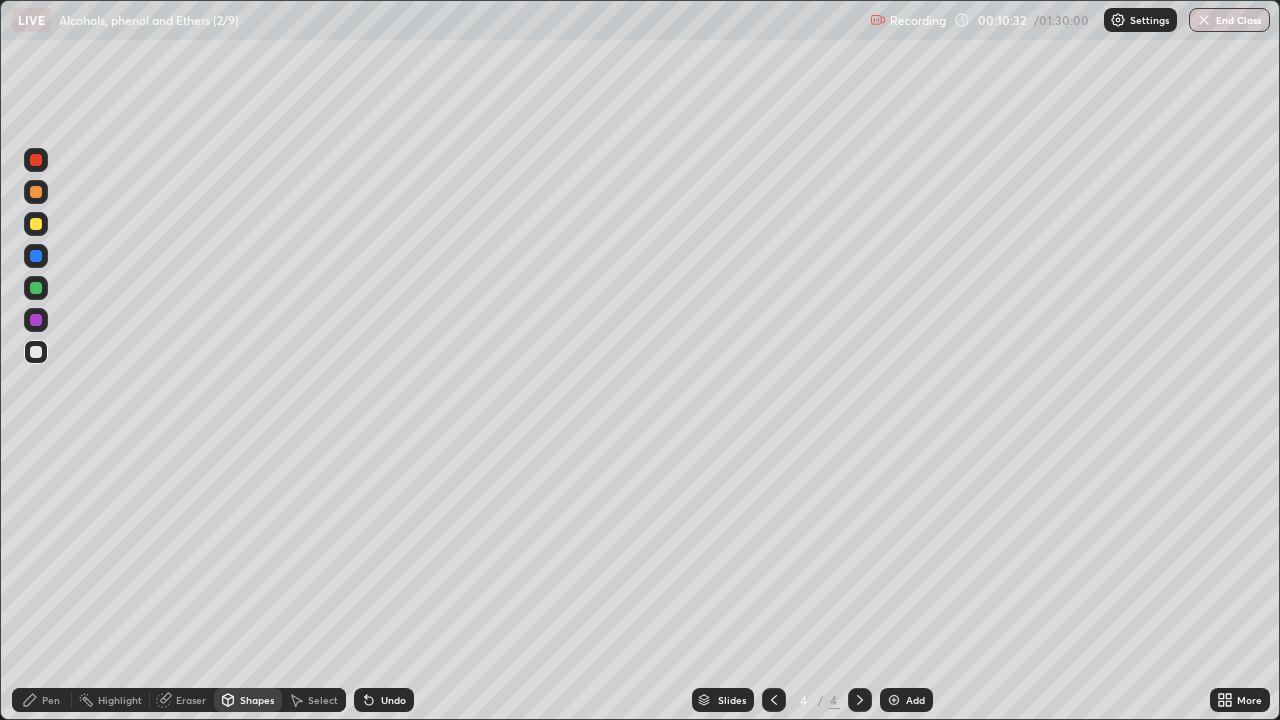 click on "Undo" at bounding box center (384, 700) 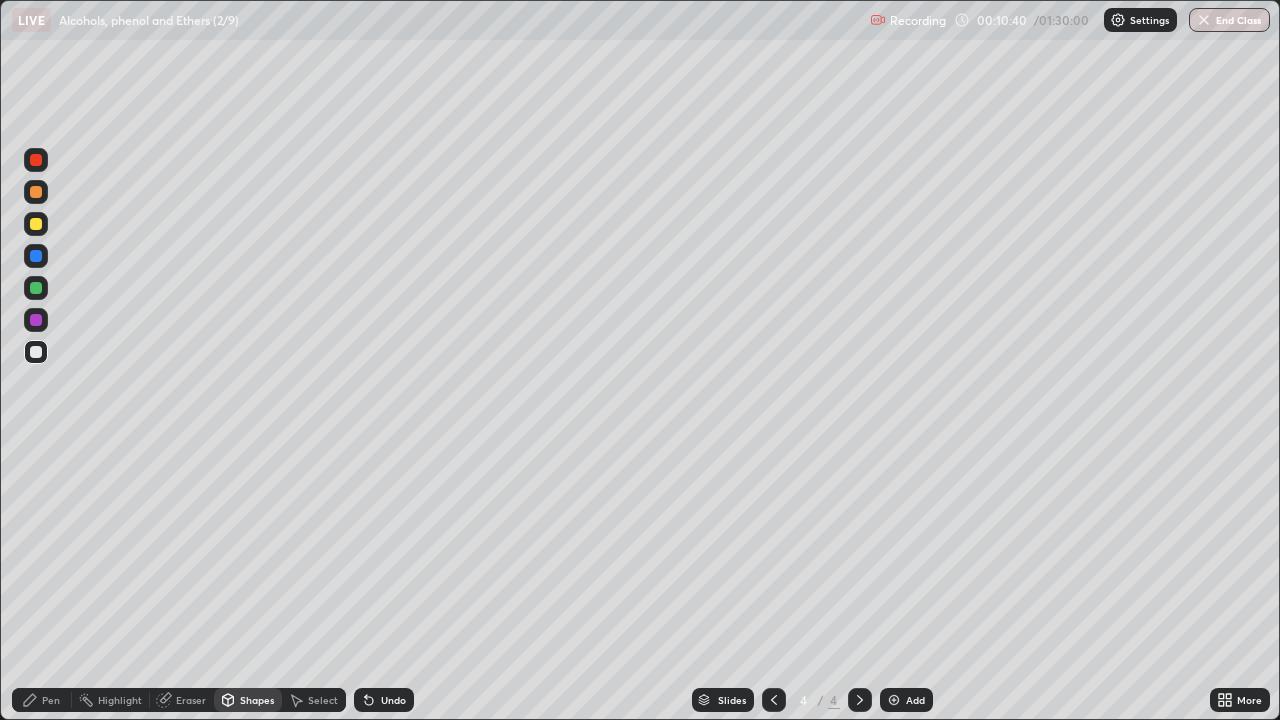 click on "Select" at bounding box center (314, 700) 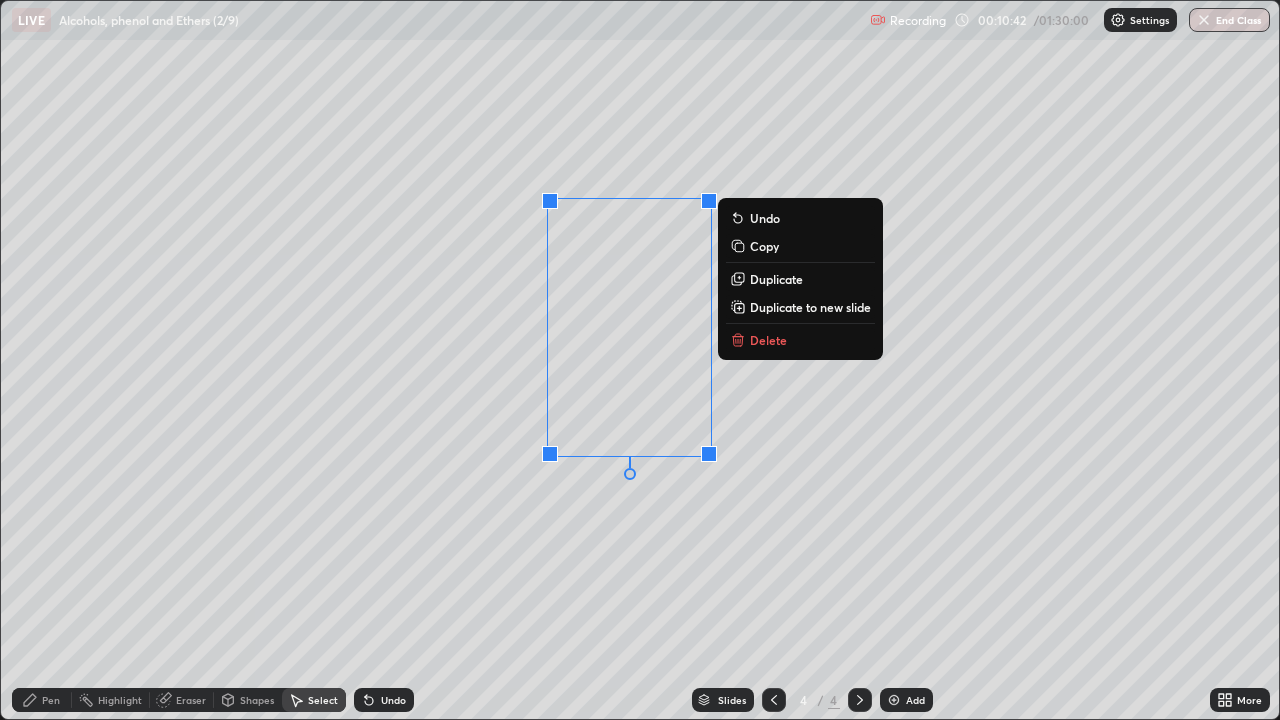 click on "Copy" at bounding box center (764, 246) 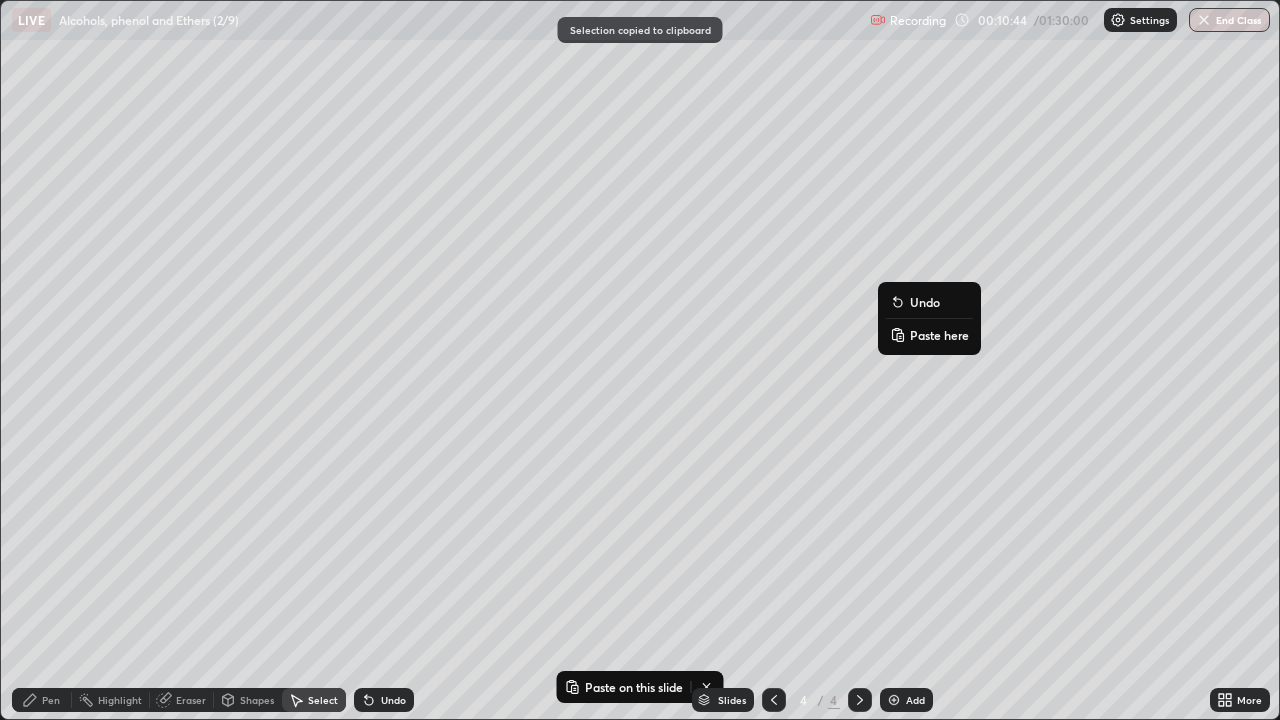 click on "Paste here" at bounding box center (939, 335) 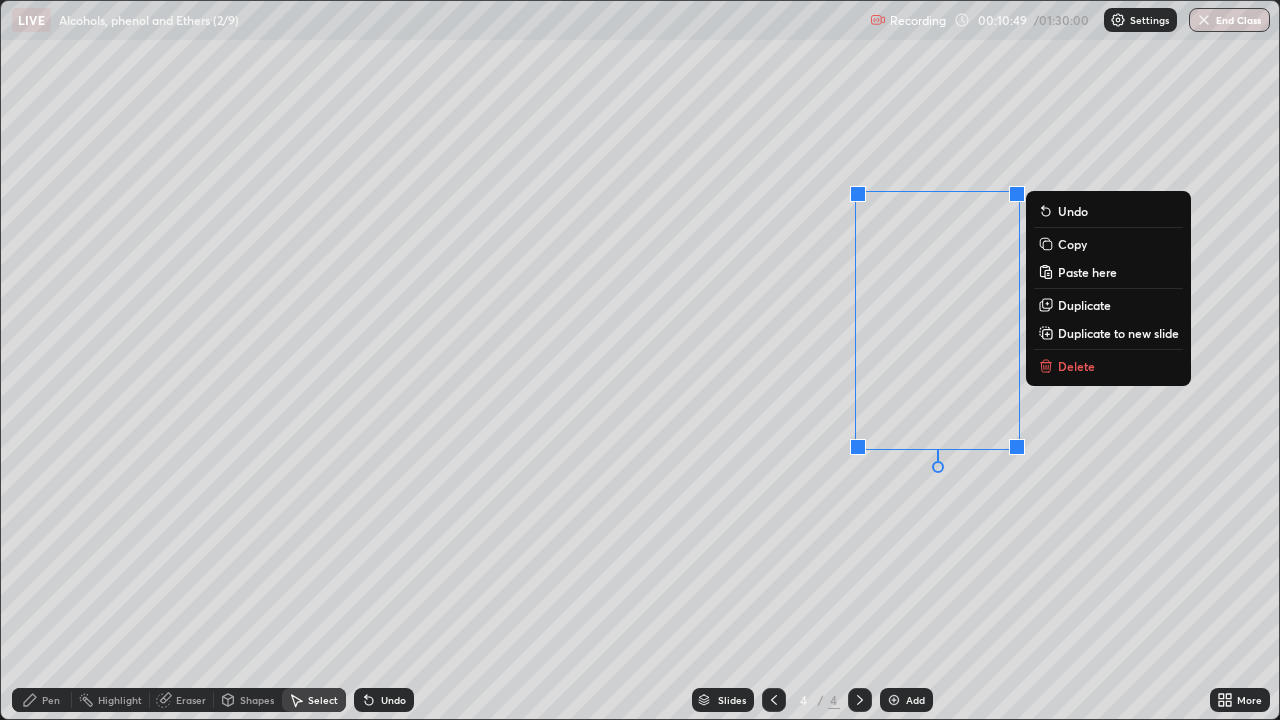 click on "Pen" at bounding box center (51, 700) 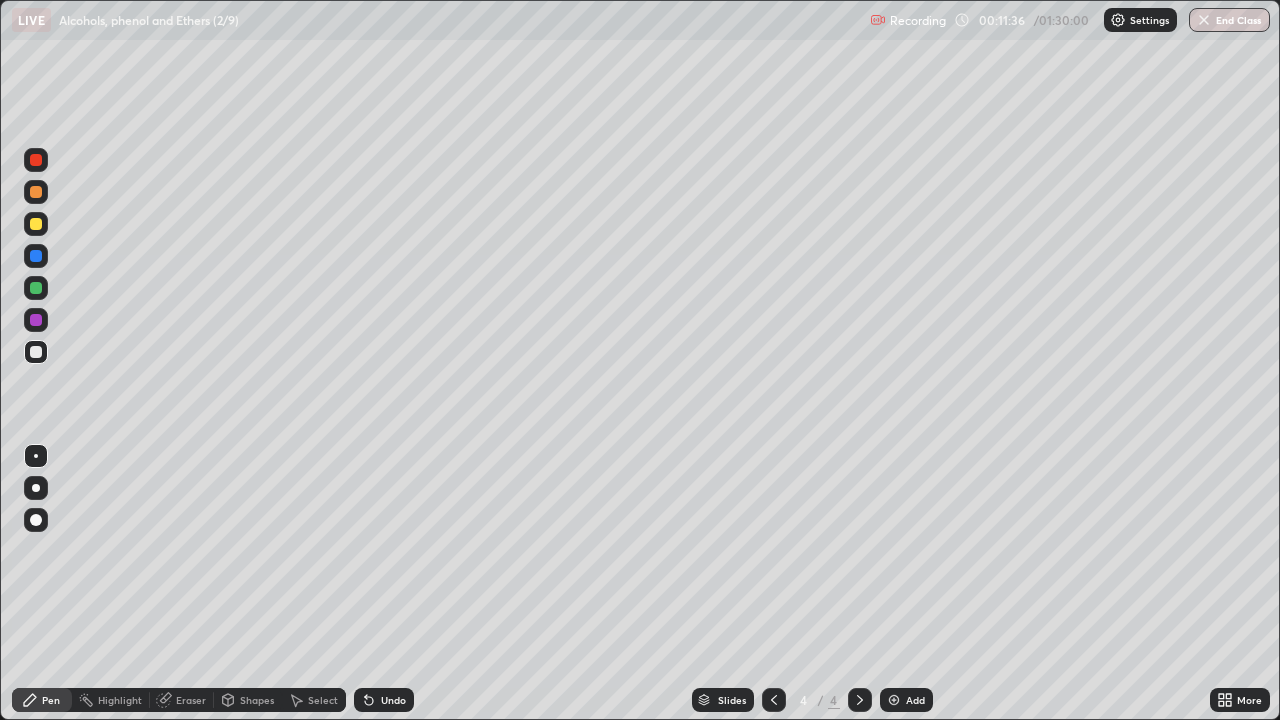click on "Select" at bounding box center (323, 700) 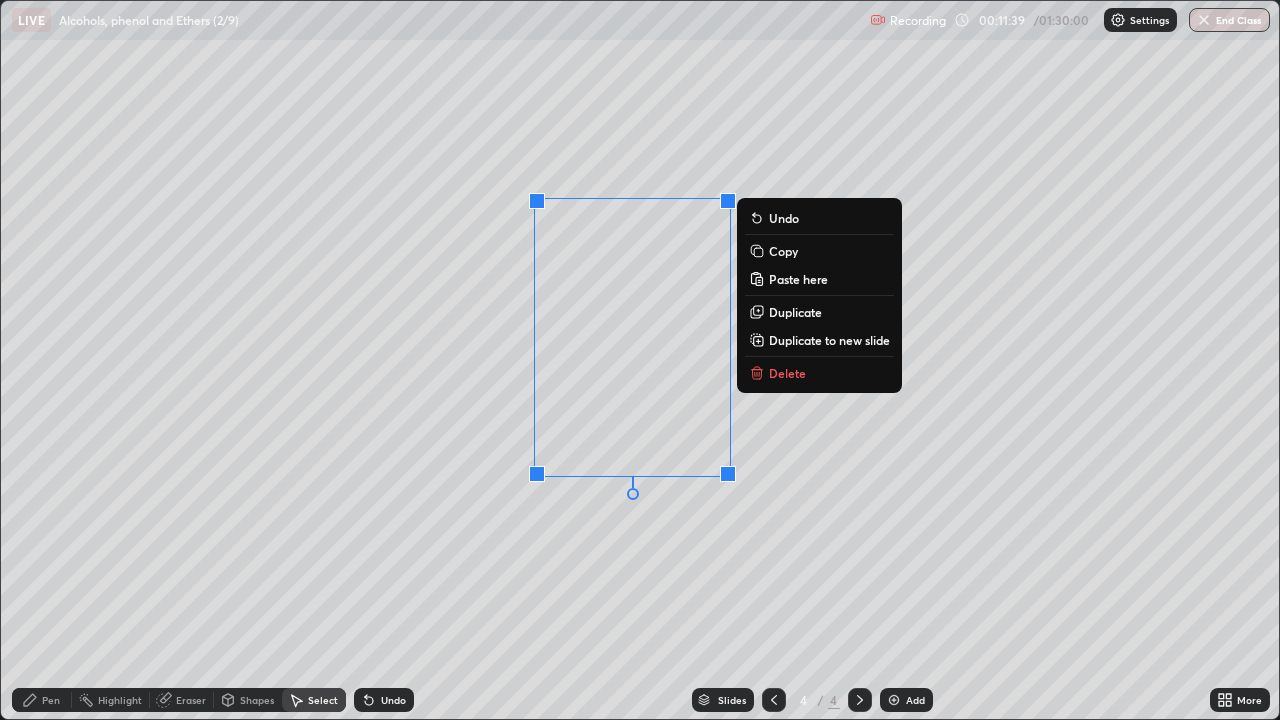click on "Copy" at bounding box center [783, 251] 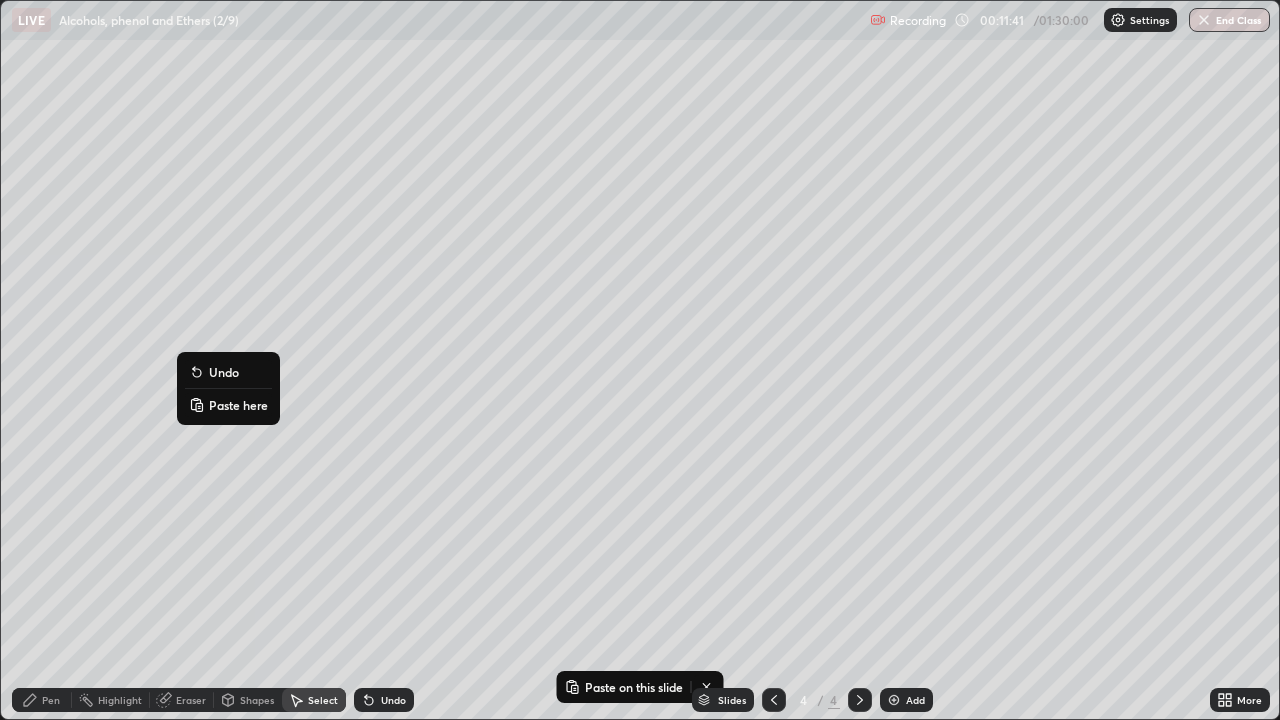 click on "Paste here" at bounding box center (238, 405) 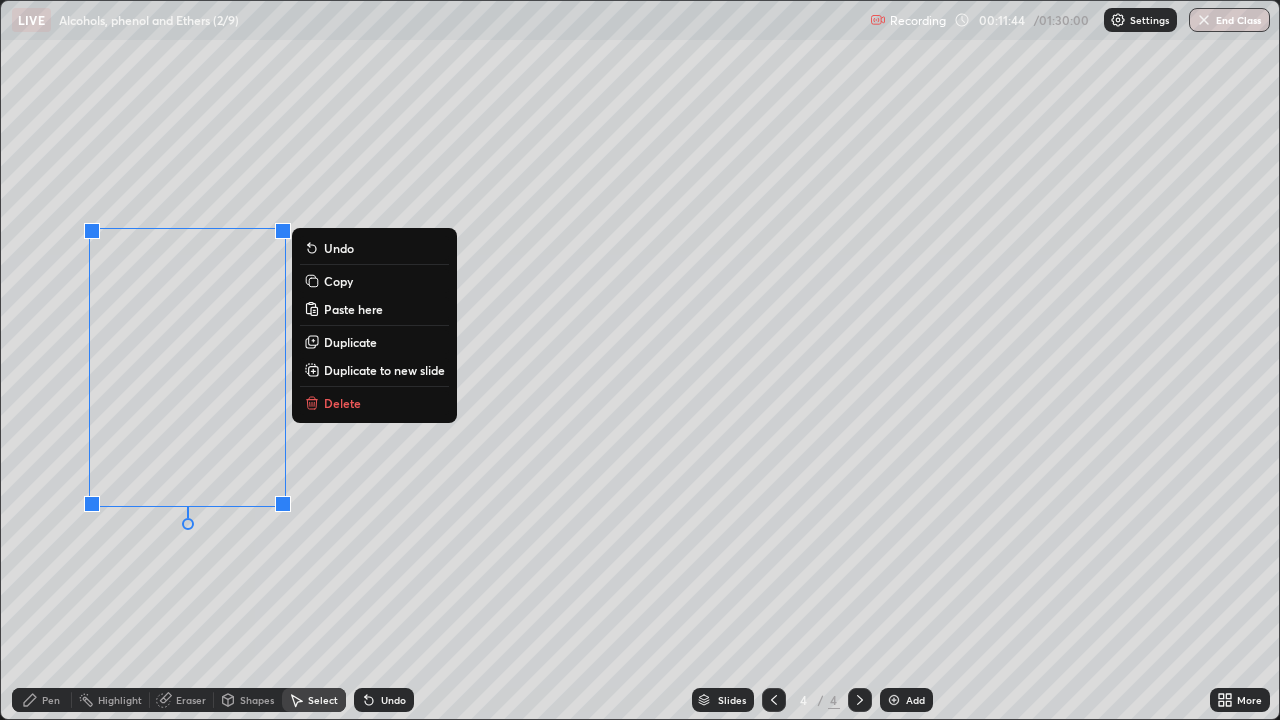 click on "0 ° Undo Copy Paste here Duplicate Duplicate to new slide Delete" at bounding box center [640, 360] 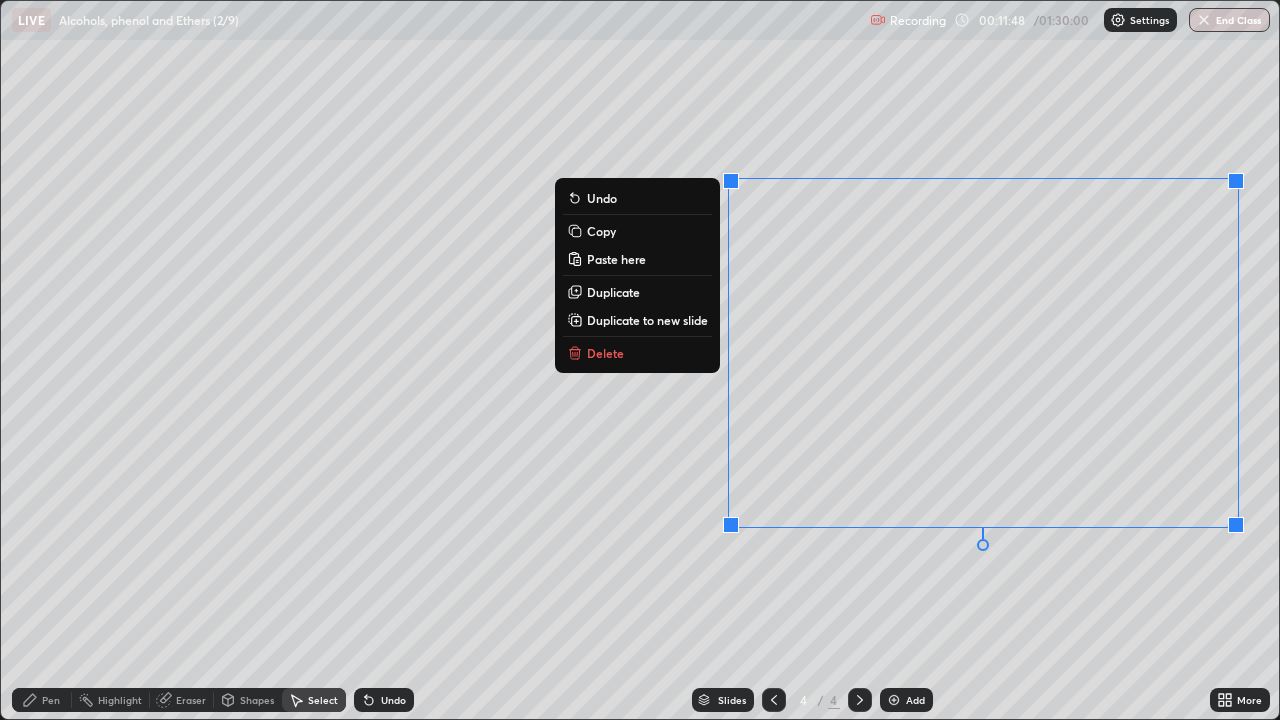 click on "0 ° Undo Copy Paste here Duplicate Duplicate to new slide Delete" at bounding box center (640, 360) 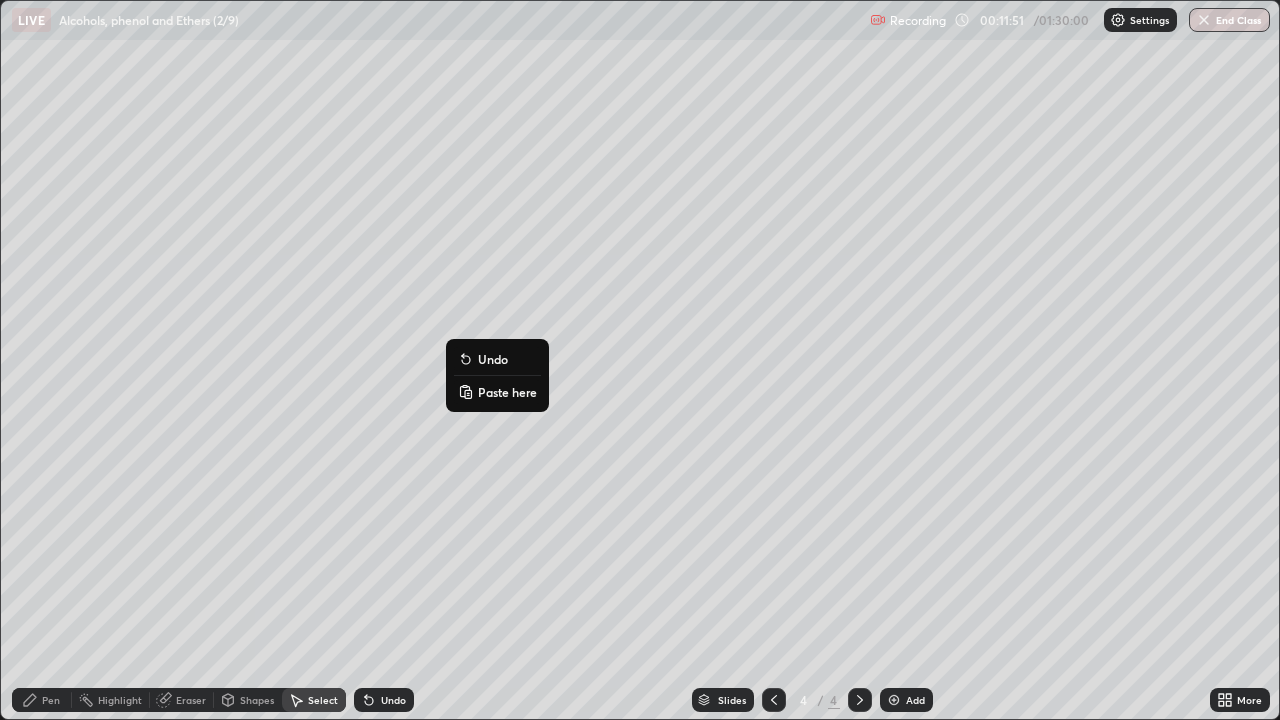 click on "Paste here" at bounding box center (507, 392) 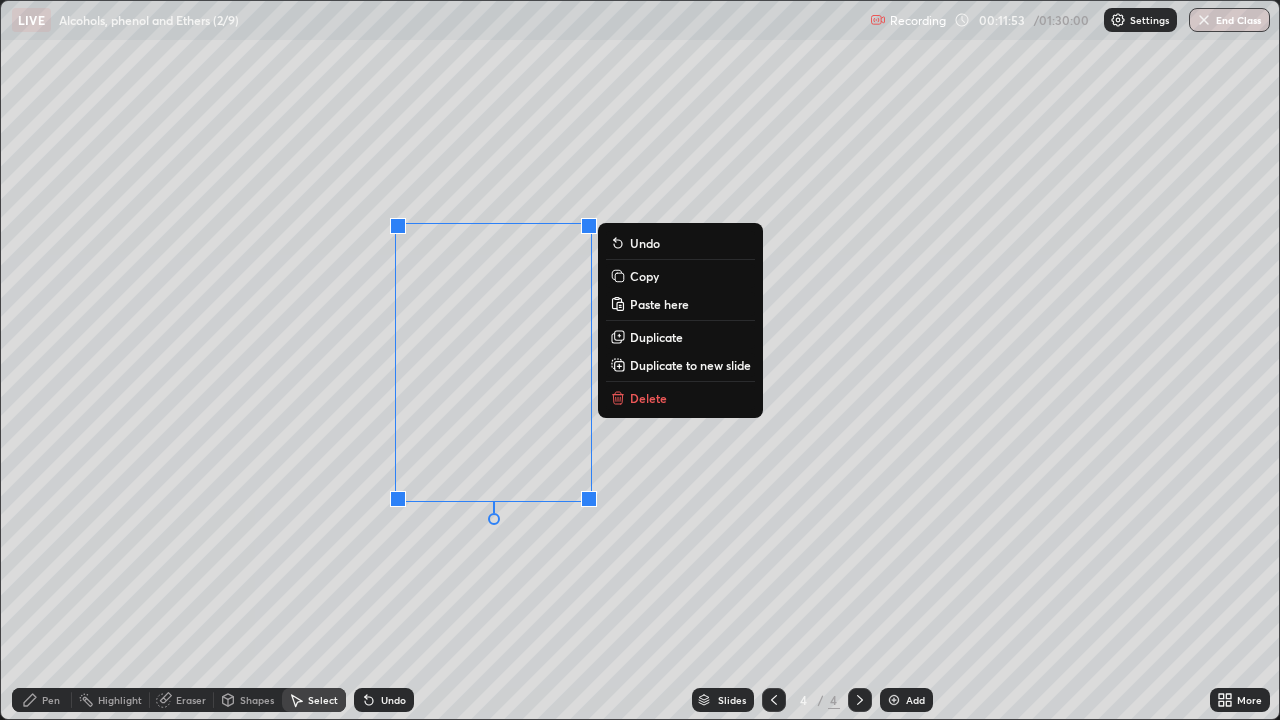 click 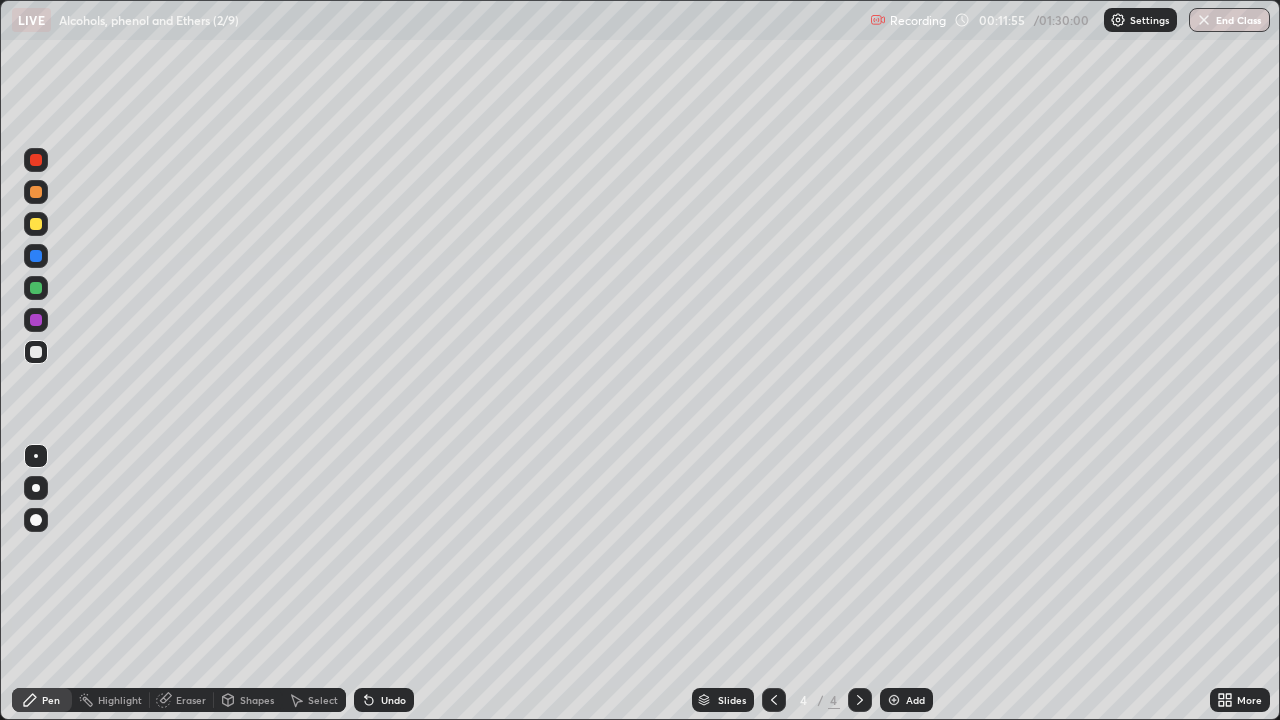 click on "Eraser" at bounding box center [191, 700] 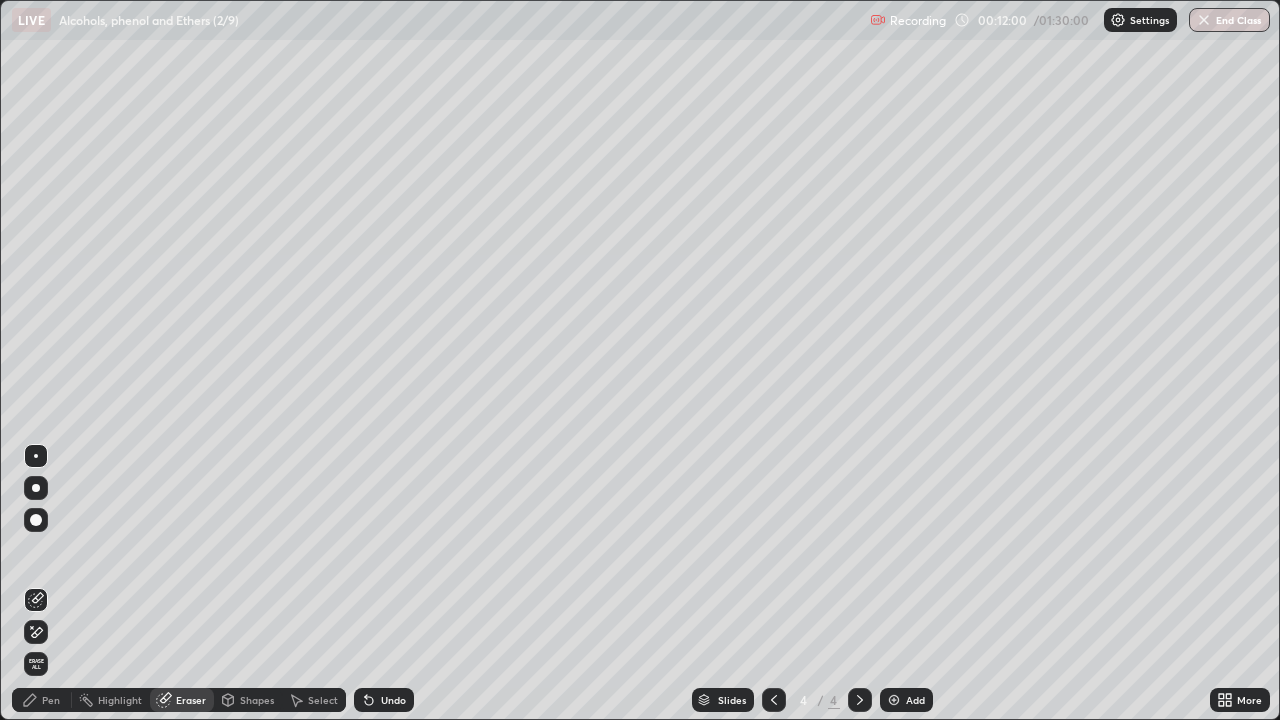 click on "Pen" at bounding box center (51, 700) 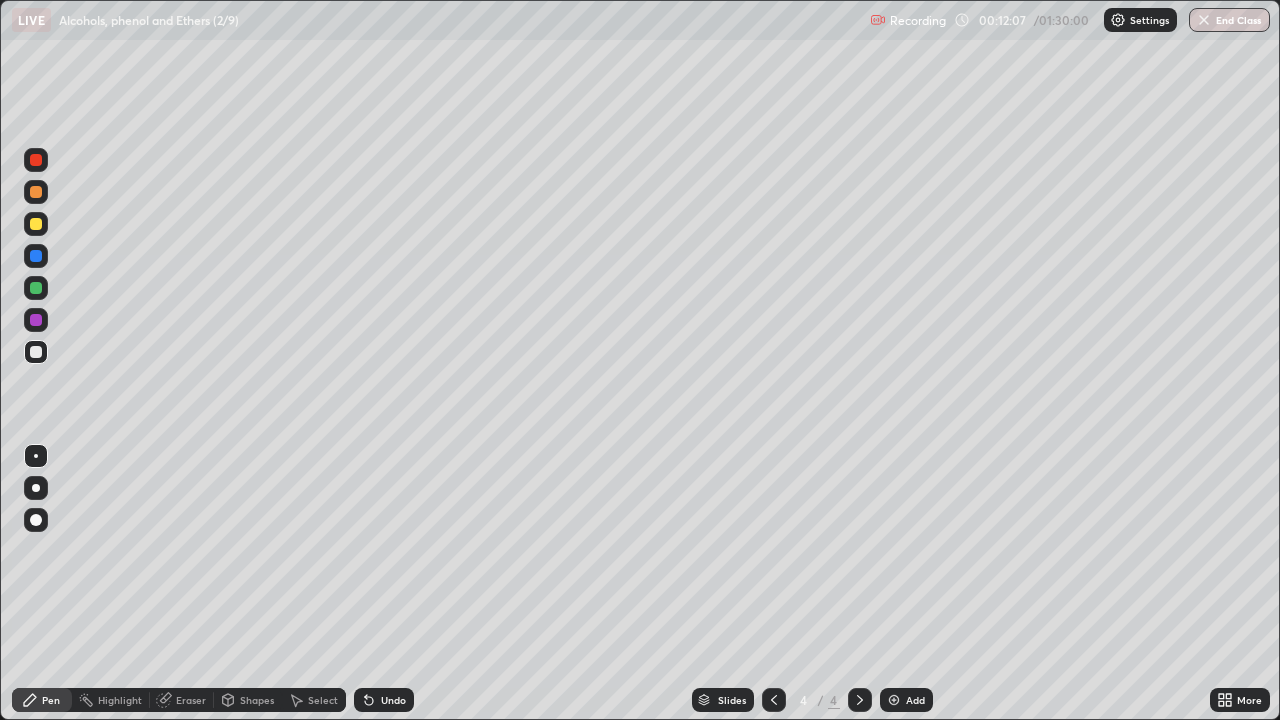 click 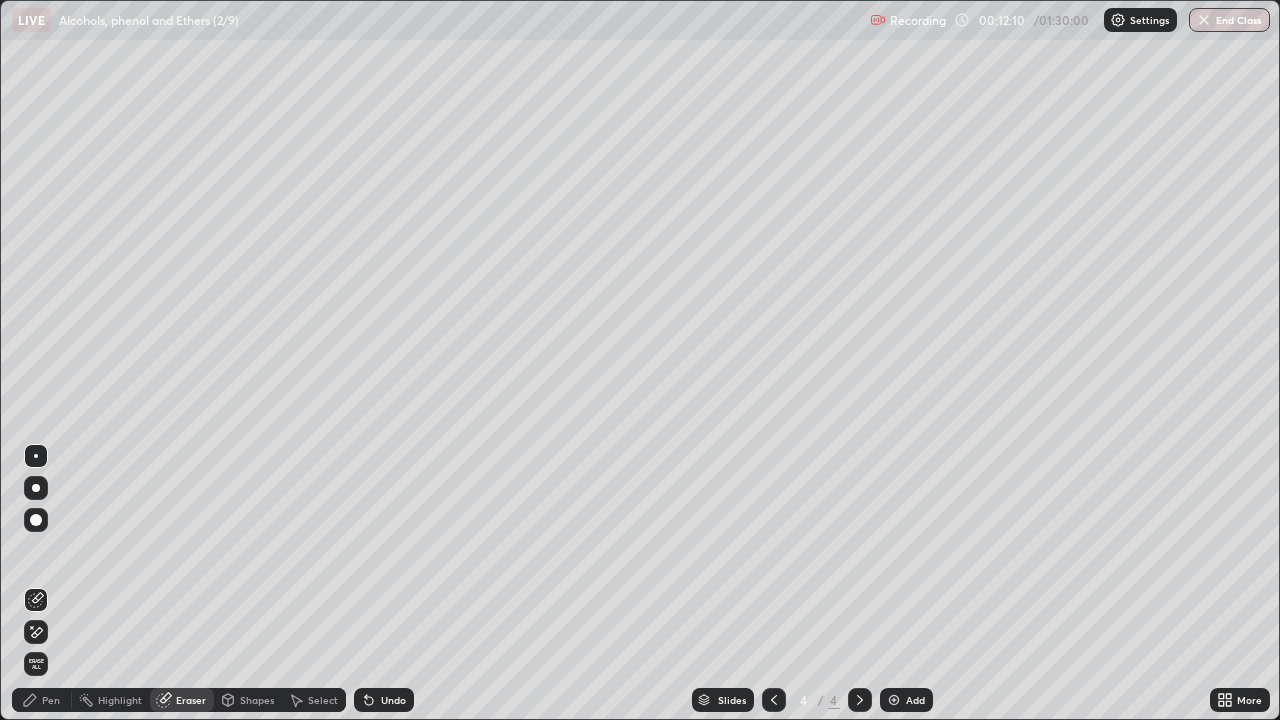 click on "Pen" at bounding box center [42, 700] 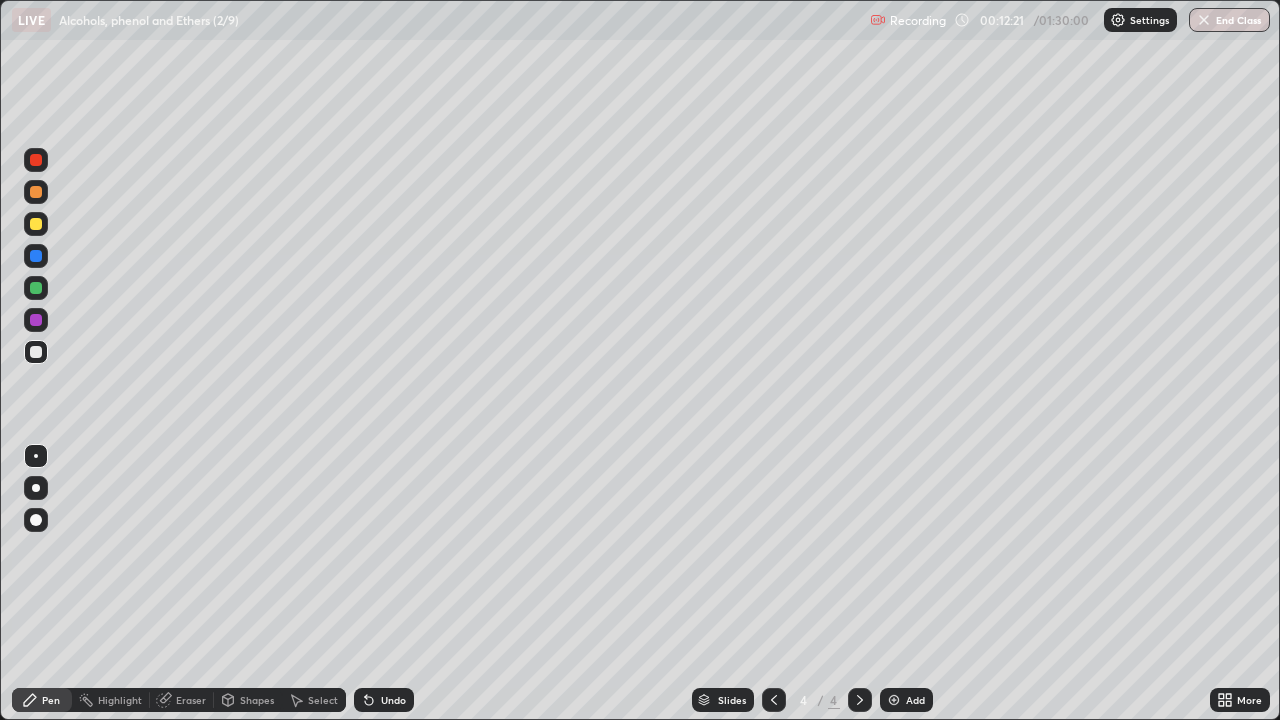 click at bounding box center (36, 320) 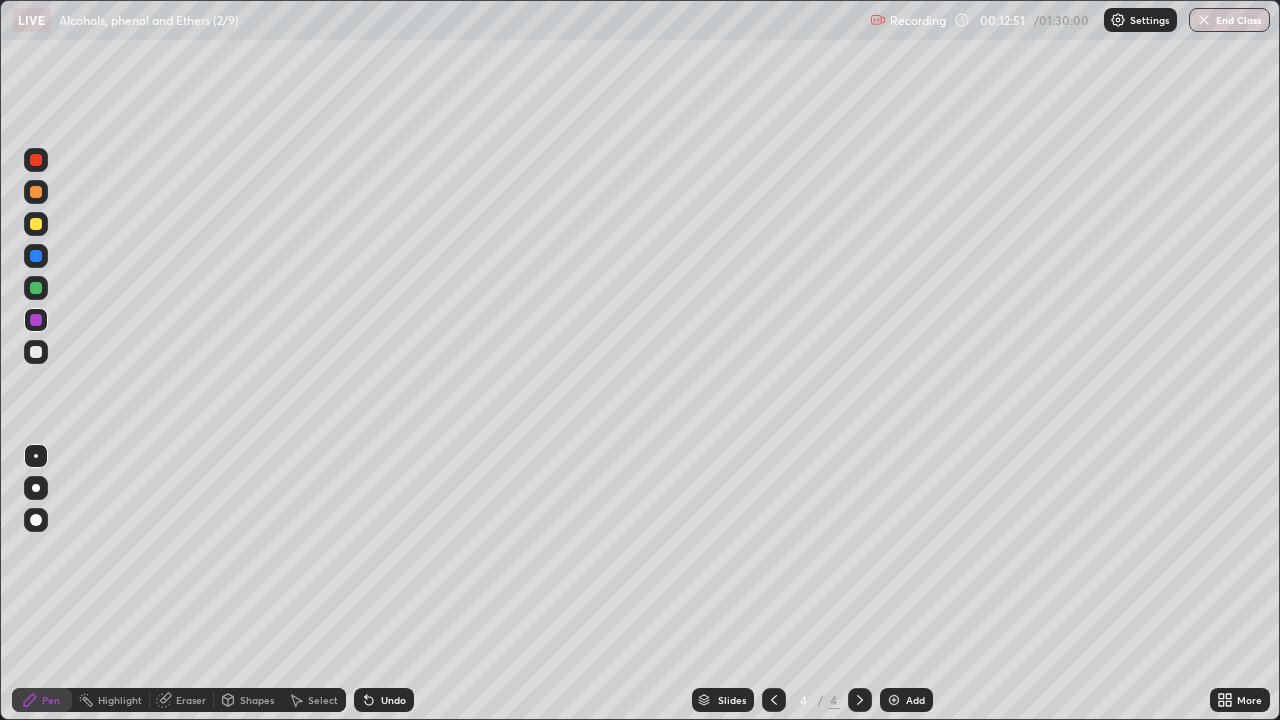 click on "Shapes" at bounding box center [257, 700] 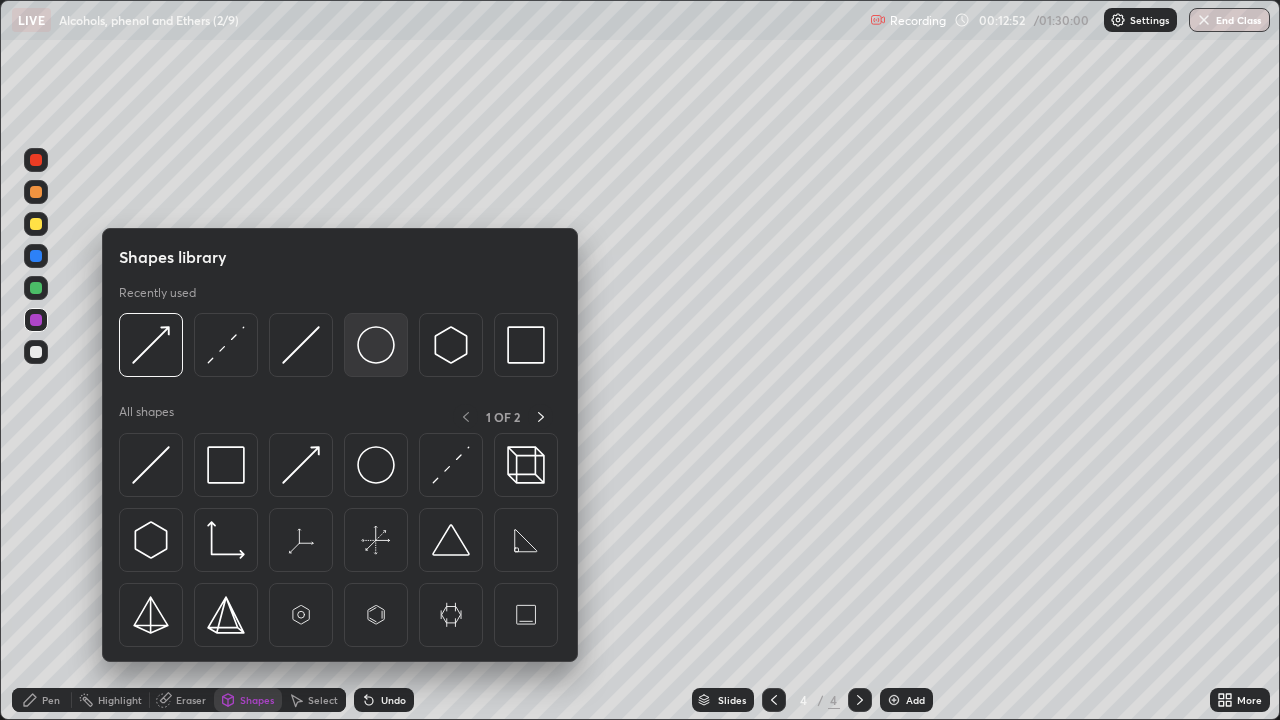 click at bounding box center (376, 345) 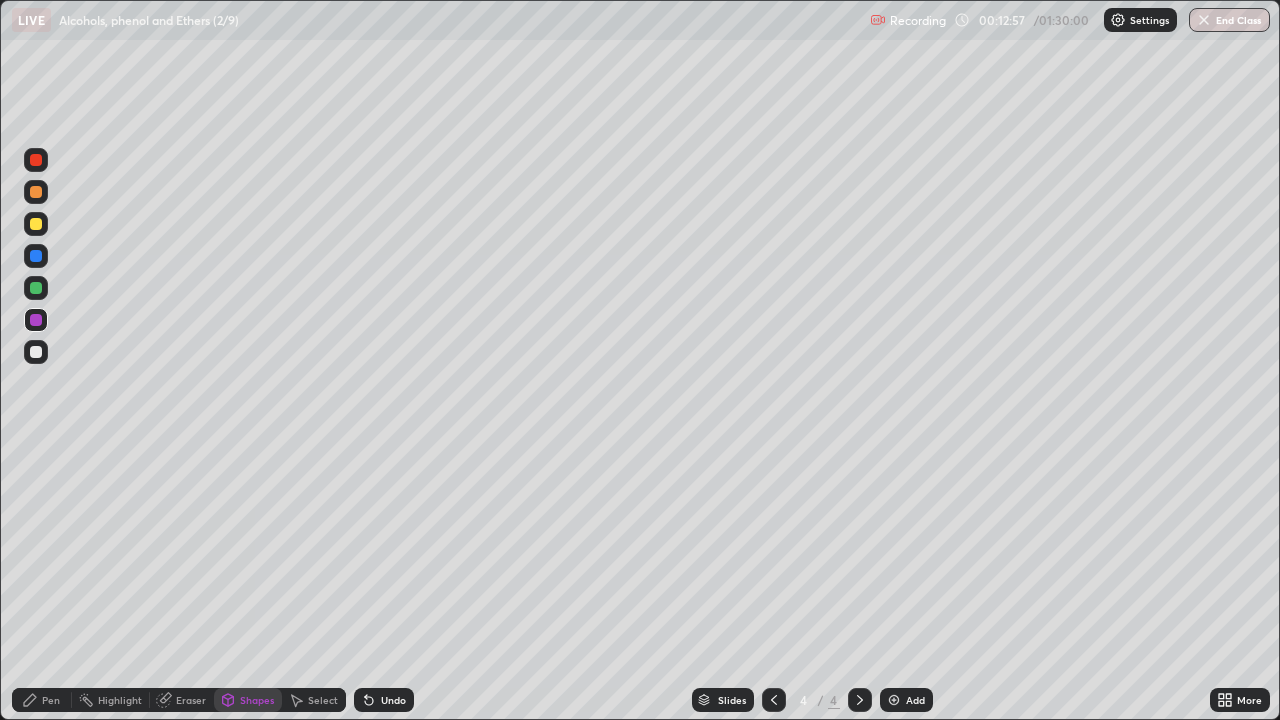 click at bounding box center [36, 224] 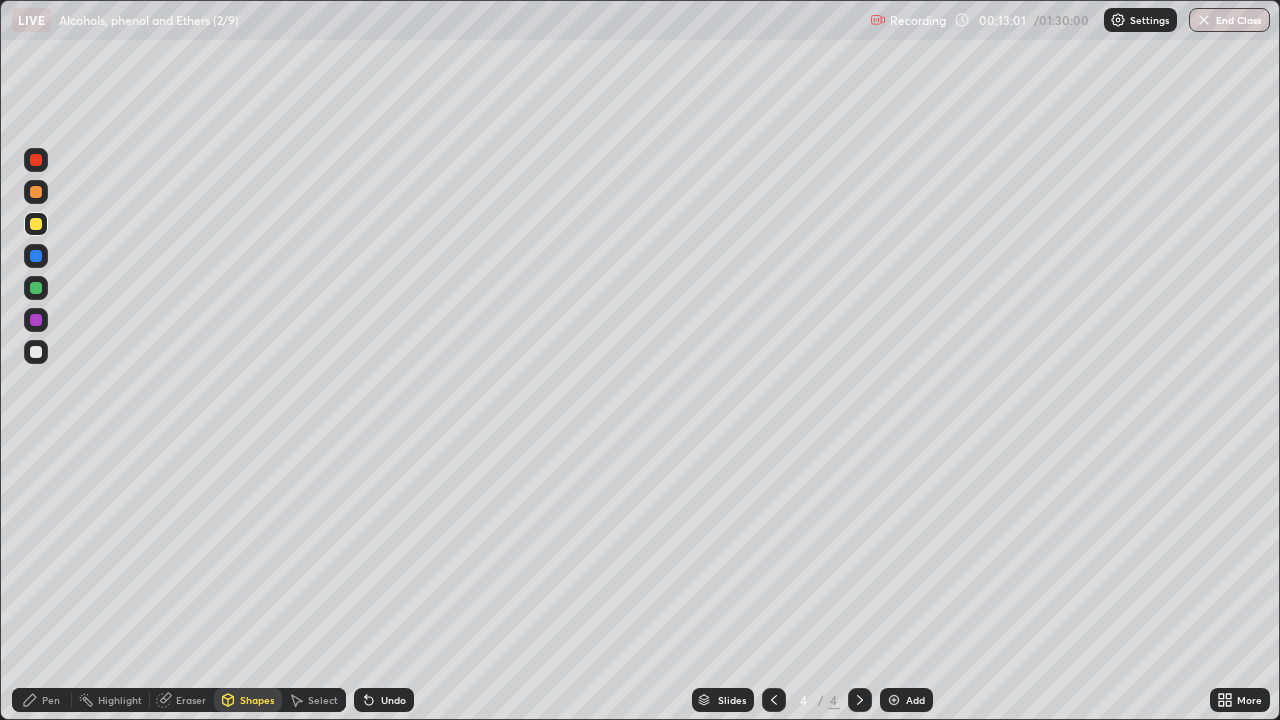 click 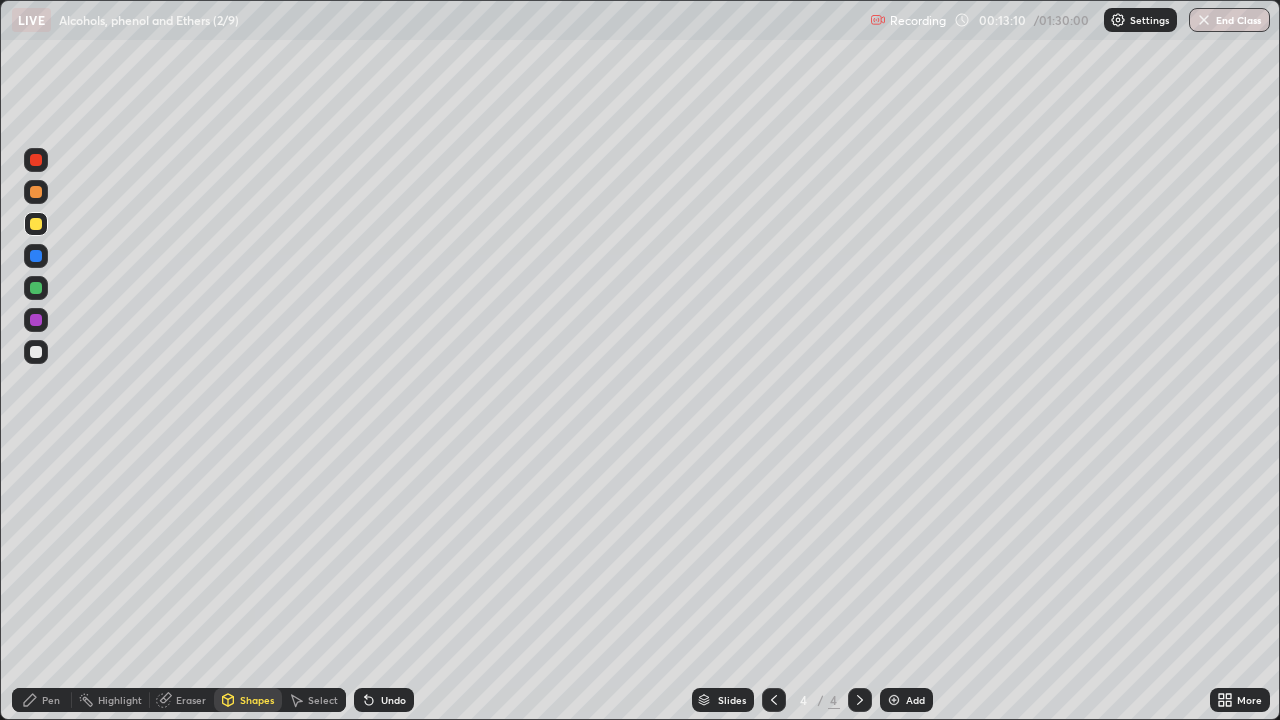 click at bounding box center [36, 288] 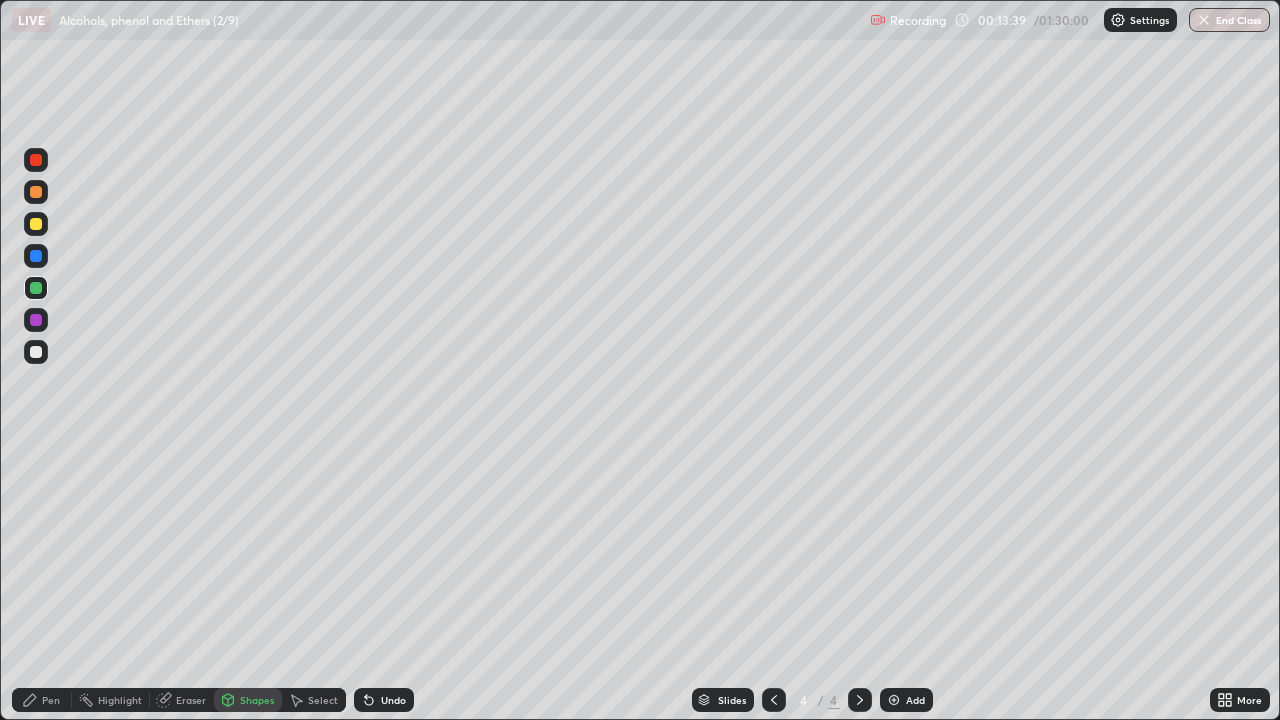 click on "Select" at bounding box center [323, 700] 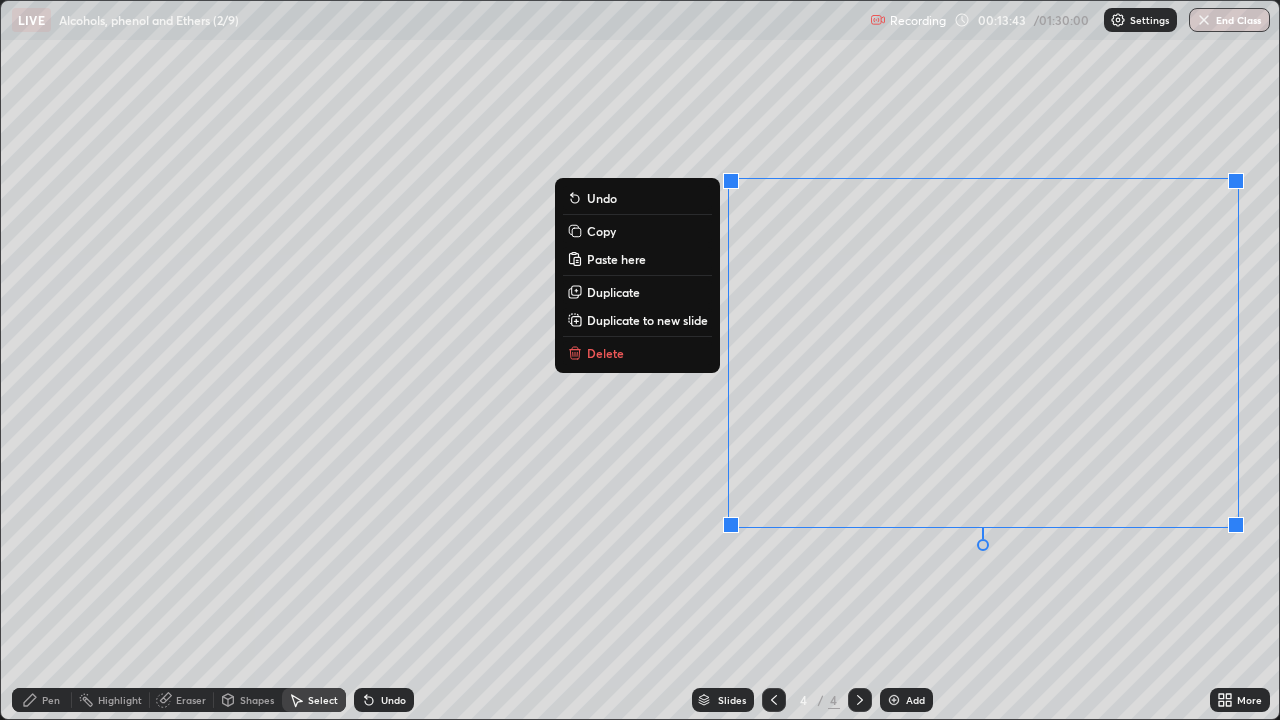 click on "Copy" at bounding box center (601, 231) 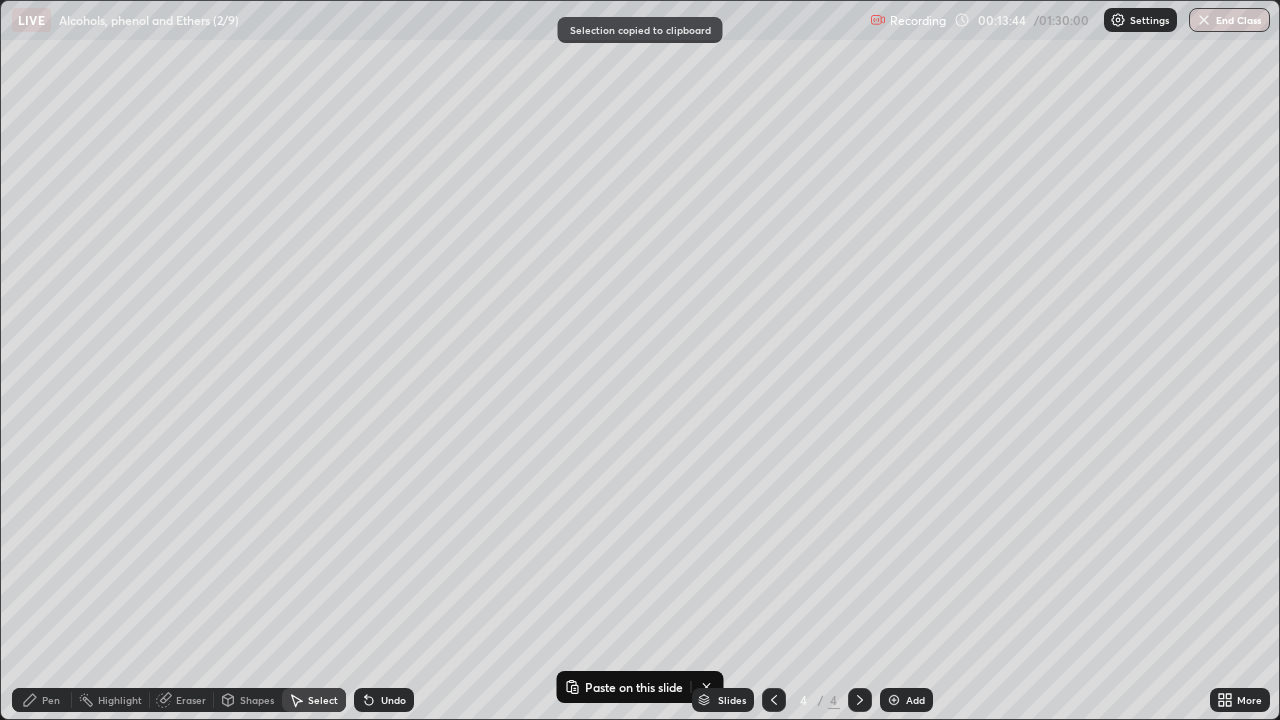 click at bounding box center [894, 700] 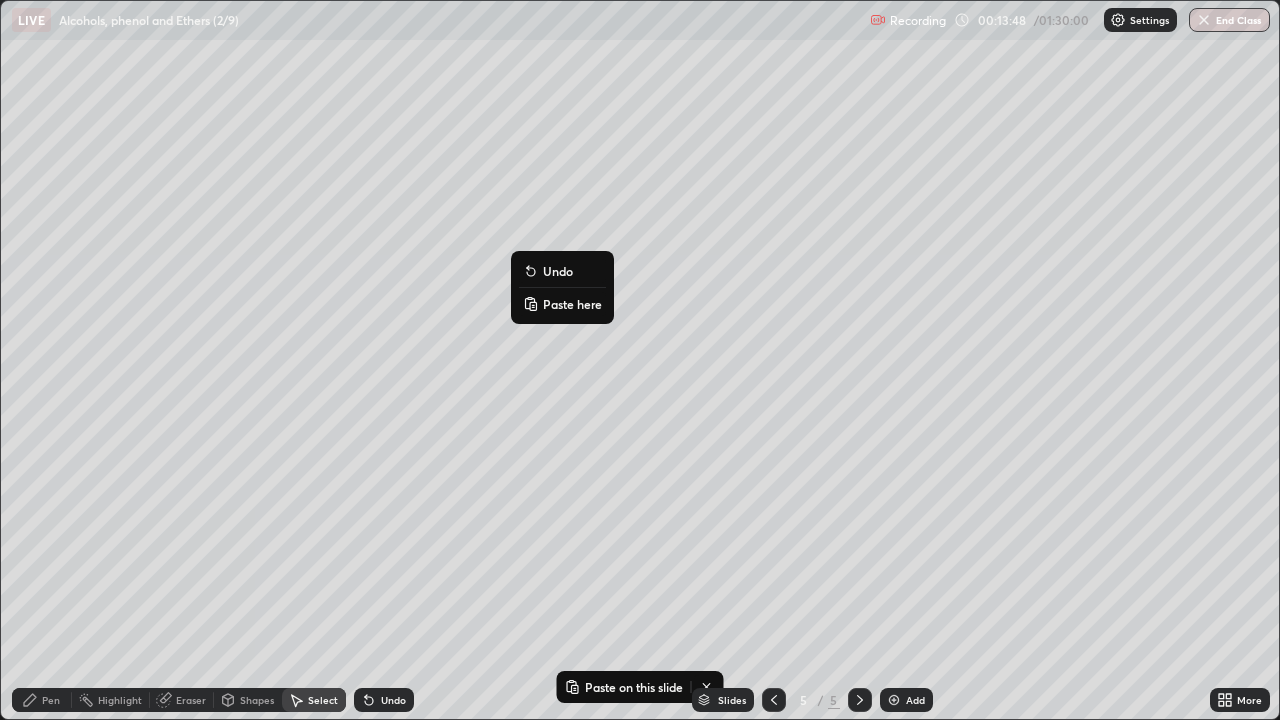 click on "Paste here" at bounding box center (572, 304) 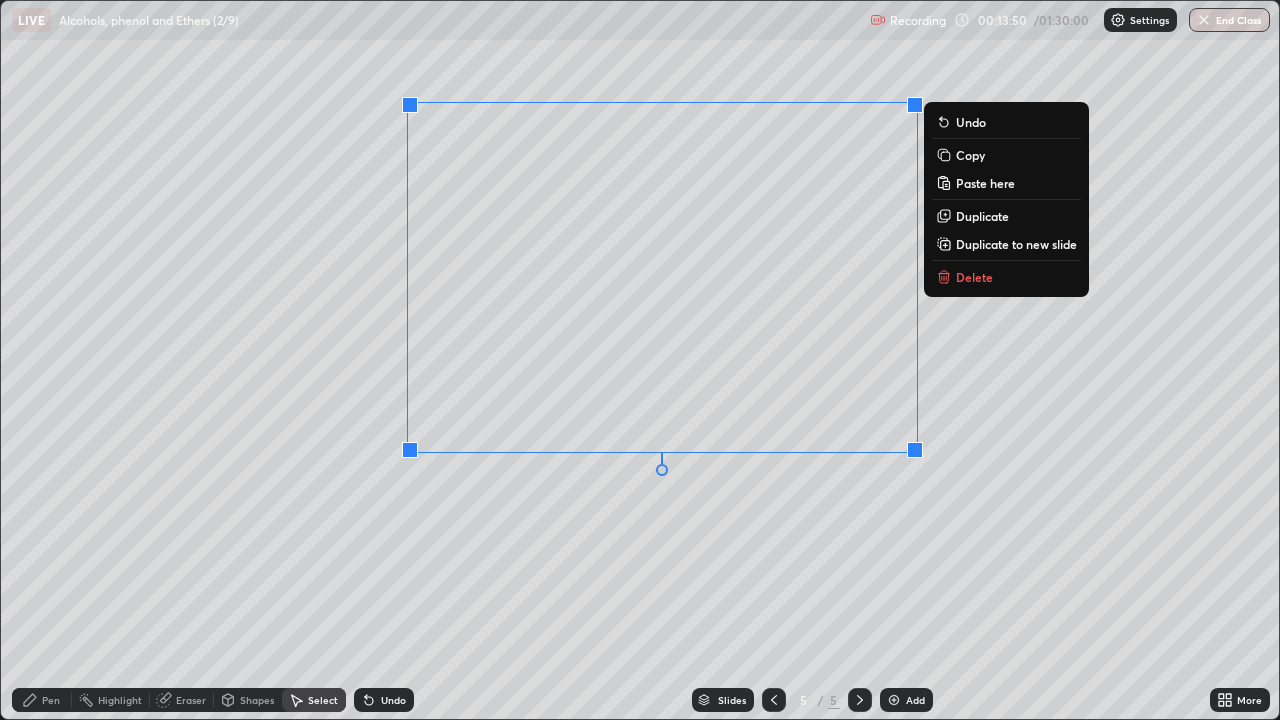 click 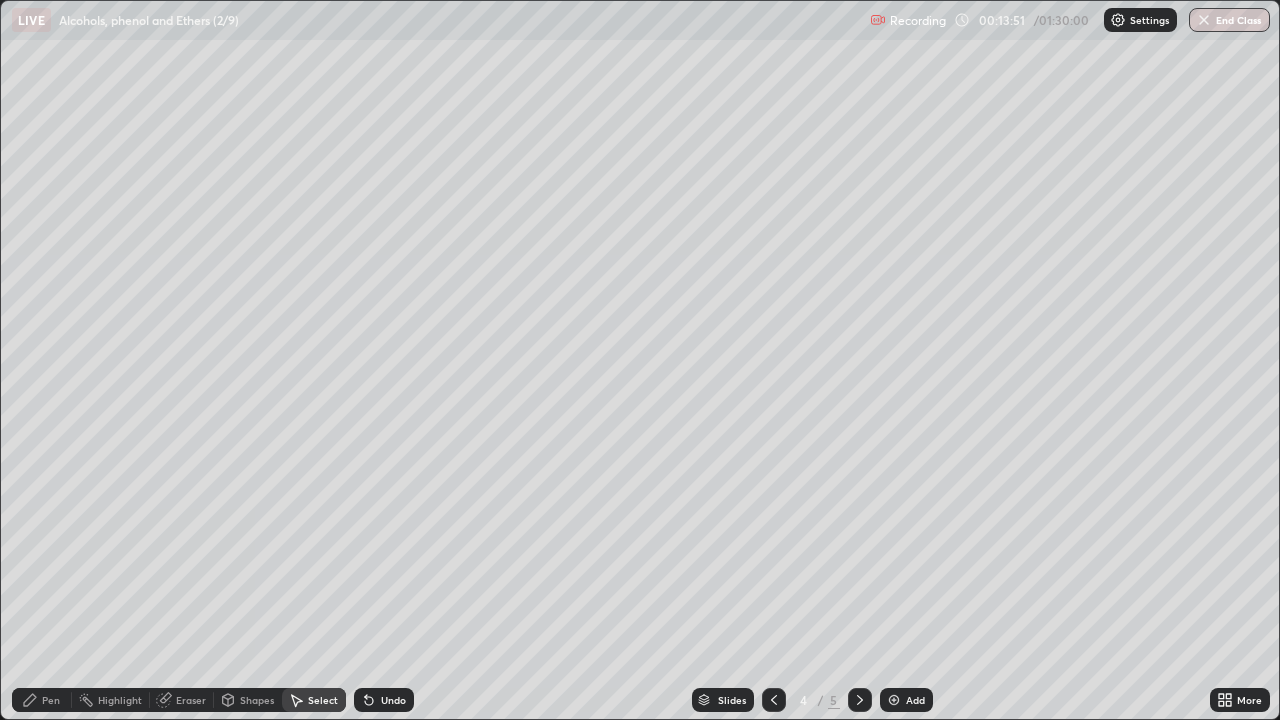 click on "Select" at bounding box center [323, 700] 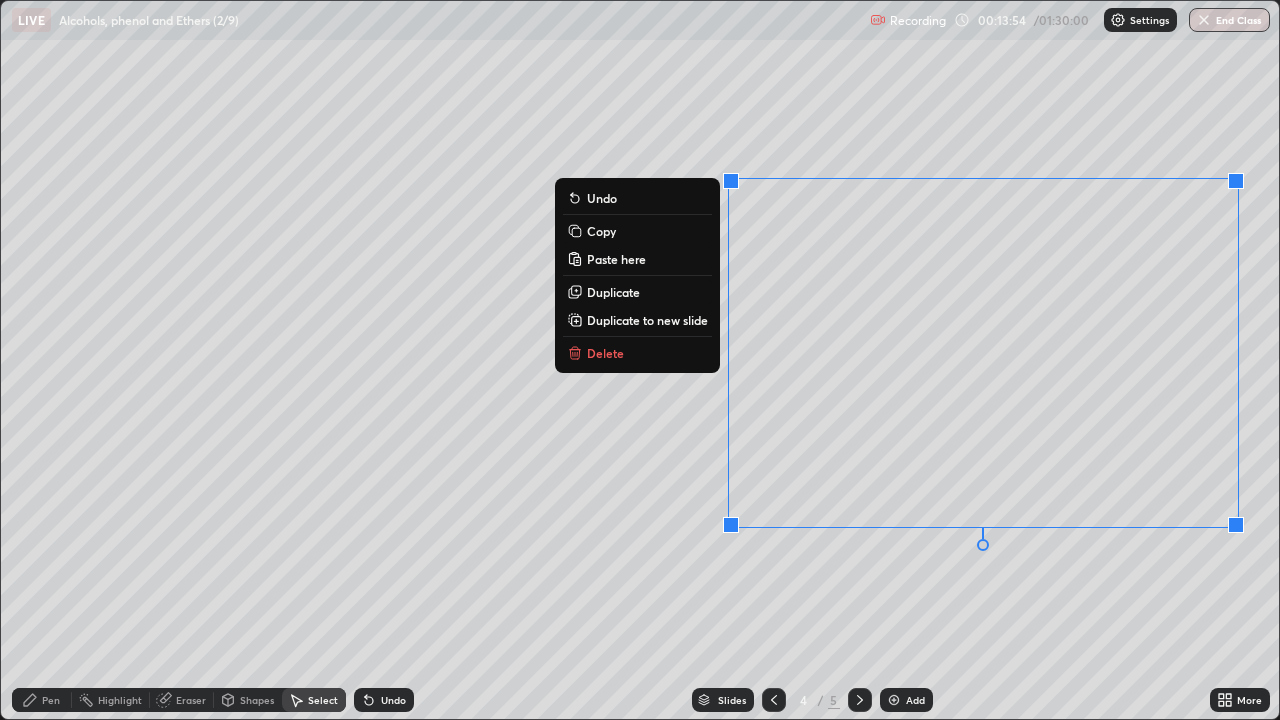 click on "Delete" at bounding box center (605, 353) 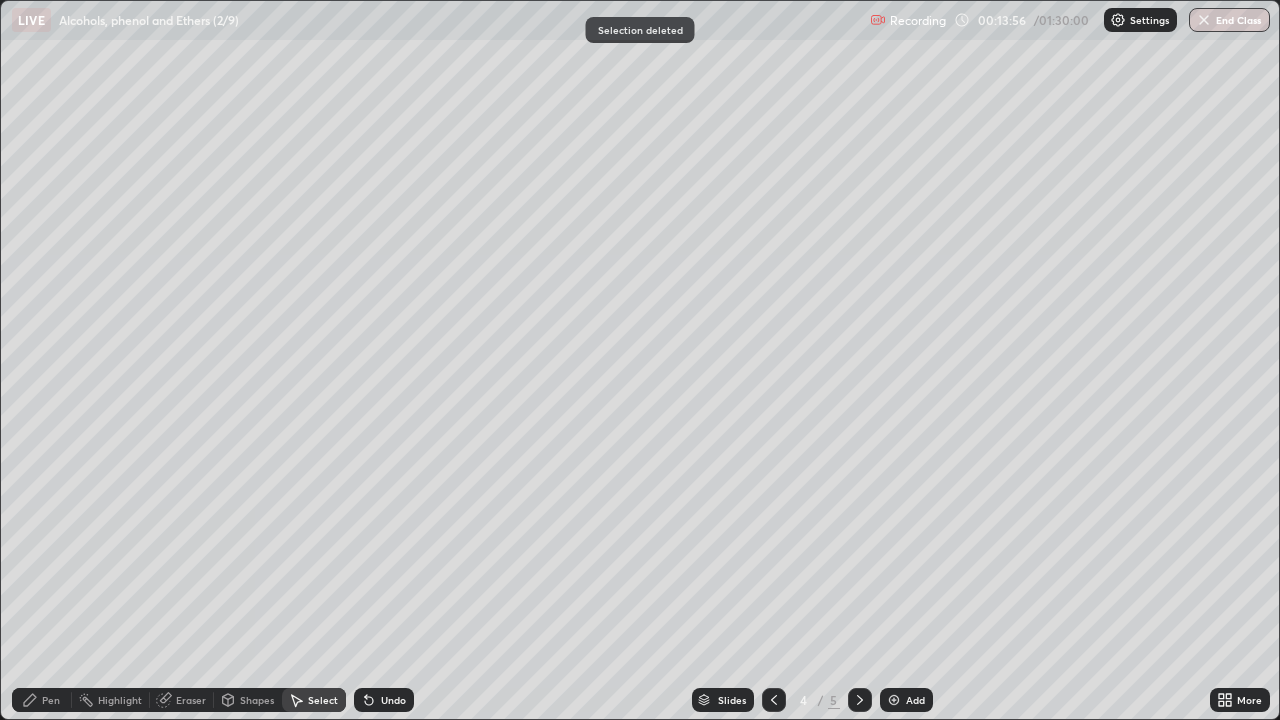 click on "Select" at bounding box center [323, 700] 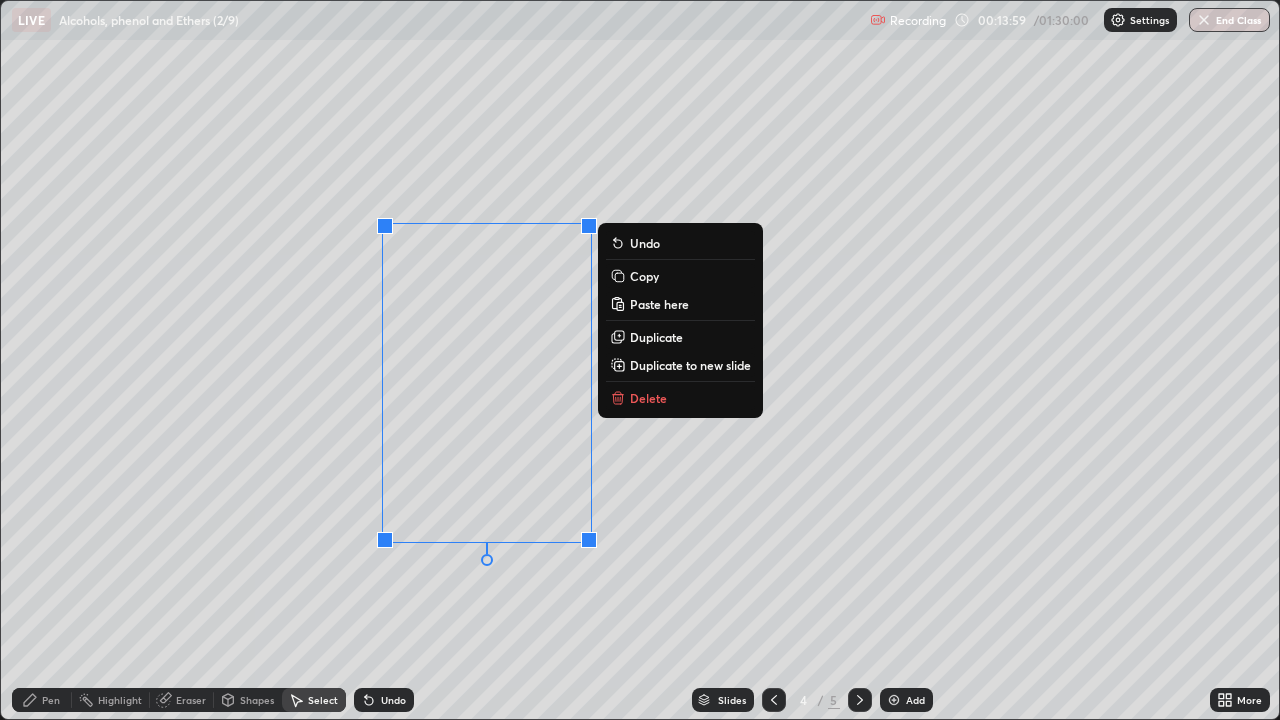click on "Copy" at bounding box center [644, 276] 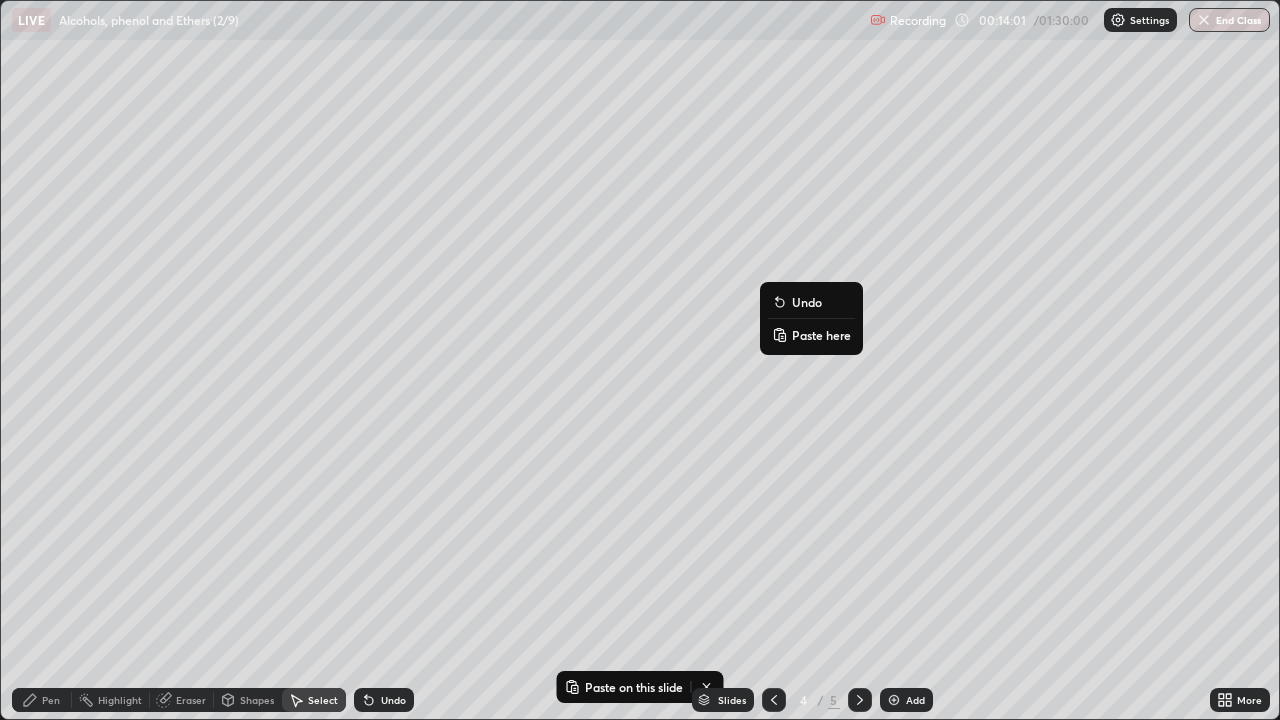 click on "Paste here" at bounding box center [821, 335] 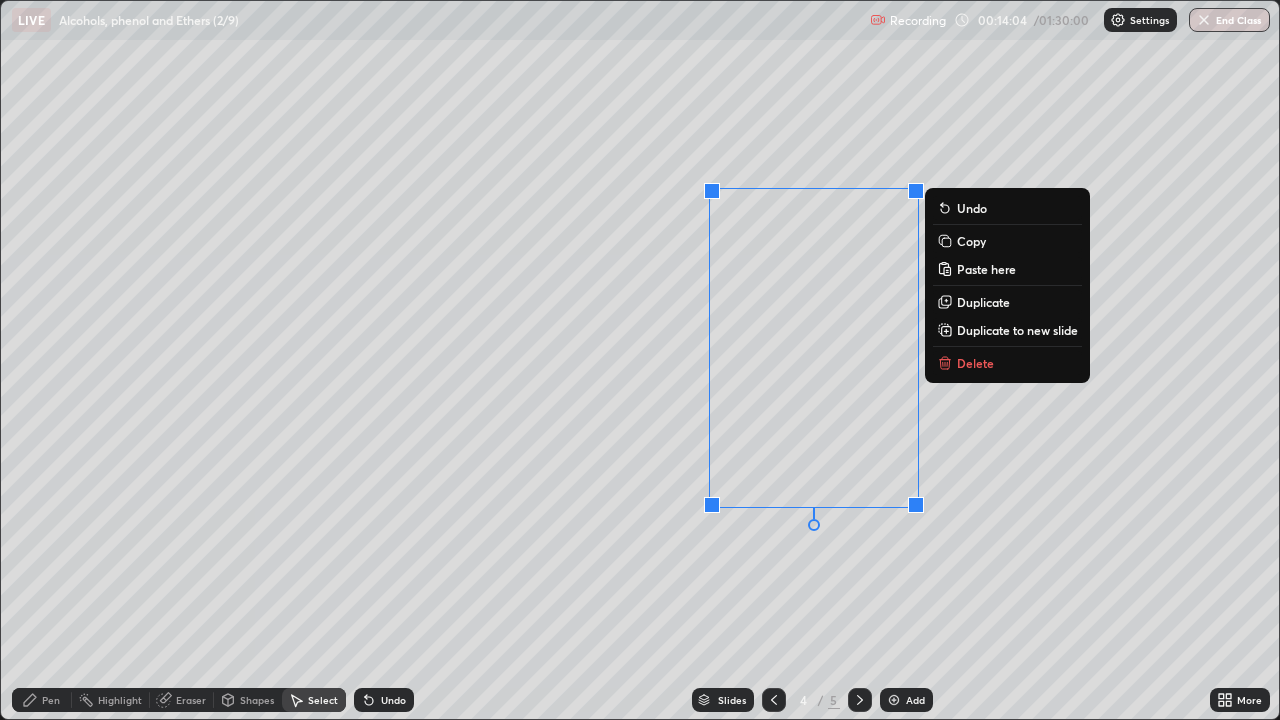 click on "0 ° Undo Copy Paste here Duplicate Duplicate to new slide Delete" at bounding box center (640, 360) 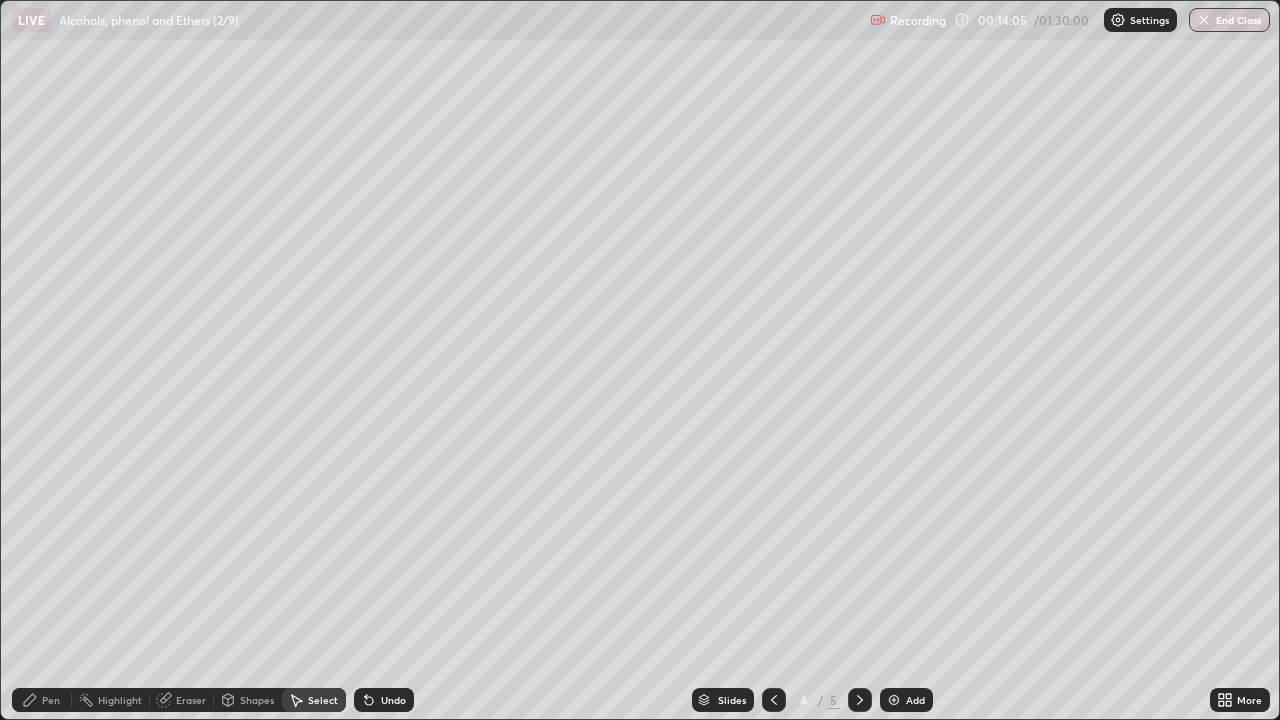 click on "Select" at bounding box center [323, 700] 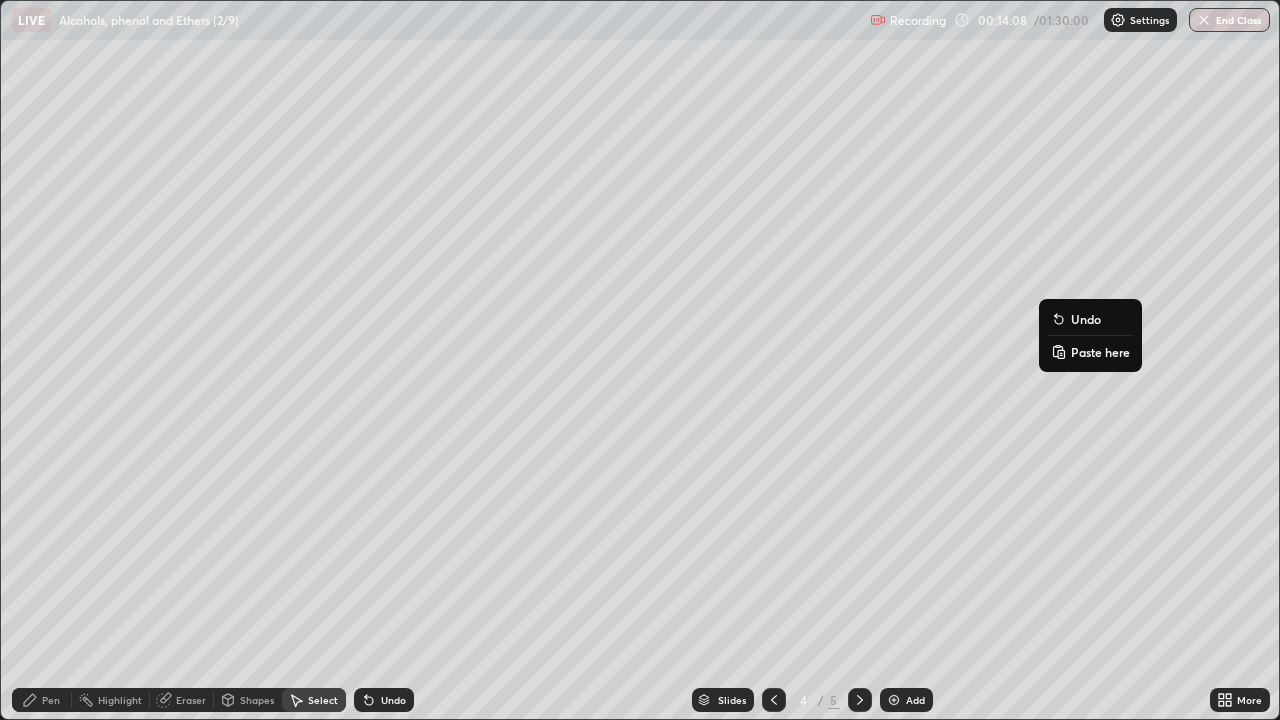click on "Paste here" at bounding box center [1090, 352] 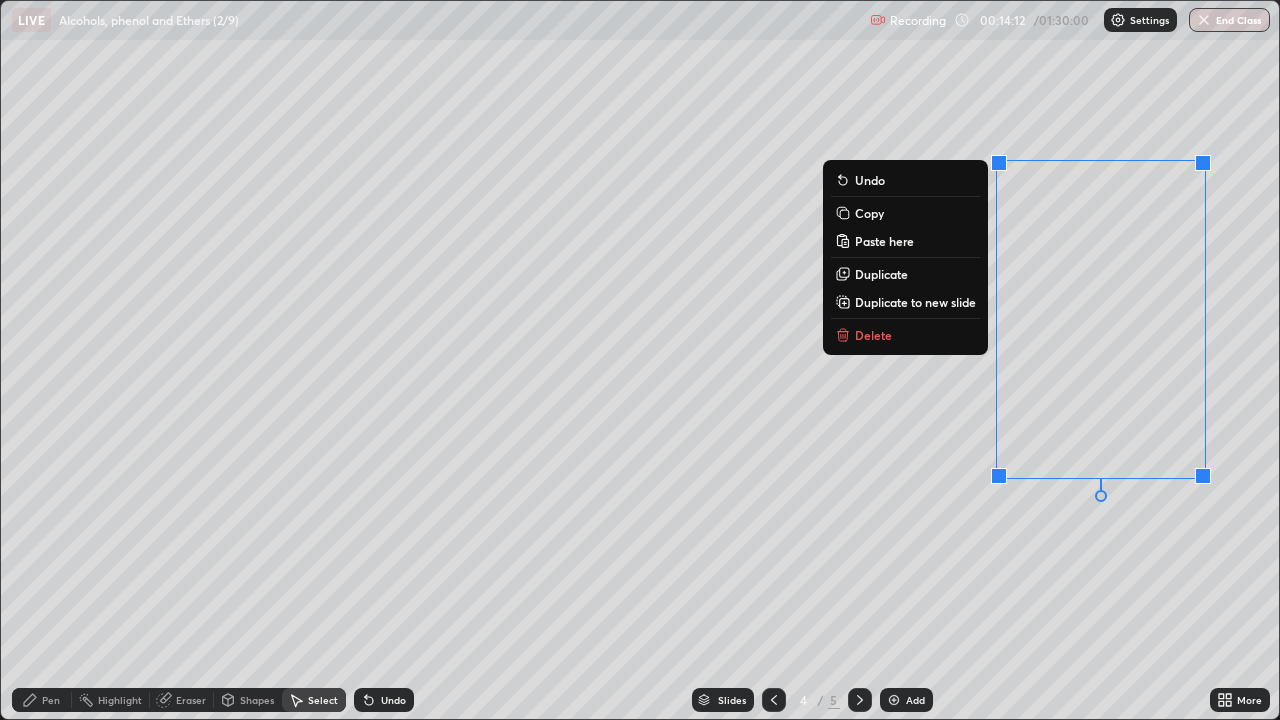 click on "Pen" at bounding box center (42, 700) 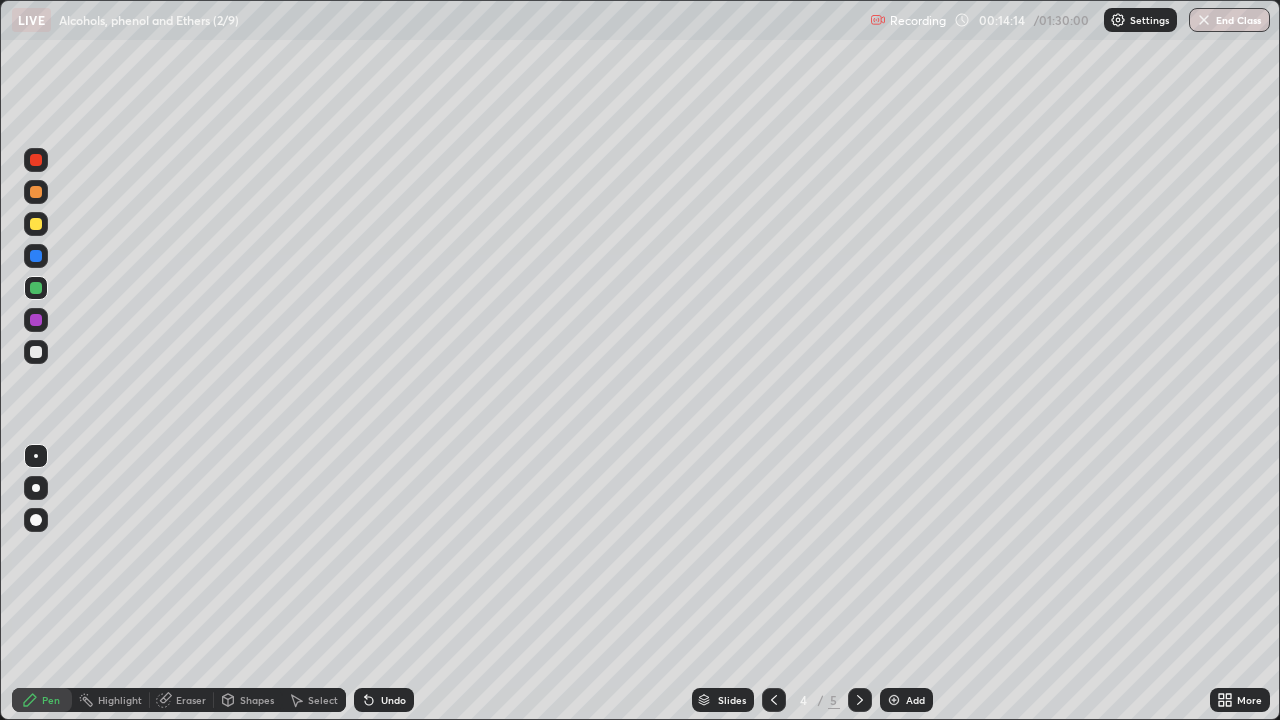 click on "Eraser" at bounding box center (191, 700) 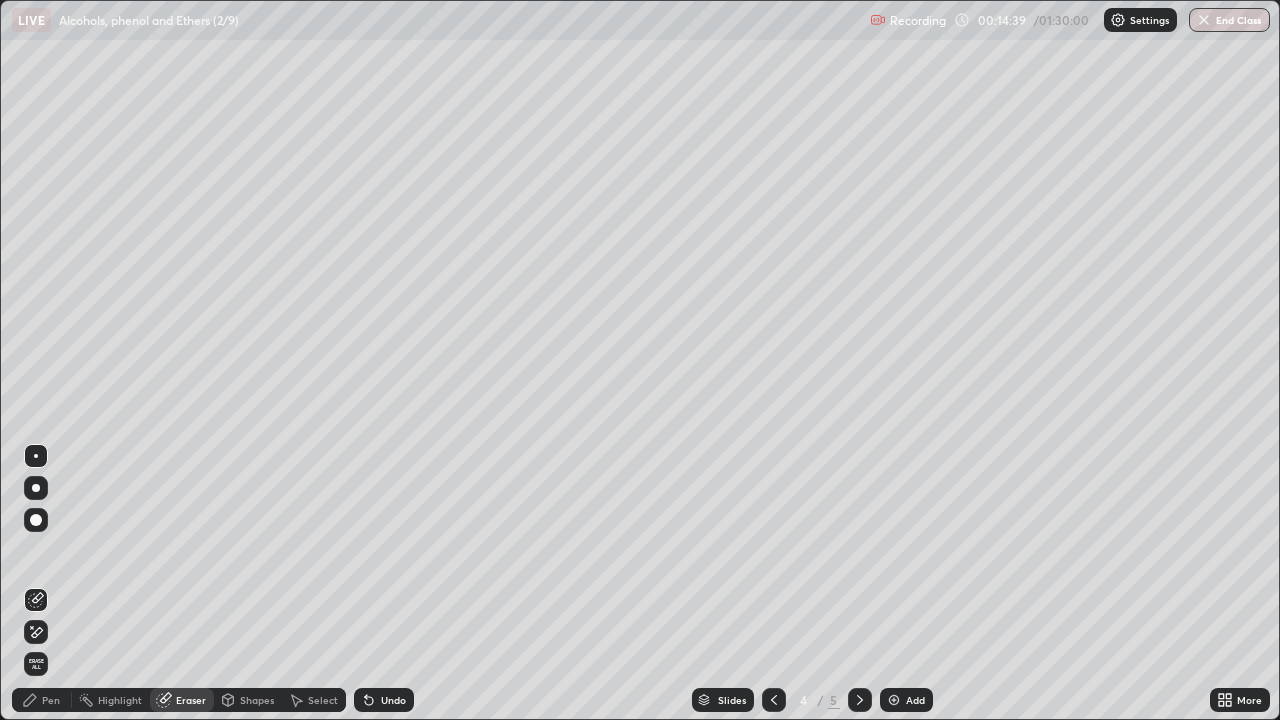 click 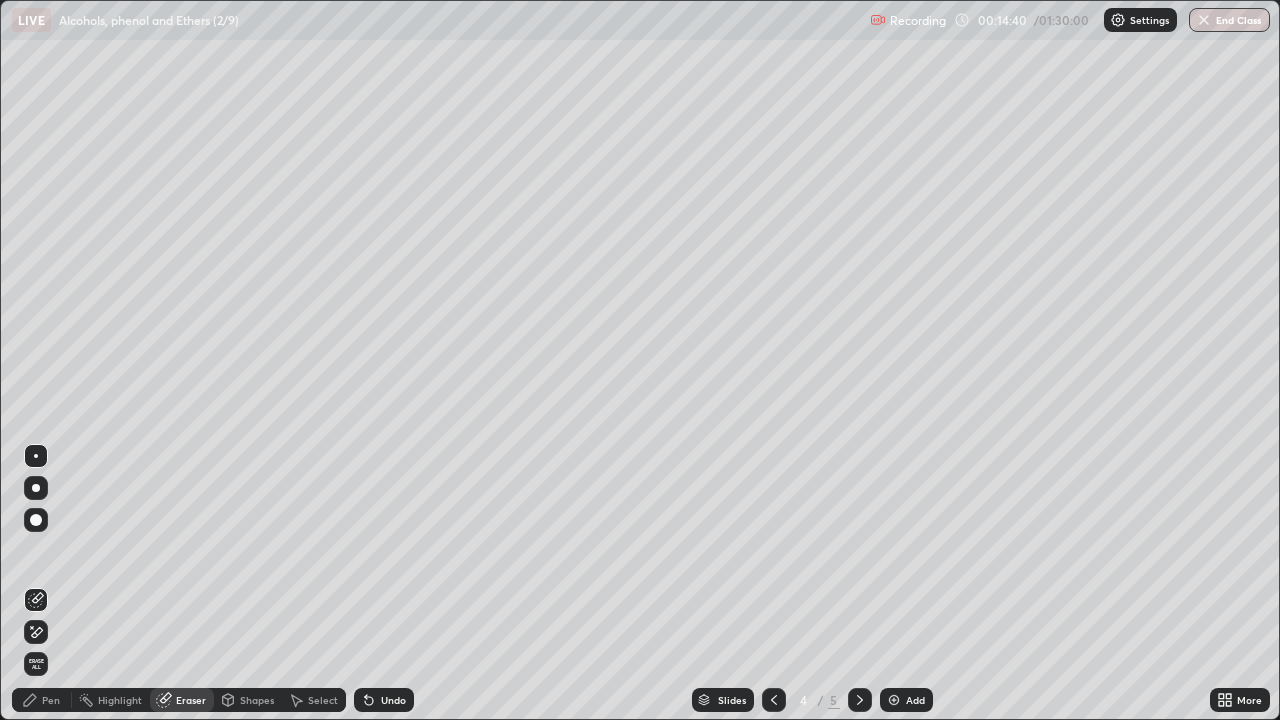 click on "Pen" at bounding box center [42, 700] 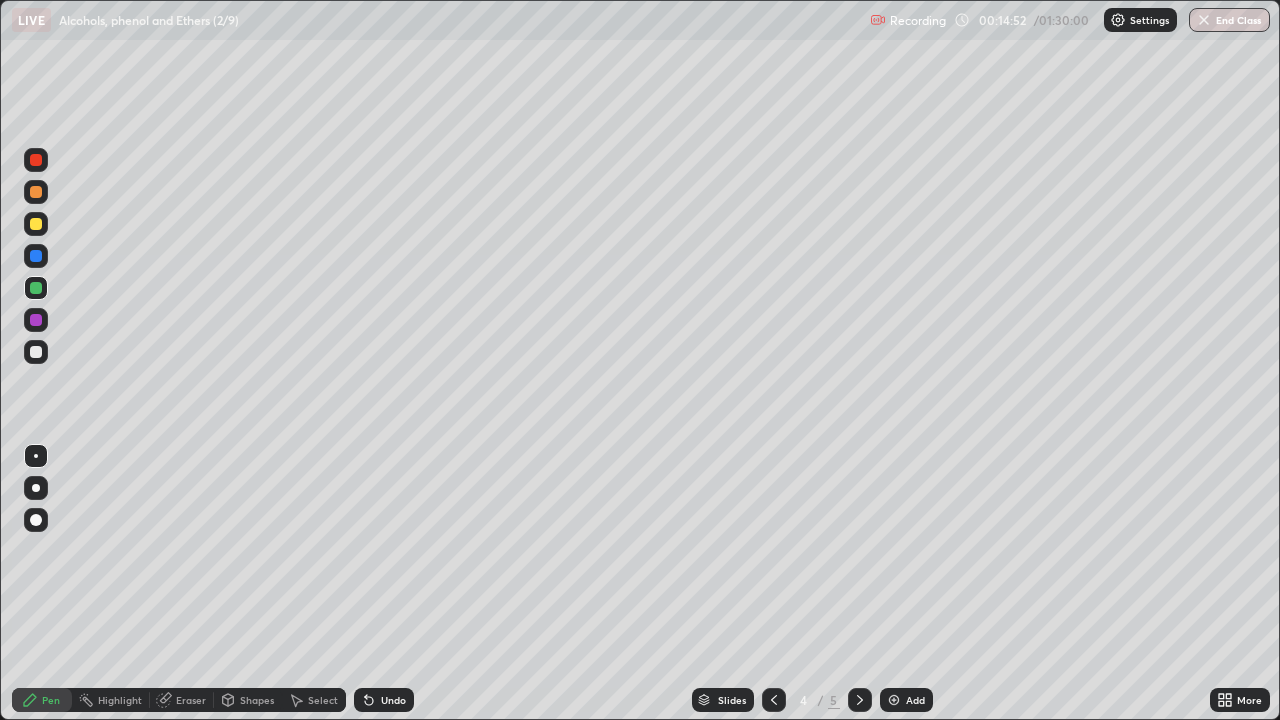 click on "Eraser" at bounding box center (191, 700) 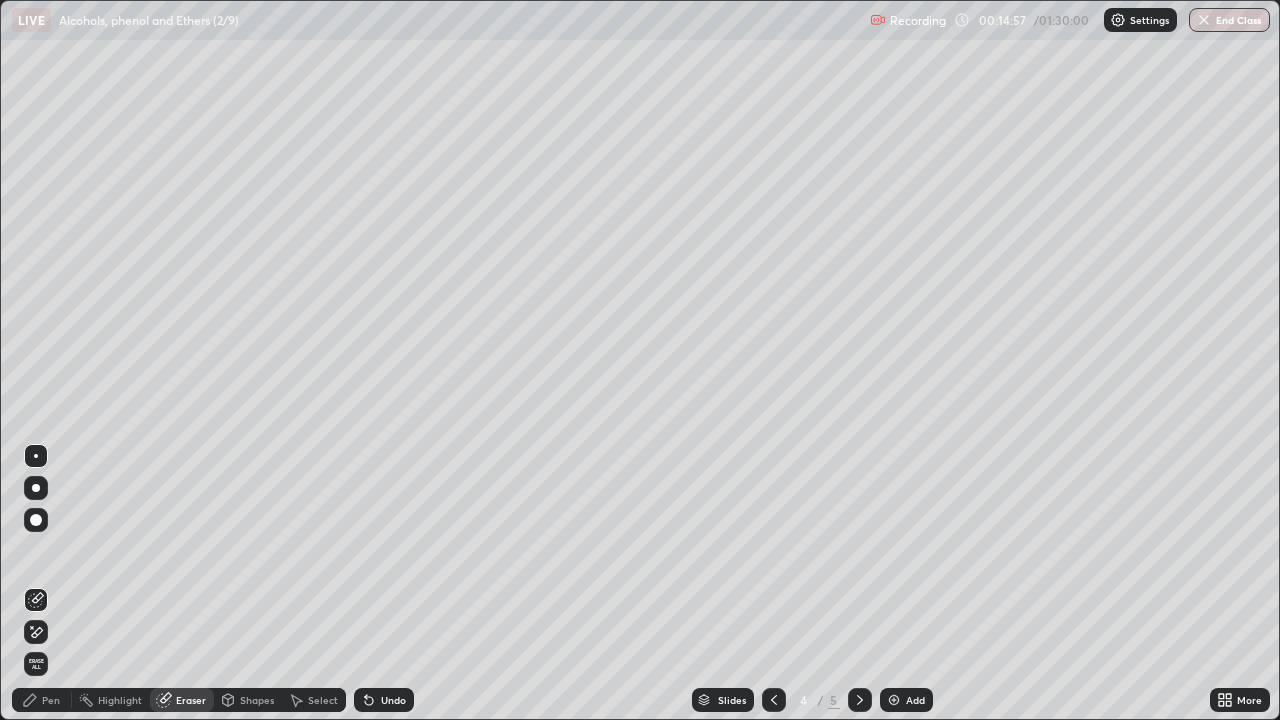 click on "Pen" at bounding box center (51, 700) 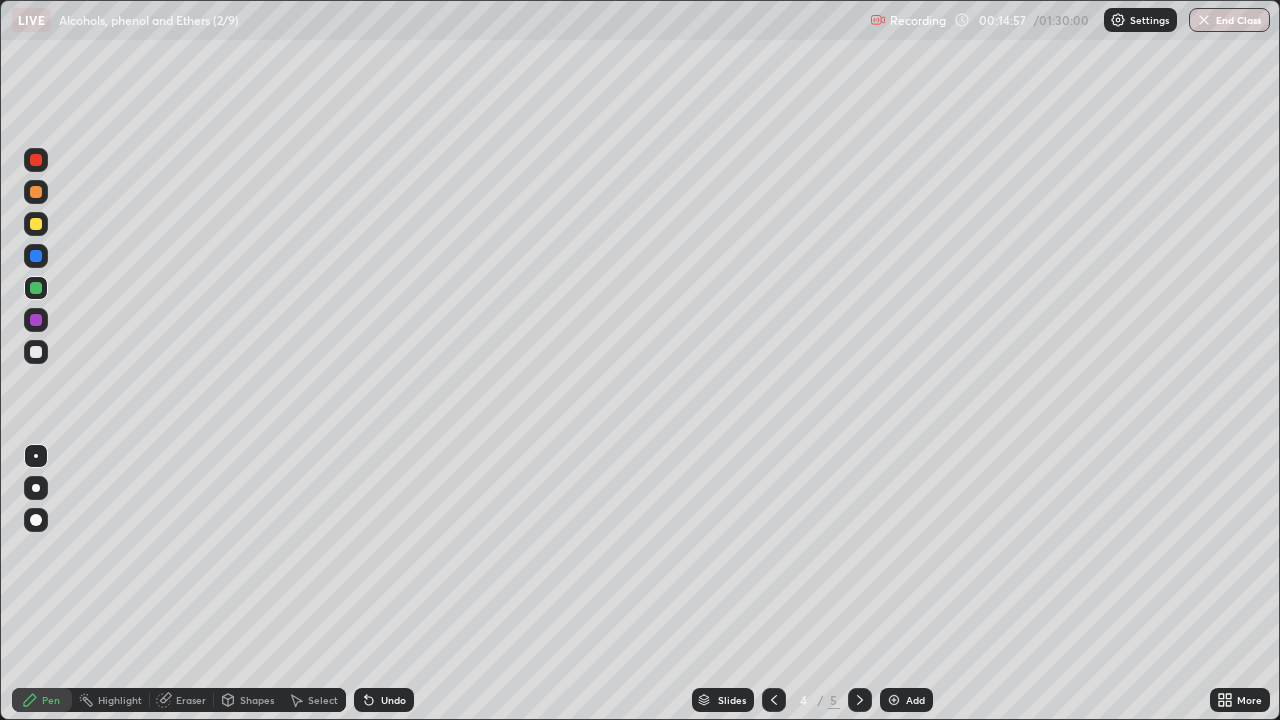 click at bounding box center (36, 352) 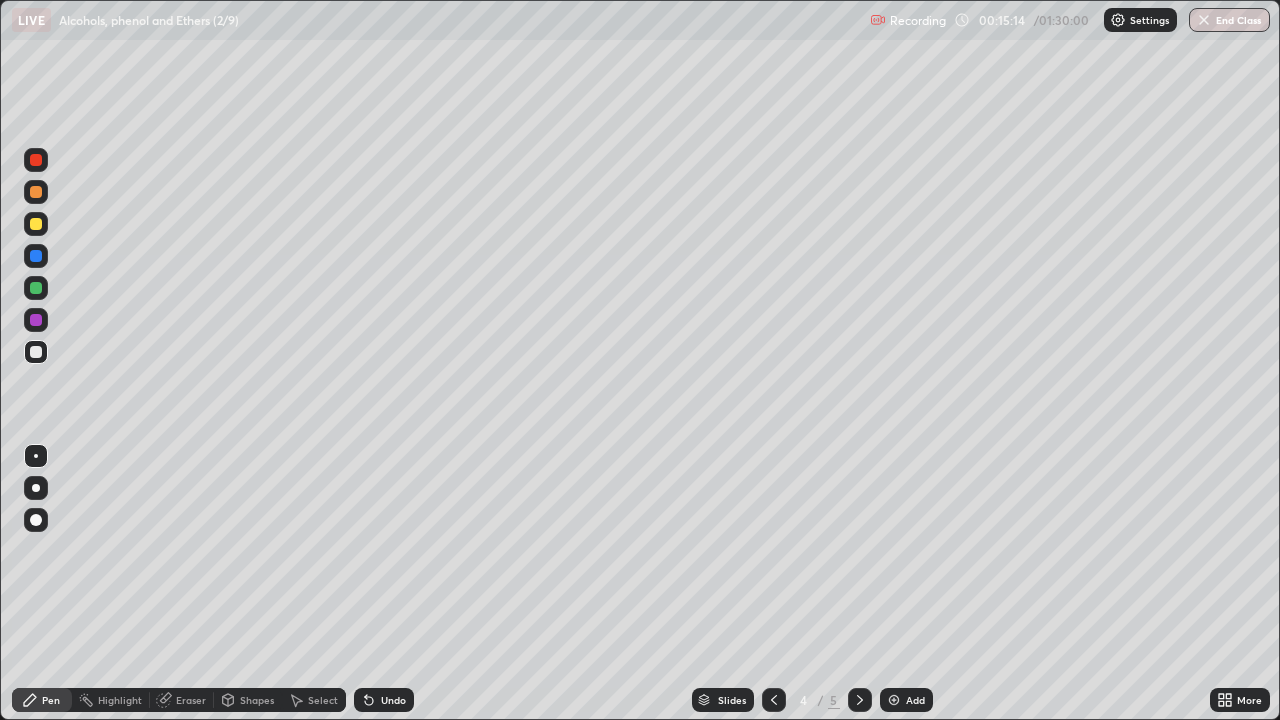 click 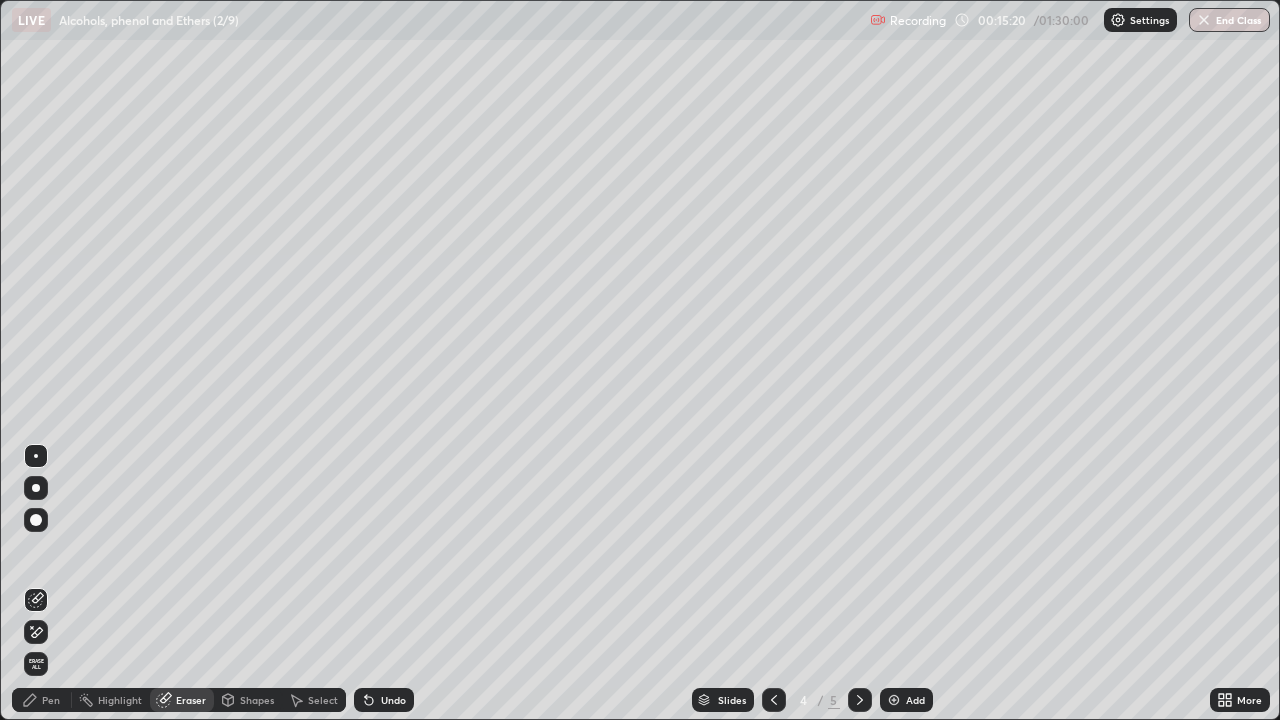 click on "Pen" at bounding box center (42, 700) 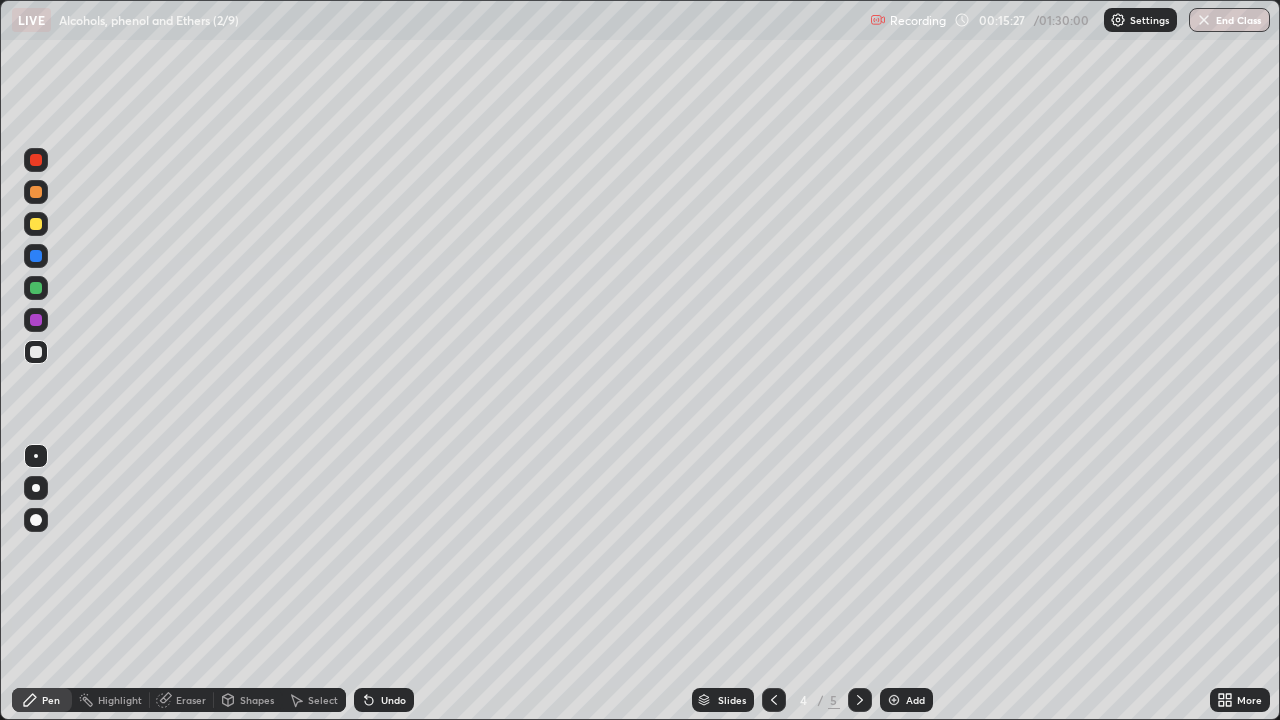 click on "Eraser" at bounding box center (191, 700) 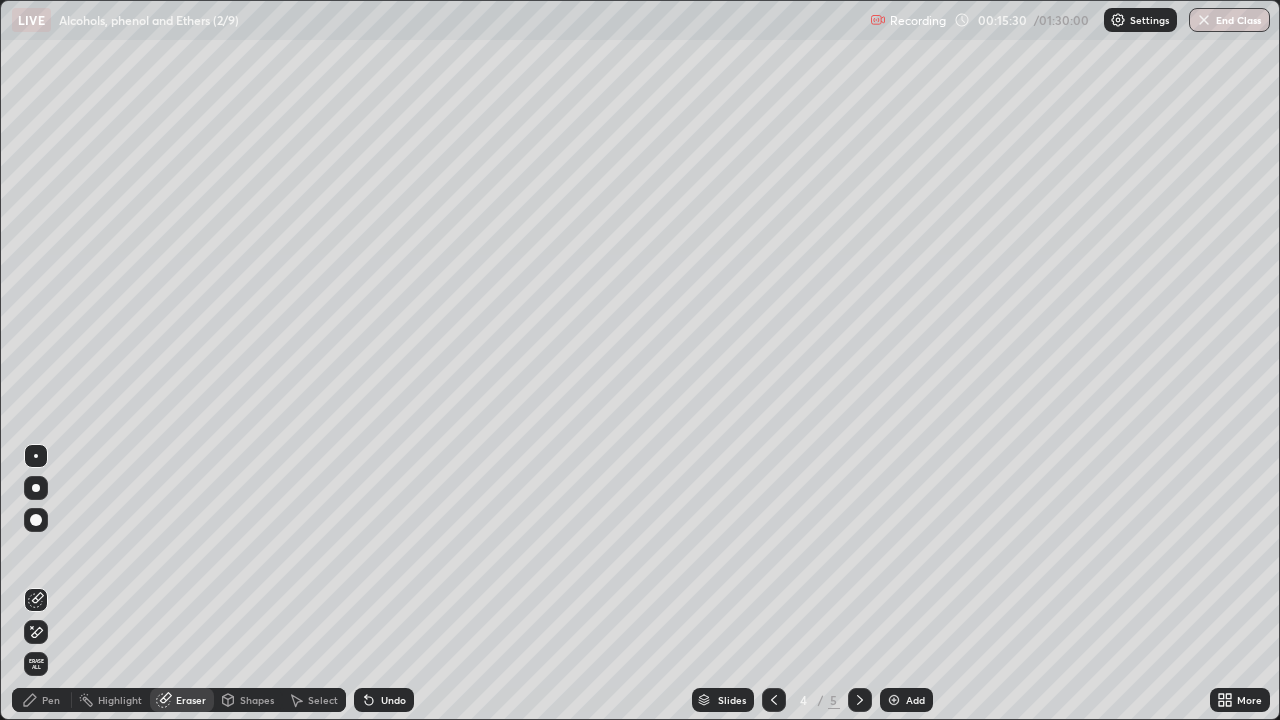 click on "Pen" at bounding box center (42, 700) 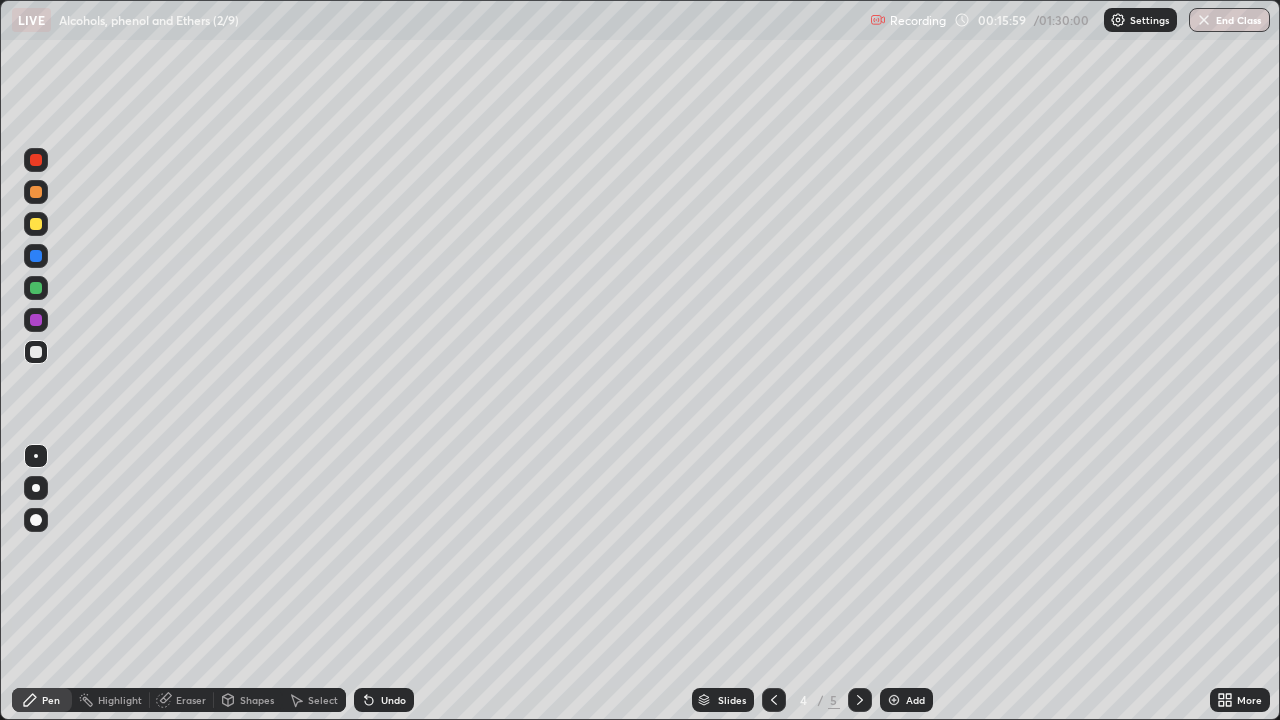 click on "Eraser" at bounding box center (182, 700) 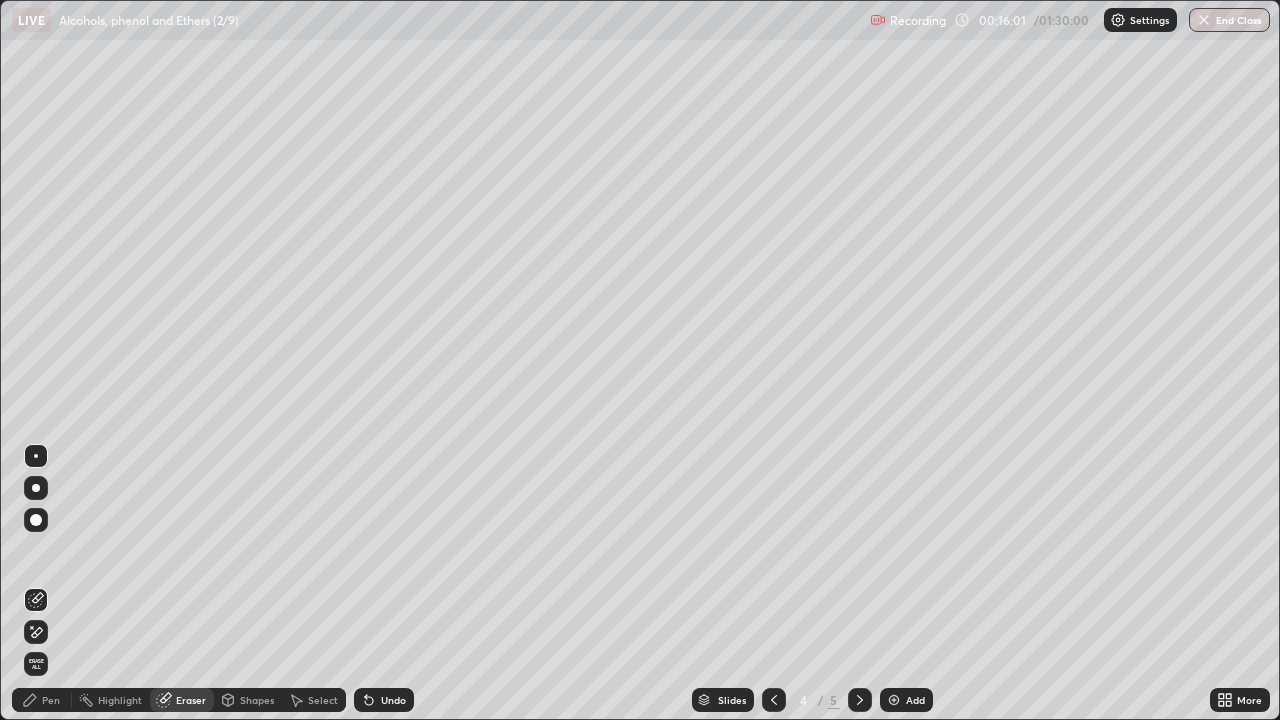 click on "Pen" at bounding box center (51, 700) 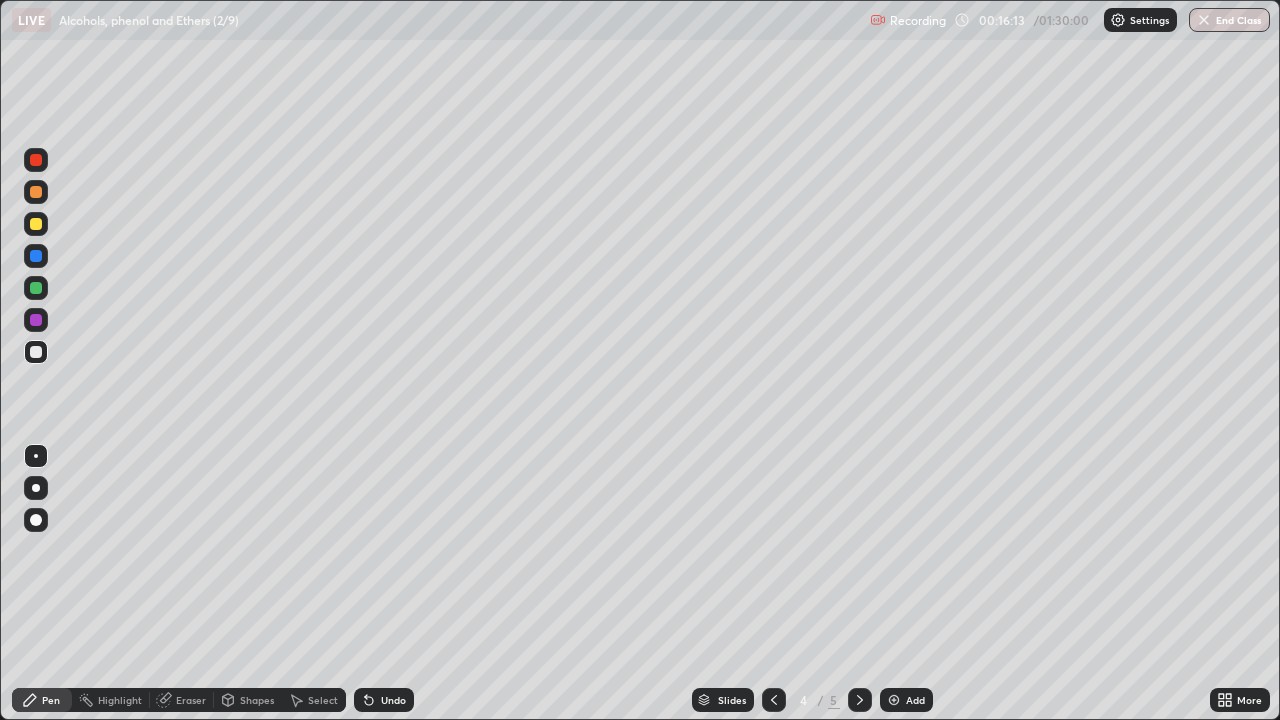 click 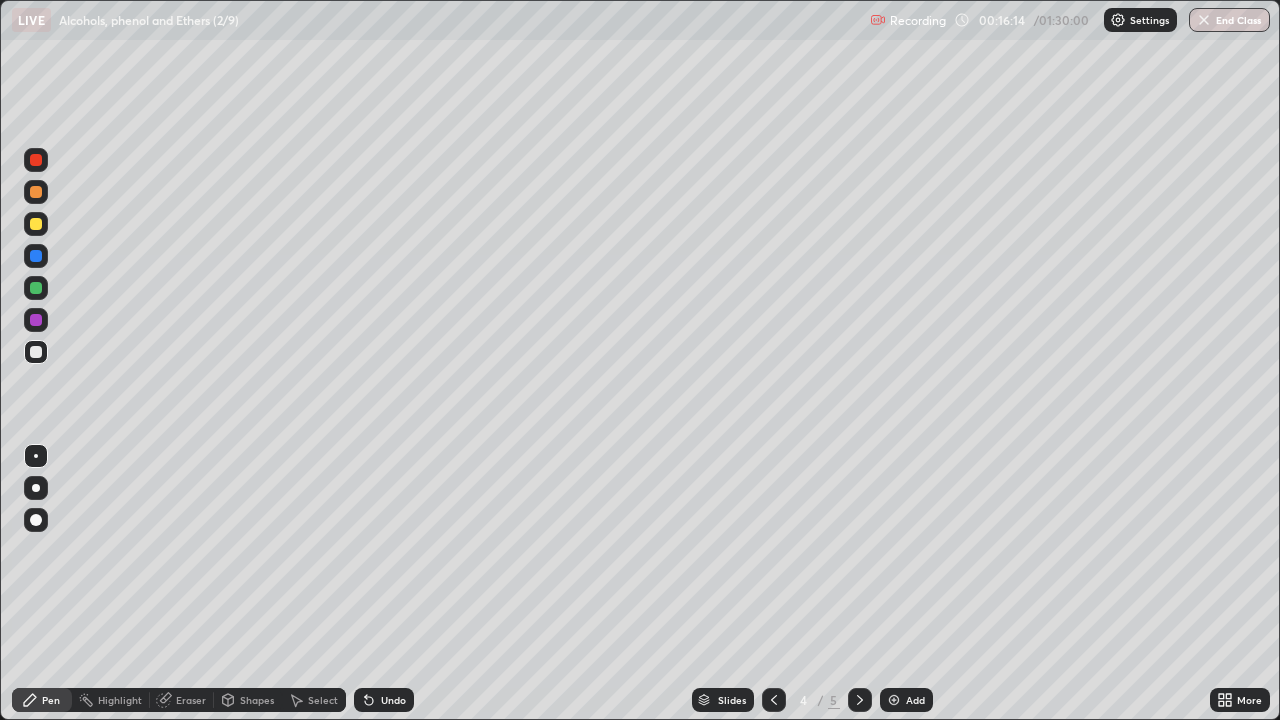 click 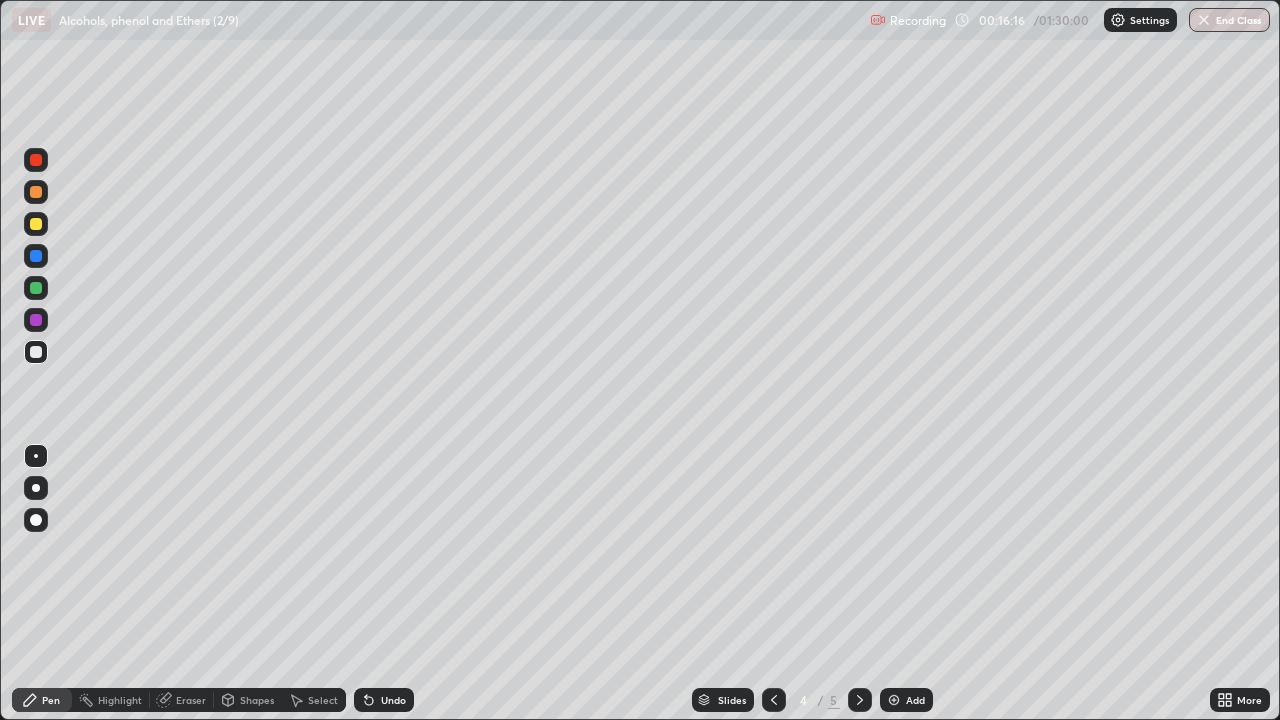 click 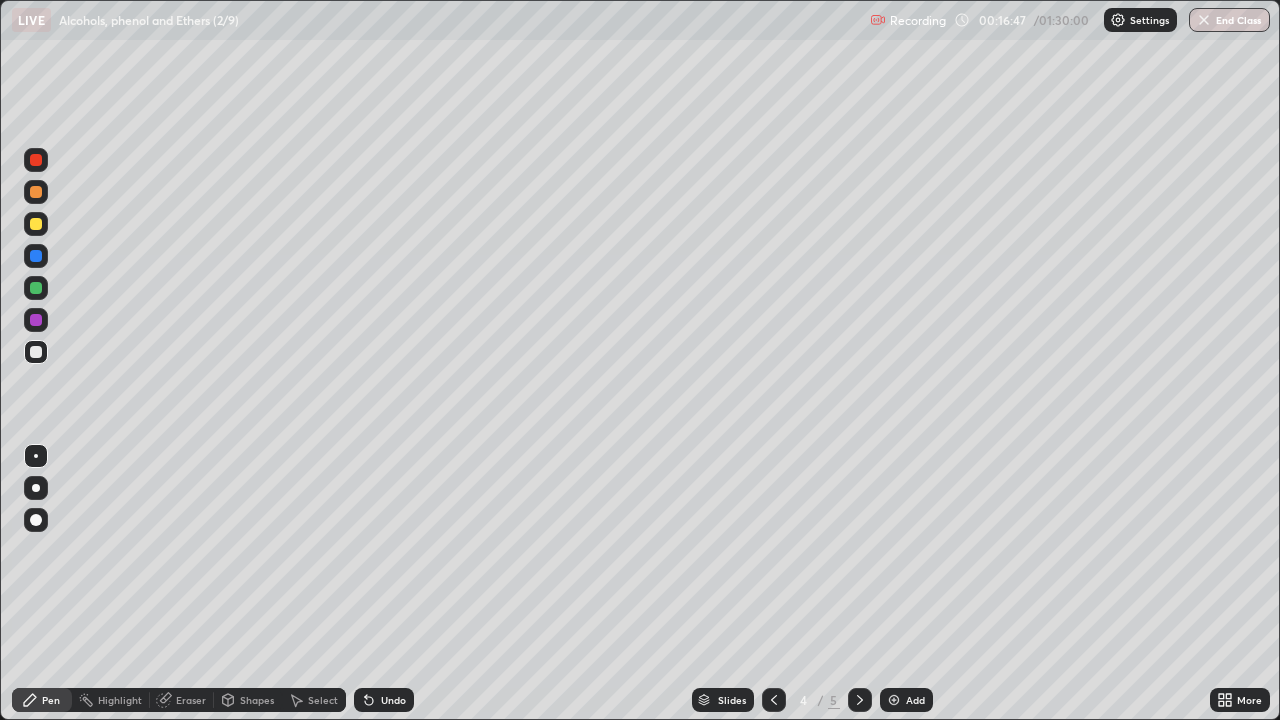 click 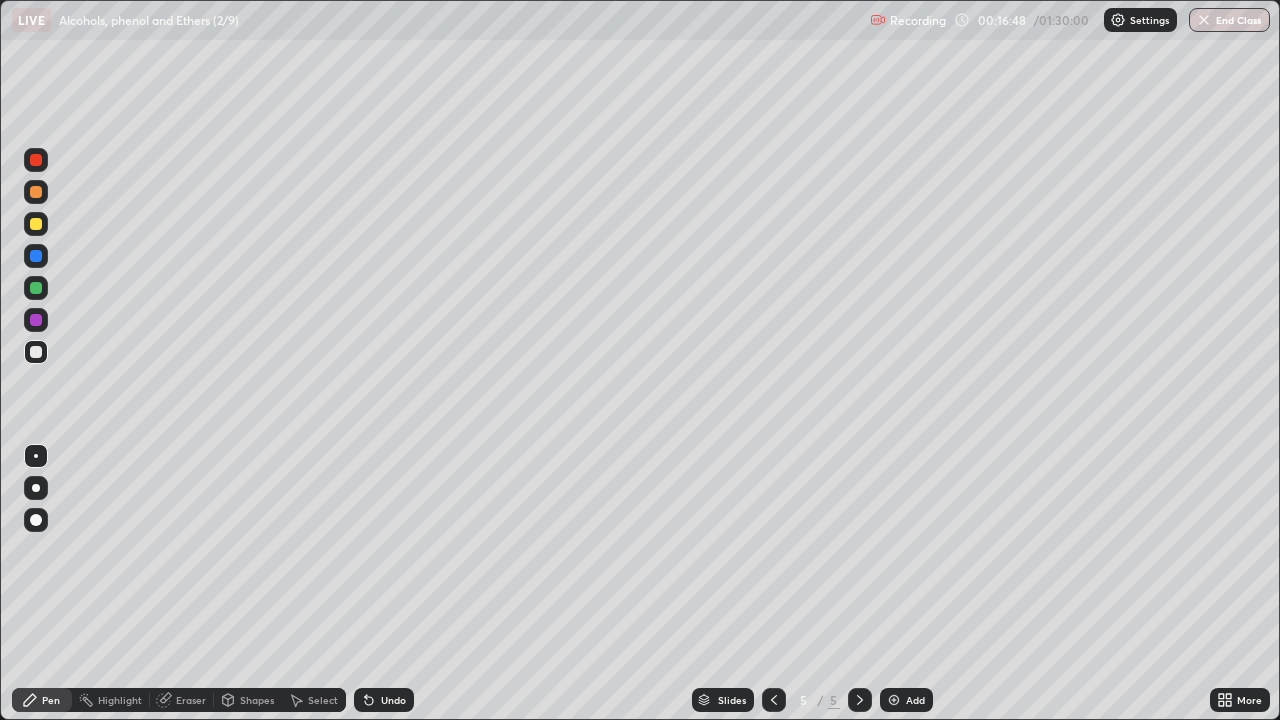 click on "Select" at bounding box center [323, 700] 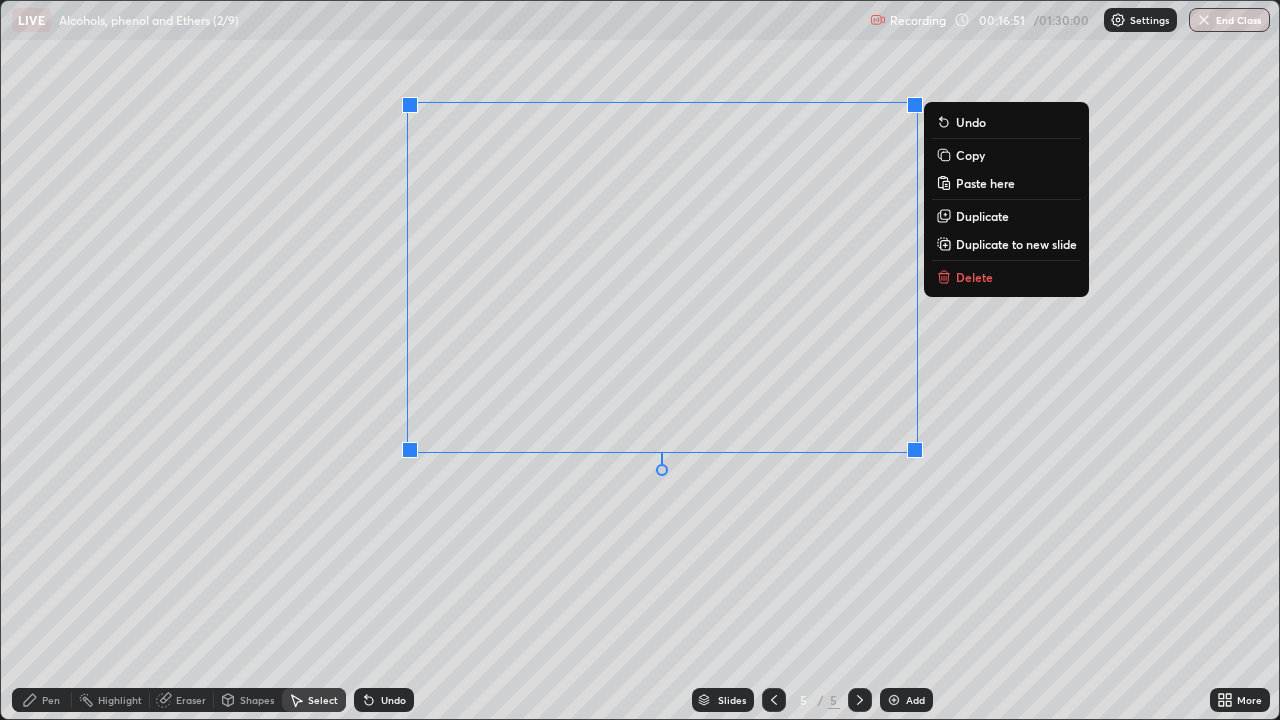 click on "Delete" at bounding box center (974, 277) 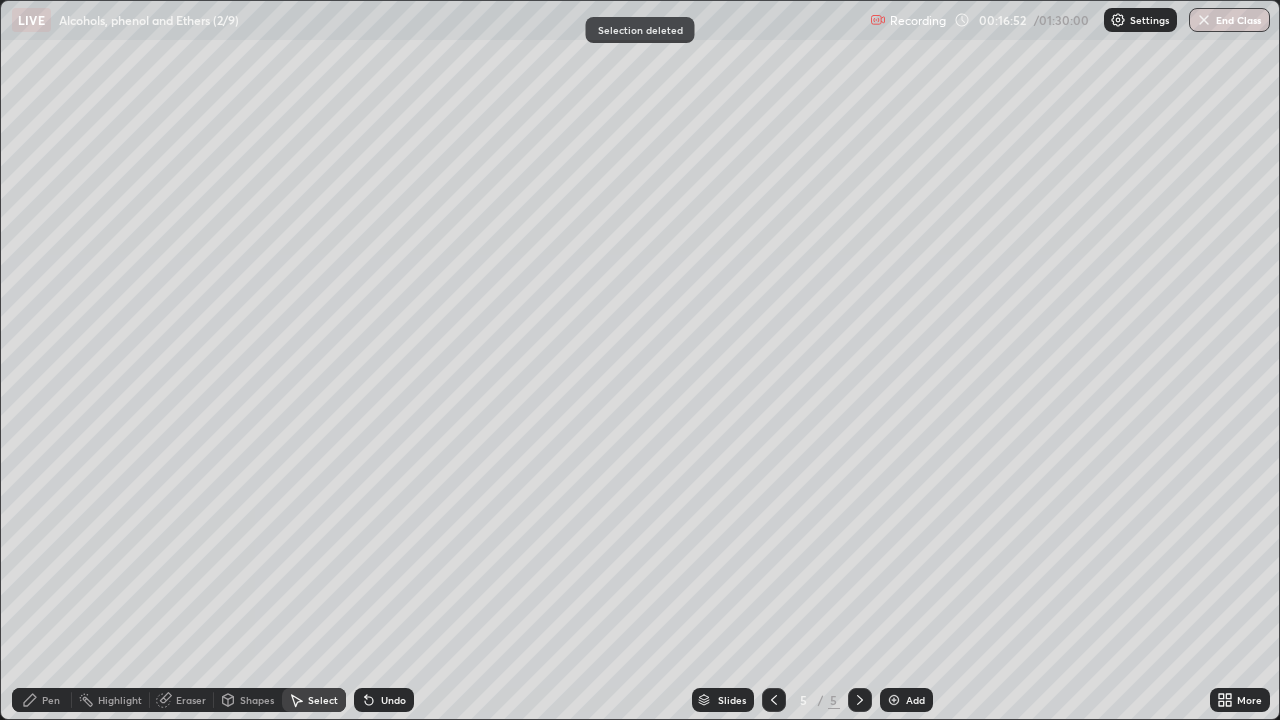 click on "Pen" at bounding box center (42, 700) 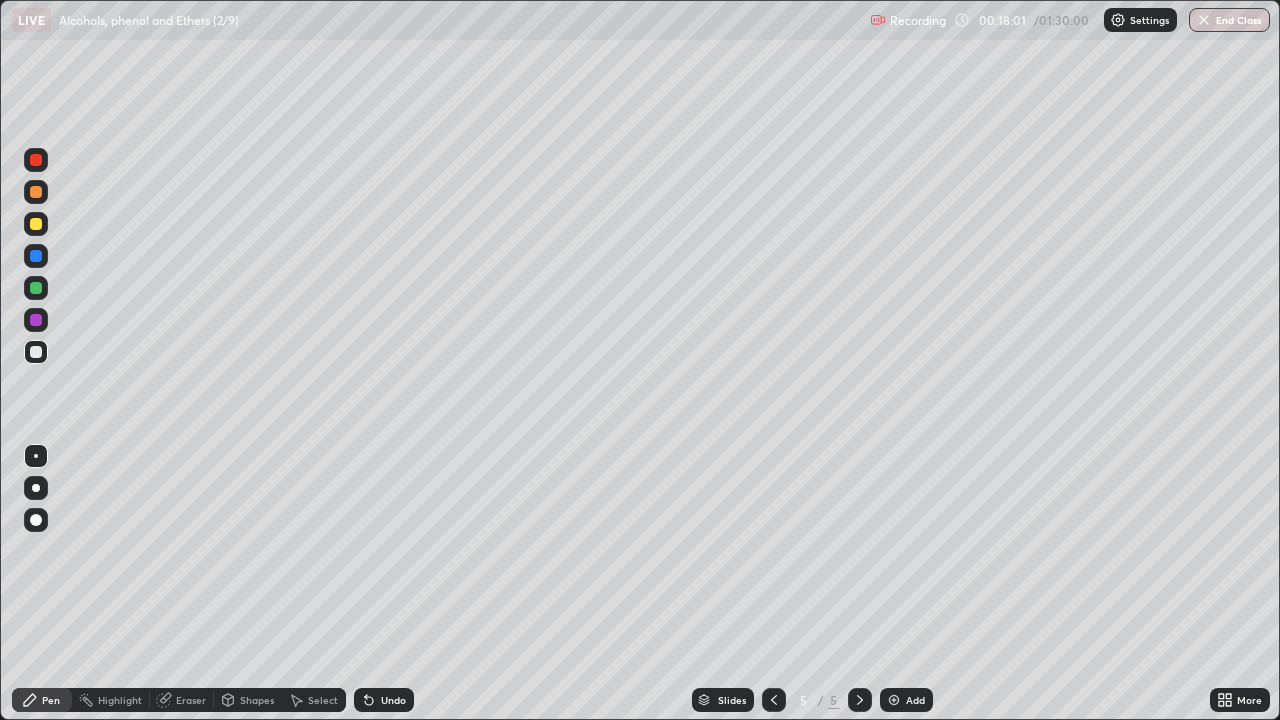 click on "Eraser" at bounding box center (191, 700) 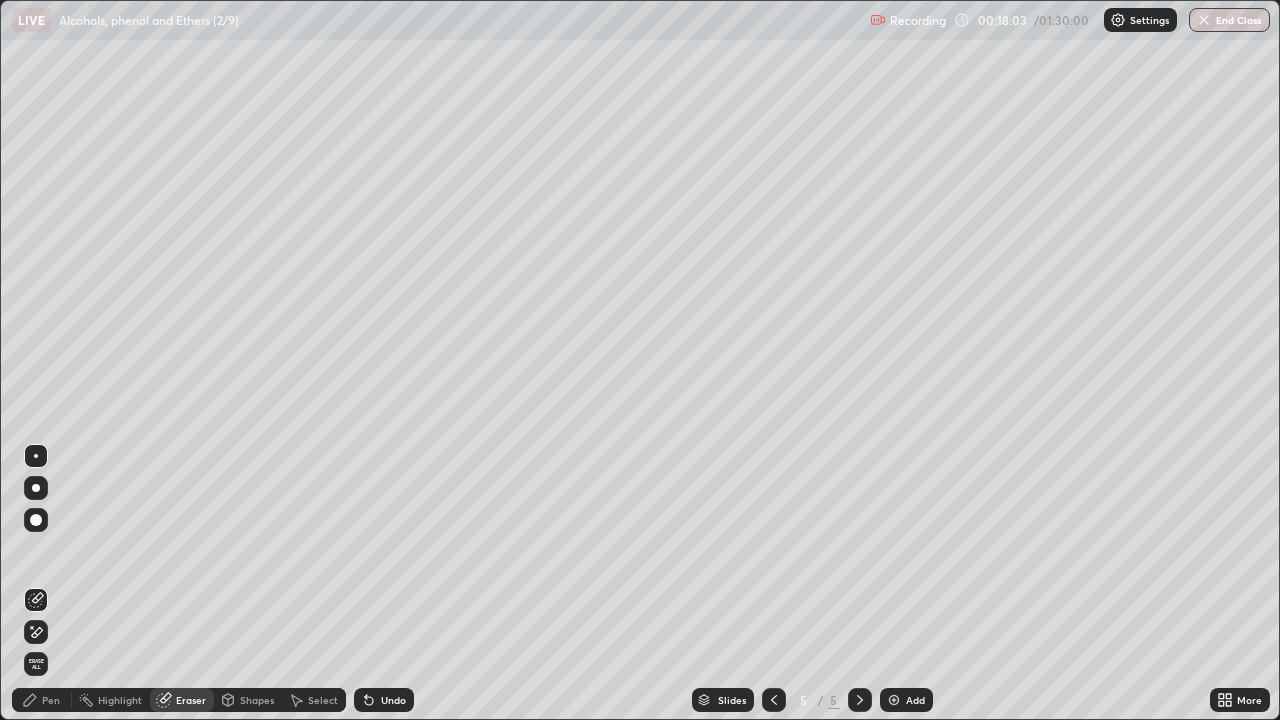 click on "Pen" at bounding box center (51, 700) 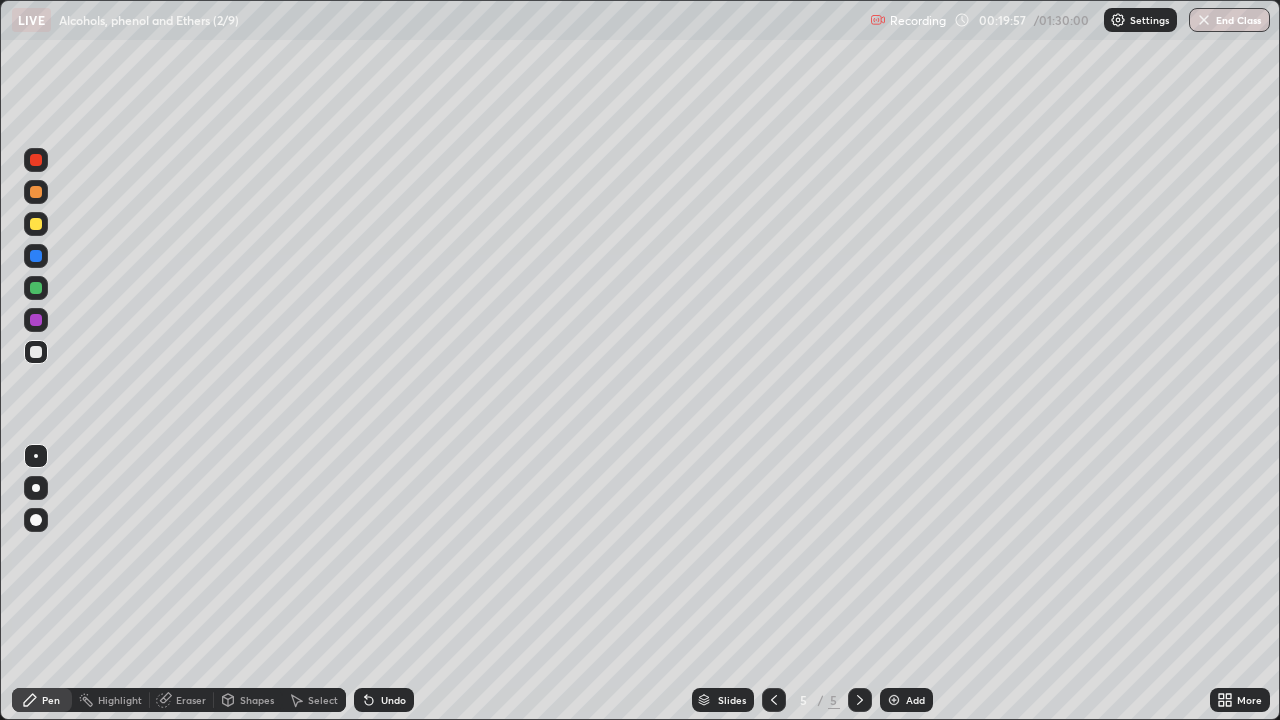 click at bounding box center (894, 700) 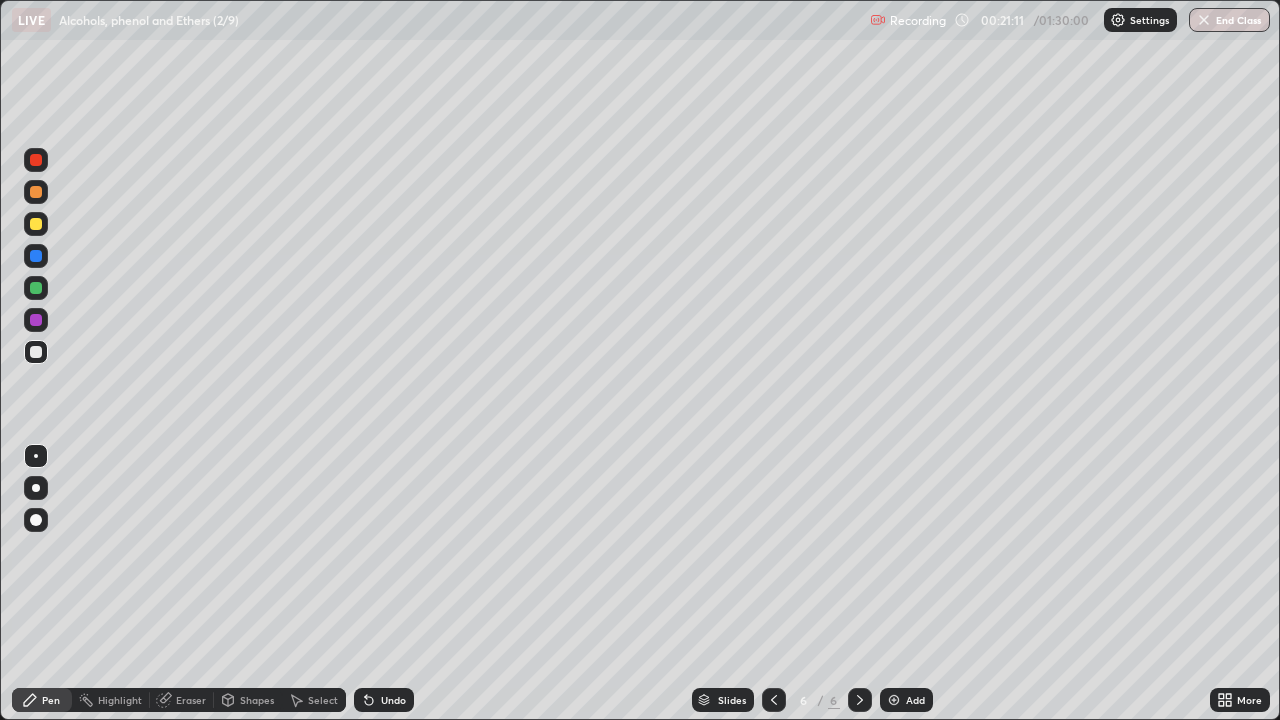 click on "Undo" at bounding box center (384, 700) 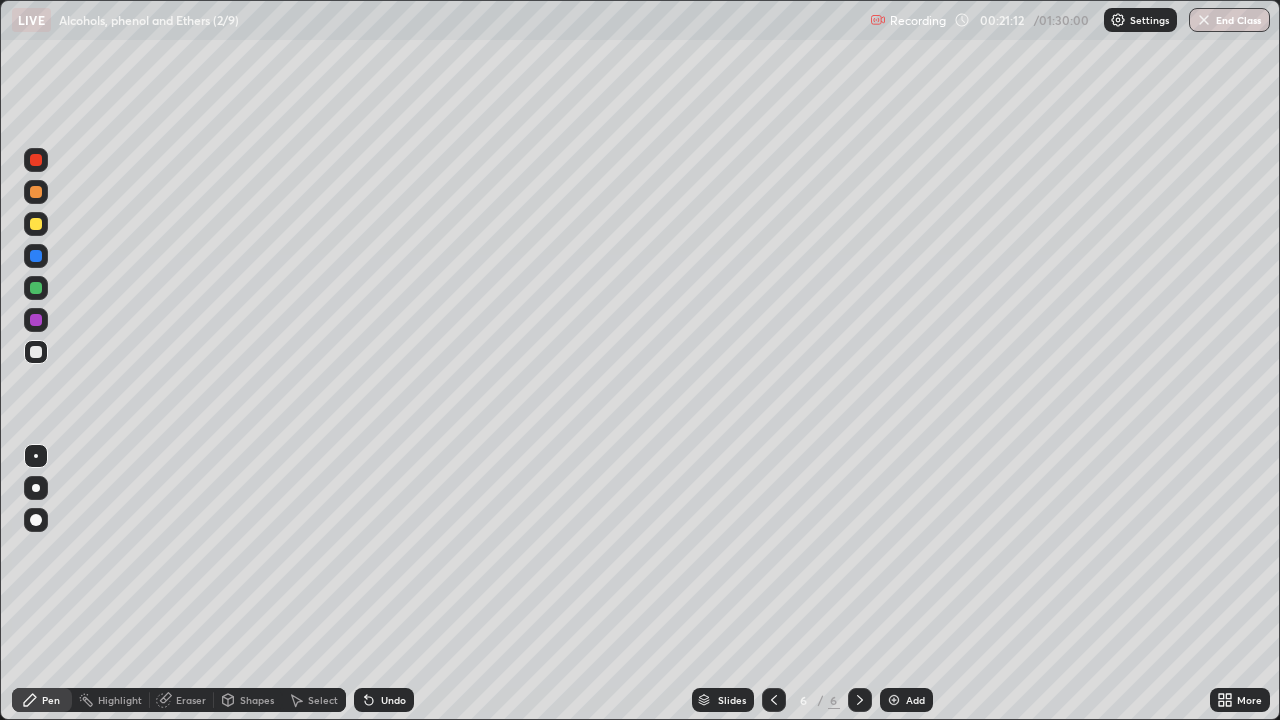 click 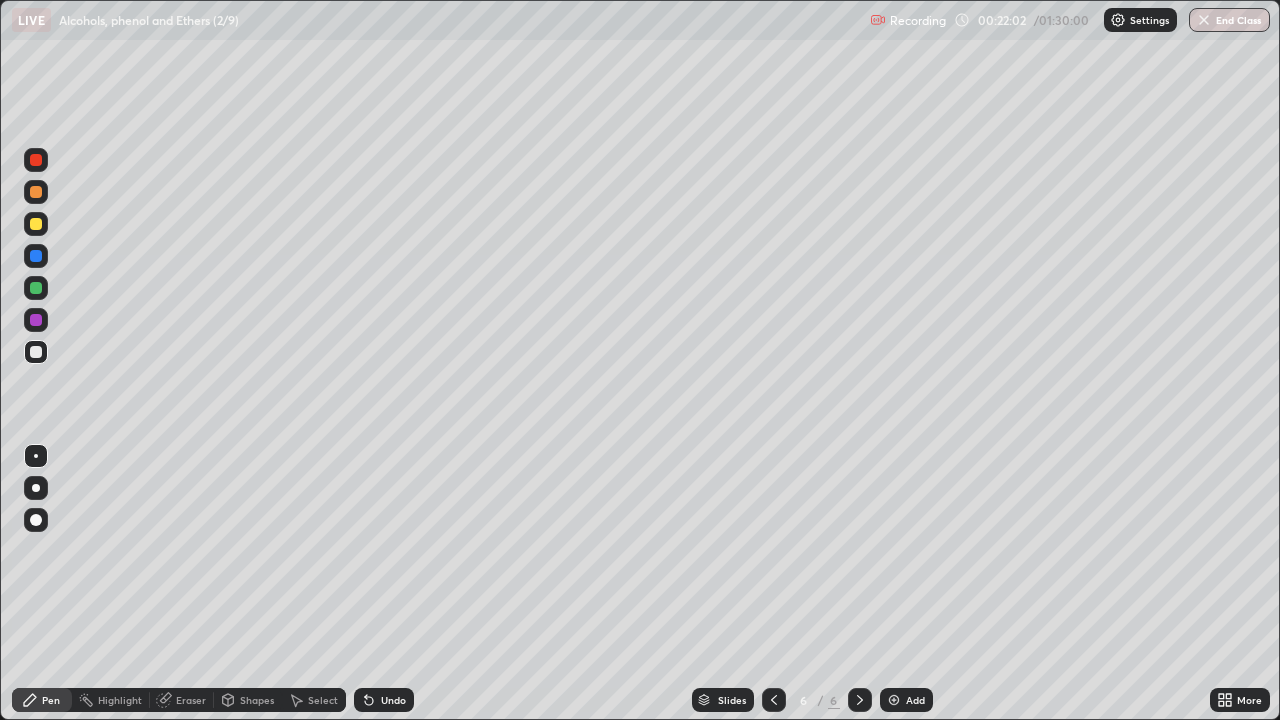 click on "Select" at bounding box center [323, 700] 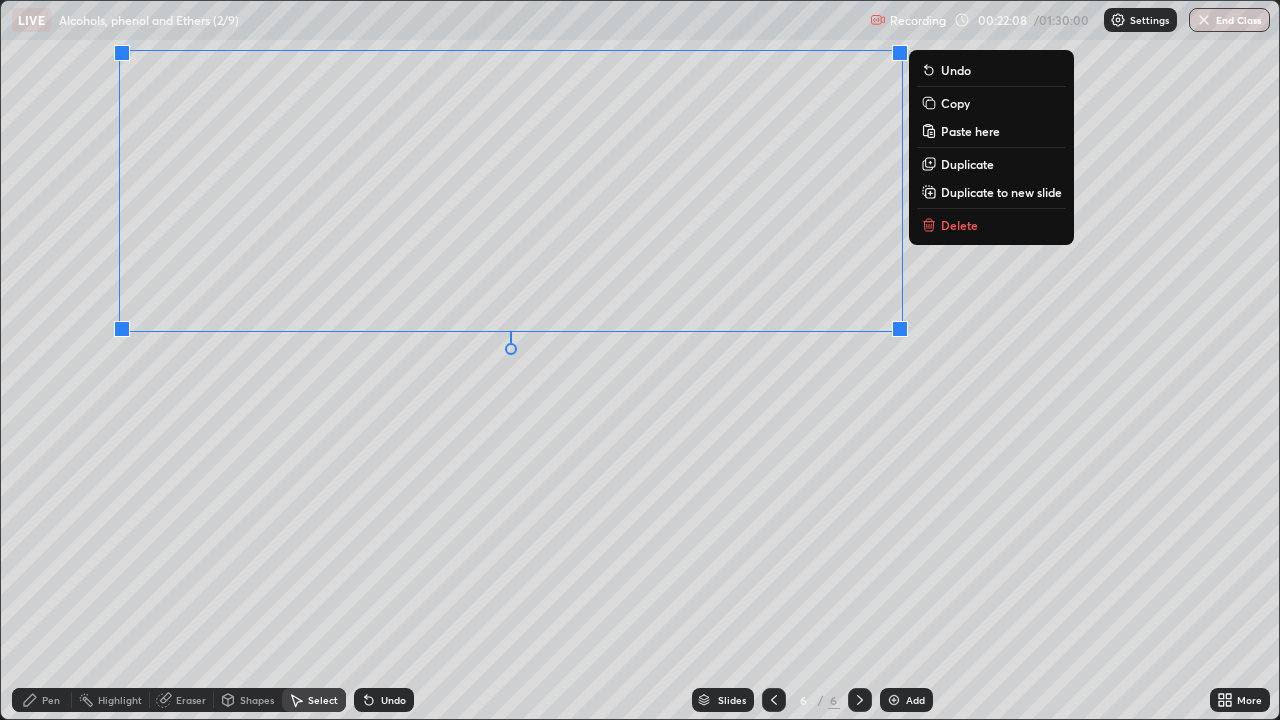 click 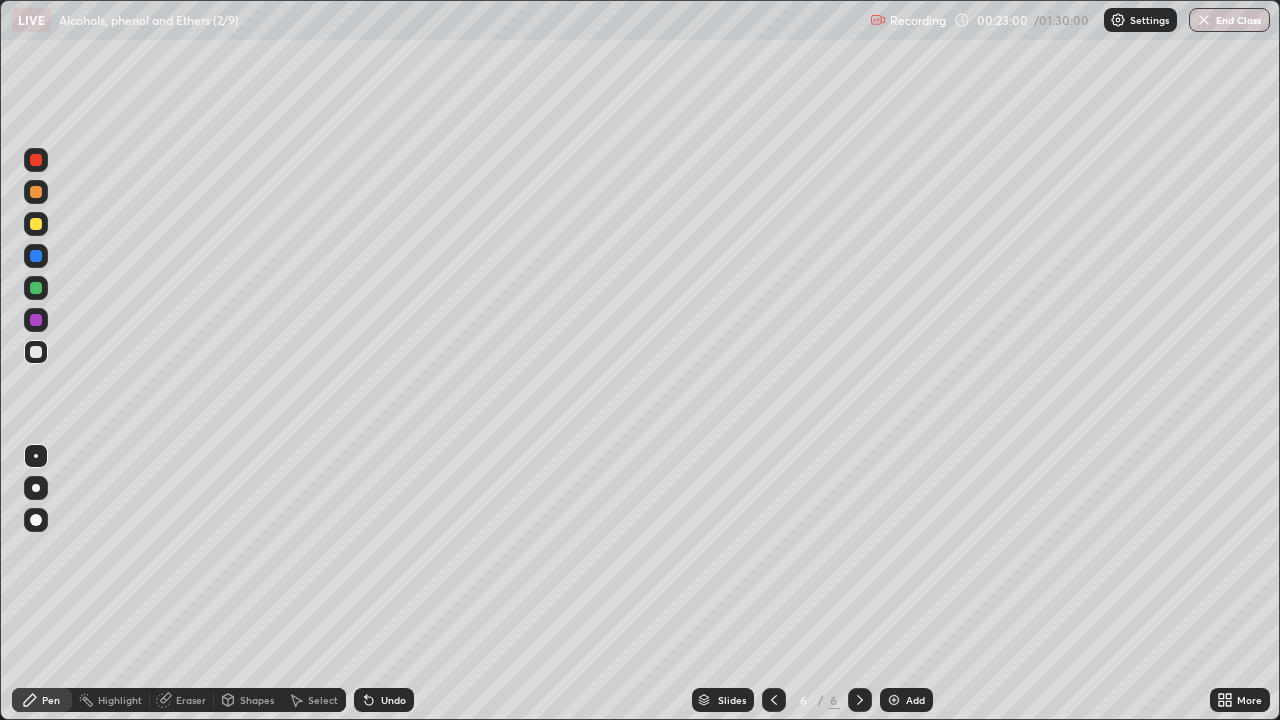 click 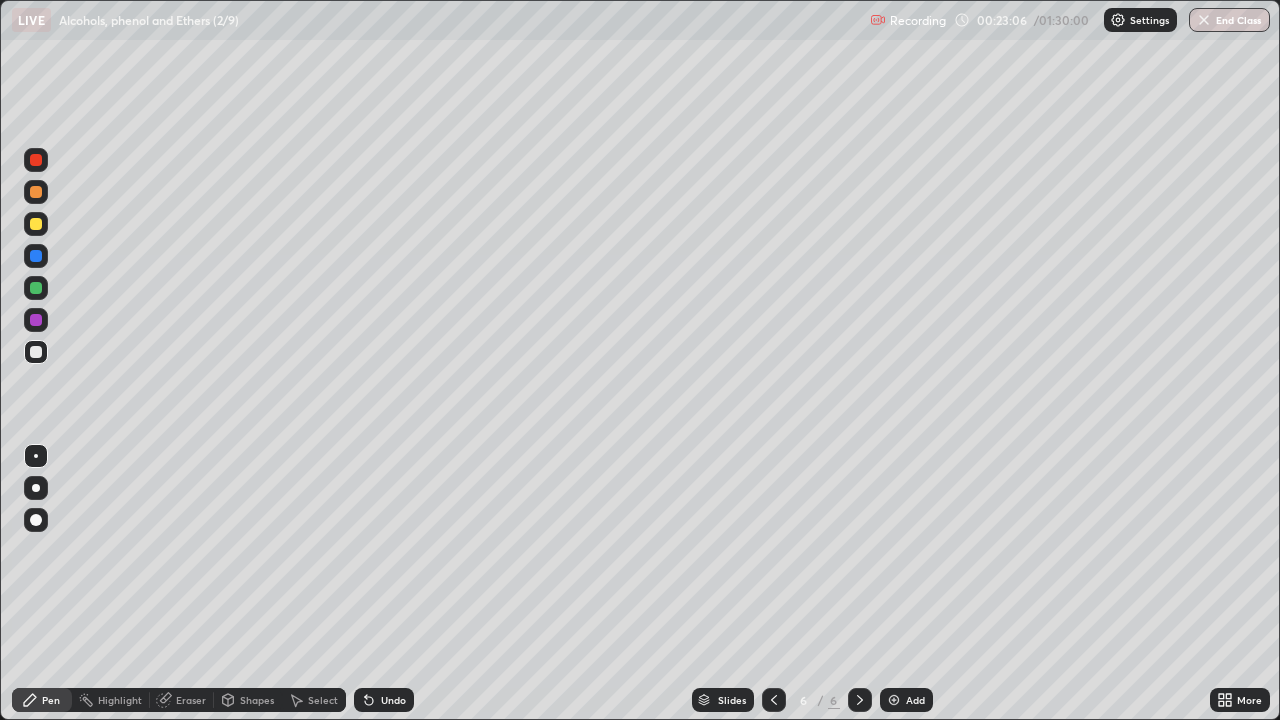 click at bounding box center (36, 320) 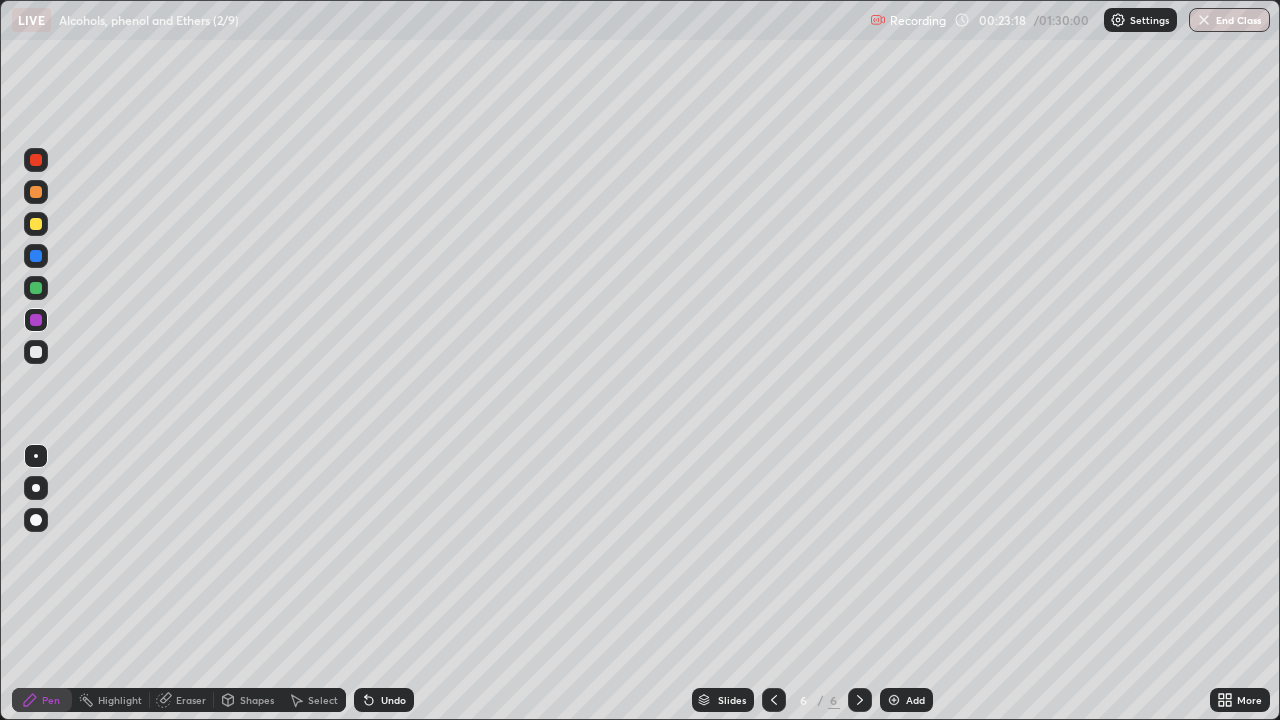 click at bounding box center (36, 352) 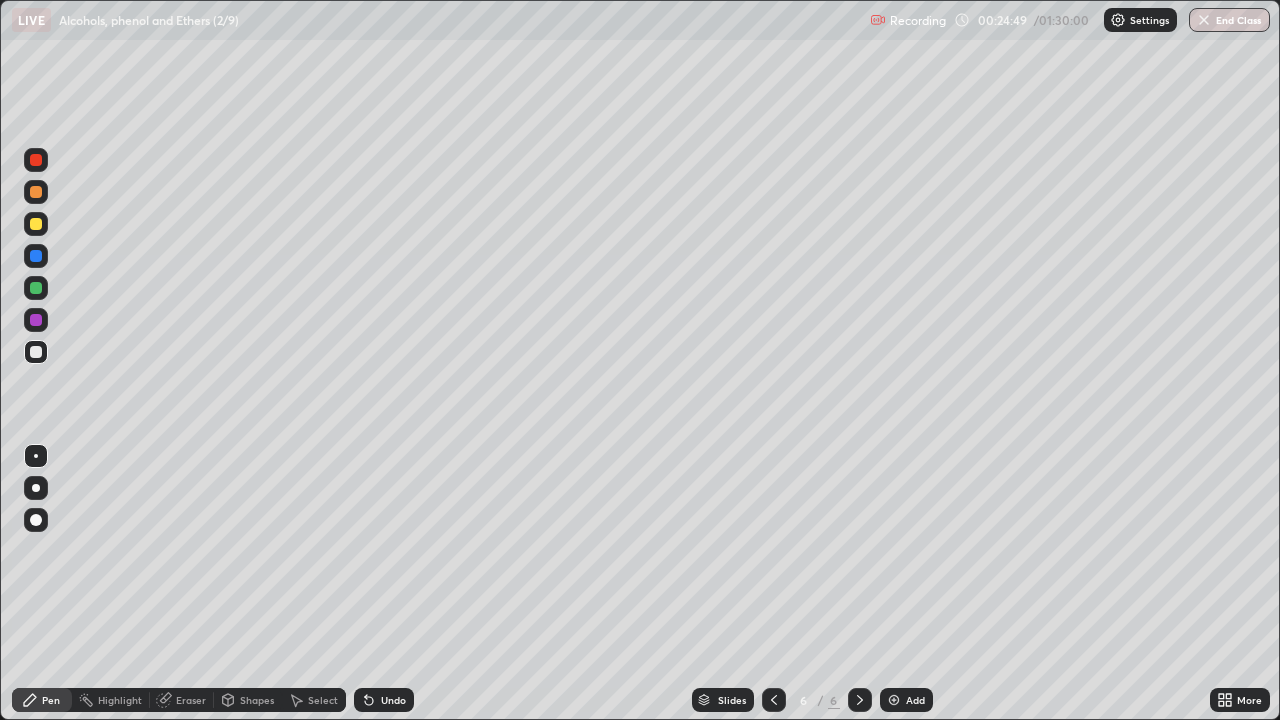 click on "Select" at bounding box center (323, 700) 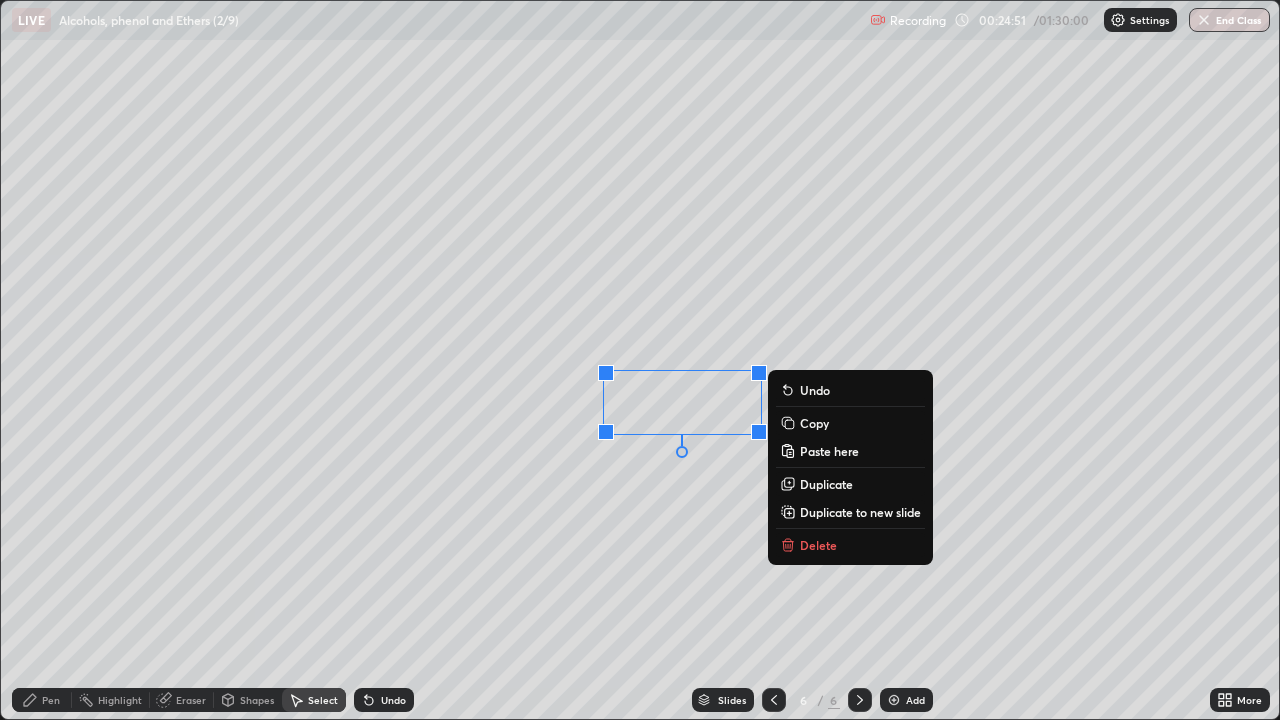 click on "Delete" at bounding box center [818, 545] 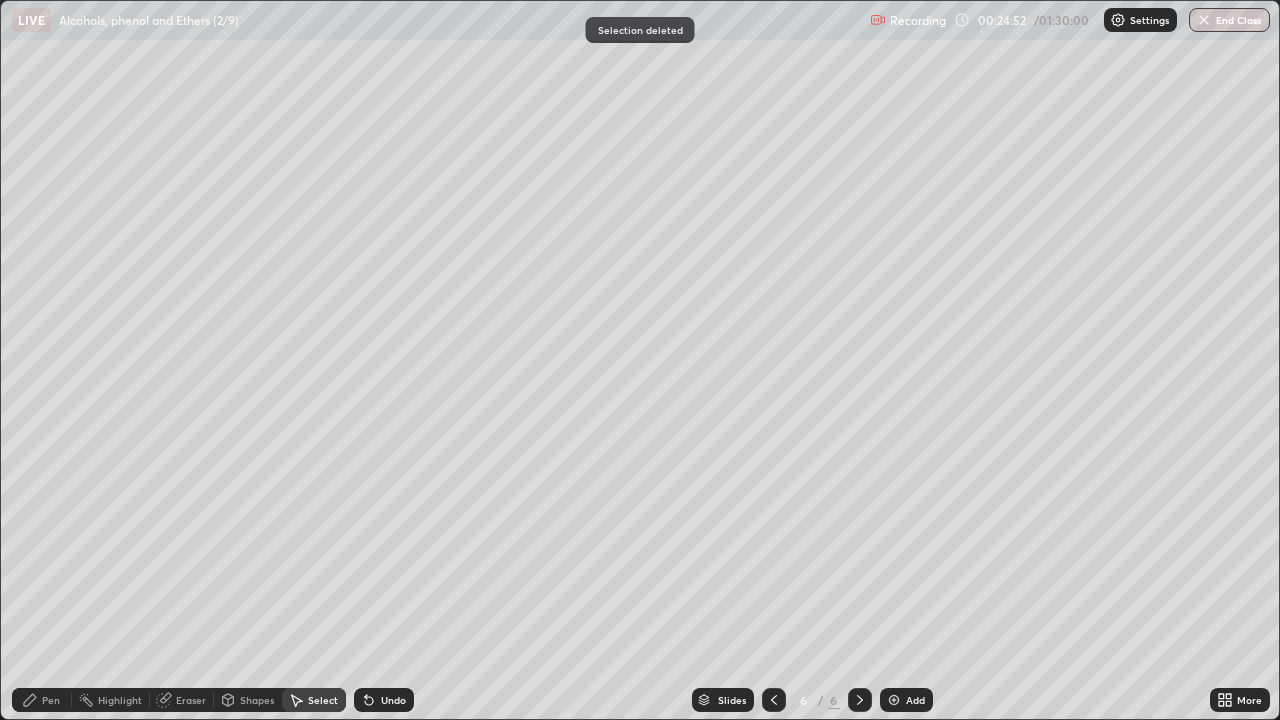 click on "Pen" at bounding box center (42, 700) 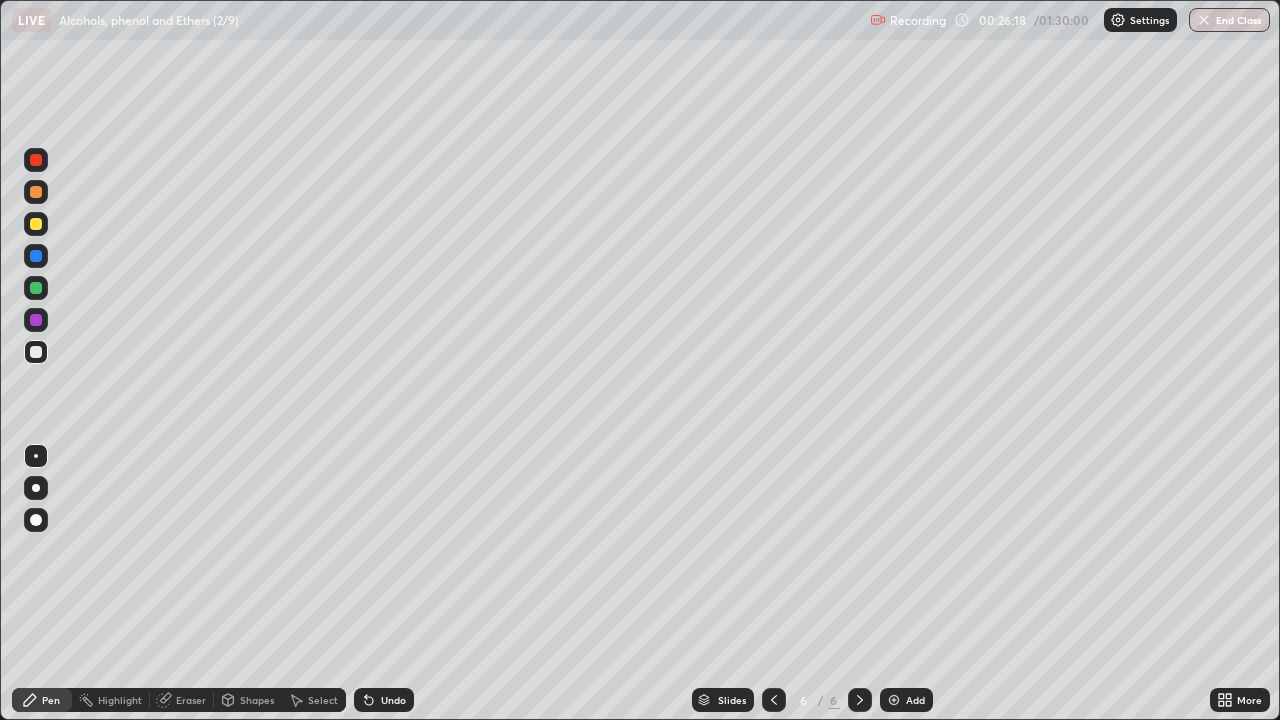 click at bounding box center (894, 700) 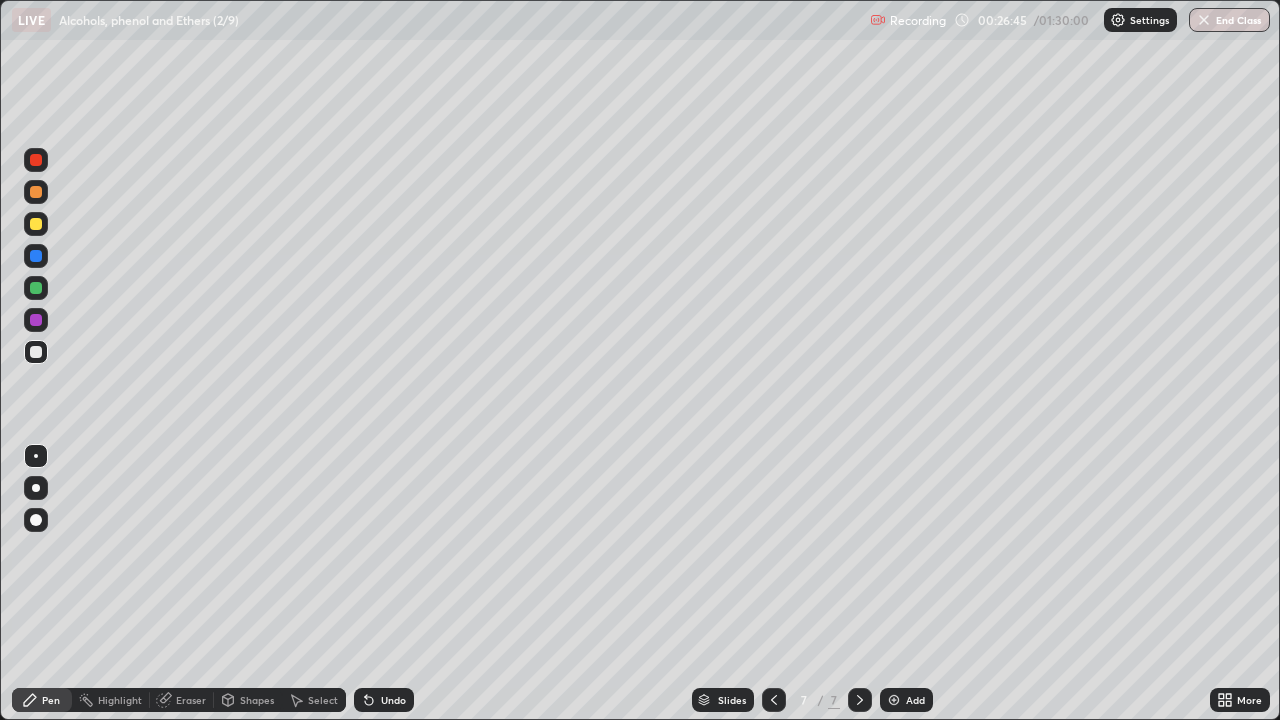 click at bounding box center (36, 160) 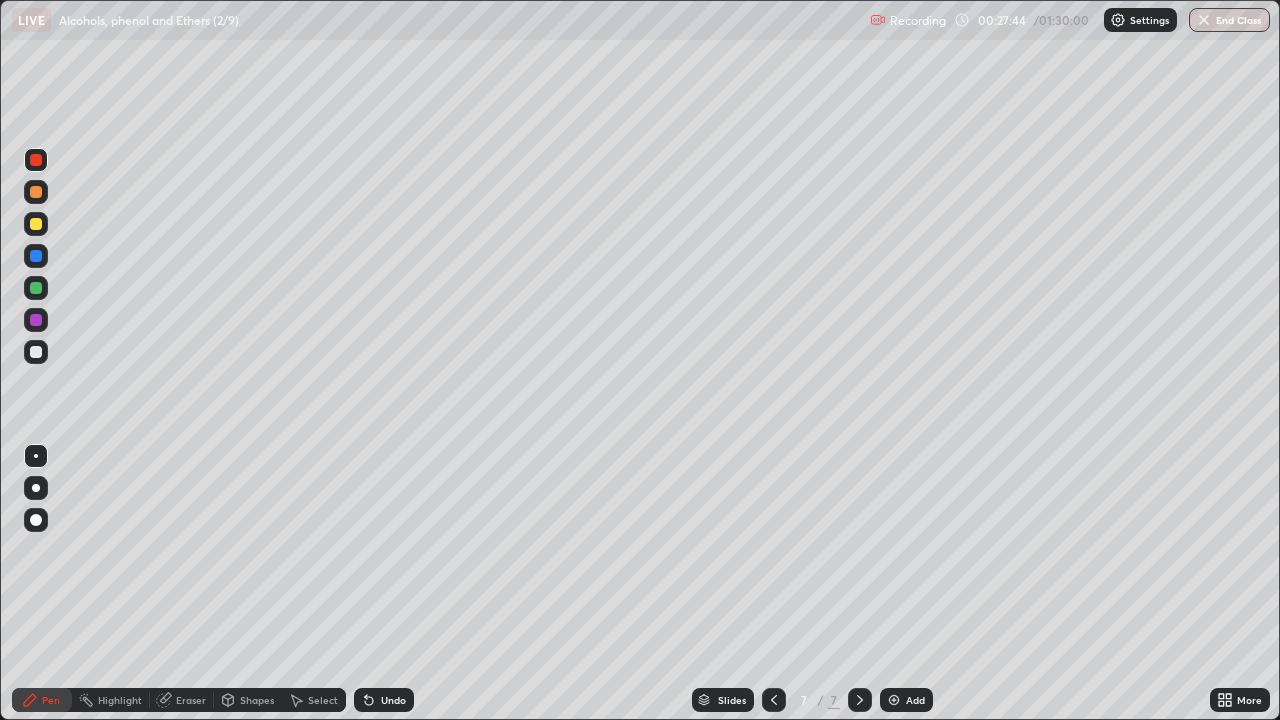 click at bounding box center [36, 352] 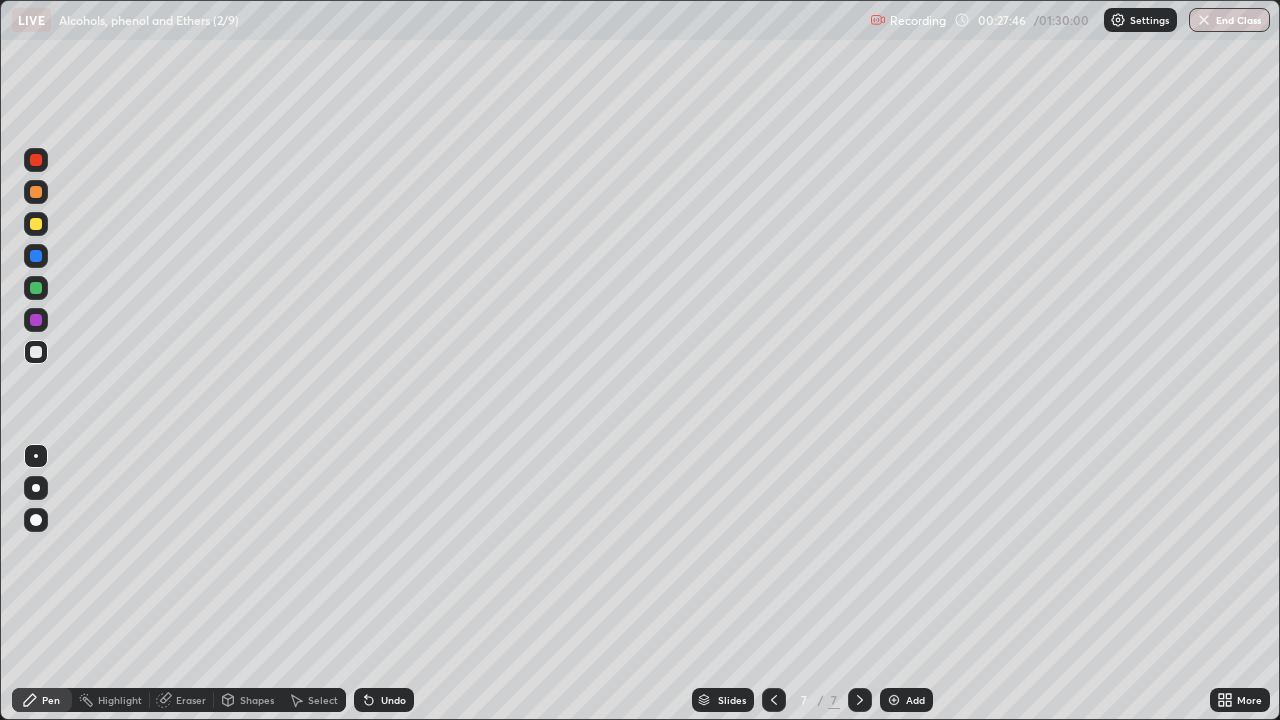 click on "Eraser" at bounding box center (182, 700) 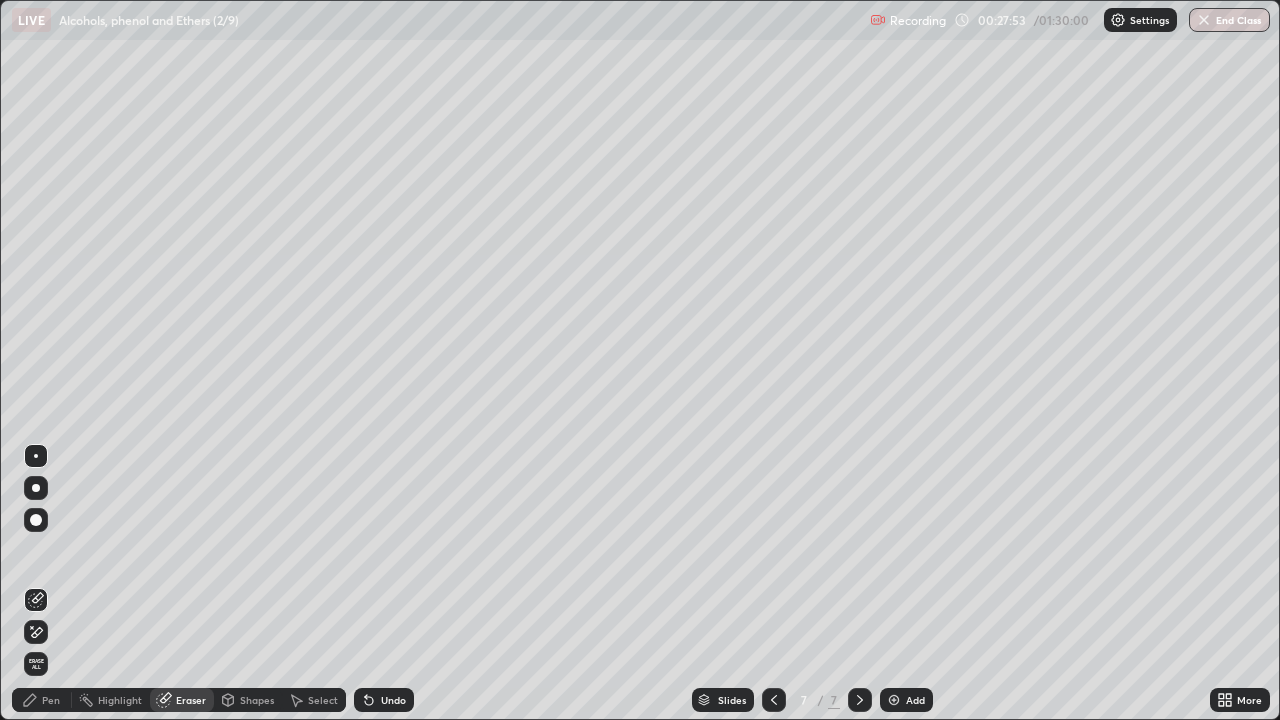 click on "Pen" at bounding box center [51, 700] 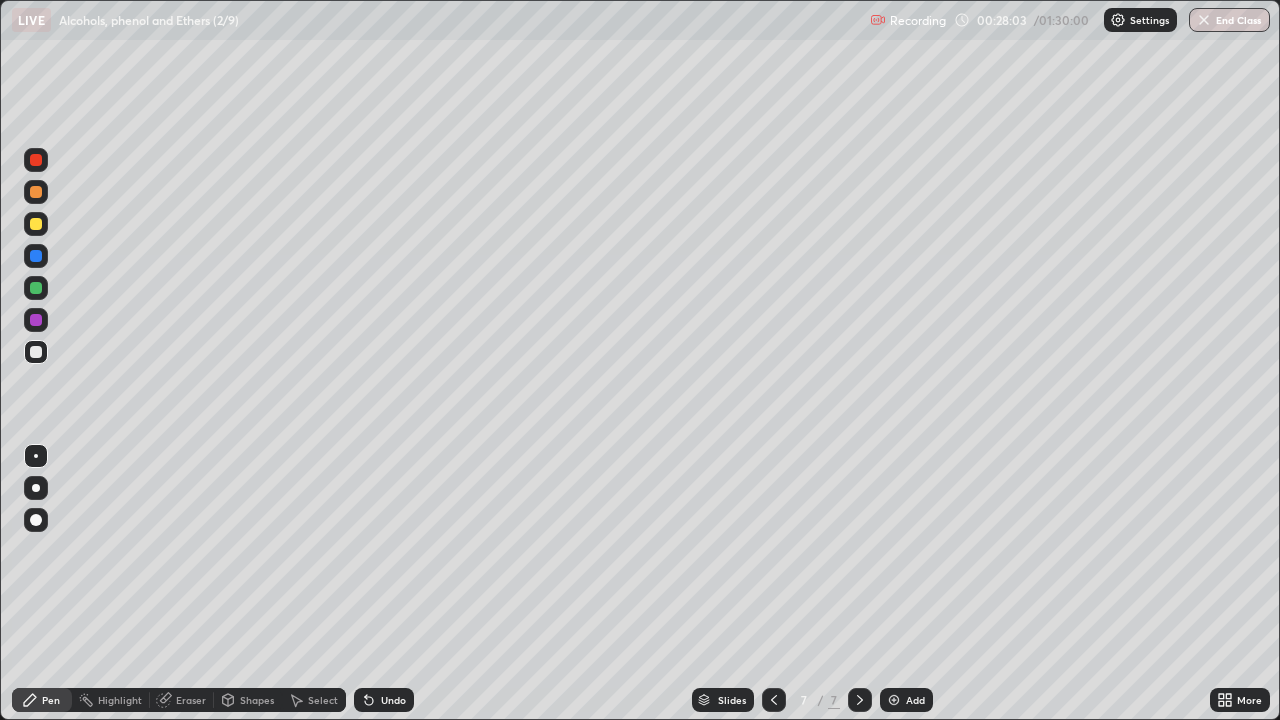 click 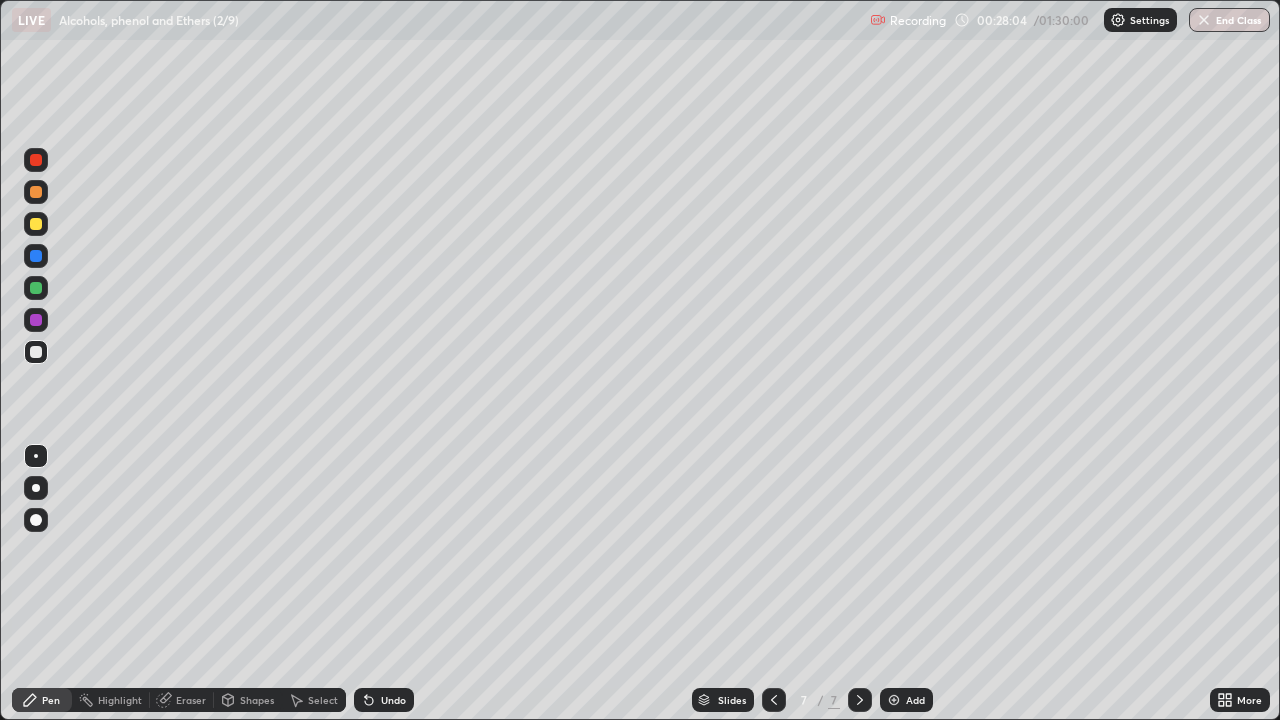 click 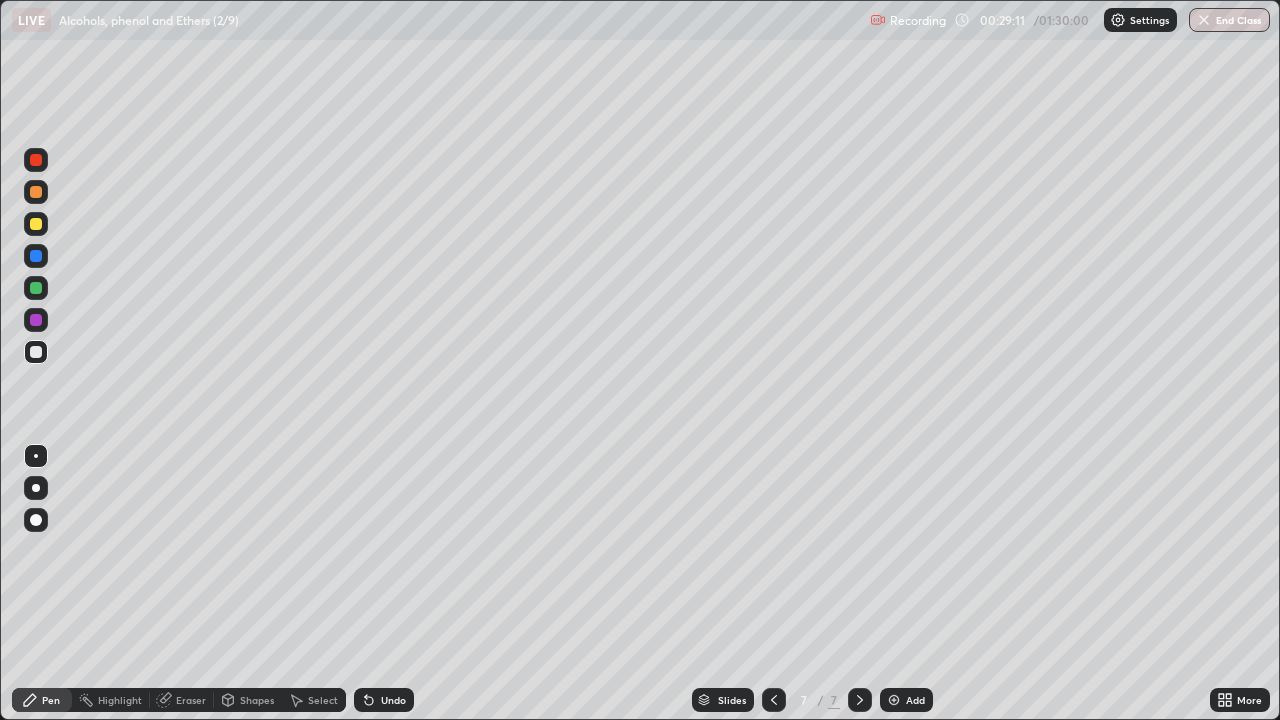 click on "Select" at bounding box center (323, 700) 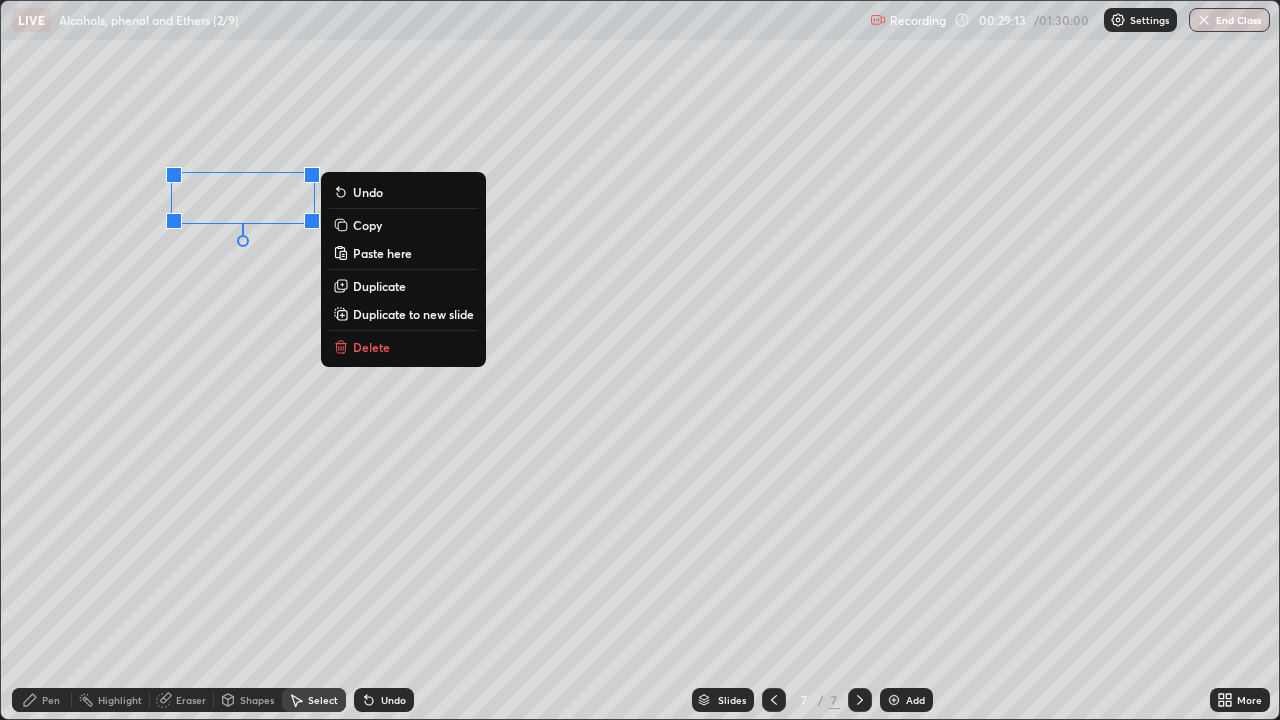 click on "Delete" at bounding box center [371, 347] 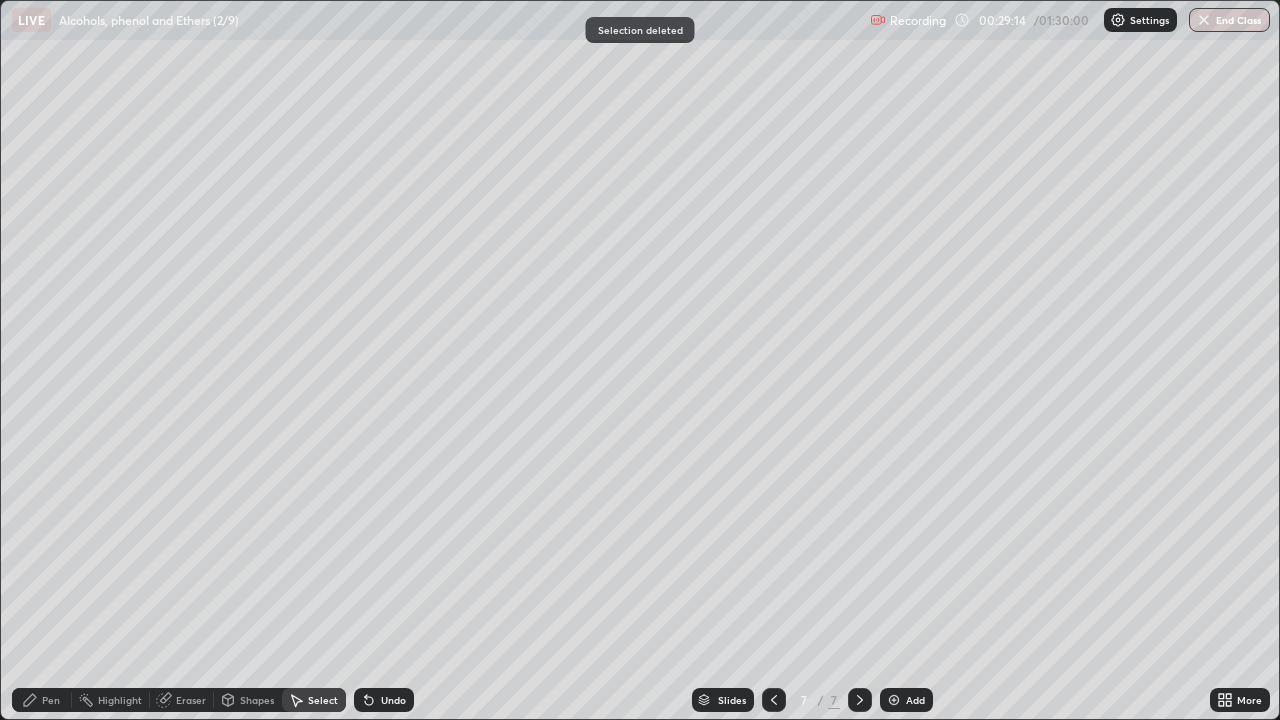 click on "Pen" at bounding box center [51, 700] 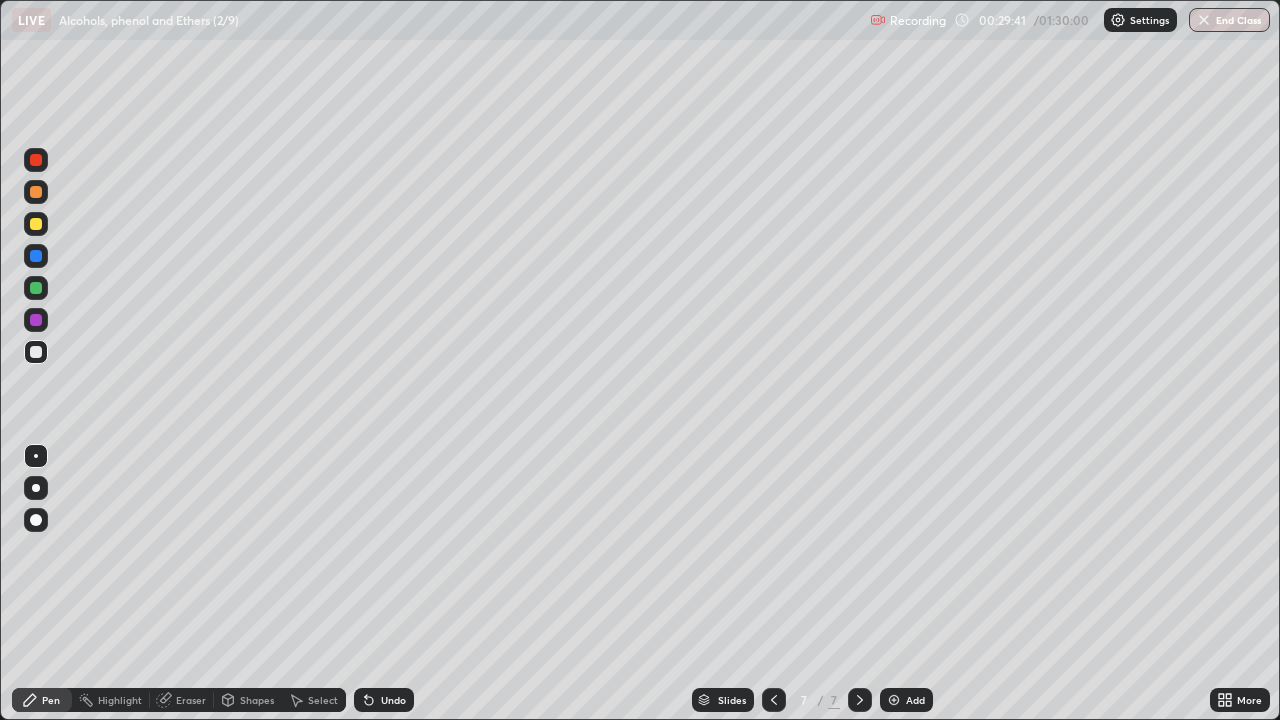 click on "Eraser" at bounding box center (191, 700) 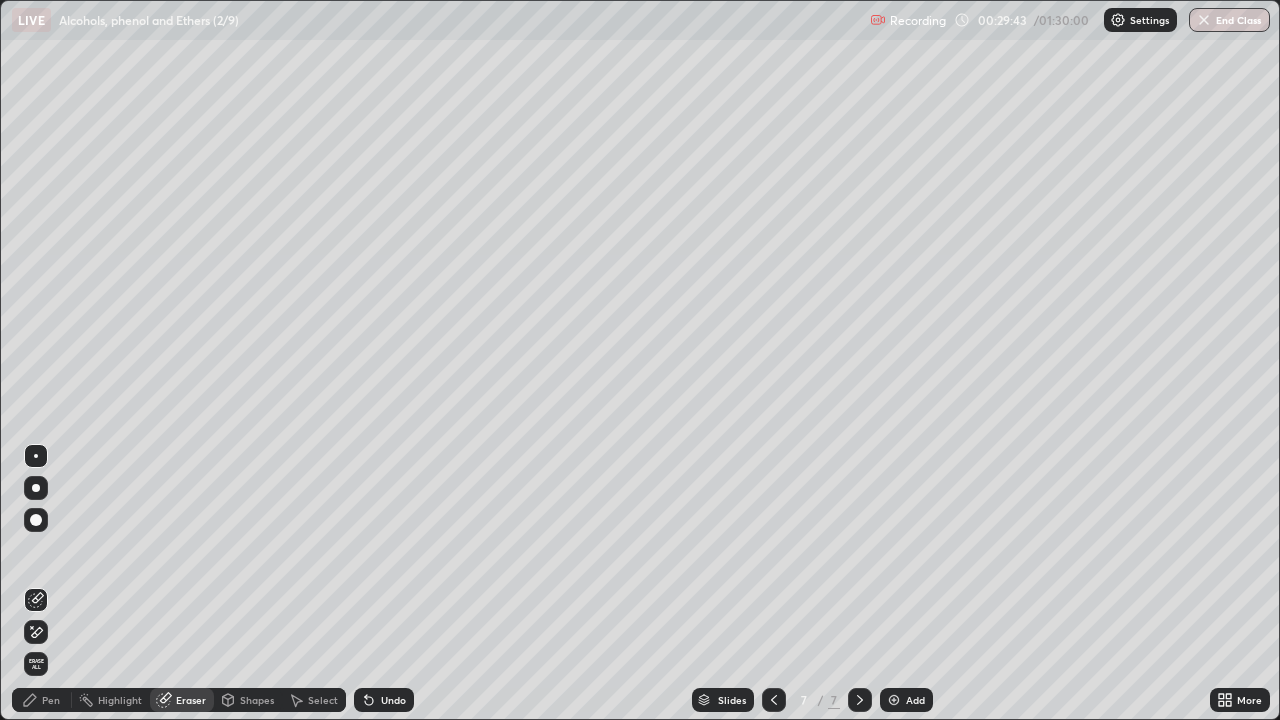 click on "Select" at bounding box center [323, 700] 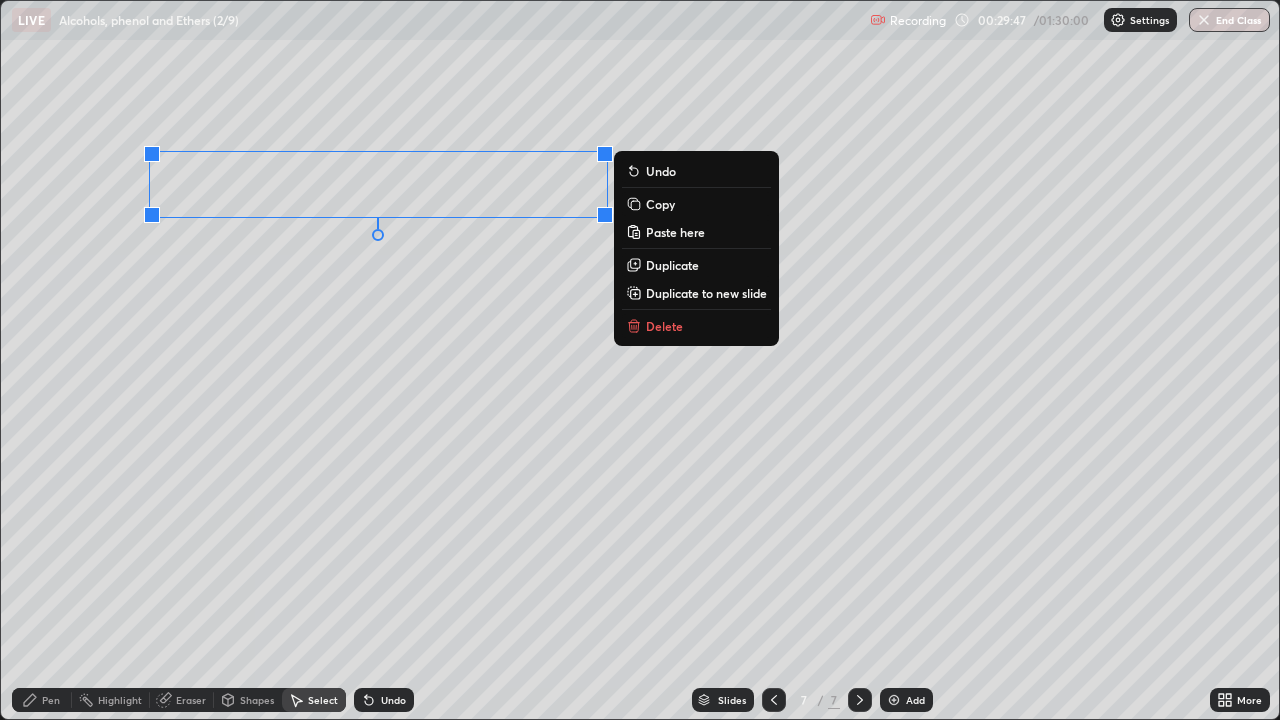 click on "0 ° Undo Copy Paste here Duplicate Duplicate to new slide Delete" at bounding box center [640, 360] 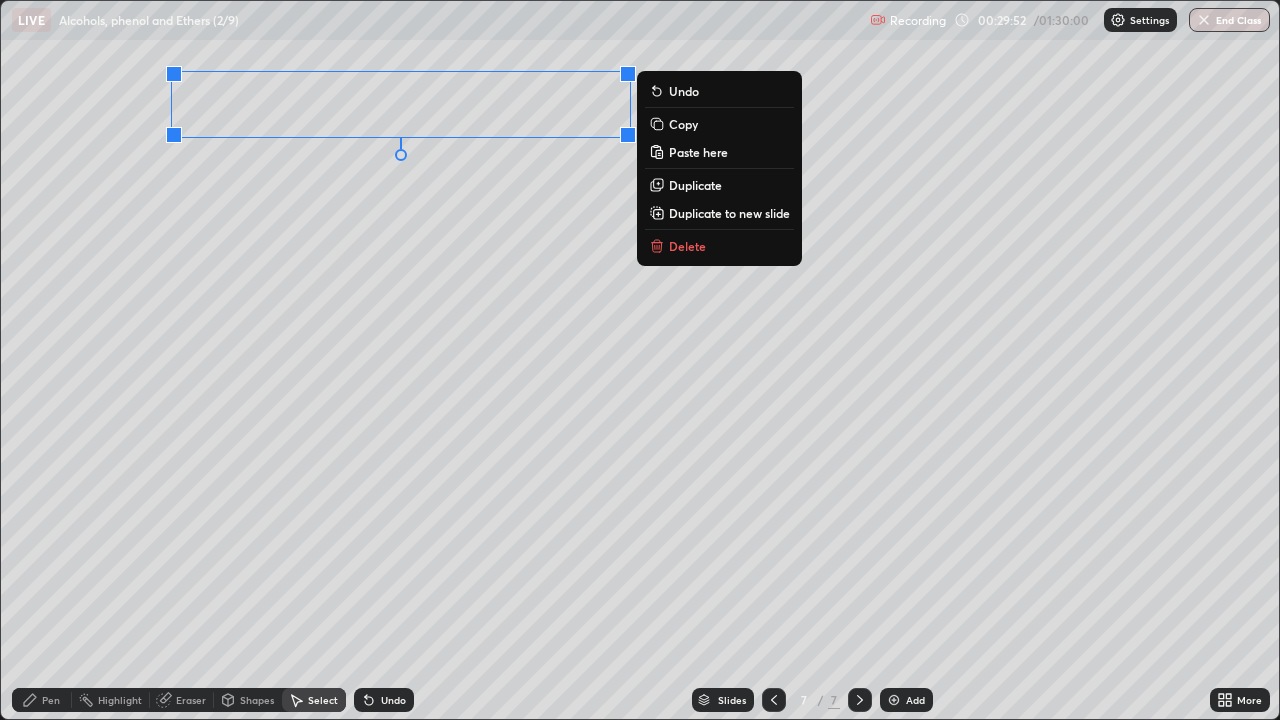 click 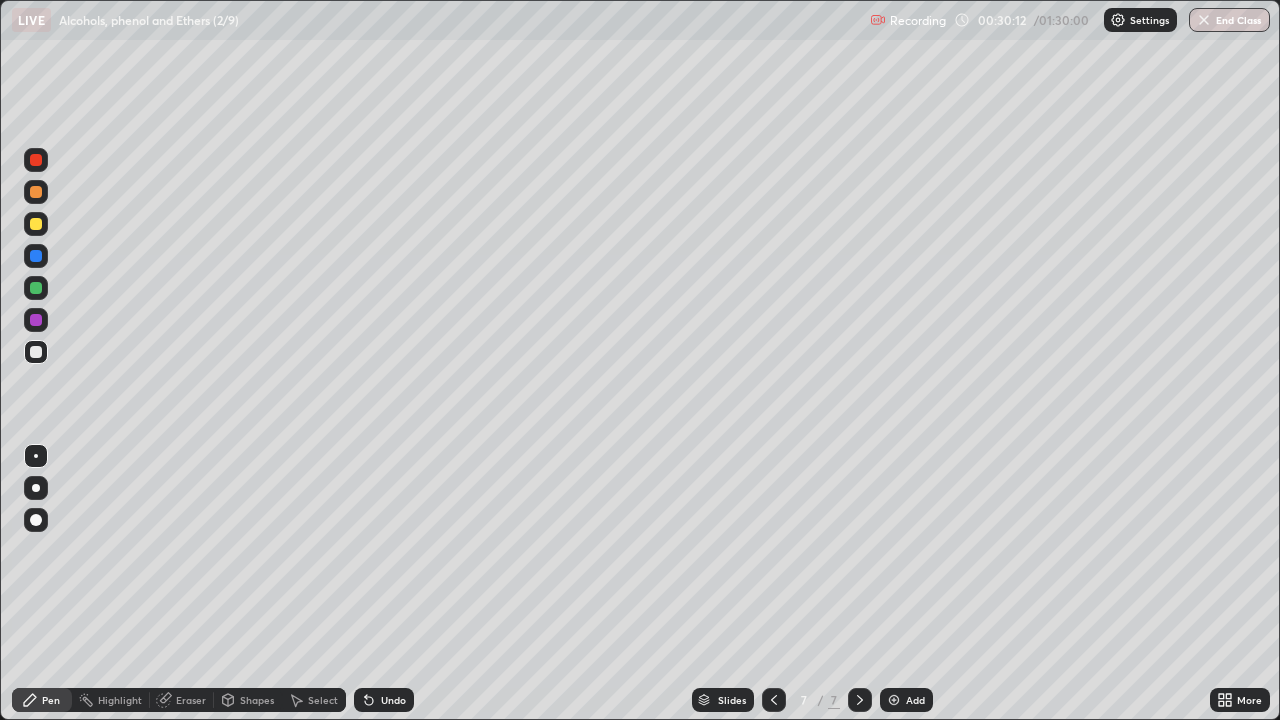 click at bounding box center (36, 224) 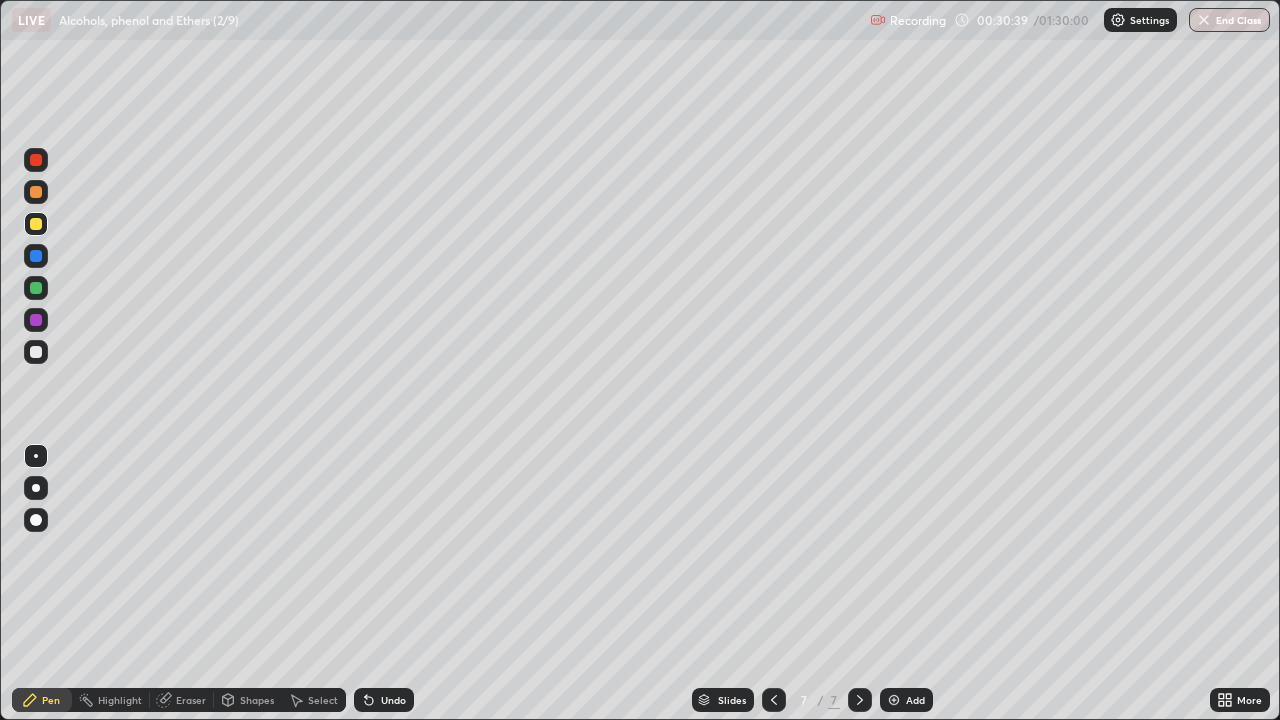 click at bounding box center (36, 288) 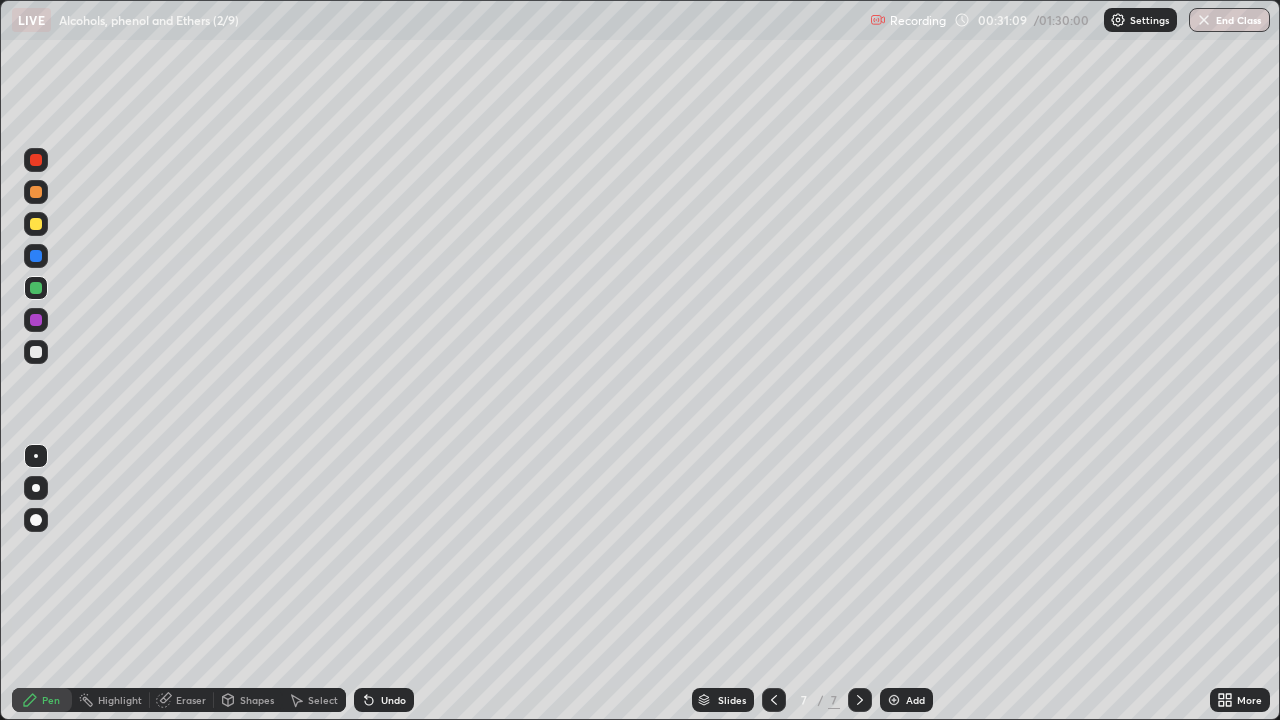 click at bounding box center (36, 224) 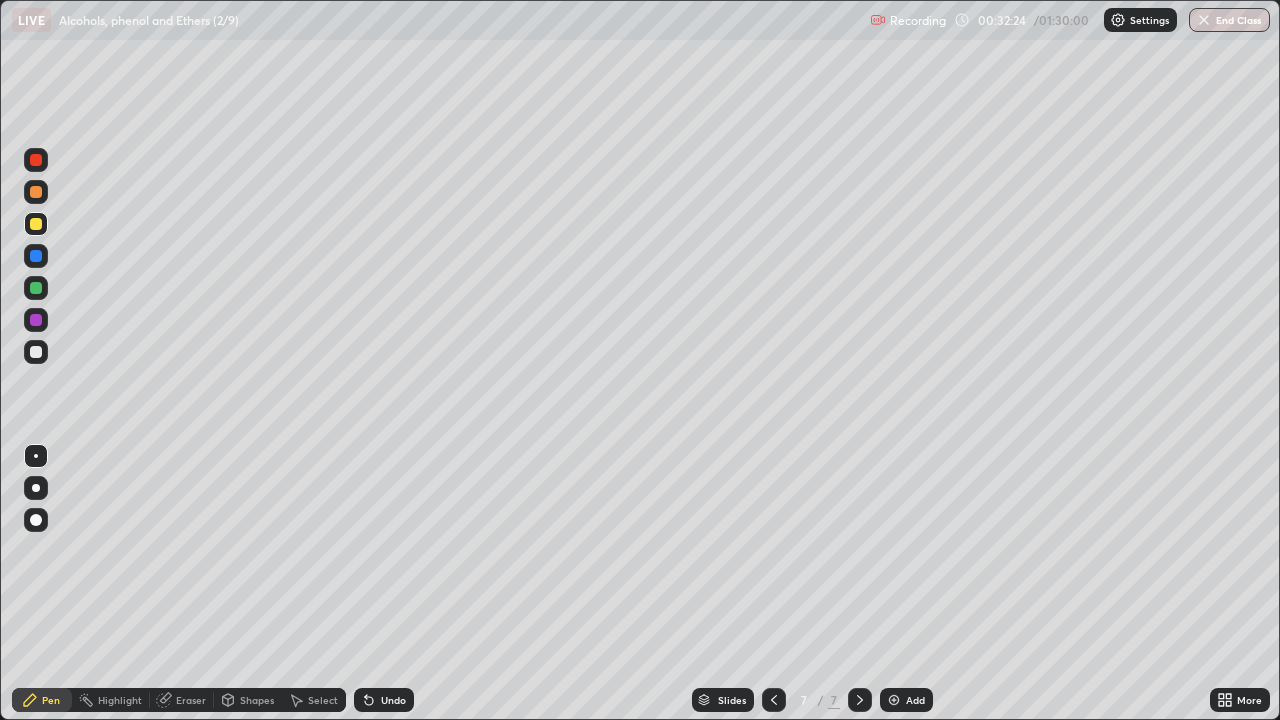 click at bounding box center (894, 700) 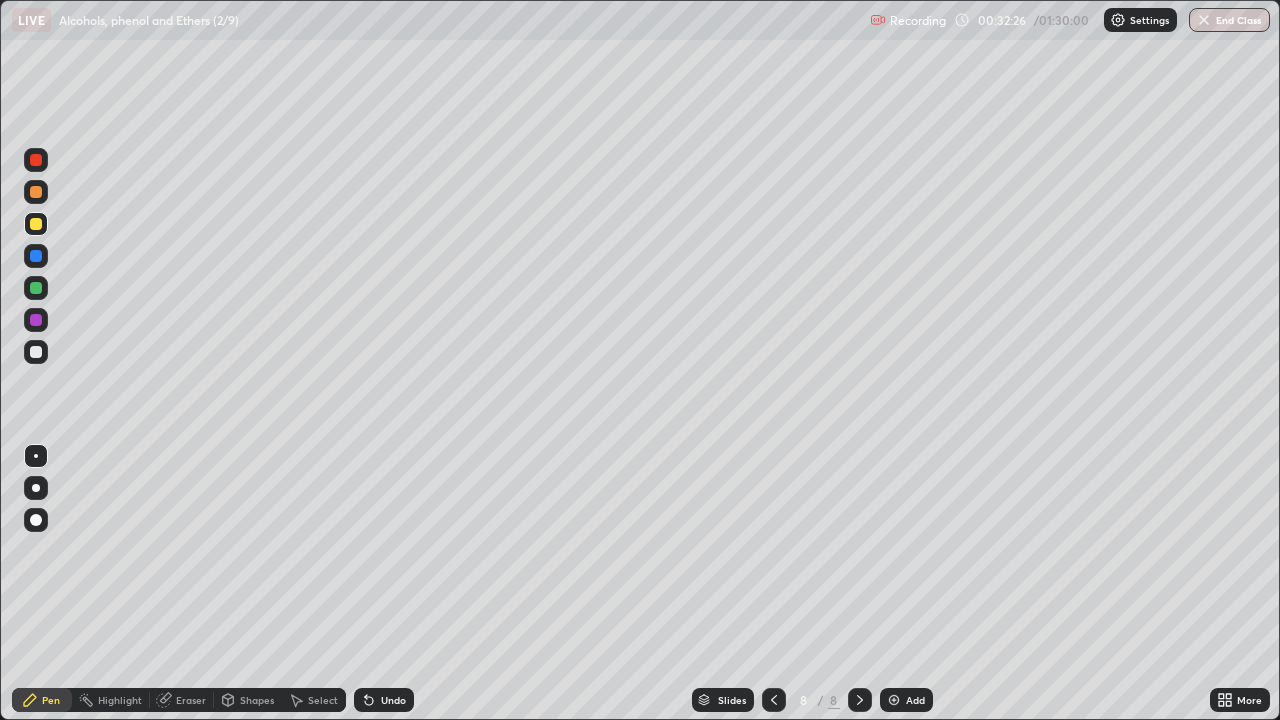click at bounding box center [36, 352] 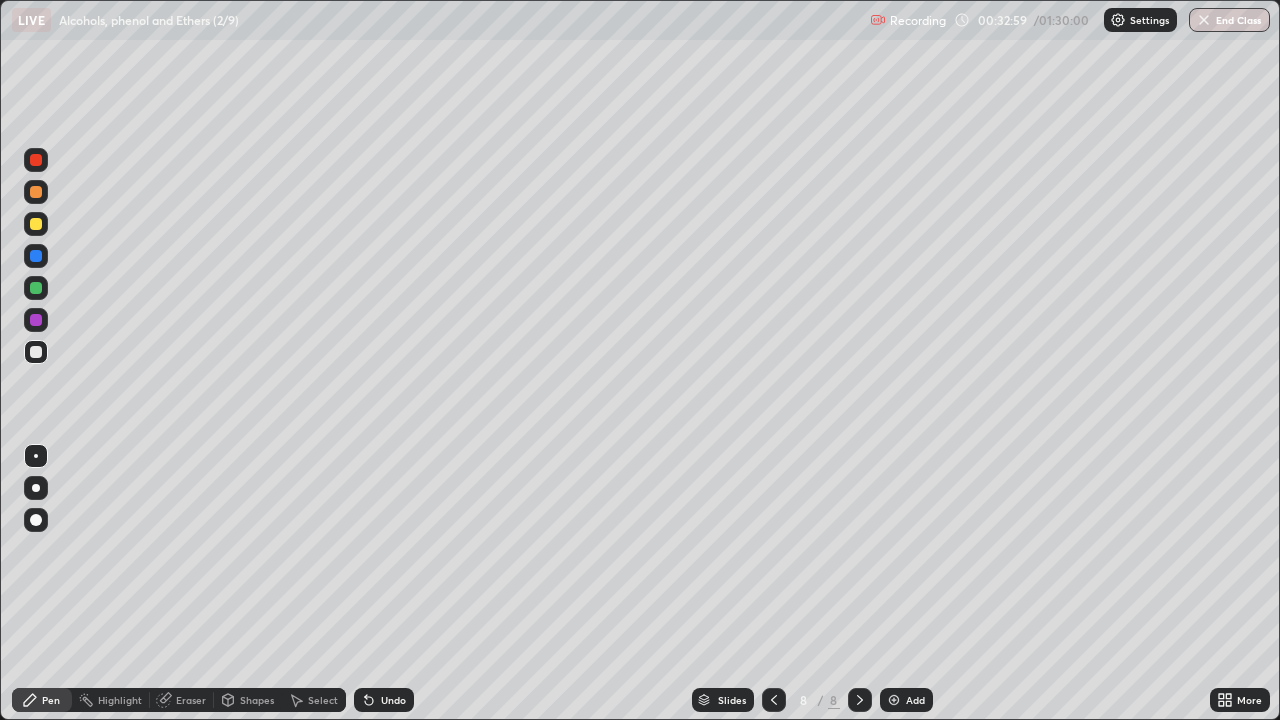 click on "Shapes" at bounding box center [257, 700] 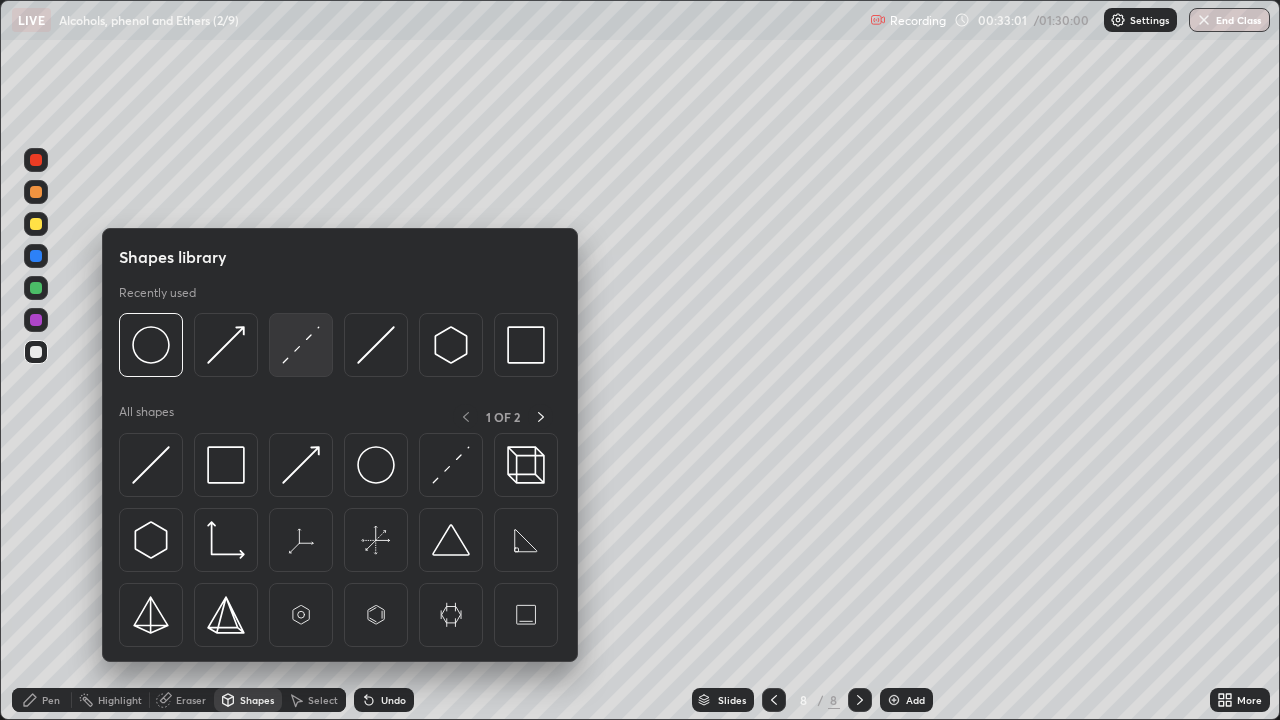 click at bounding box center [301, 345] 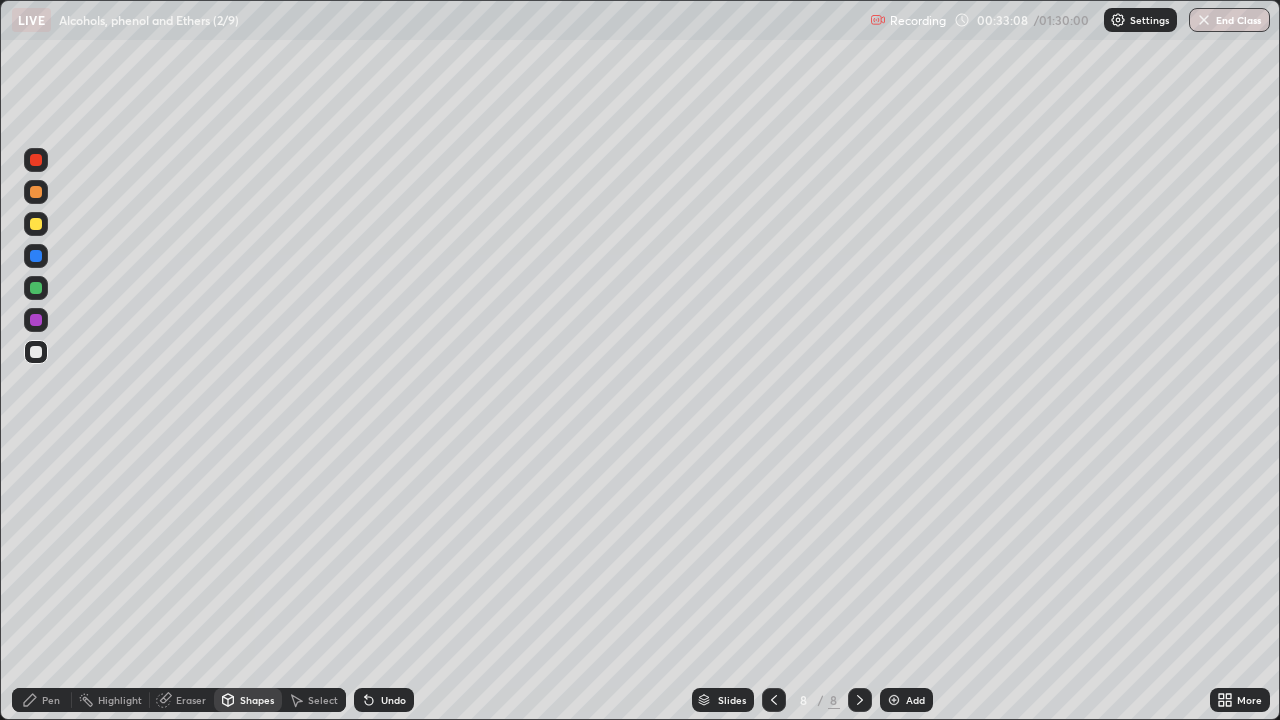 click on "Shapes" at bounding box center (257, 700) 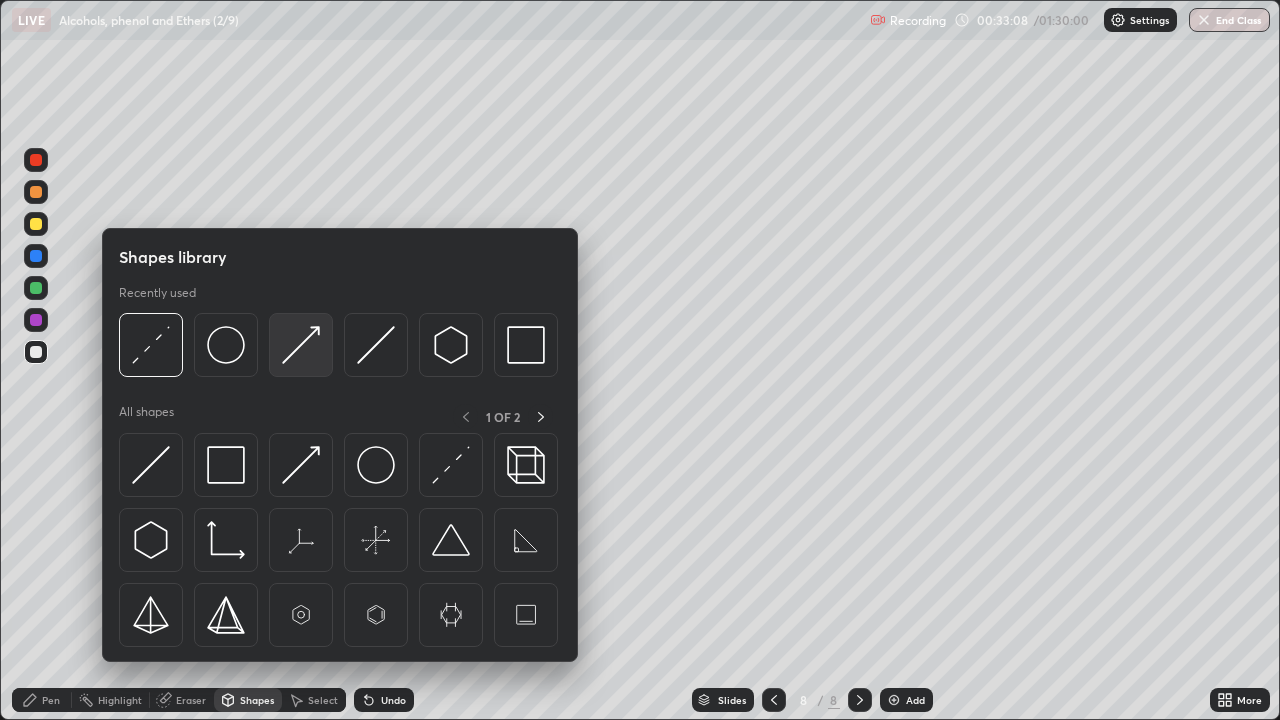click at bounding box center (301, 345) 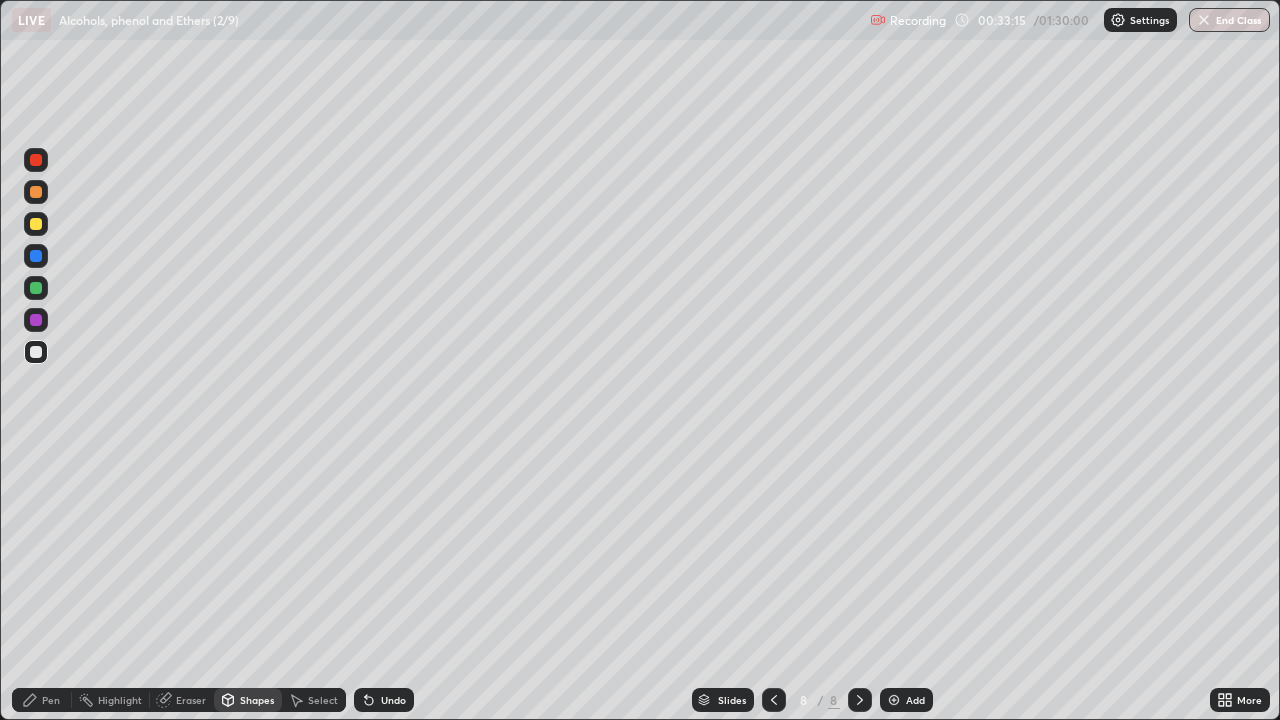 click on "Select" at bounding box center [323, 700] 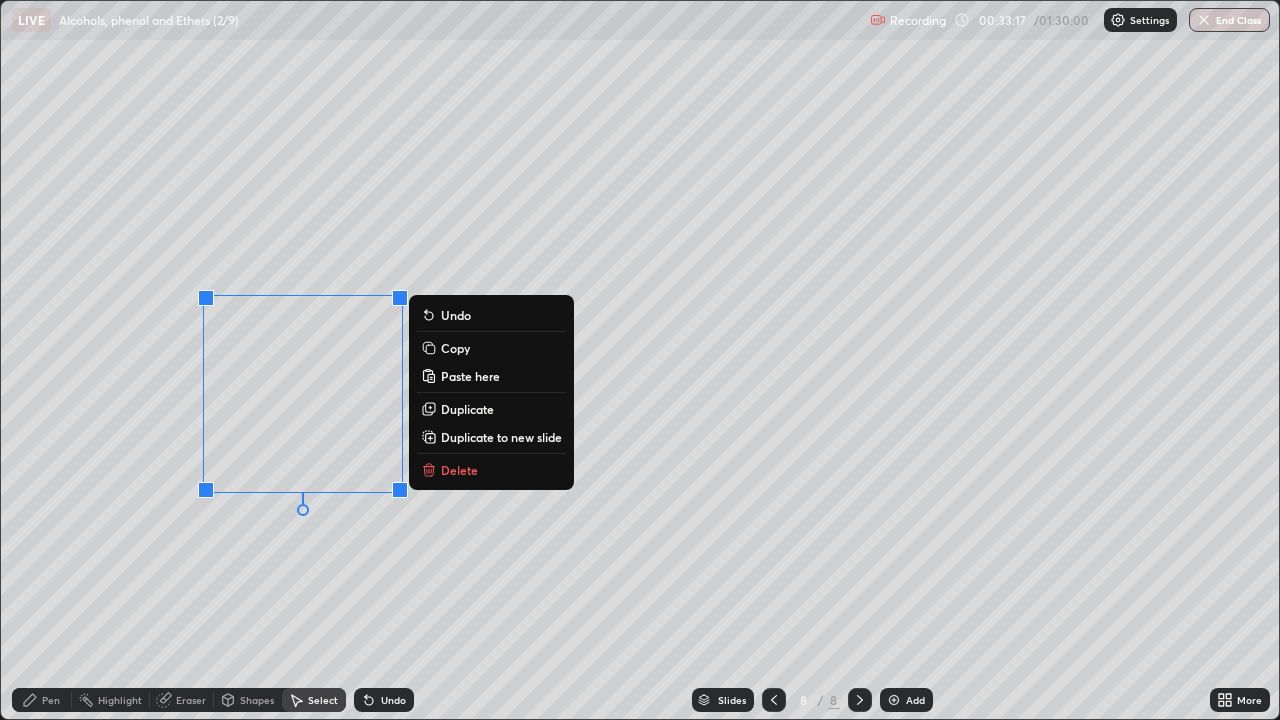 click on "Copy" at bounding box center [455, 348] 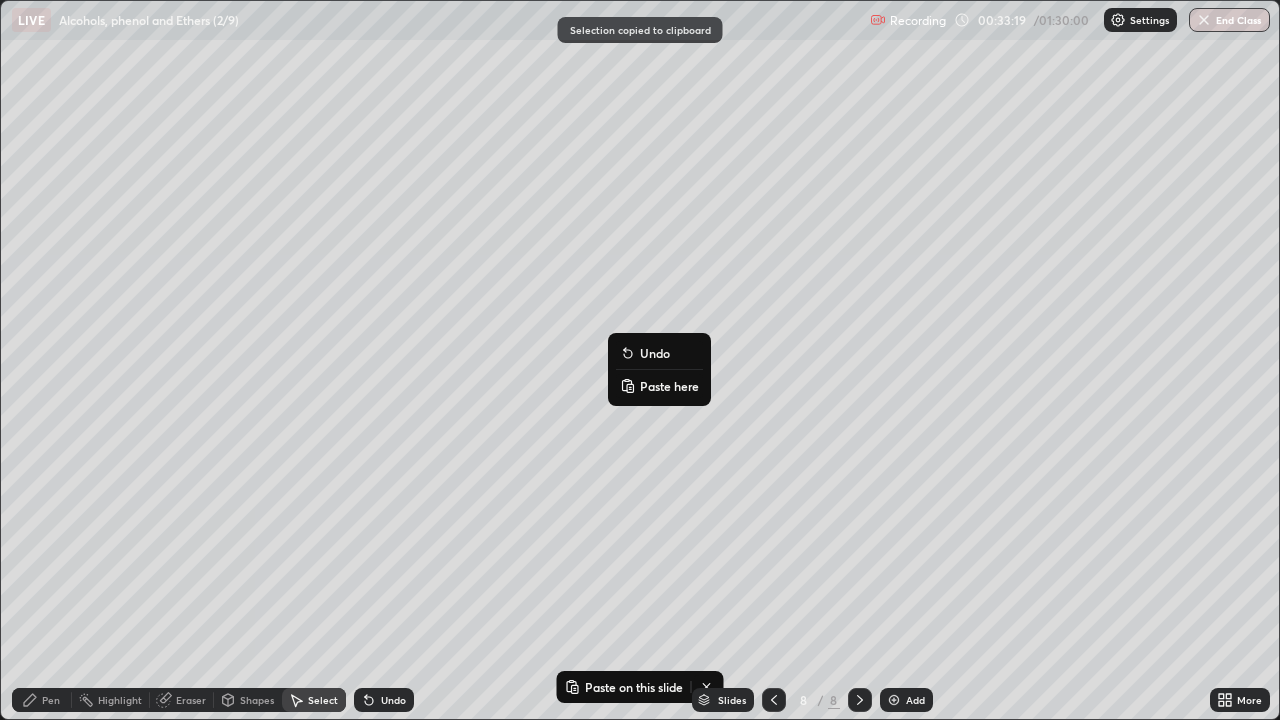 click on "Paste here" at bounding box center [669, 386] 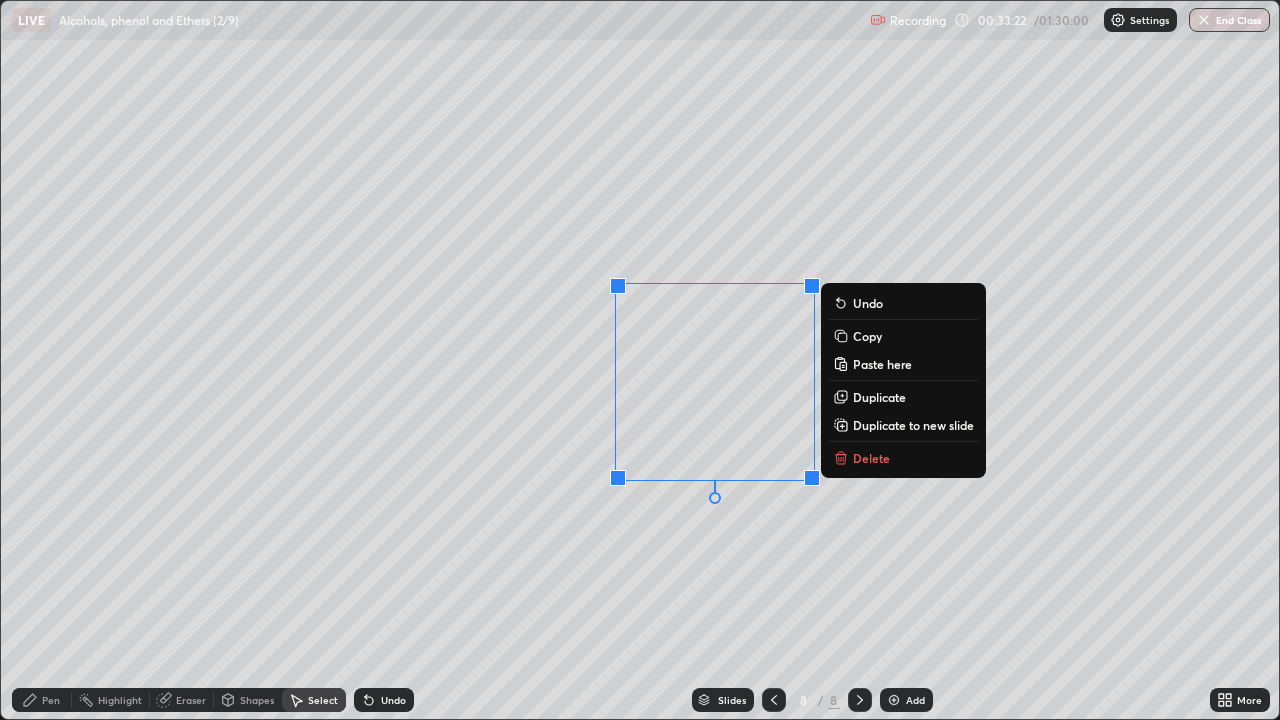click 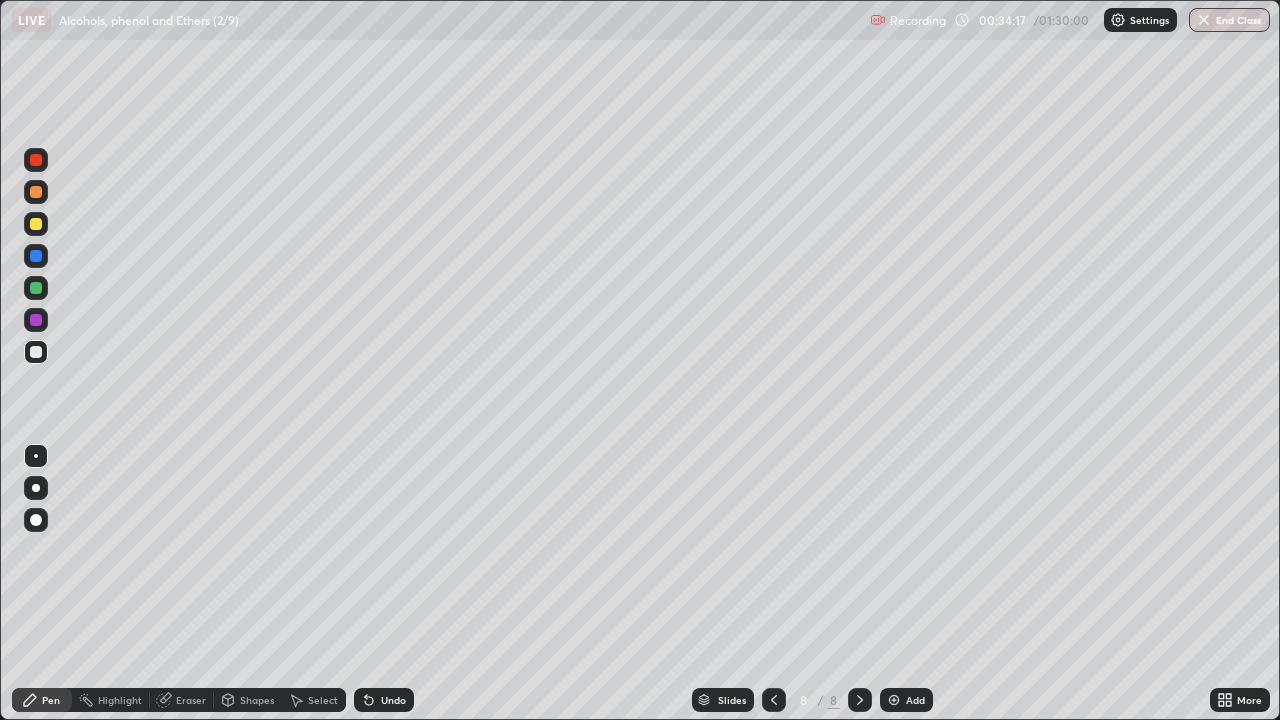 click at bounding box center (36, 224) 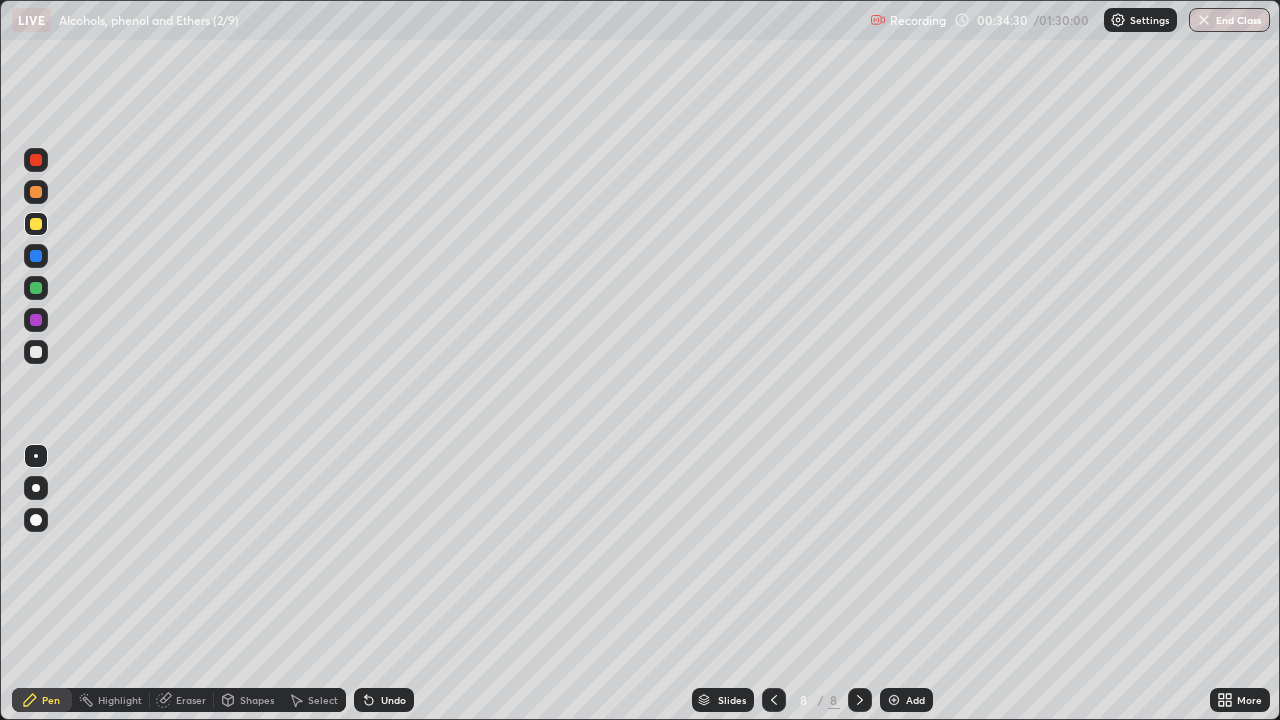 click on "Select" at bounding box center [323, 700] 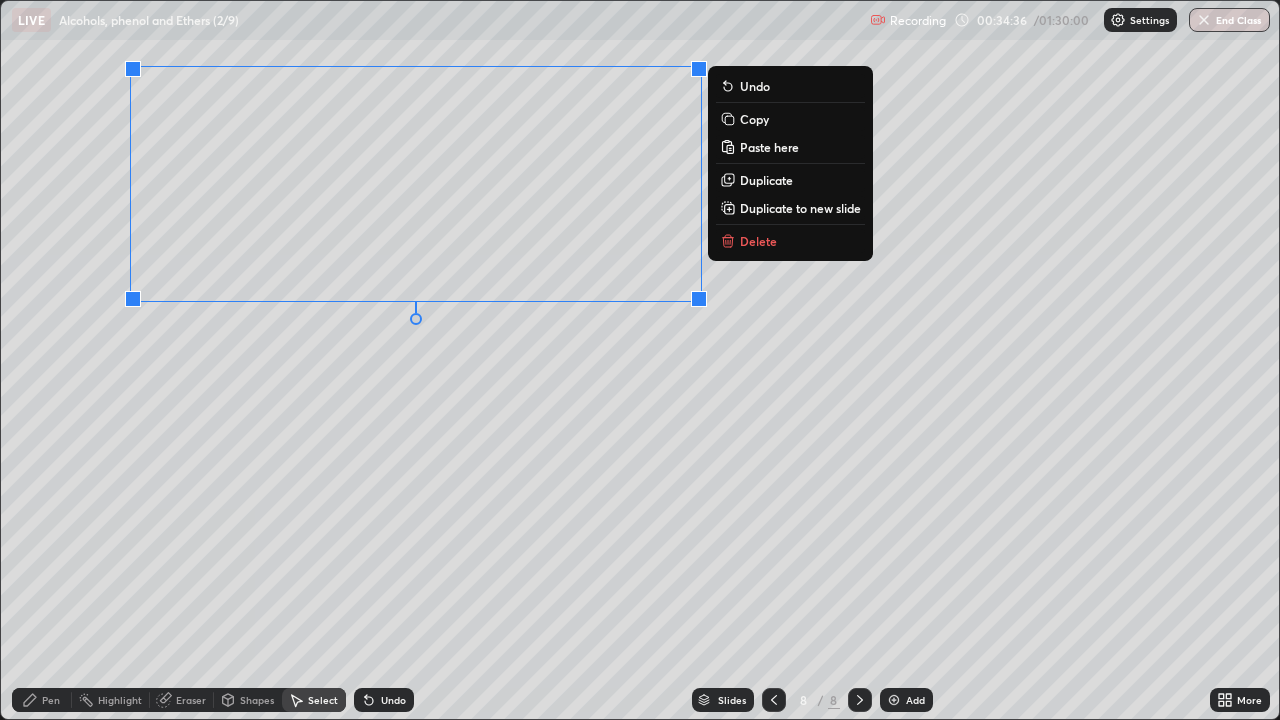 click on "0 ° Undo Copy Paste here Duplicate Duplicate to new slide Delete" at bounding box center [640, 360] 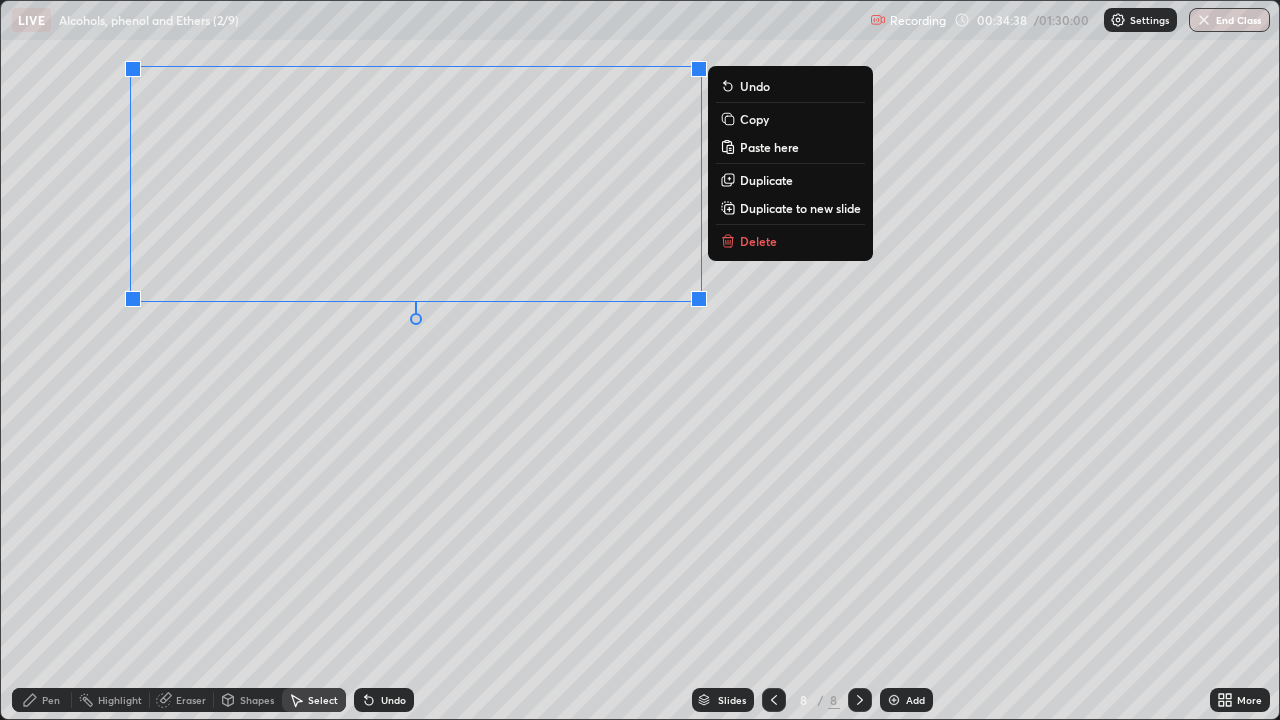 click on "0 ° Undo Copy Paste here Duplicate Duplicate to new slide Delete" at bounding box center [640, 360] 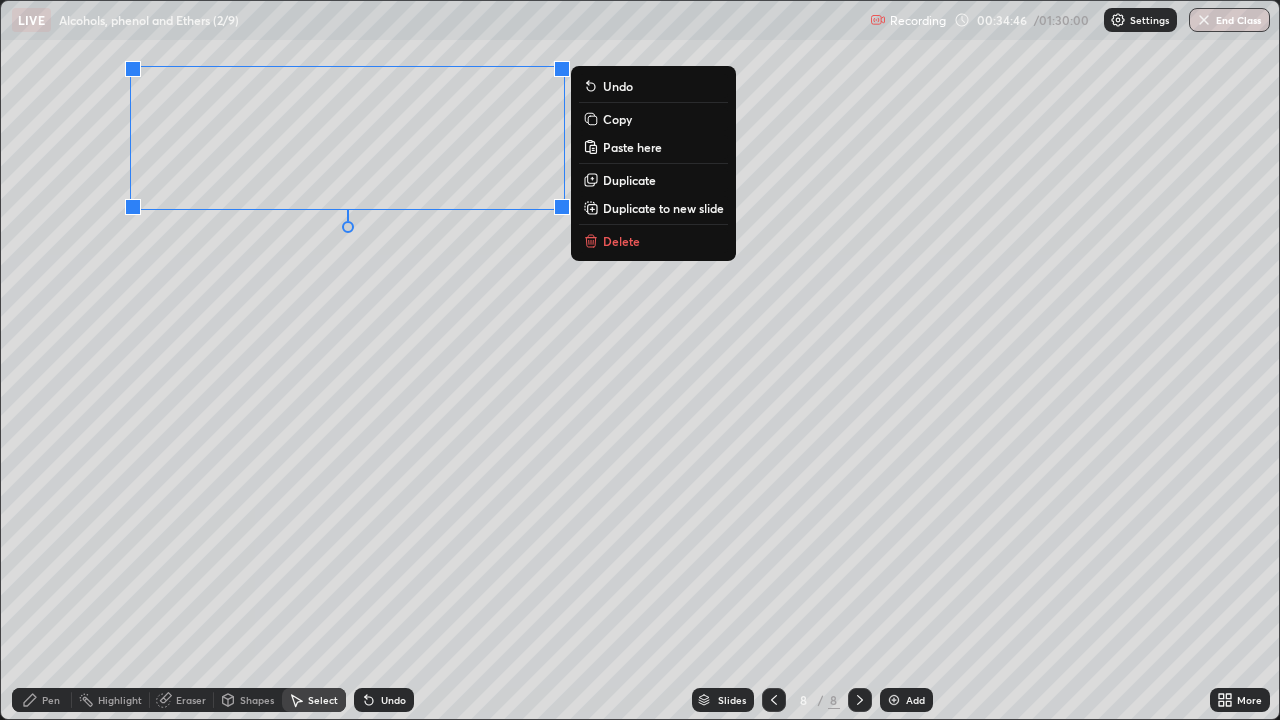 click on "0 ° Undo Copy Paste here Duplicate Duplicate to new slide Delete" at bounding box center [640, 360] 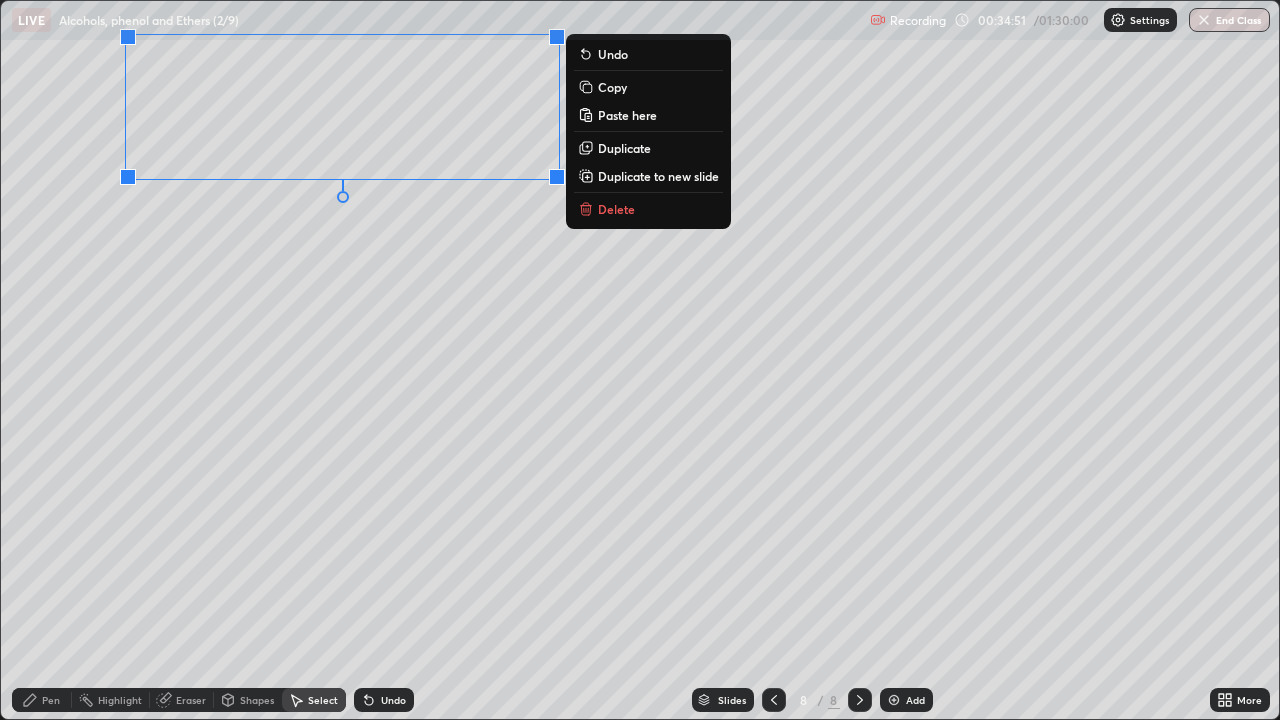 click on "0 ° Undo Copy Paste here Duplicate Duplicate to new slide Delete" at bounding box center [640, 360] 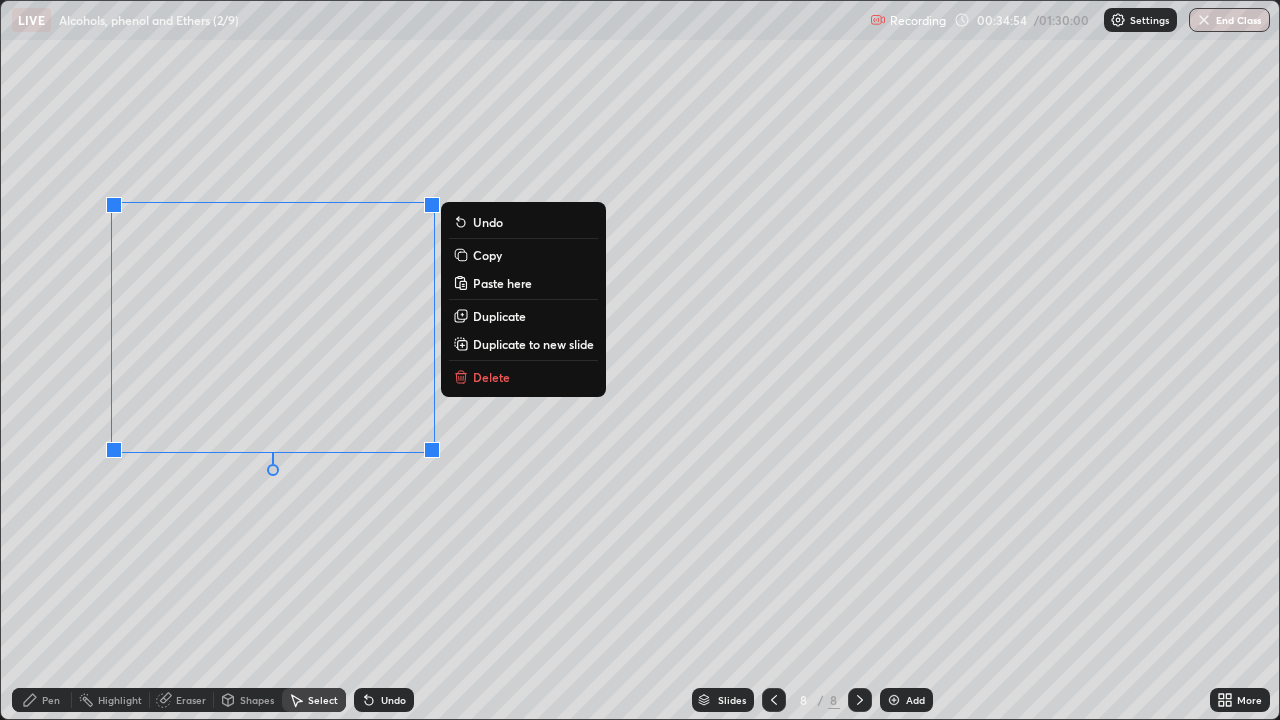 click on "0 ° Undo Copy Paste here Duplicate Duplicate to new slide Delete" at bounding box center (640, 360) 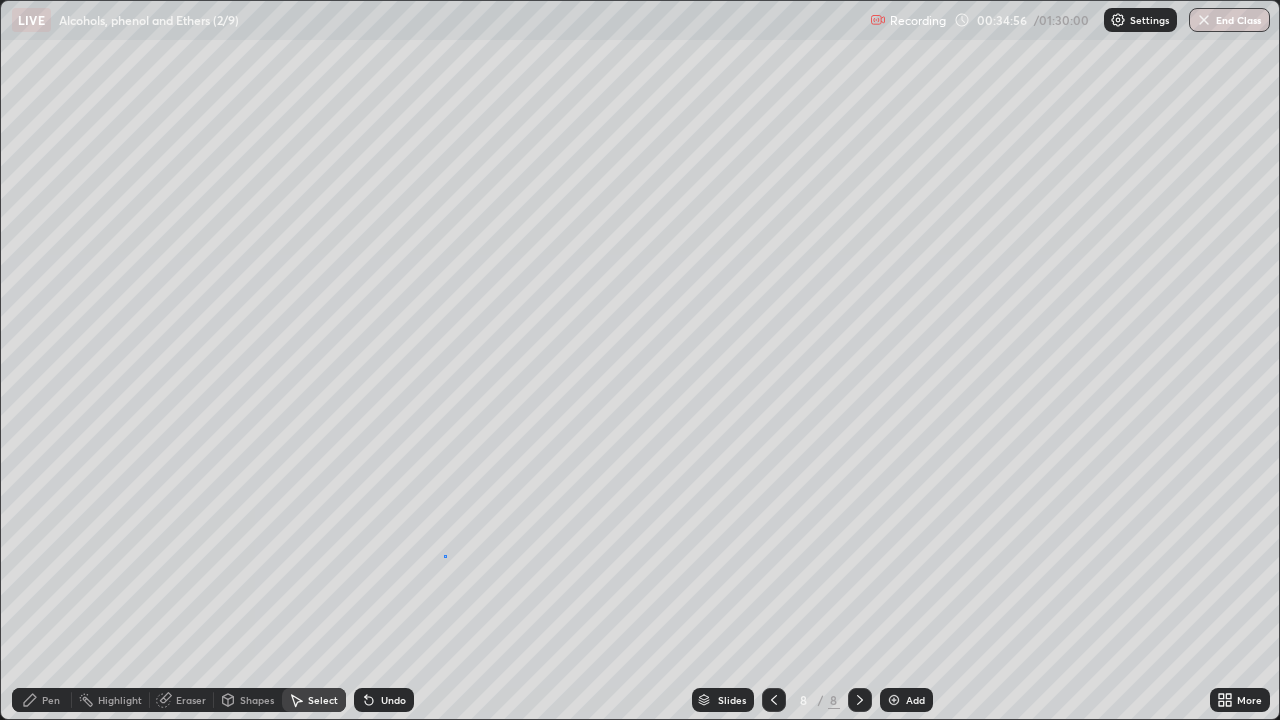 click on "0 ° Undo Copy Paste here Duplicate Duplicate to new slide Delete" at bounding box center [640, 360] 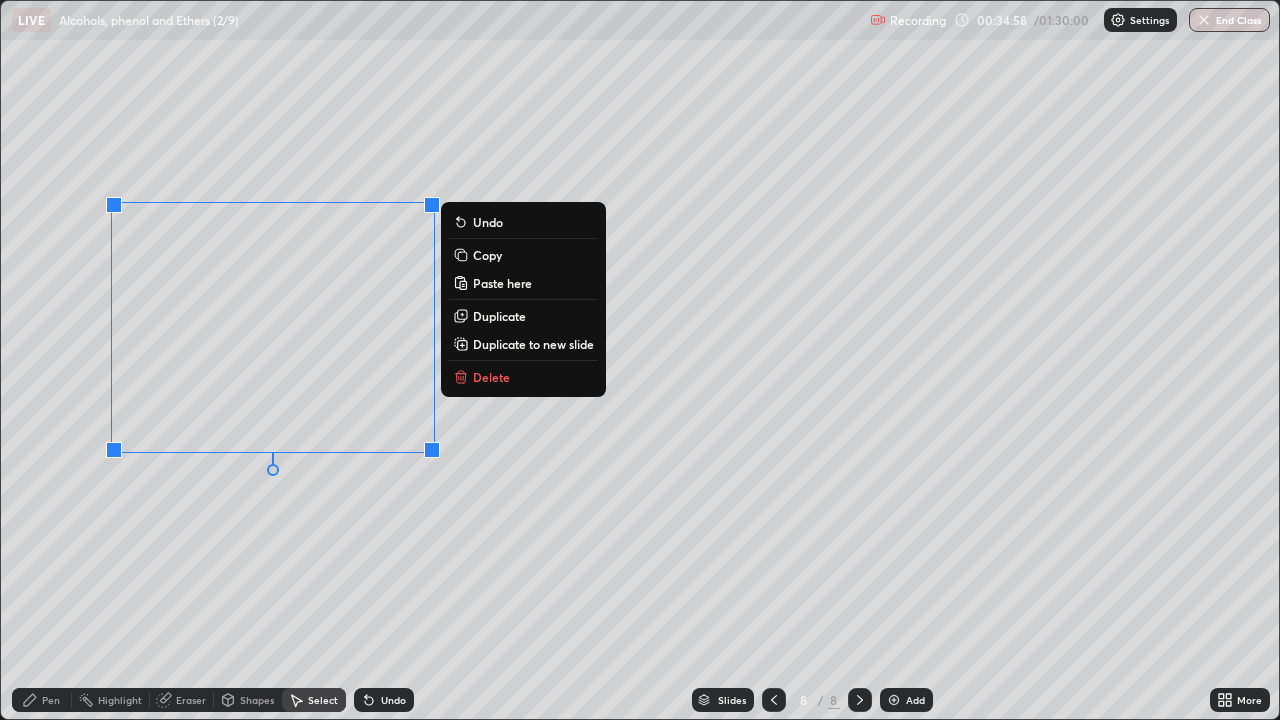 click on "Copy" at bounding box center (487, 255) 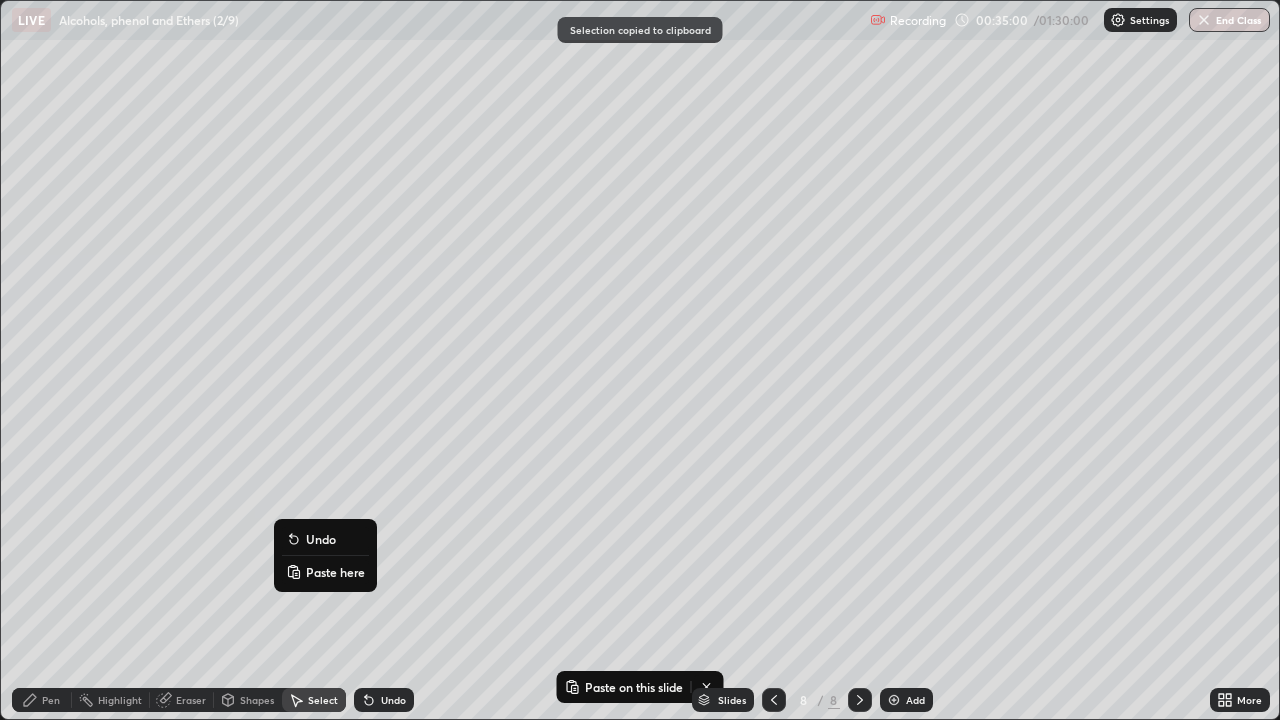 click on "Paste here" at bounding box center [335, 572] 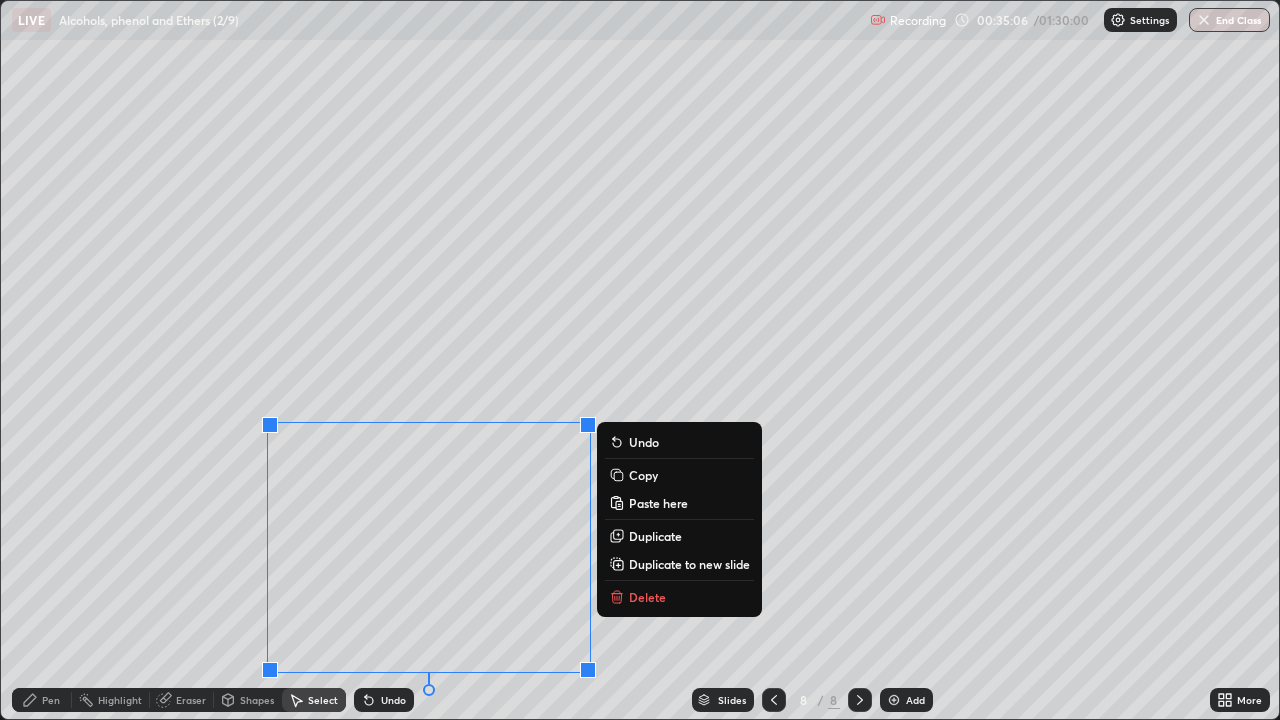click 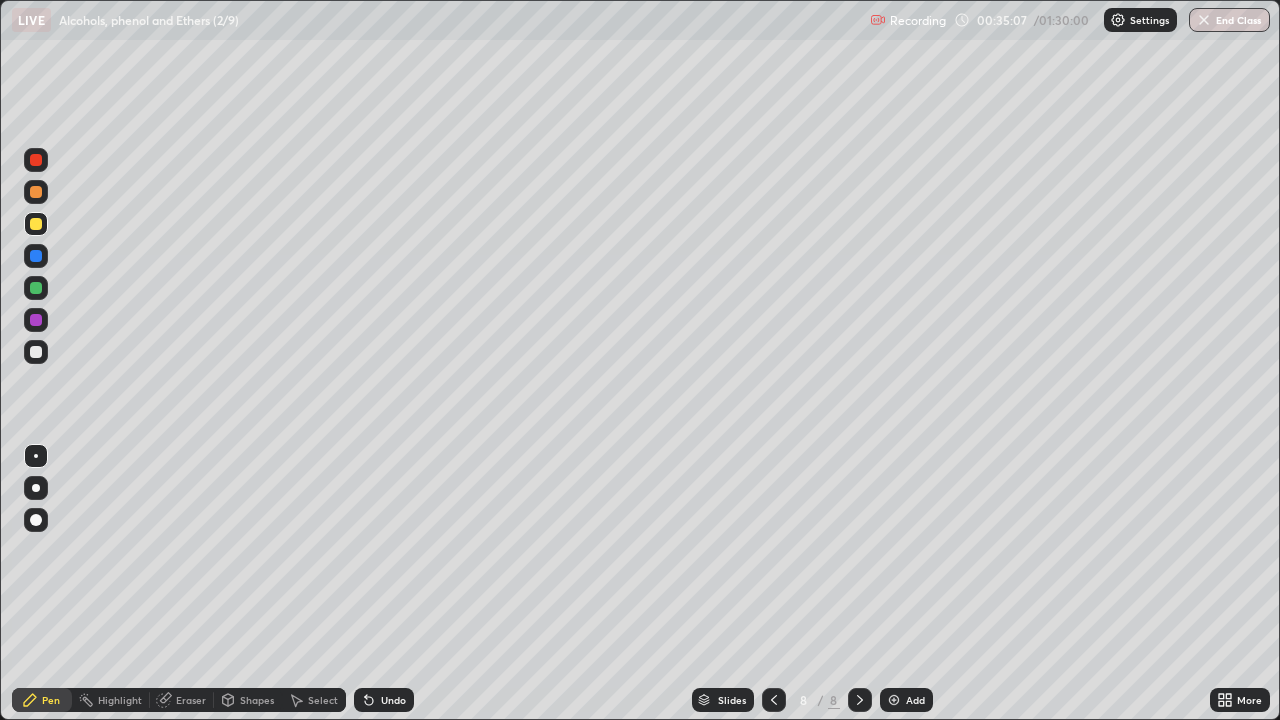 click on "Eraser" at bounding box center [191, 700] 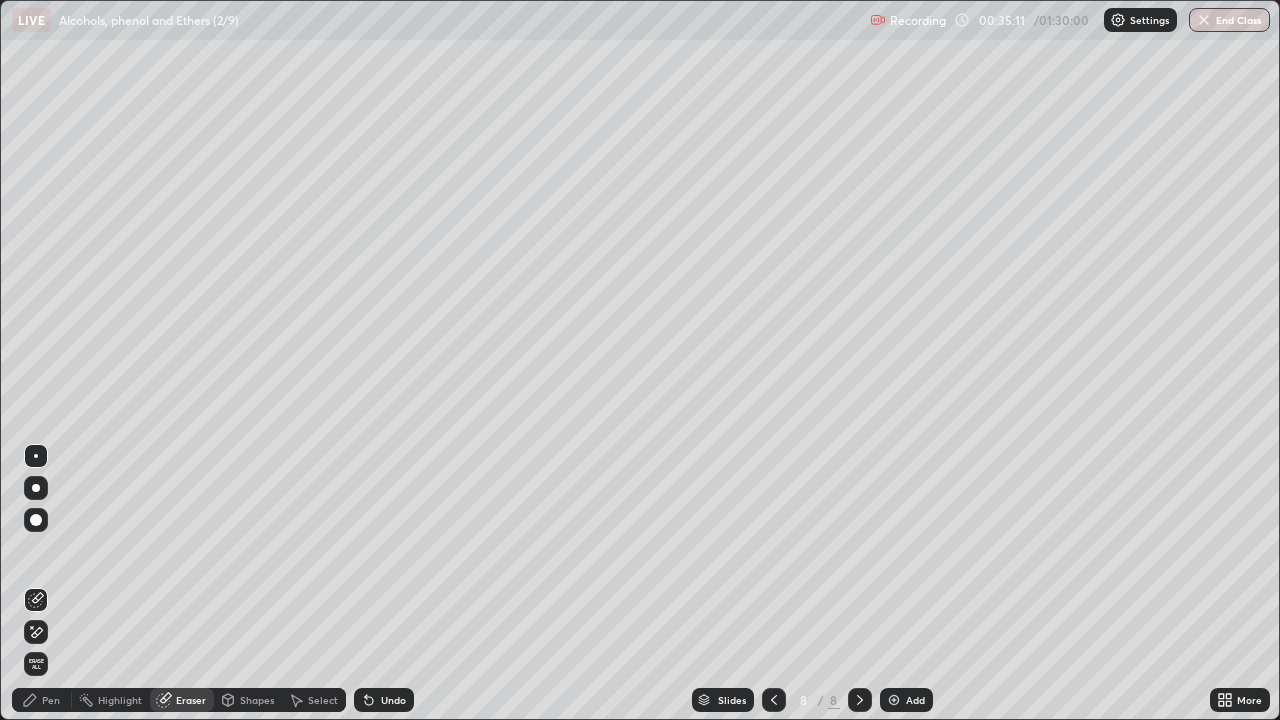 click 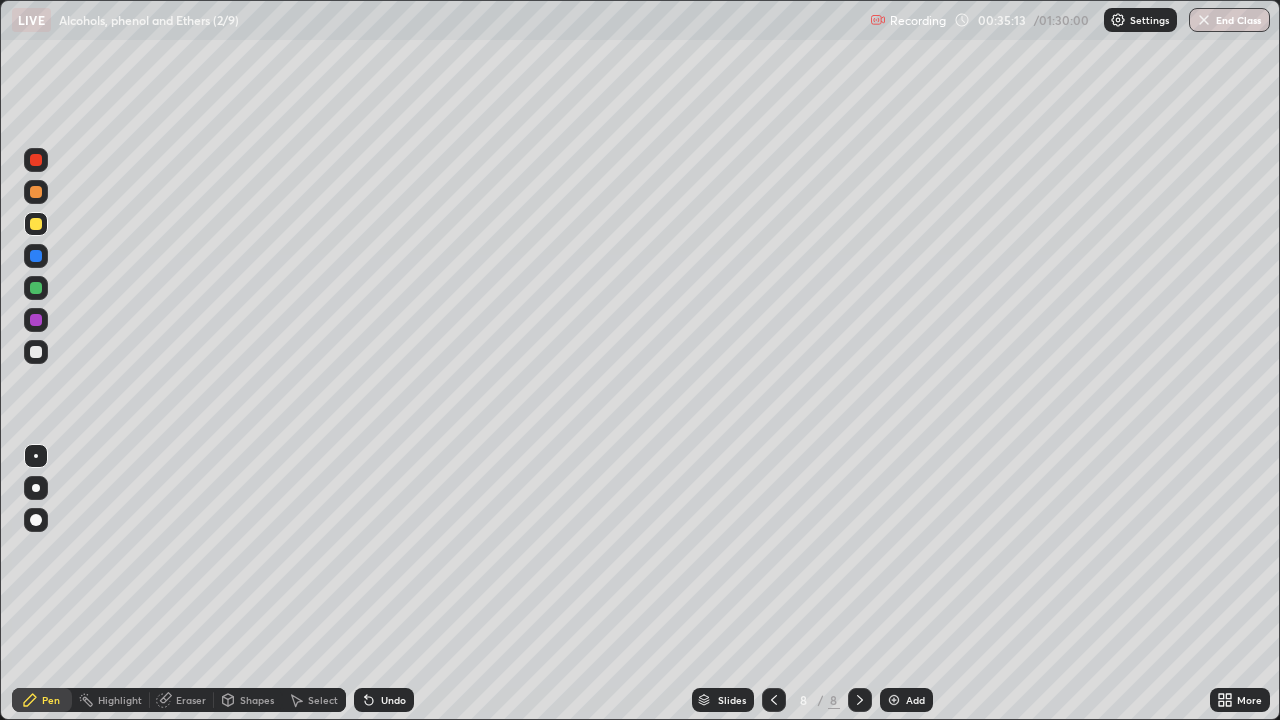 click 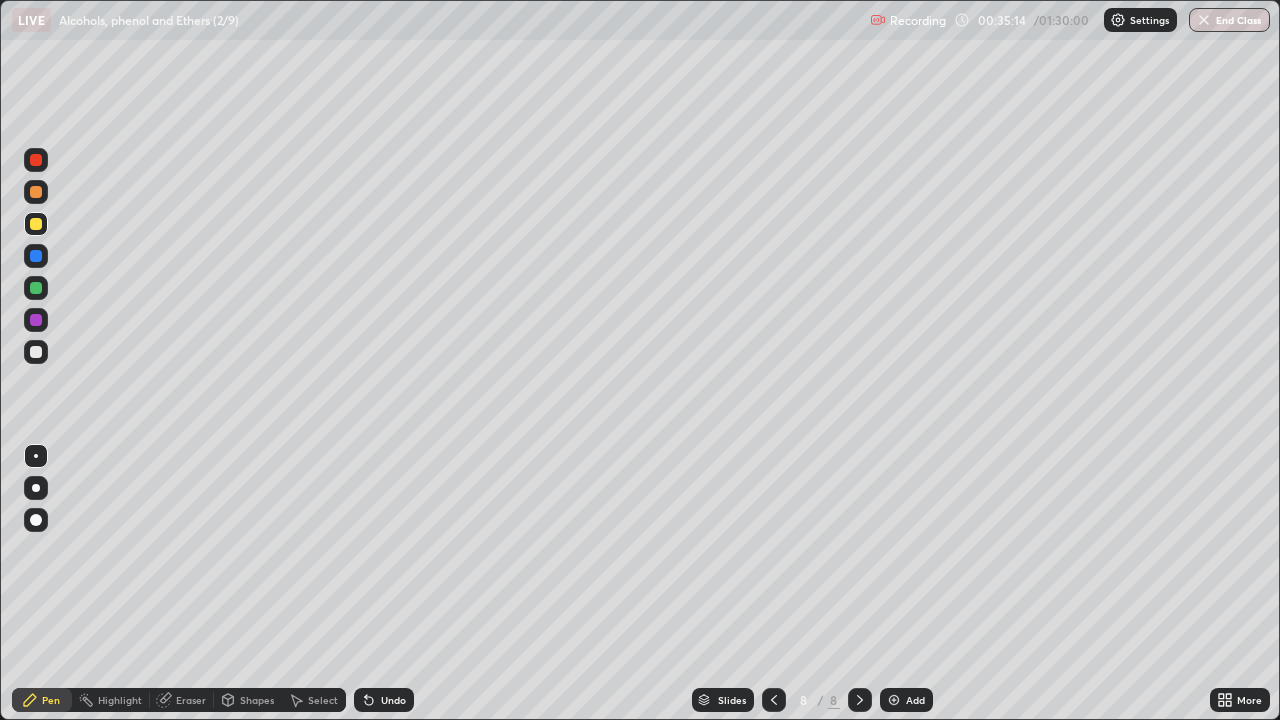 click at bounding box center (36, 352) 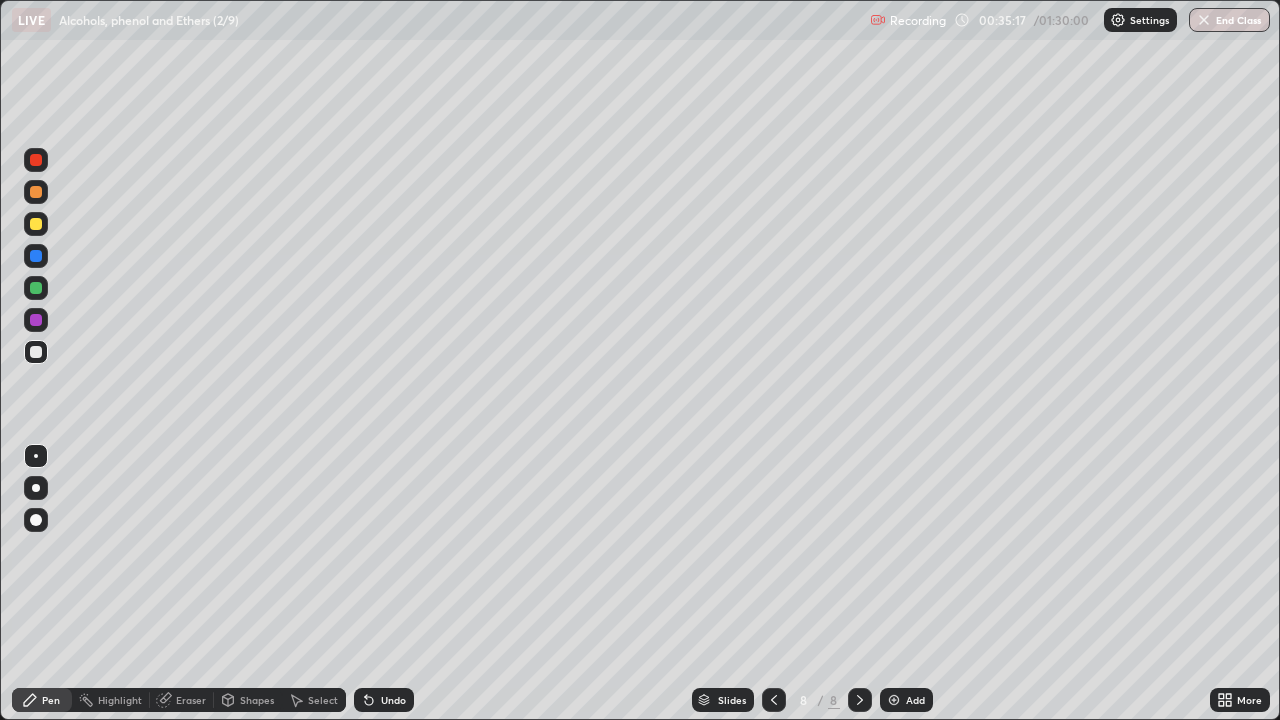 click on "Undo" at bounding box center [384, 700] 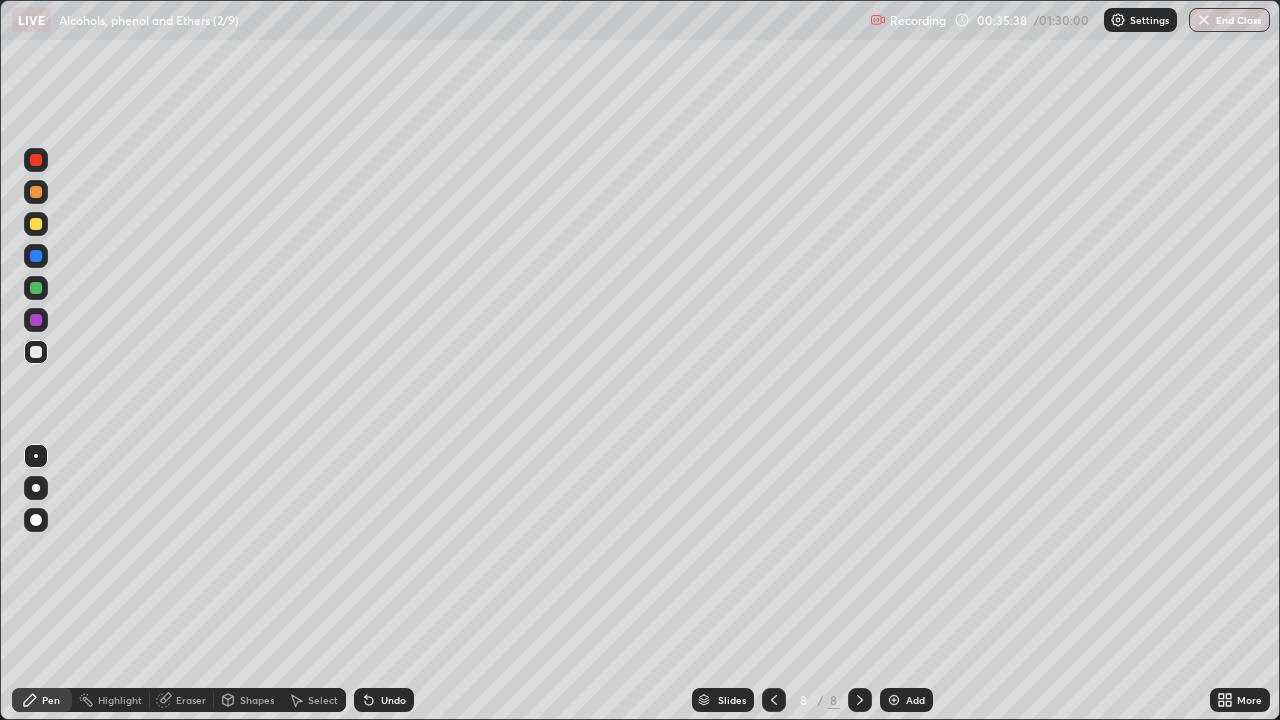 click on "Eraser" at bounding box center (191, 700) 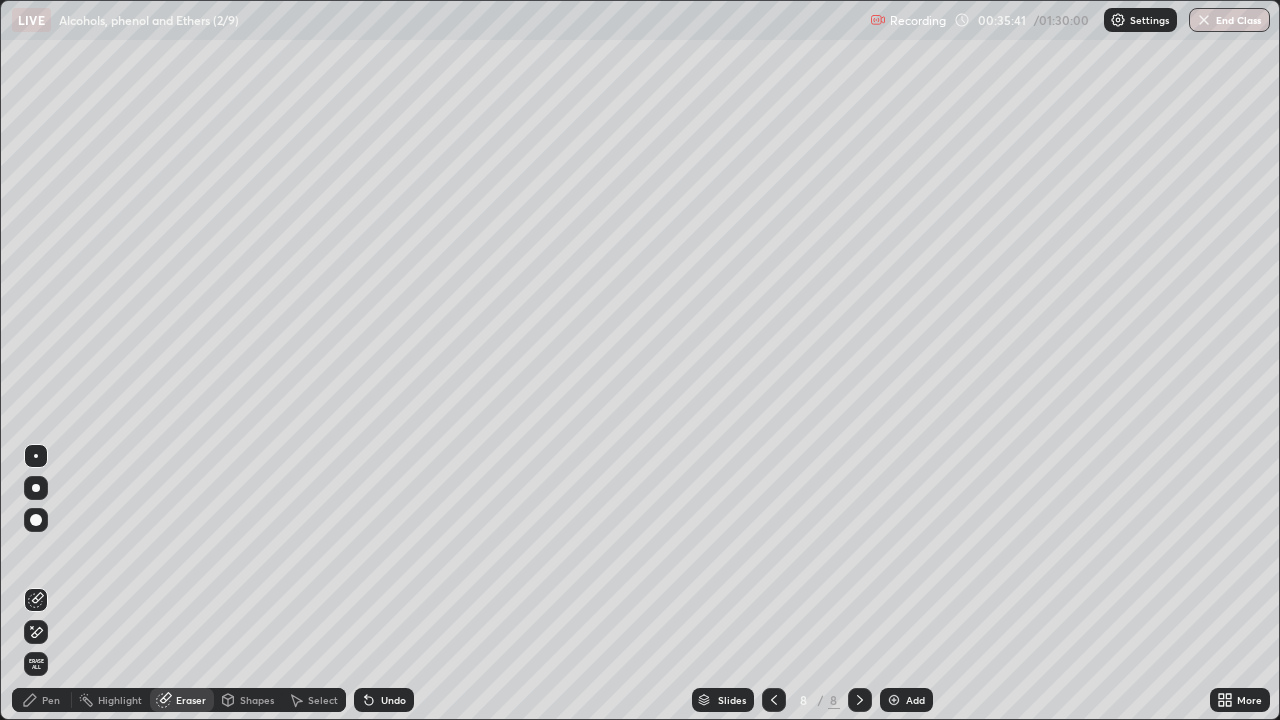 click on "Pen" at bounding box center [42, 700] 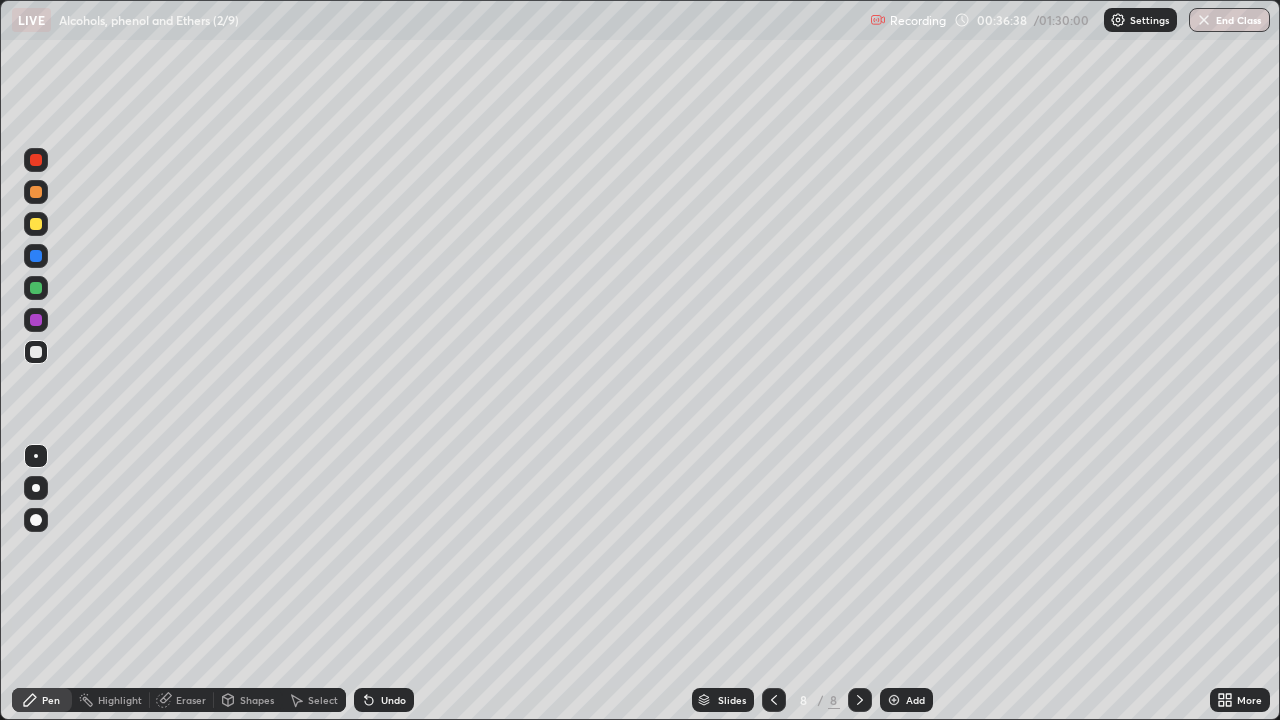 click on "Eraser" at bounding box center (191, 700) 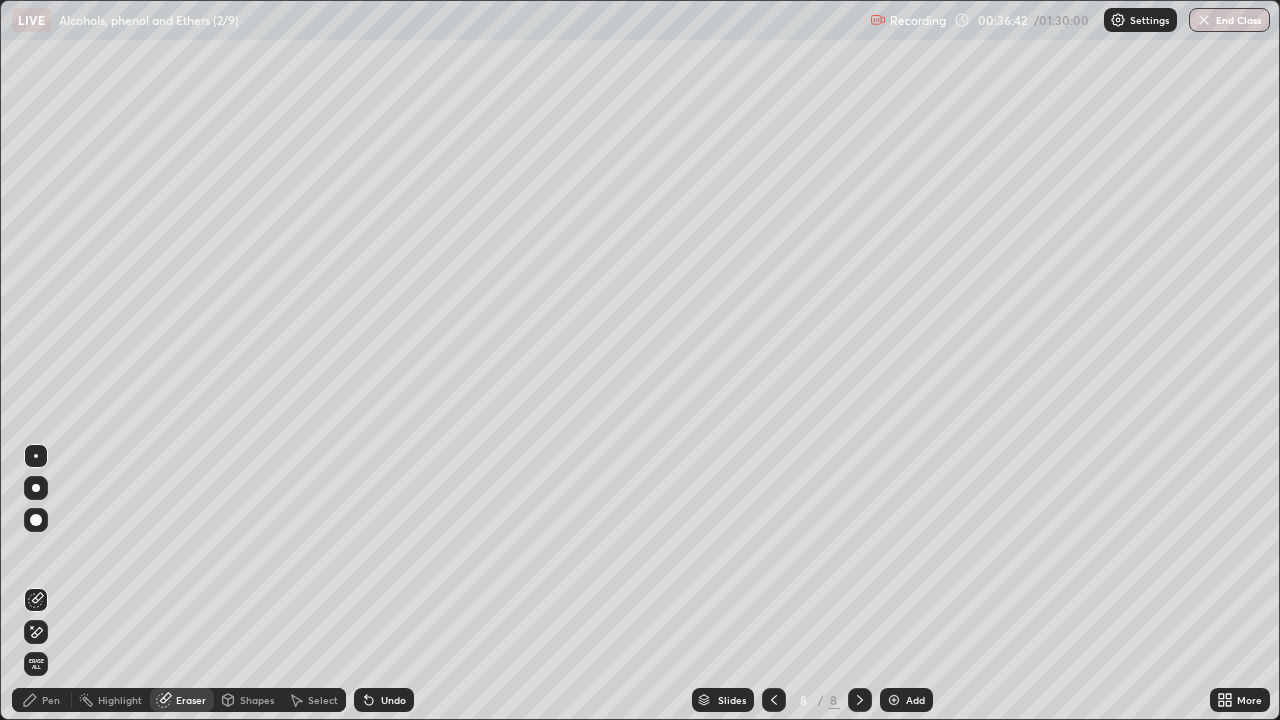 click on "Pen" at bounding box center (51, 700) 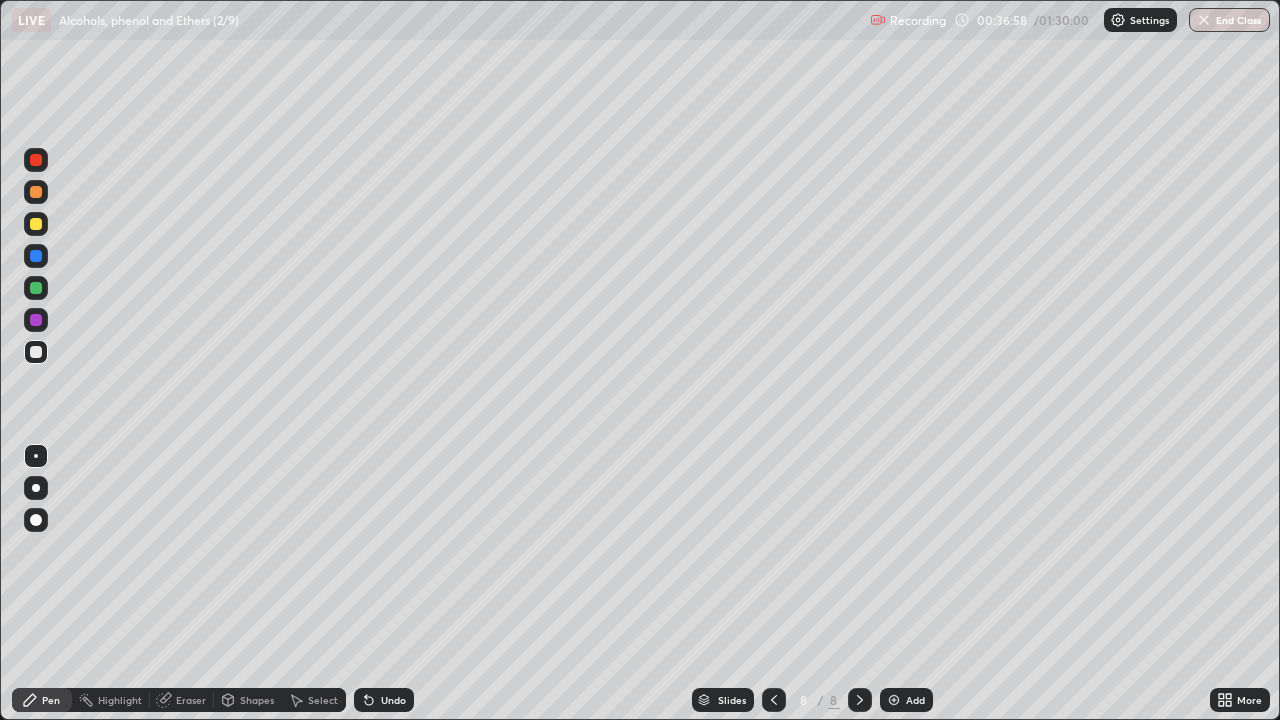 click on "Shapes" at bounding box center [257, 700] 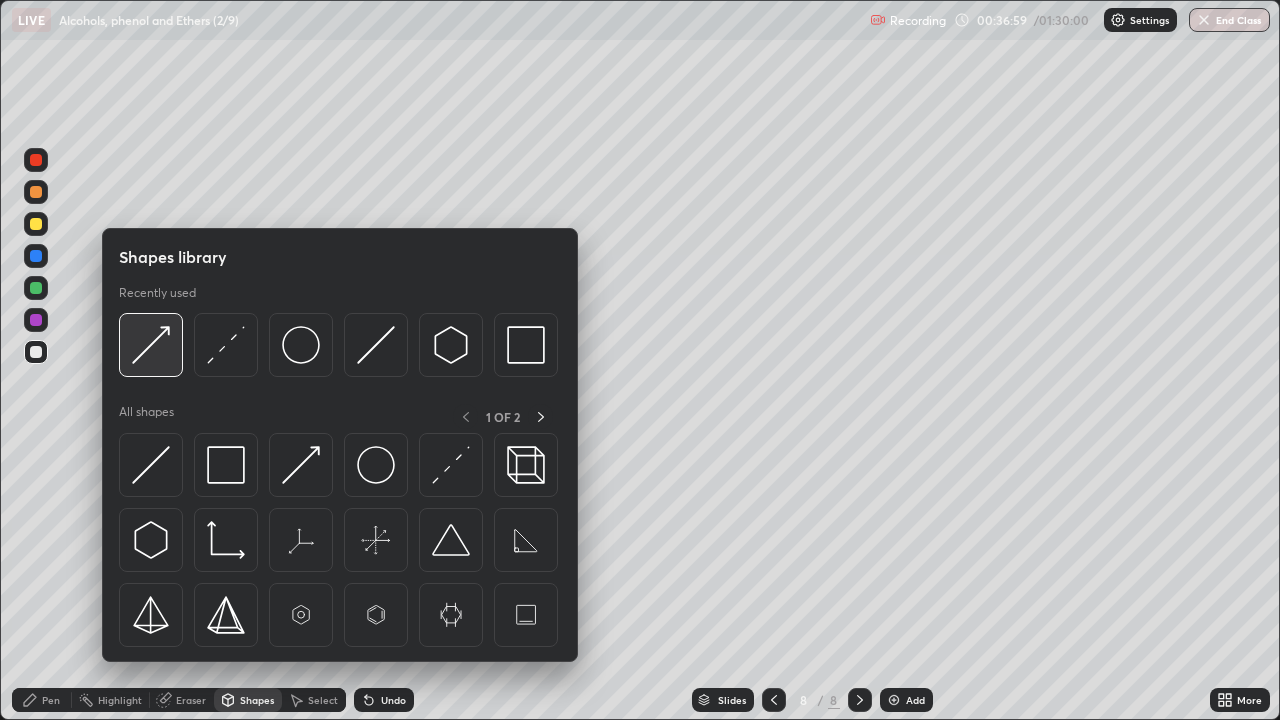 click at bounding box center [151, 345] 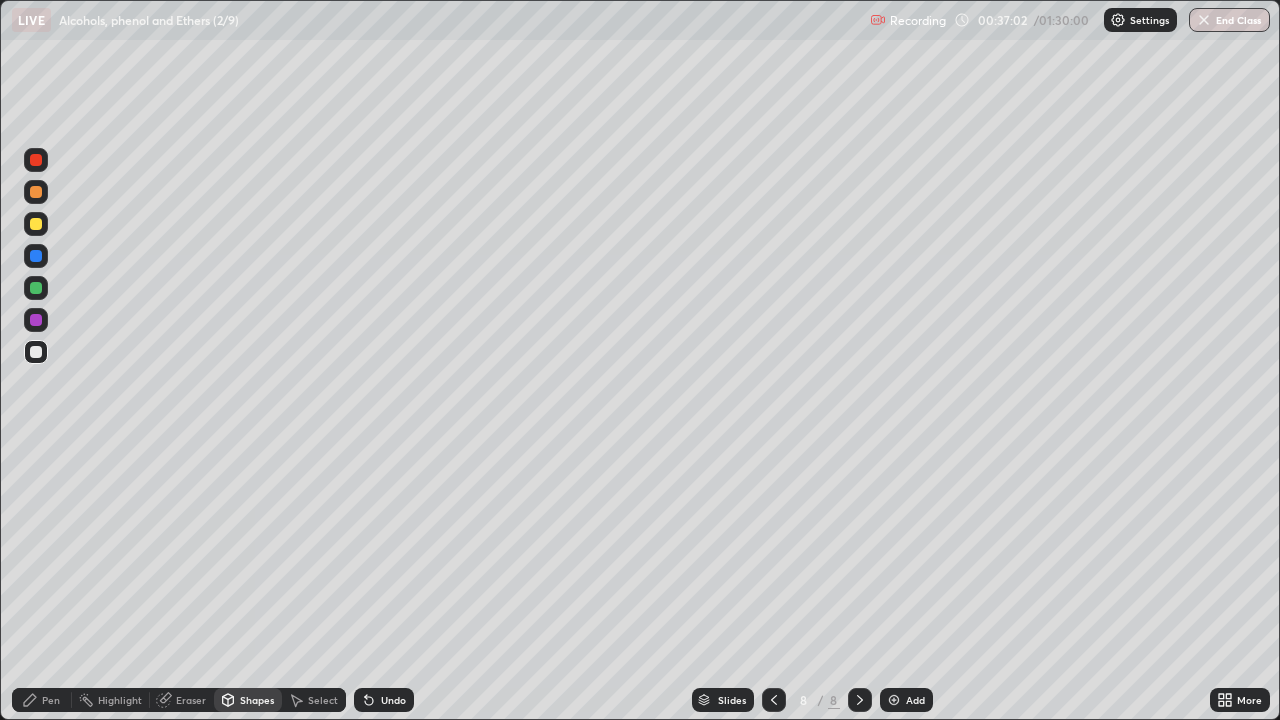 click on "Pen" at bounding box center (51, 700) 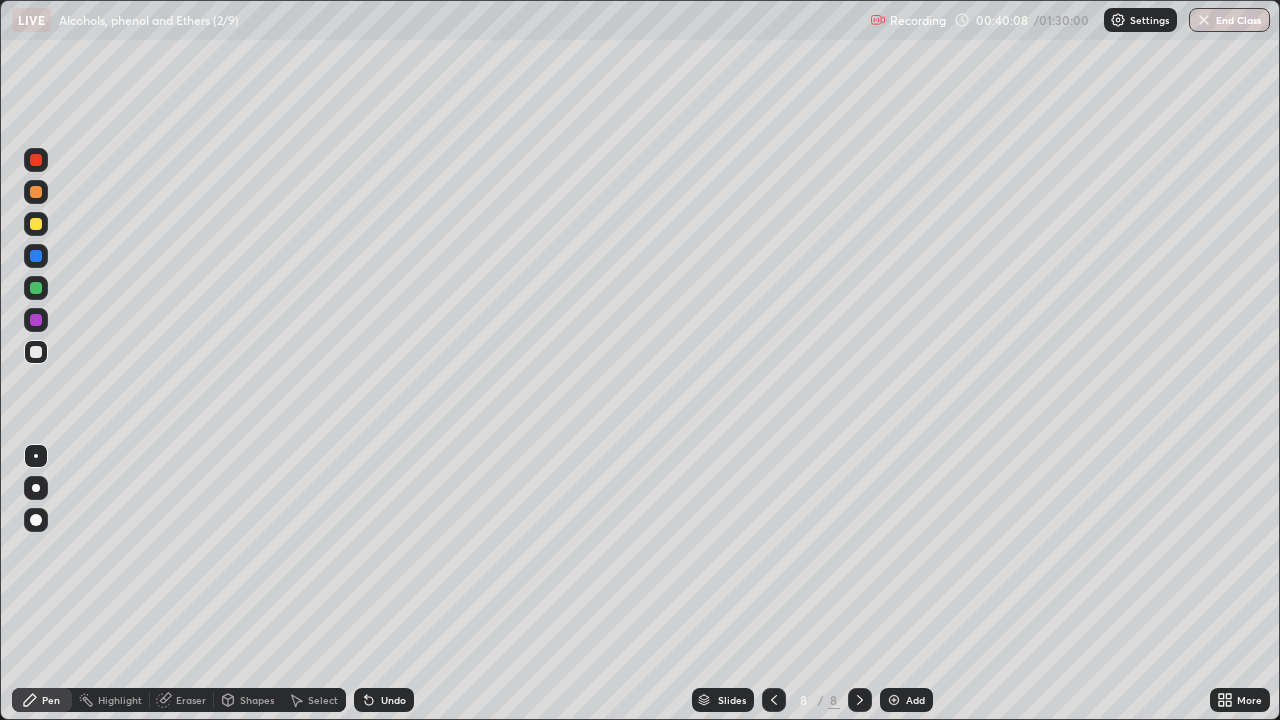 click 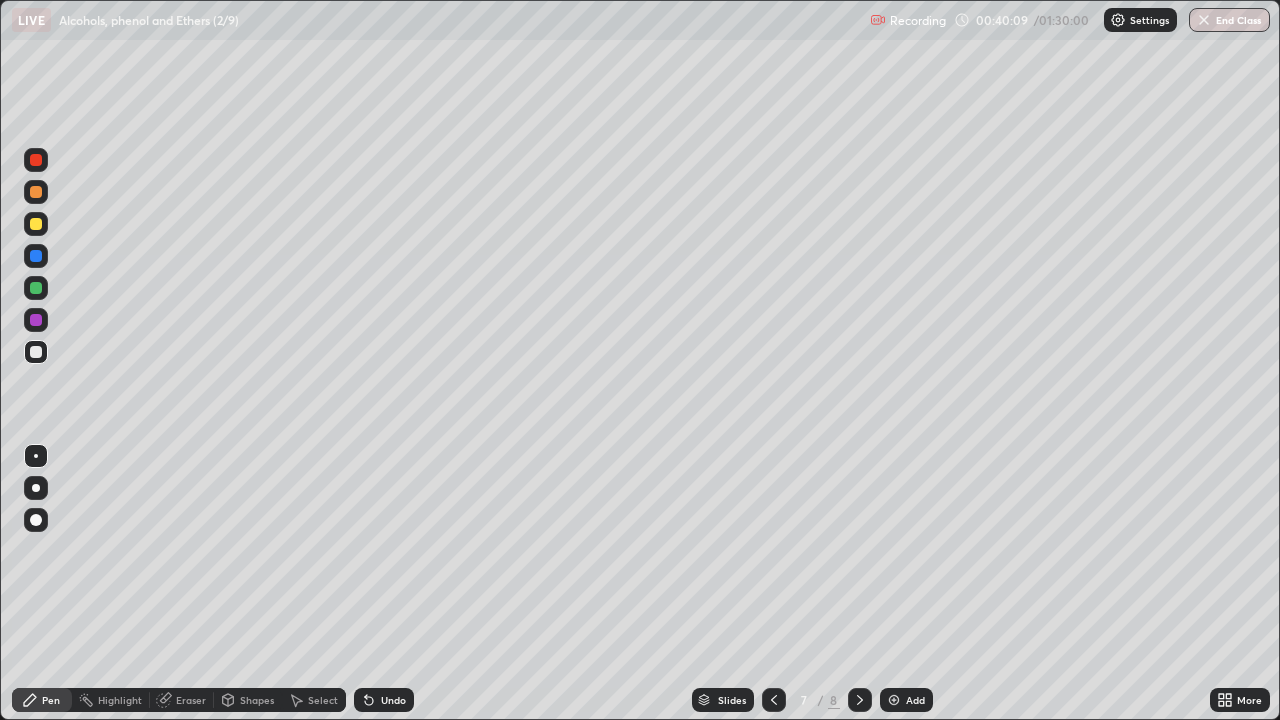 click 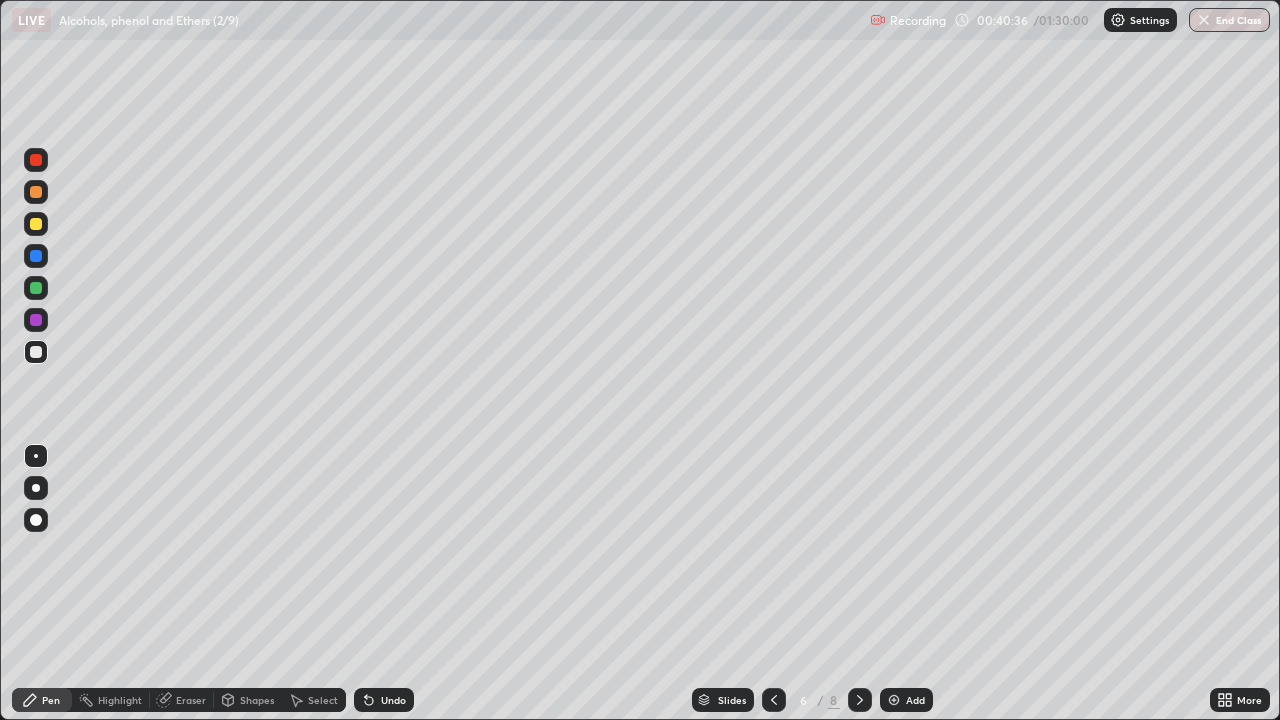 click 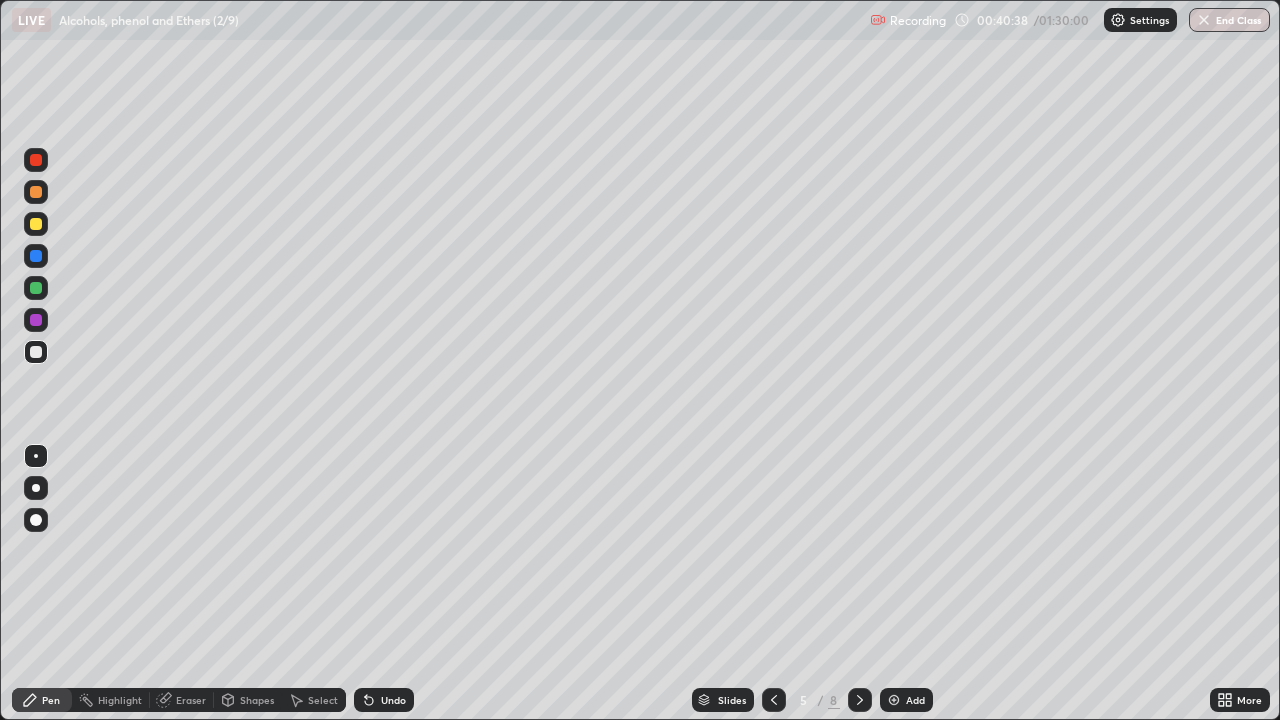 click 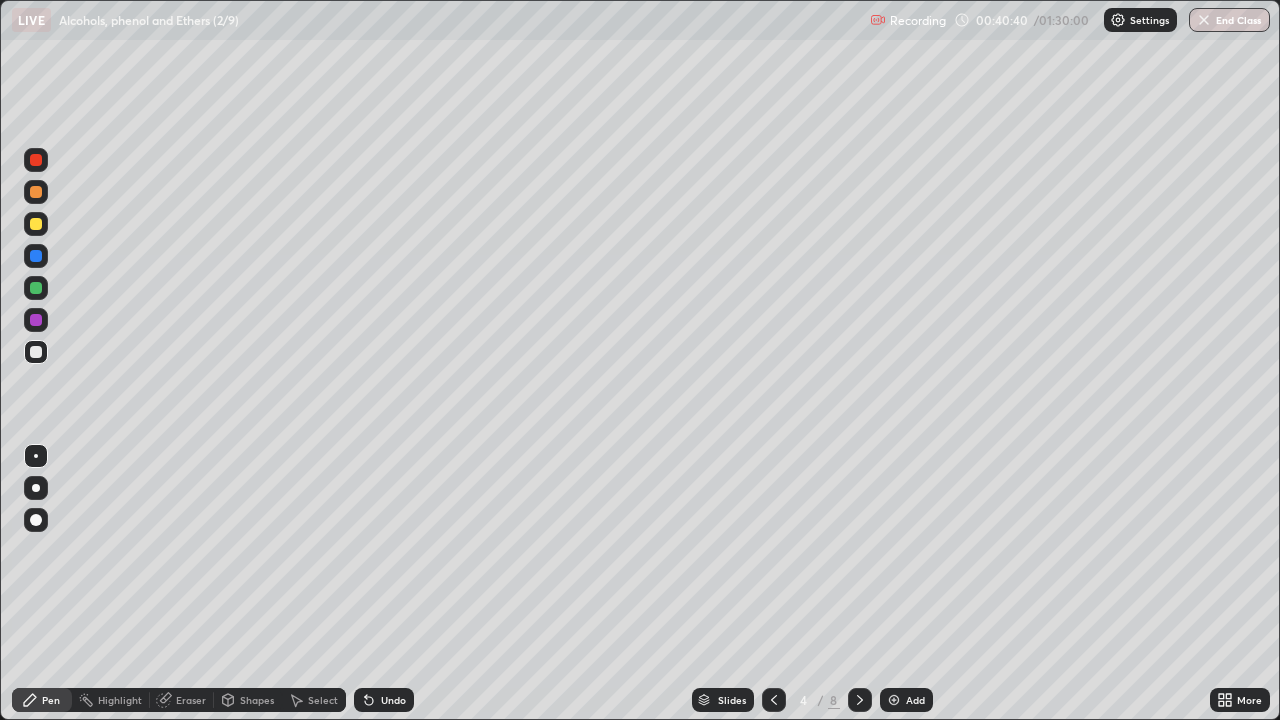 click 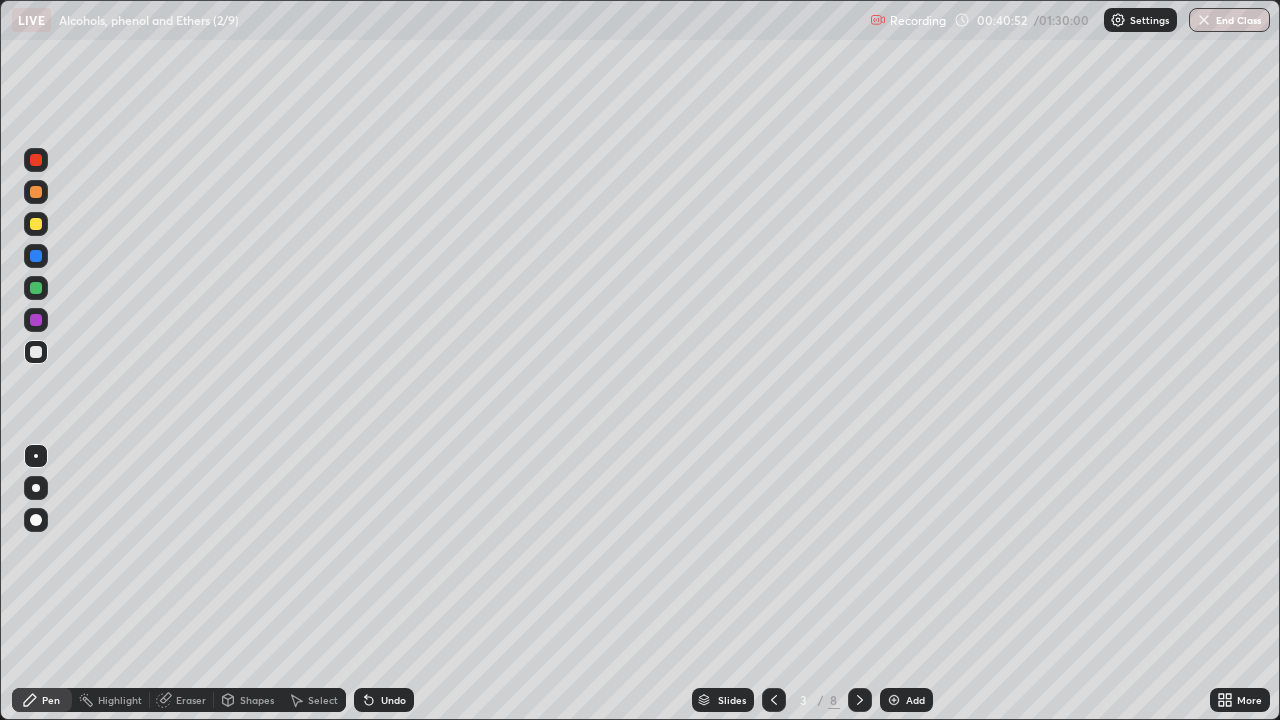 click 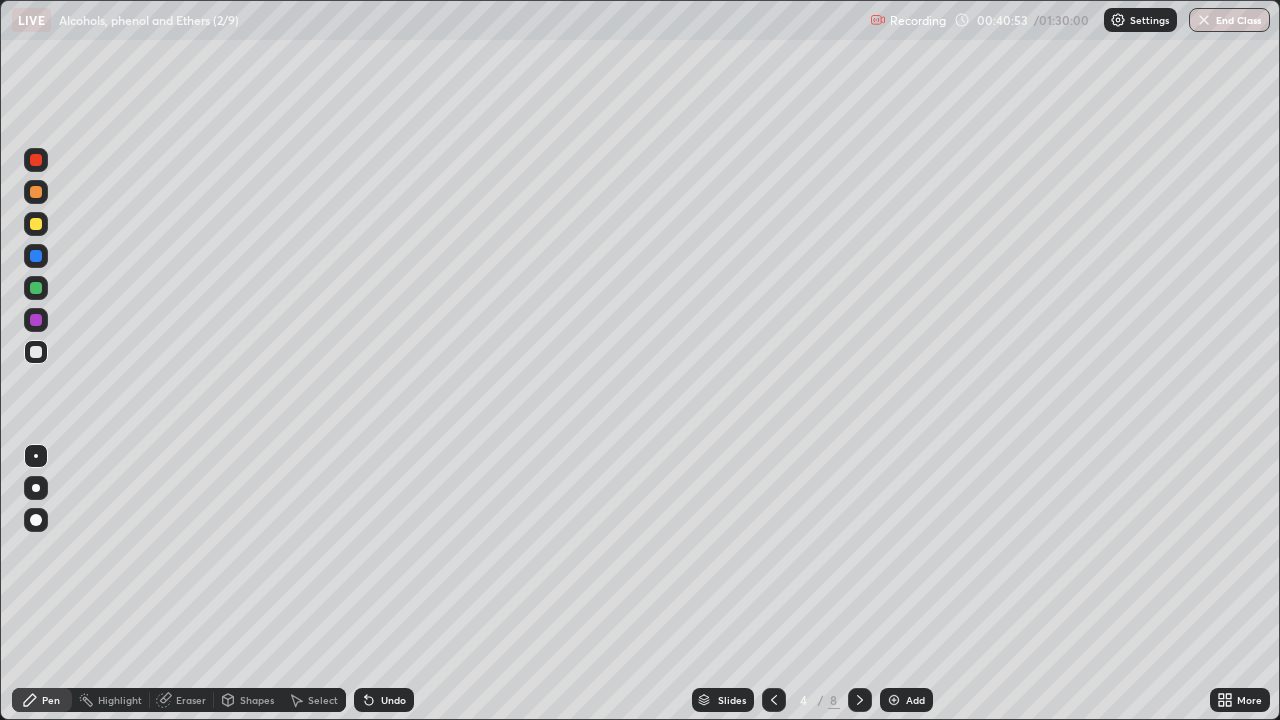 click 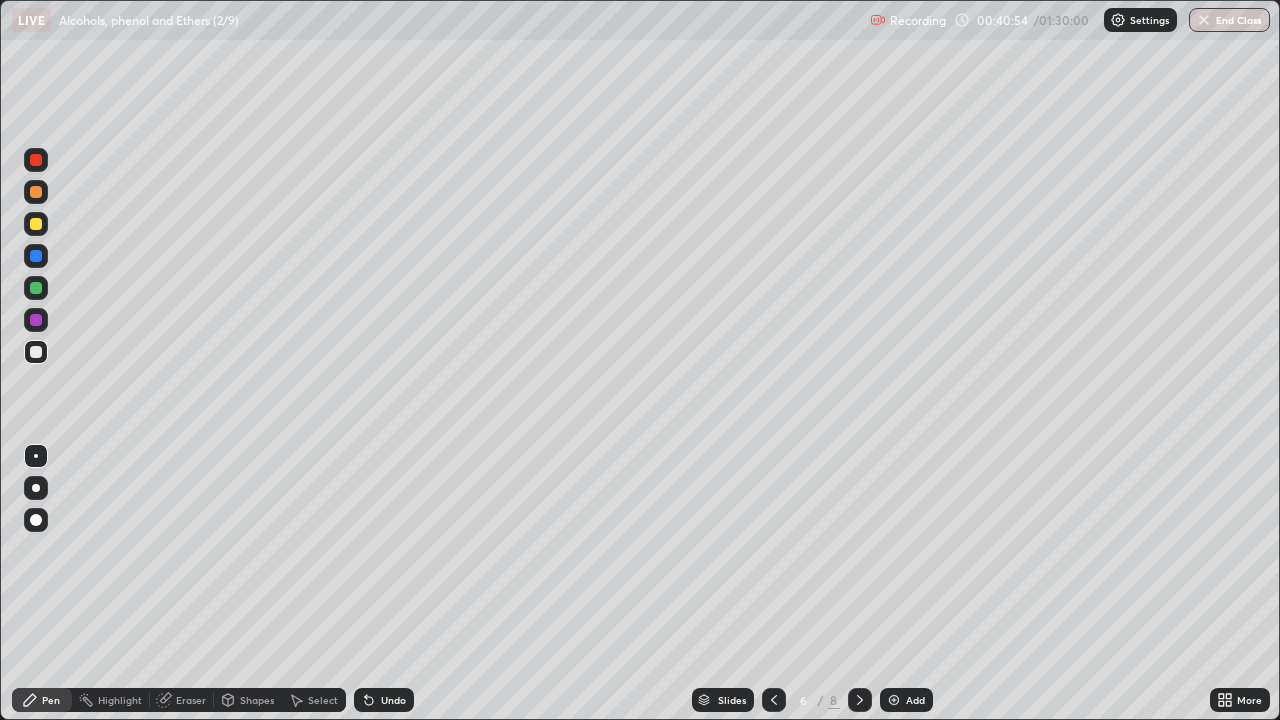 click 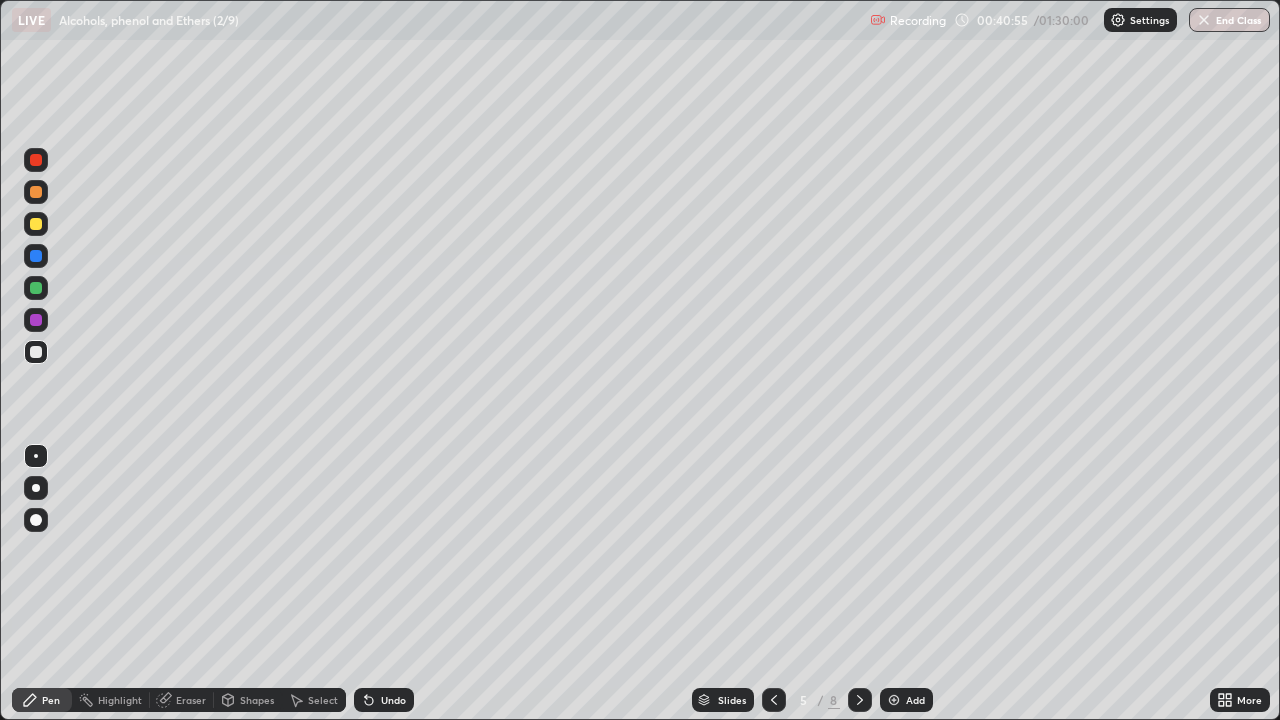 click 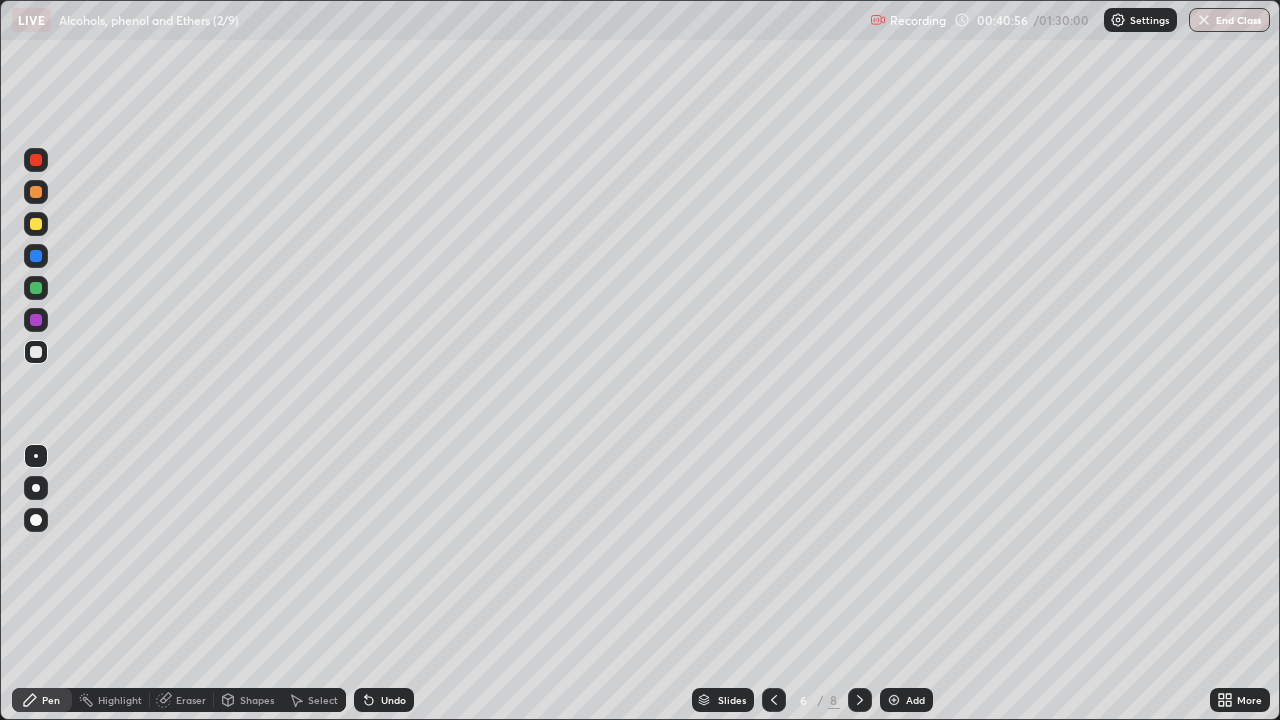 click 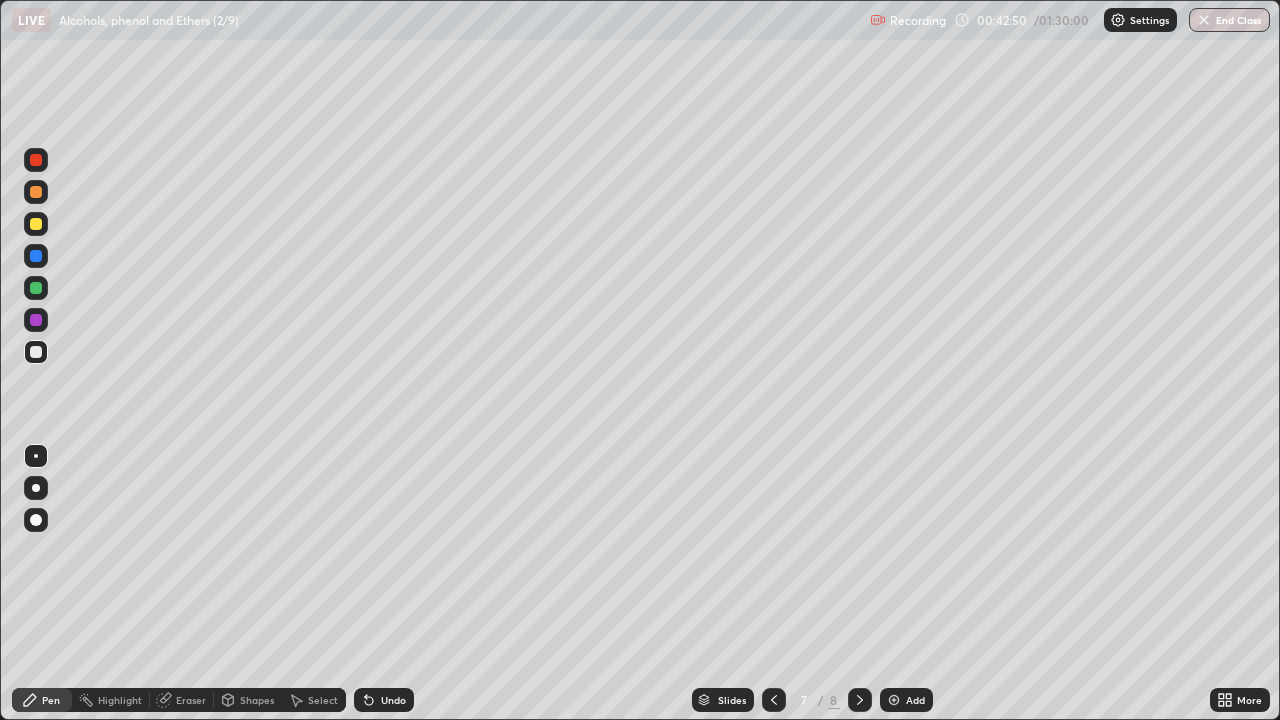 click 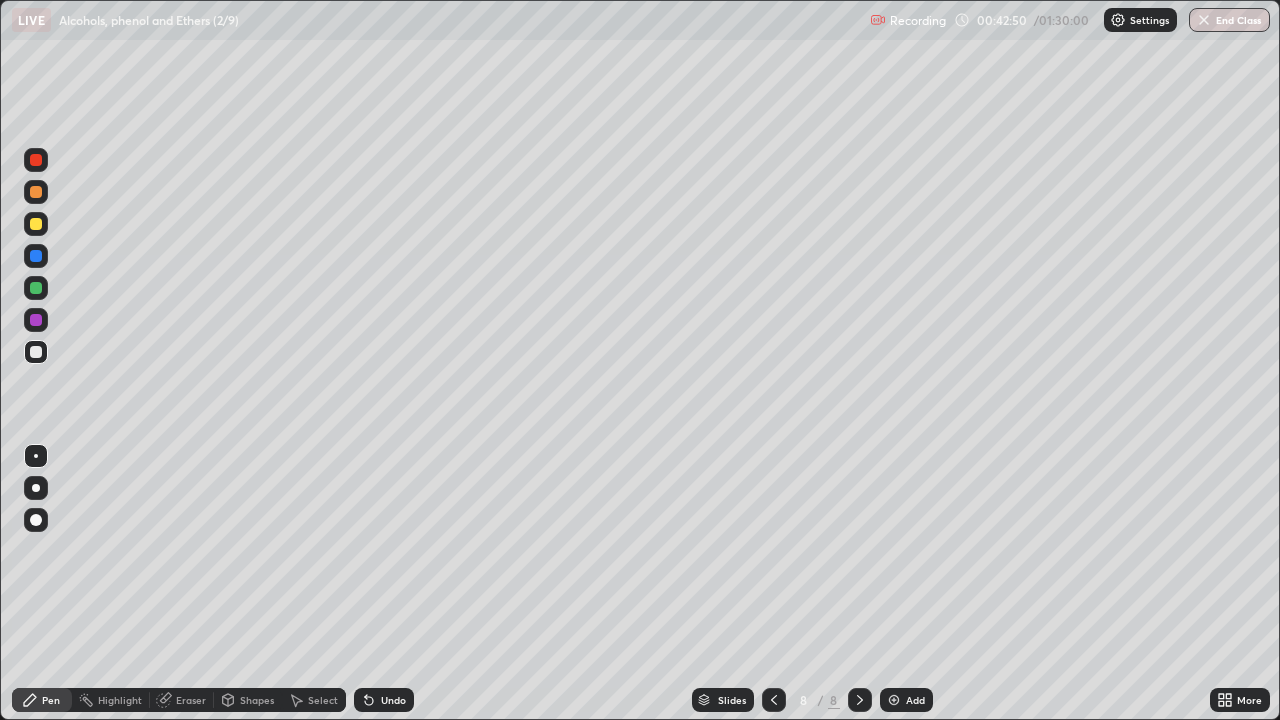 click 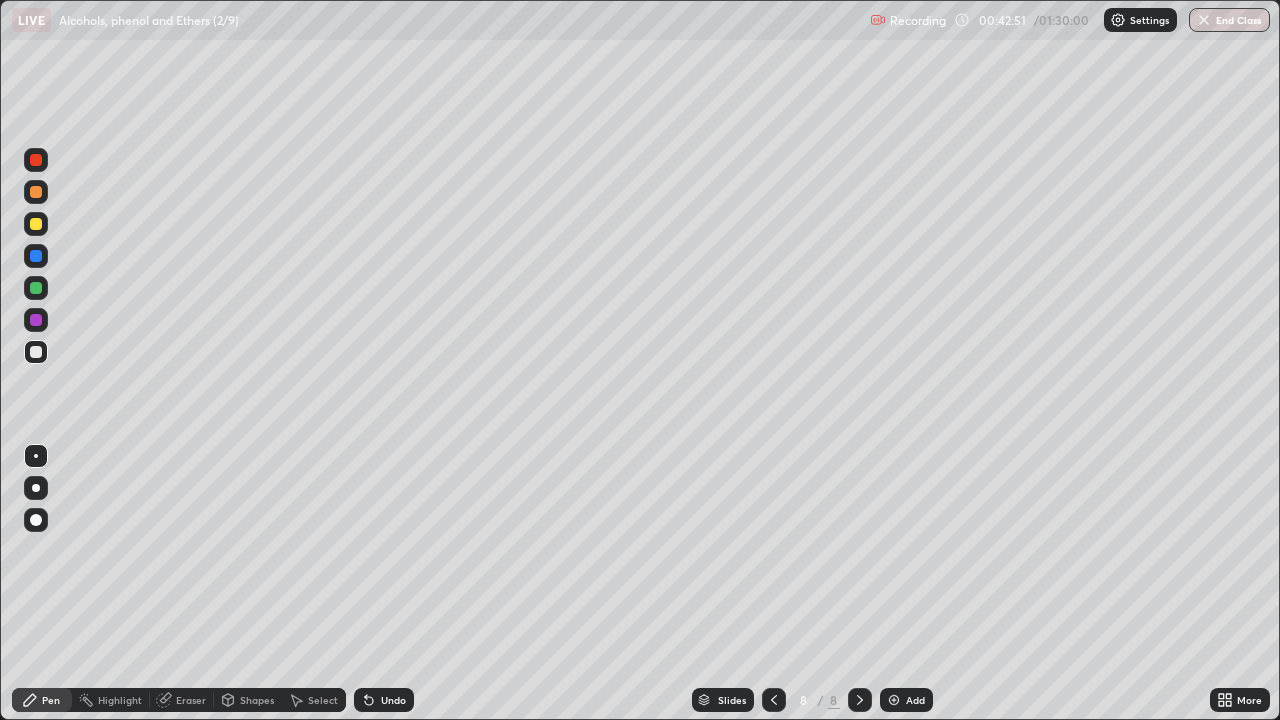 click on "Add" at bounding box center (906, 700) 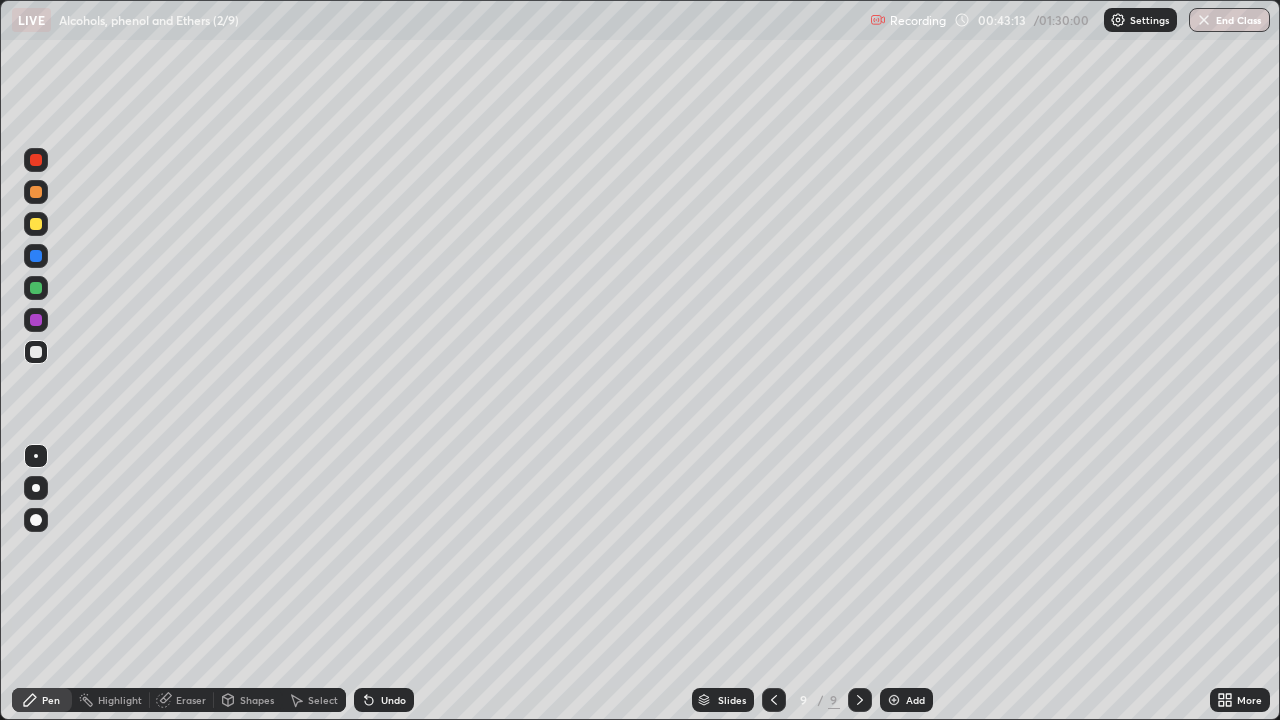 click on "Shapes" at bounding box center (257, 700) 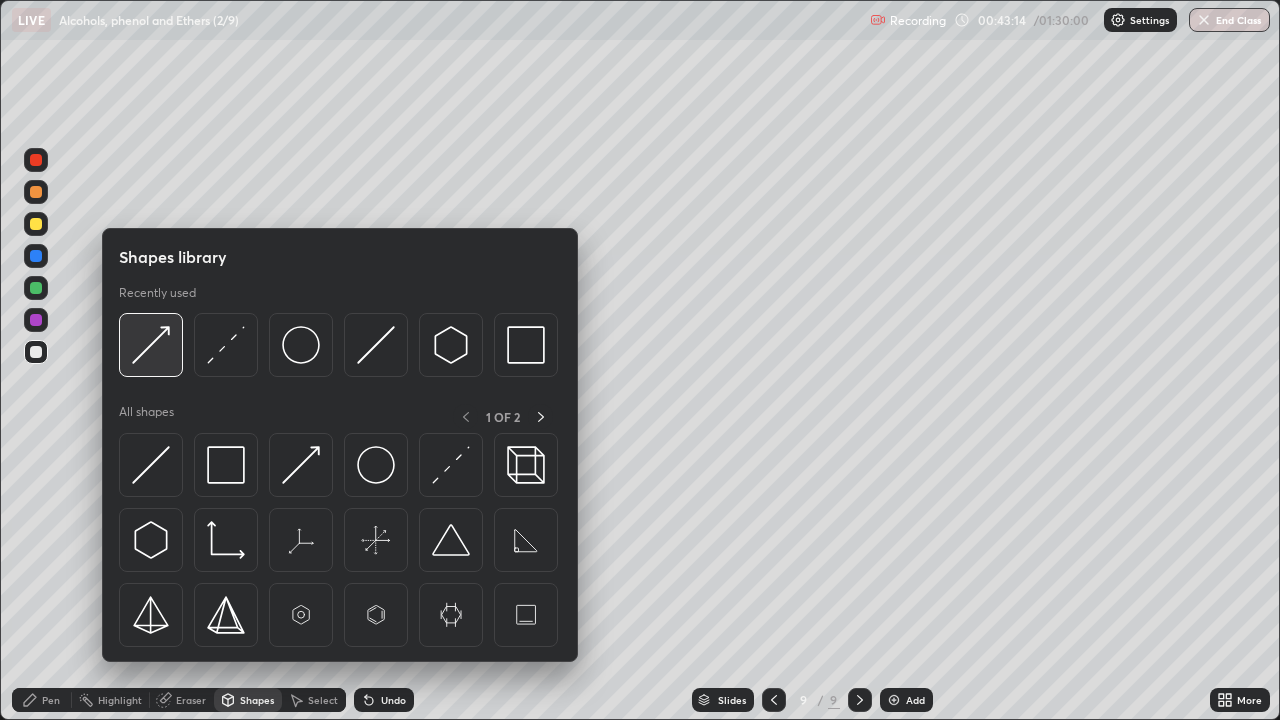 click at bounding box center [151, 345] 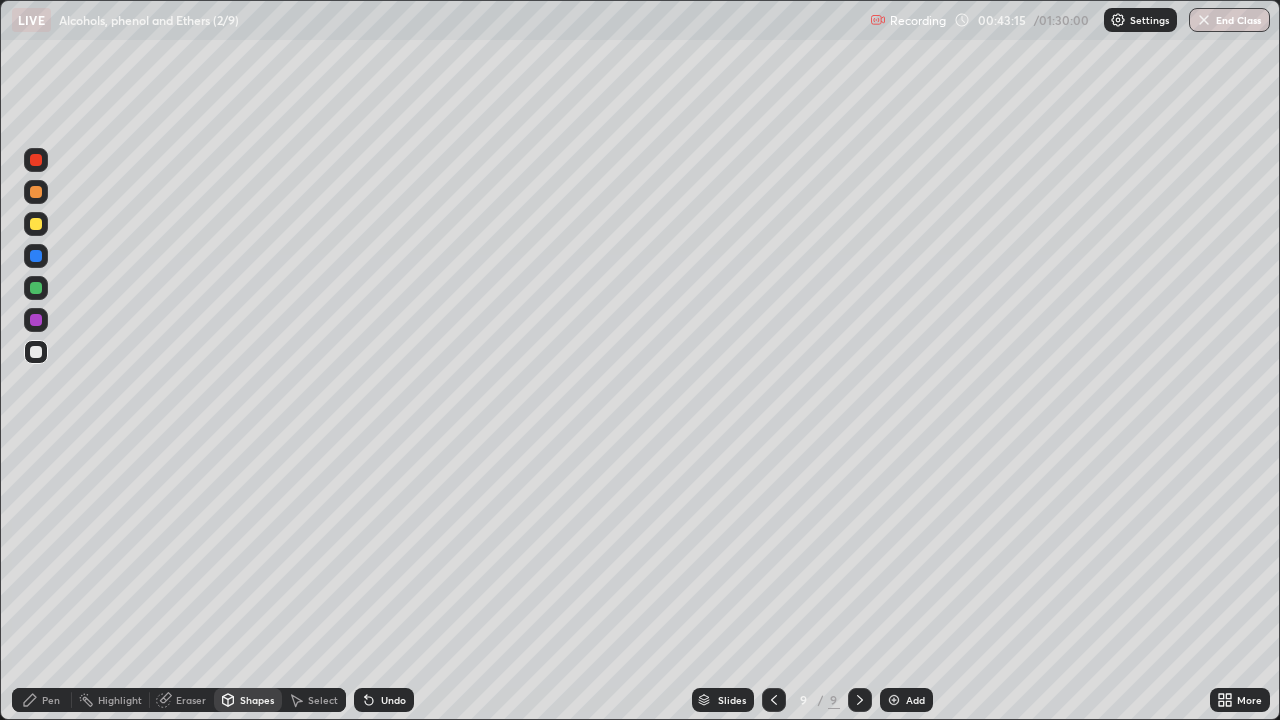 click at bounding box center [36, 320] 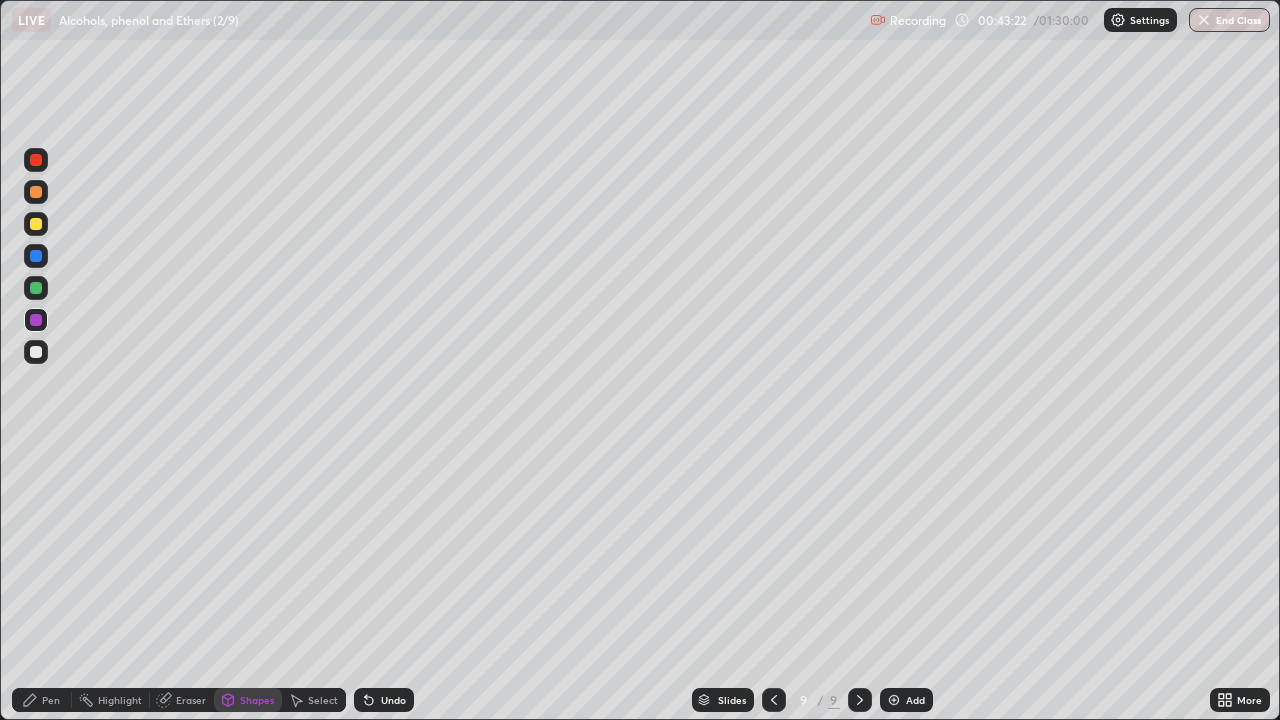 click on "Shapes" at bounding box center (248, 700) 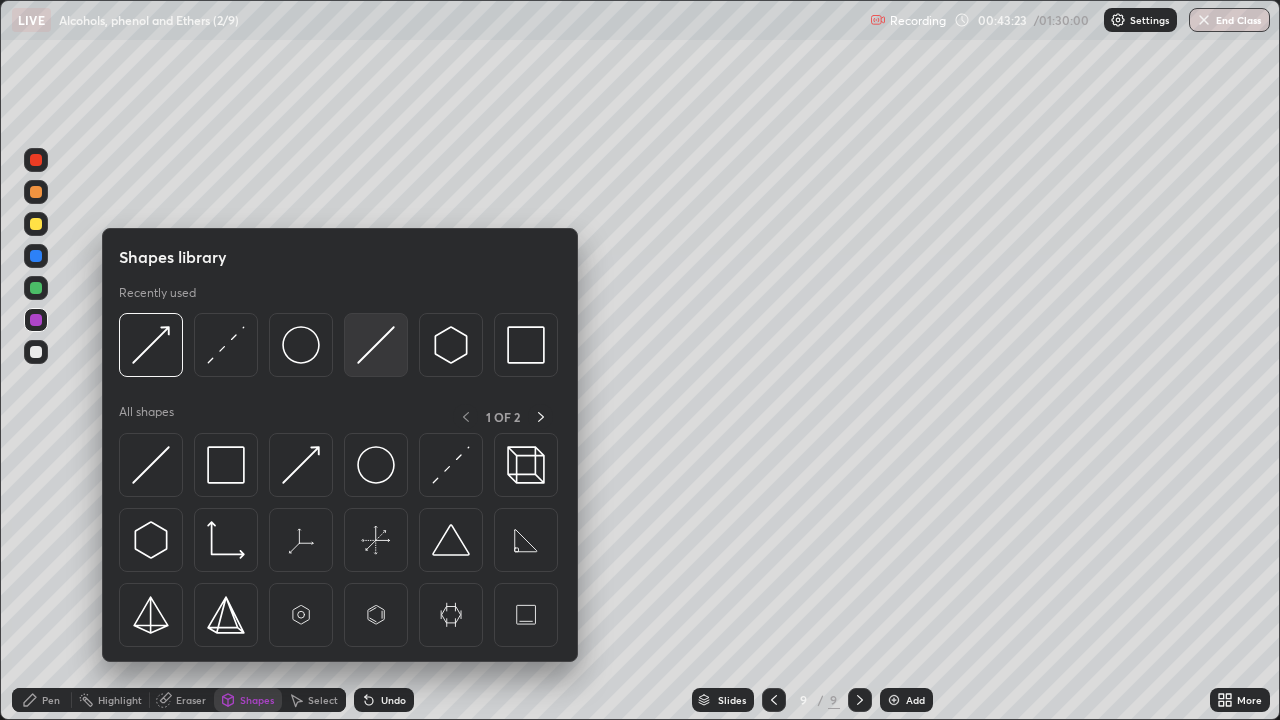 click at bounding box center [376, 345] 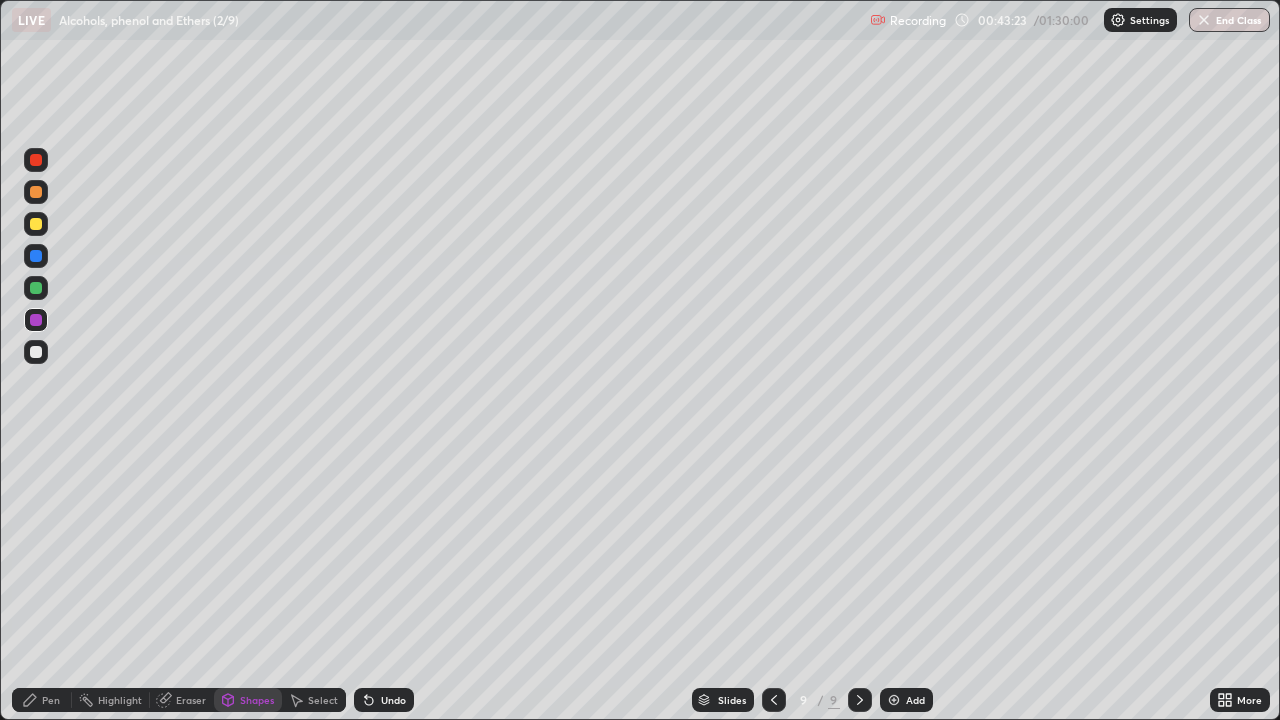 click at bounding box center (36, 288) 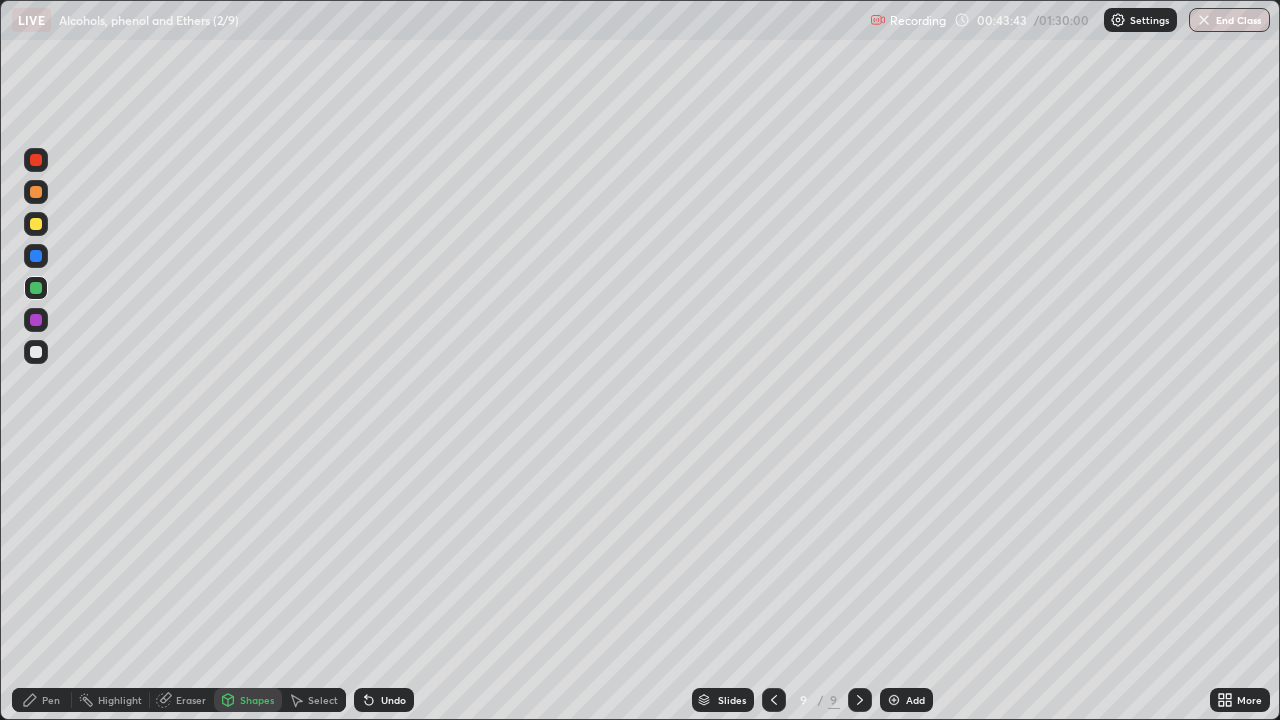 click on "Pen" at bounding box center (51, 700) 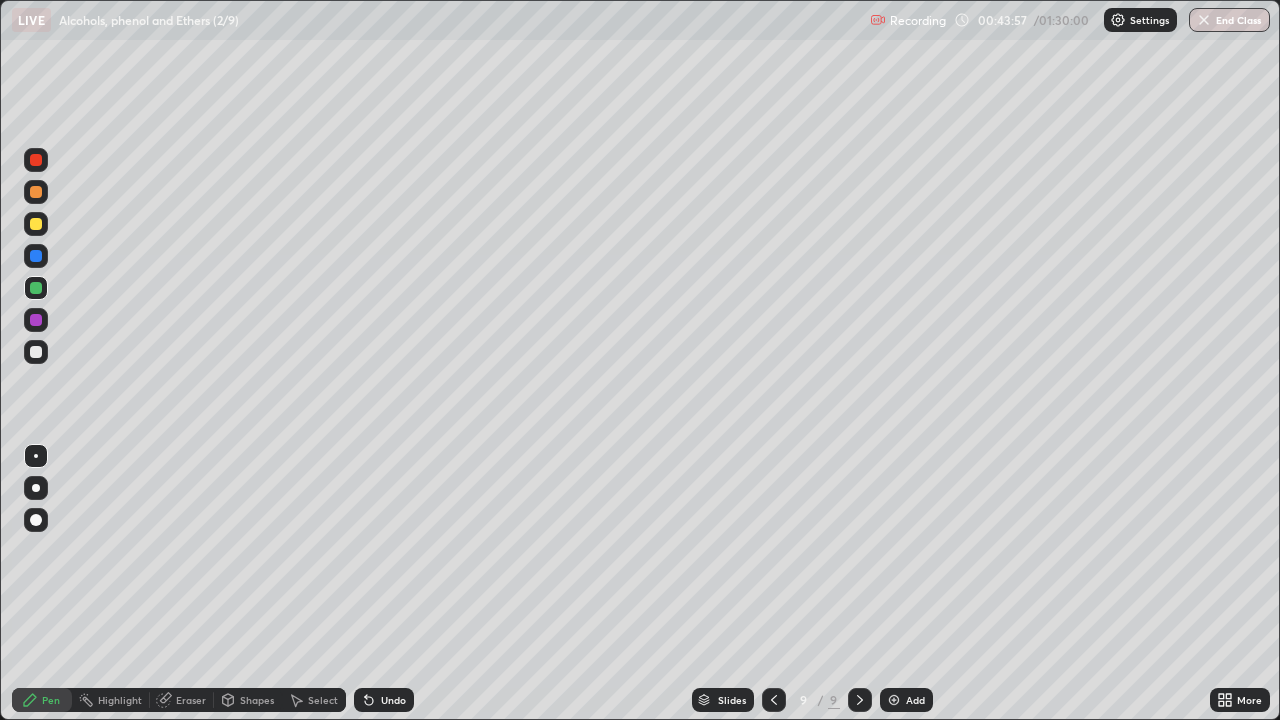 click at bounding box center [36, 352] 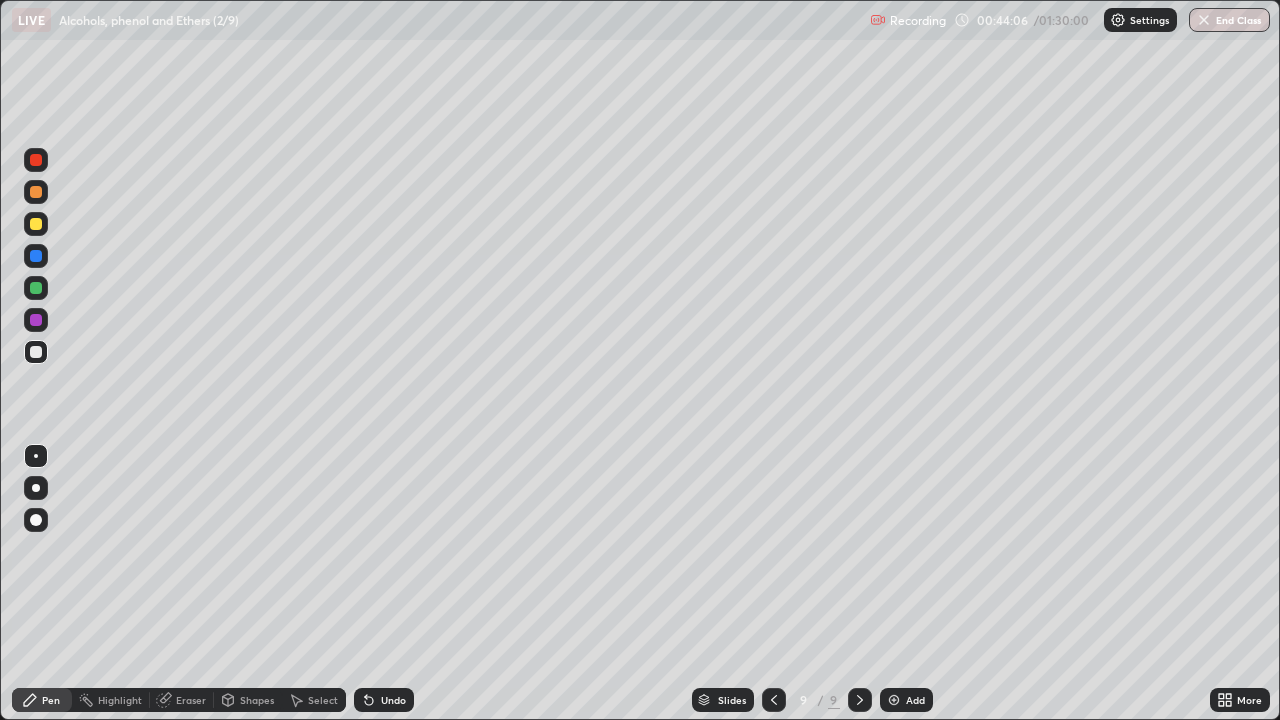 click on "Shapes" at bounding box center (257, 700) 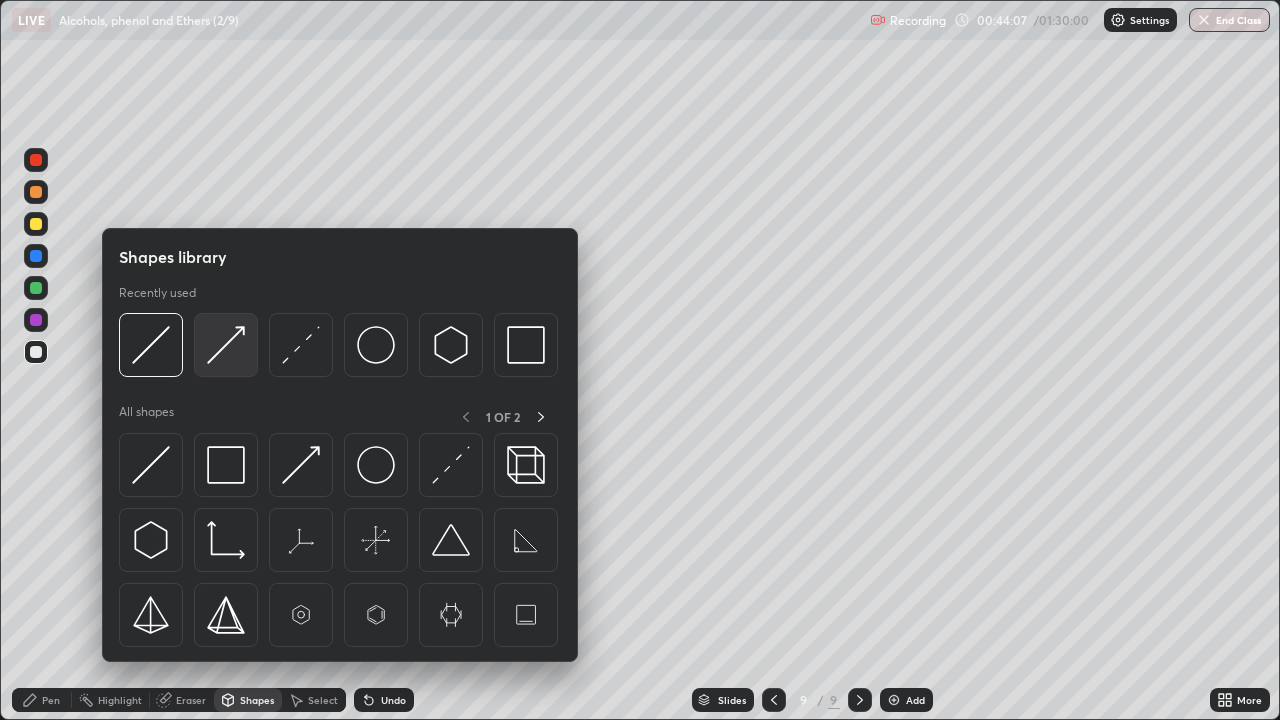 click at bounding box center (226, 345) 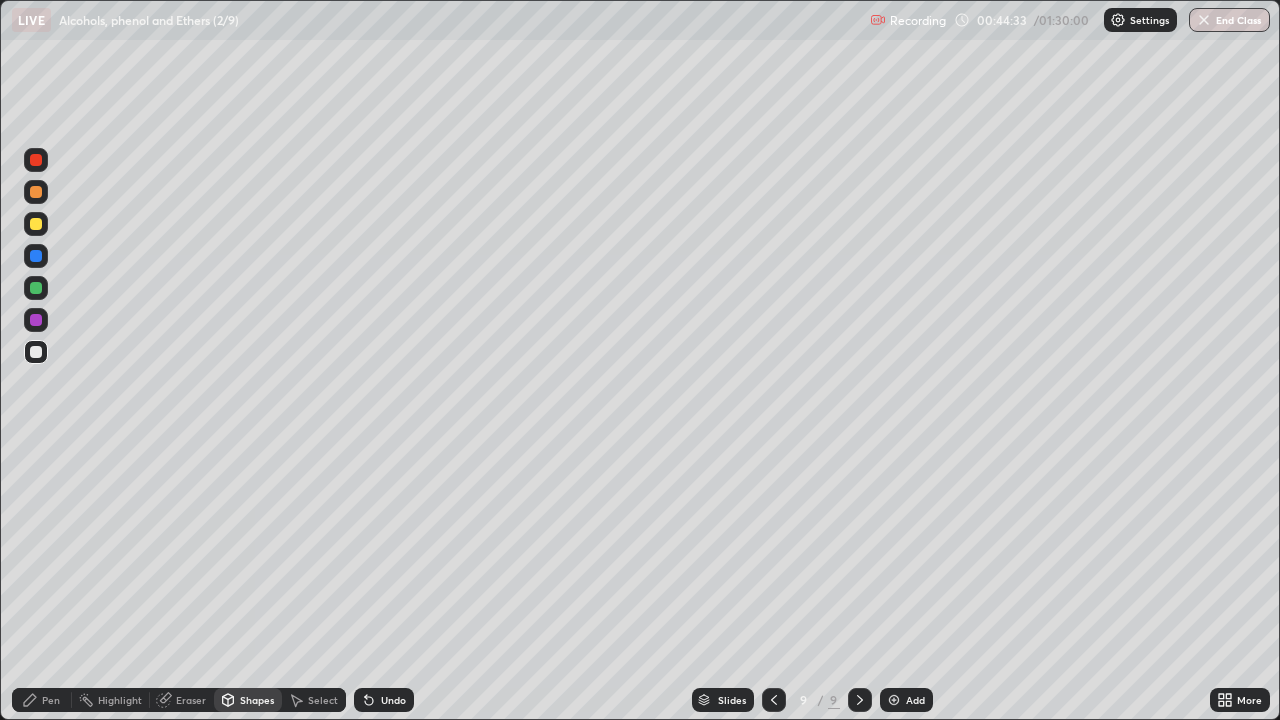 click 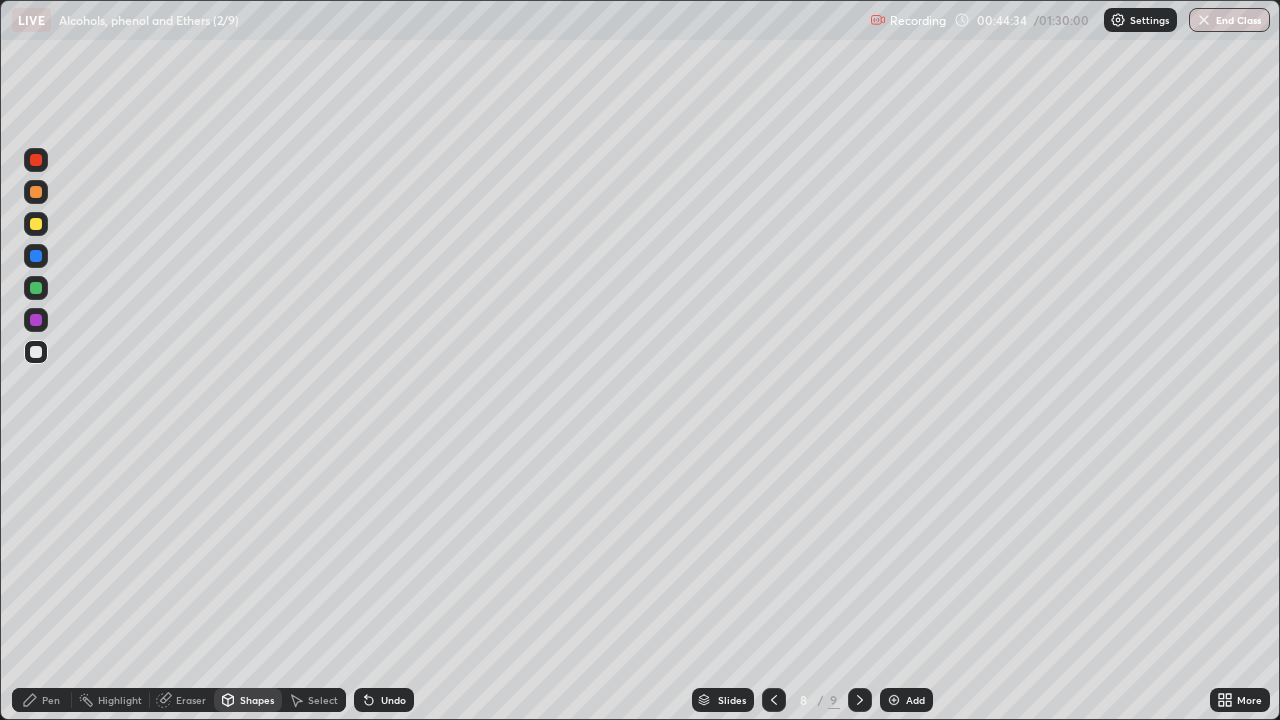 click 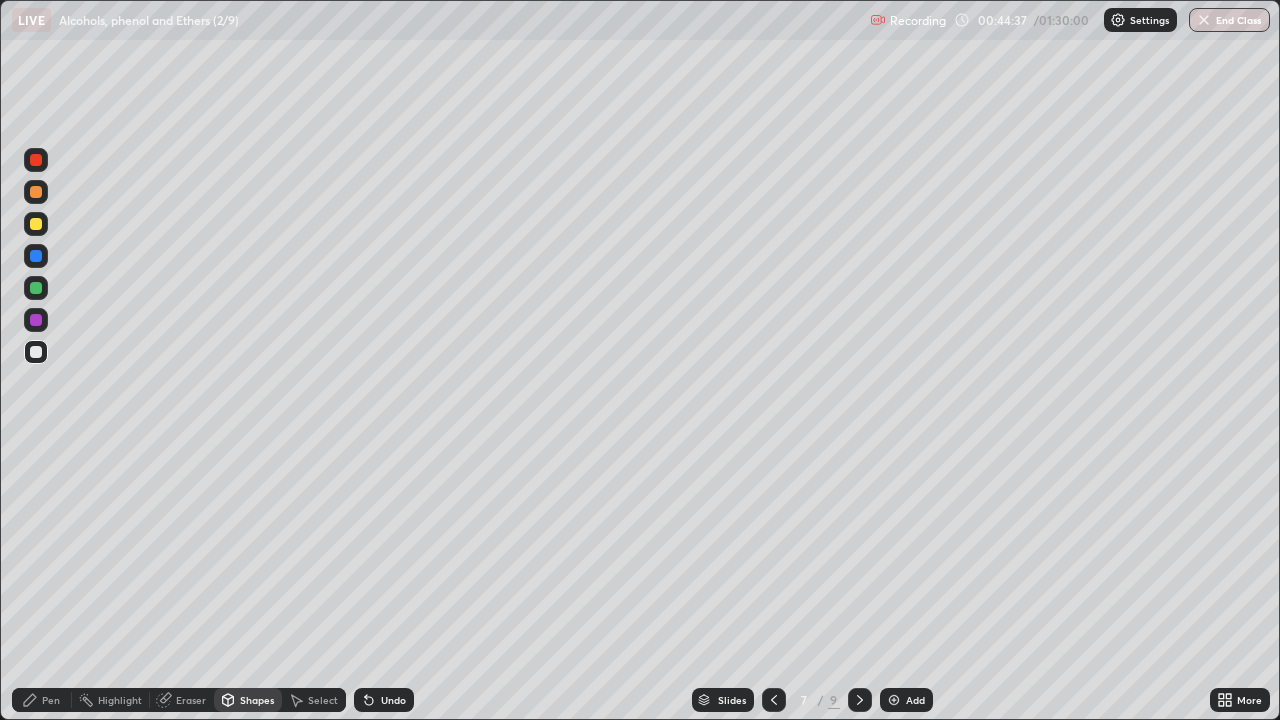 click 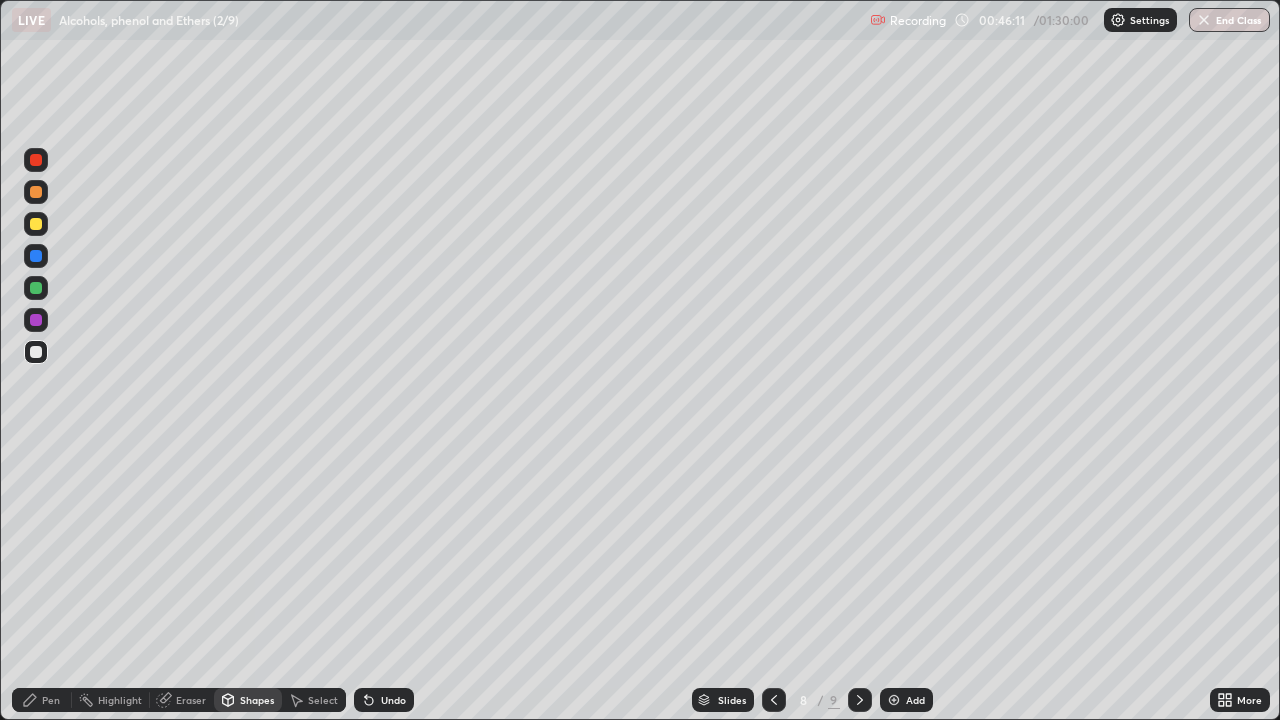 click 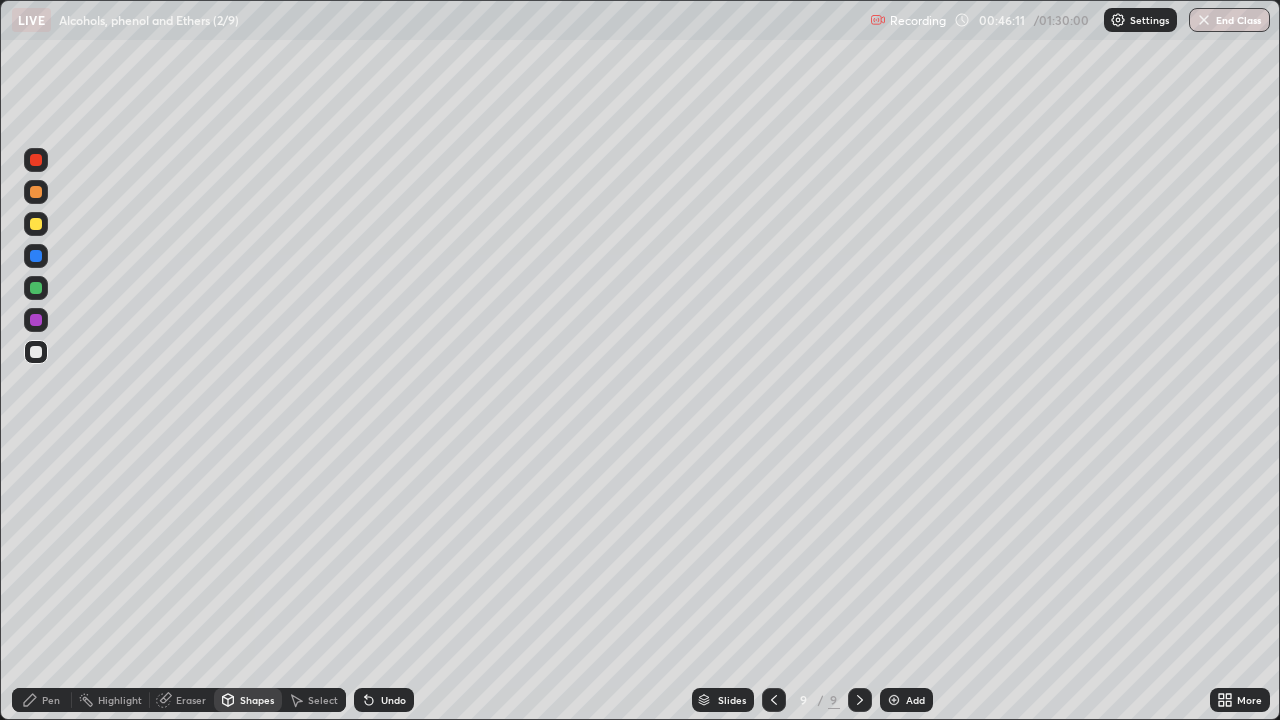 click 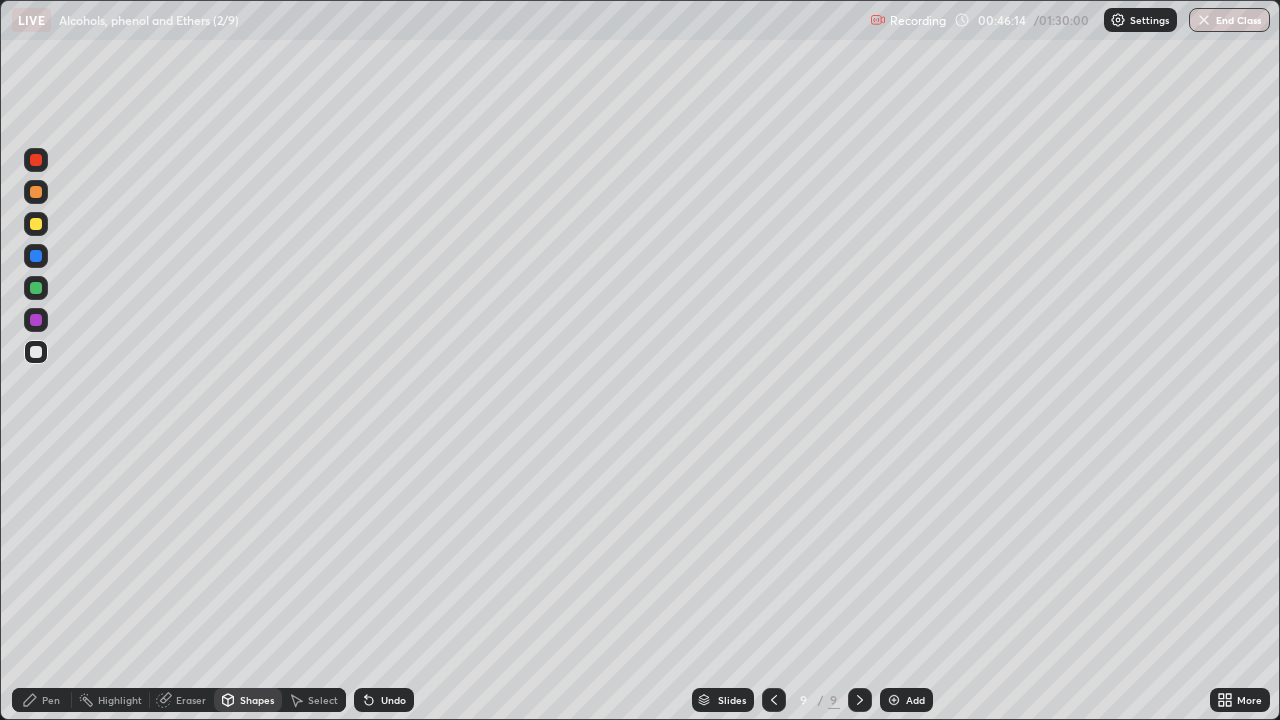 click at bounding box center [894, 700] 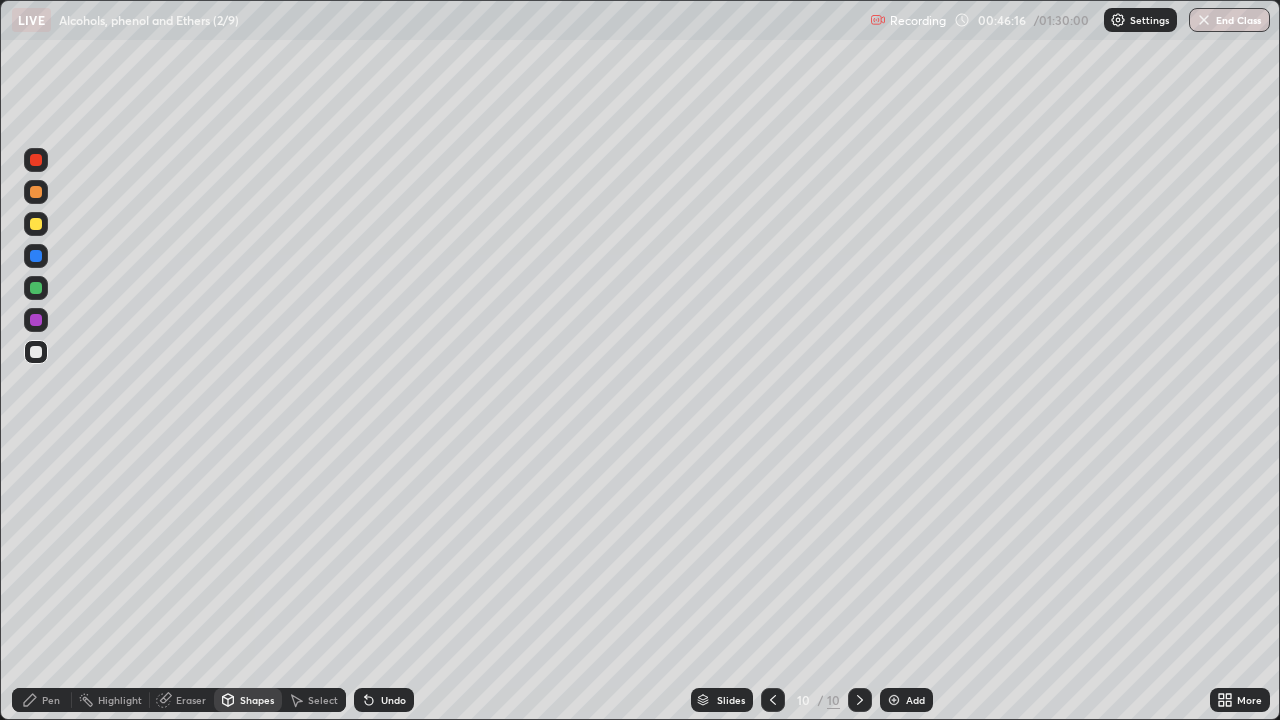 click on "Pen" at bounding box center [42, 700] 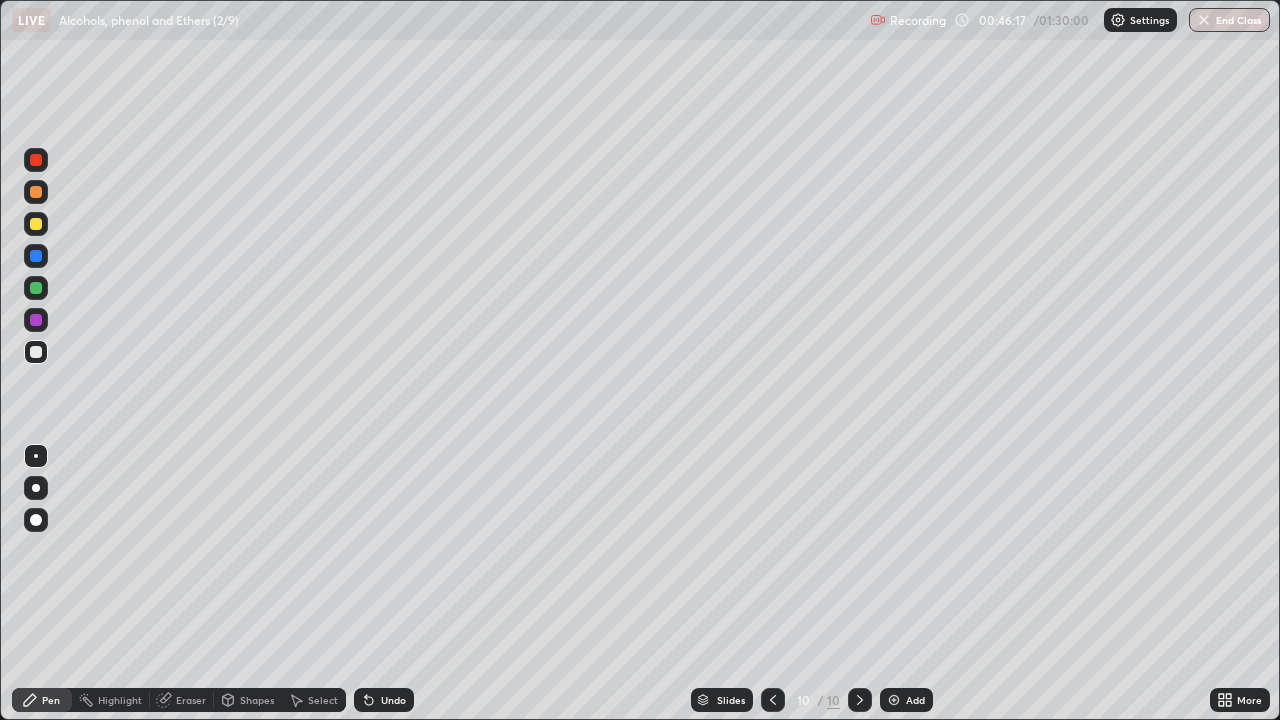 click at bounding box center (36, 352) 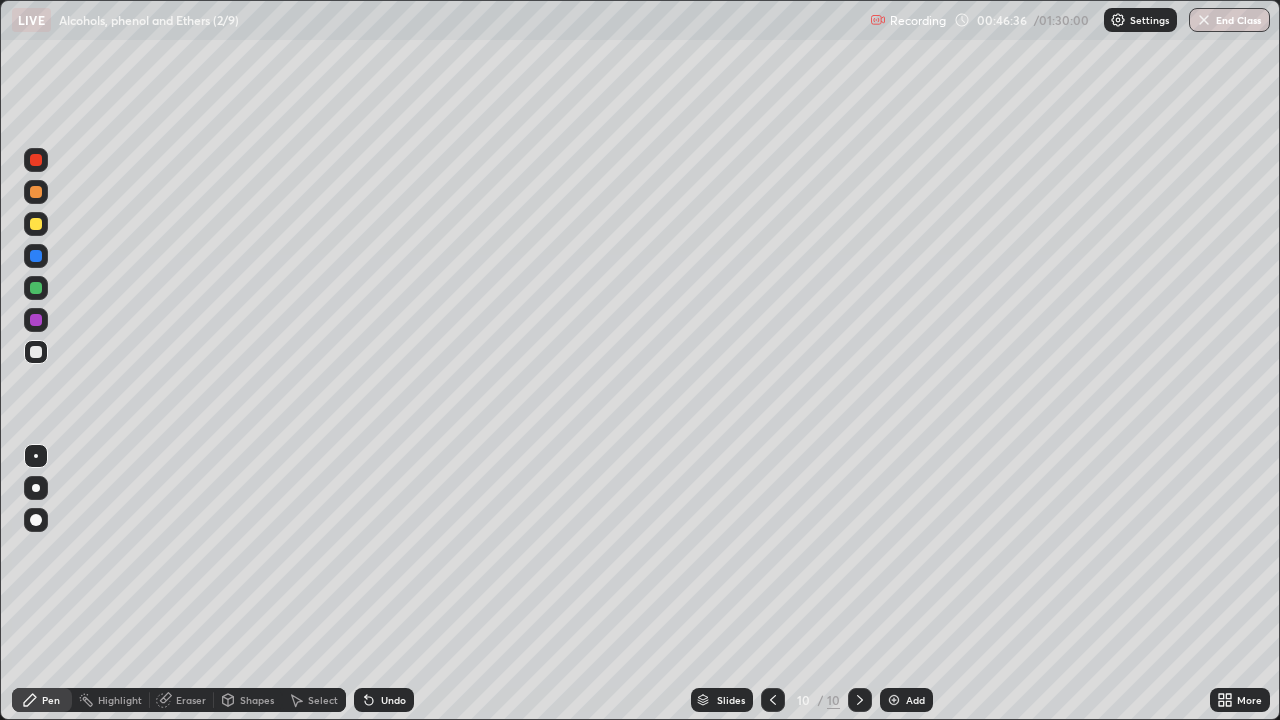 click on "Shapes" at bounding box center [257, 700] 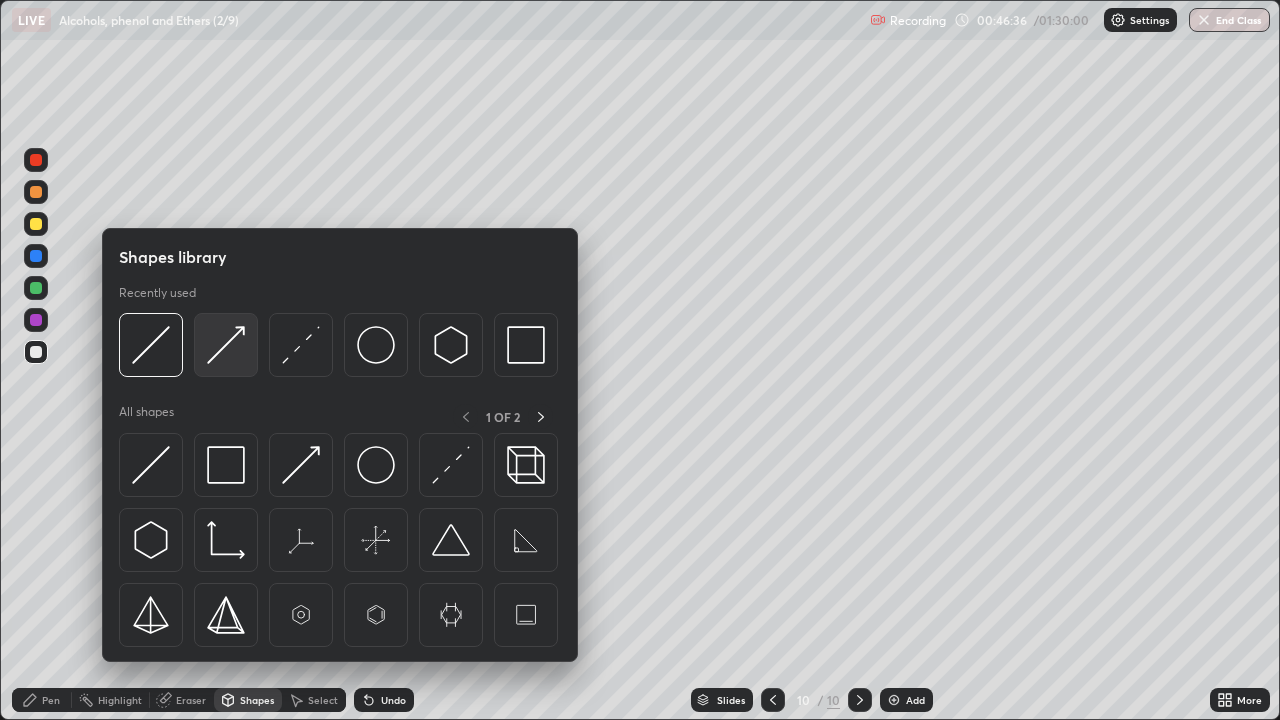 click at bounding box center [226, 345] 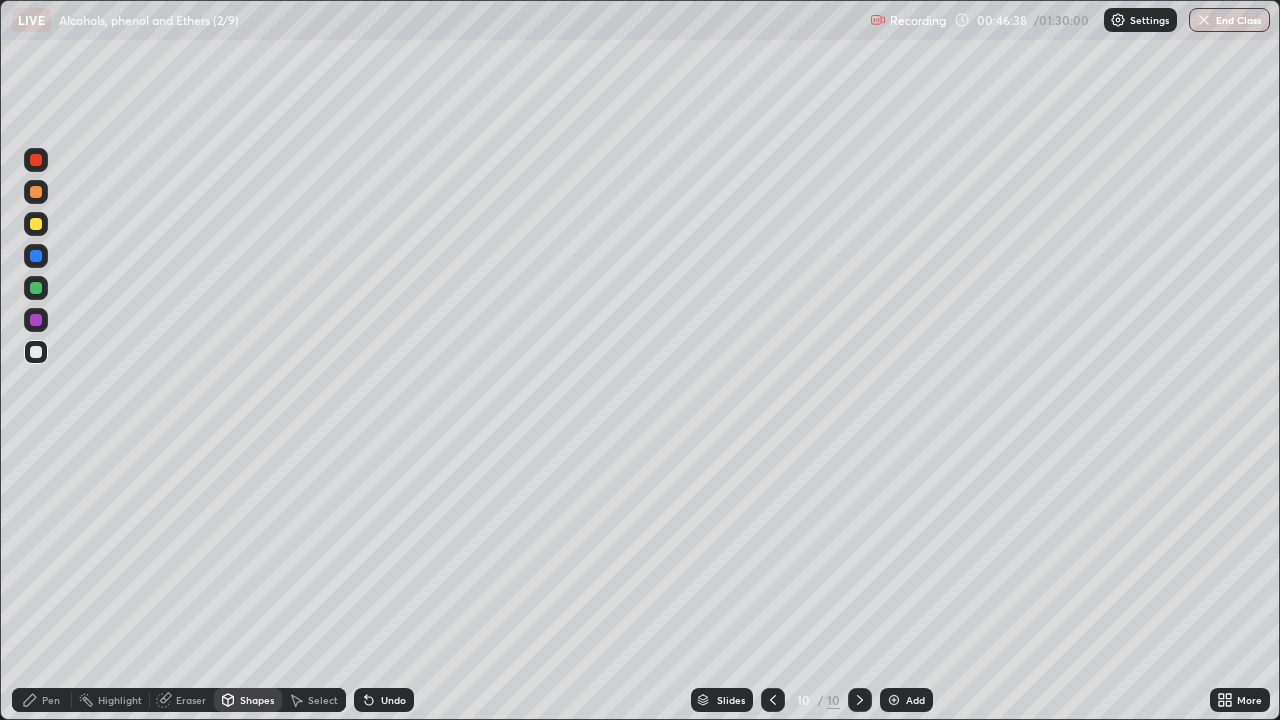 click on "Pen" at bounding box center [51, 700] 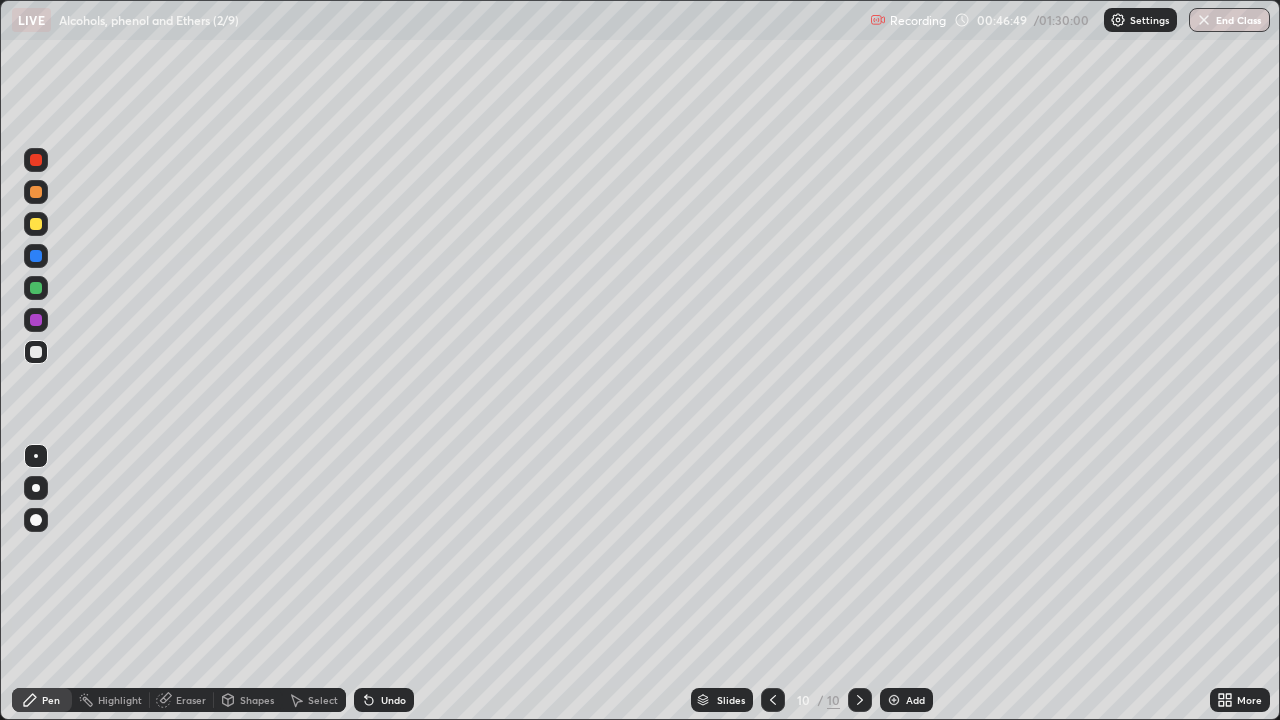 click 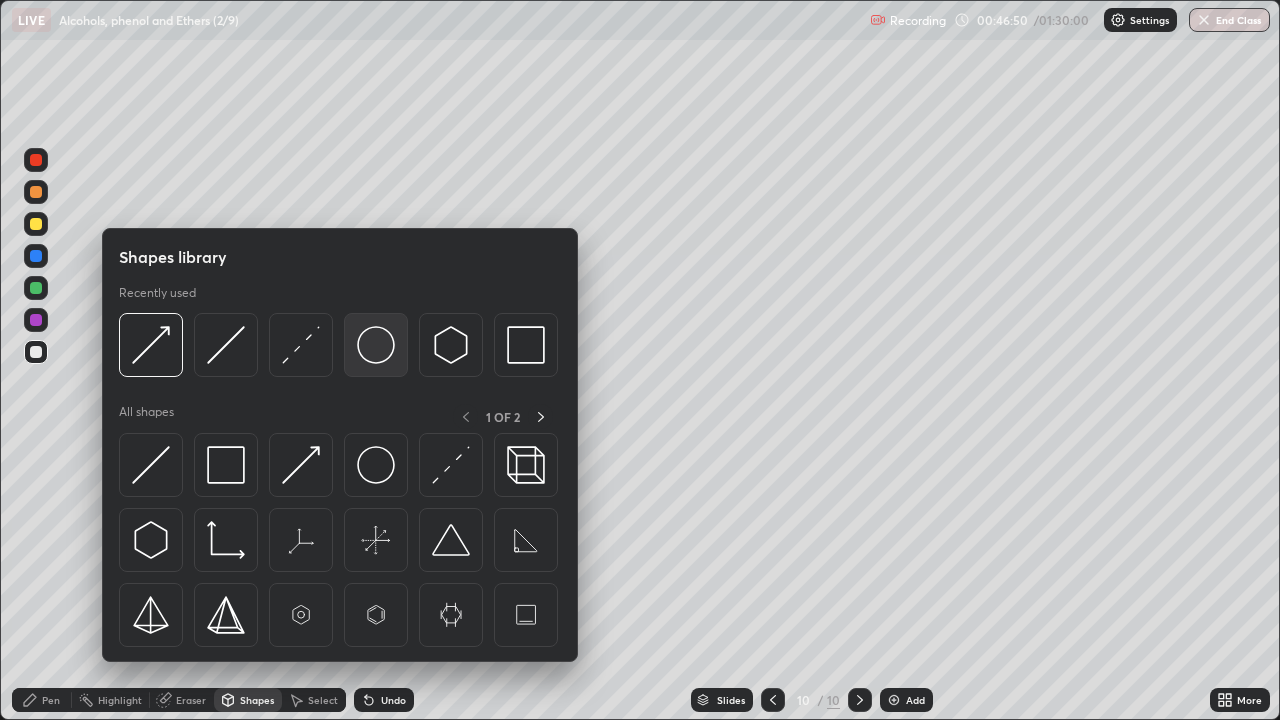 click at bounding box center [376, 345] 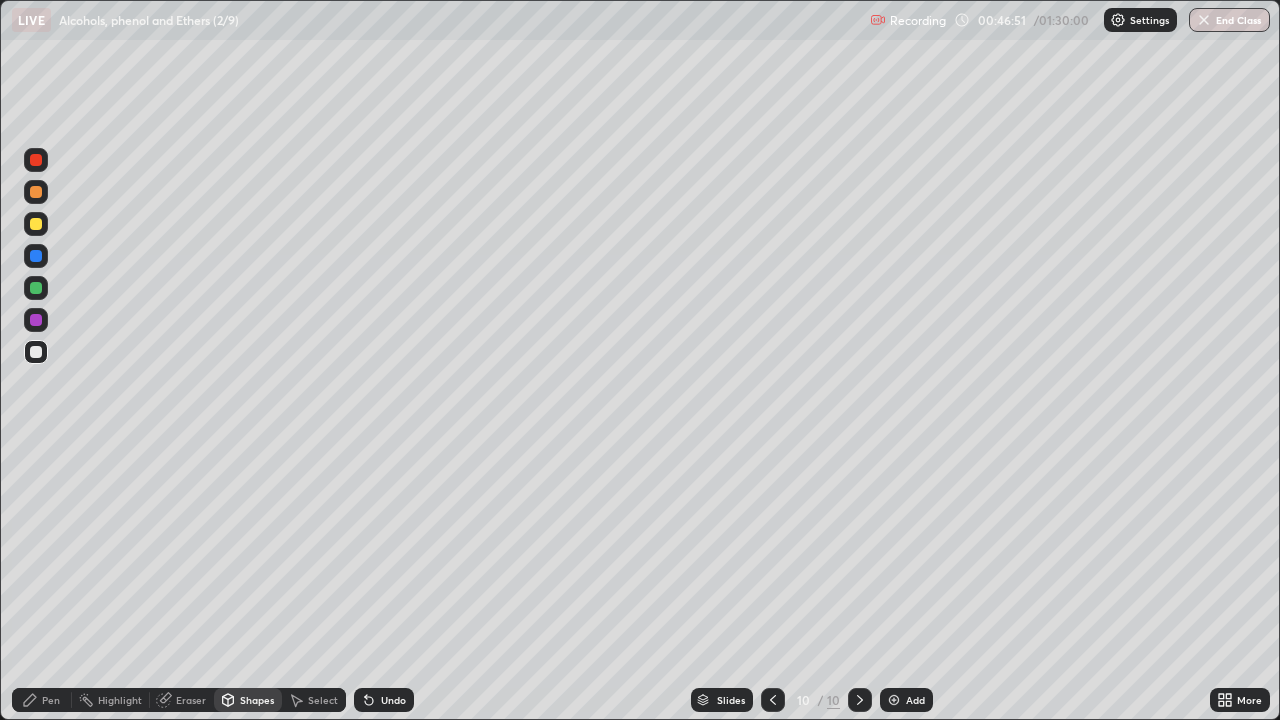 click at bounding box center [36, 192] 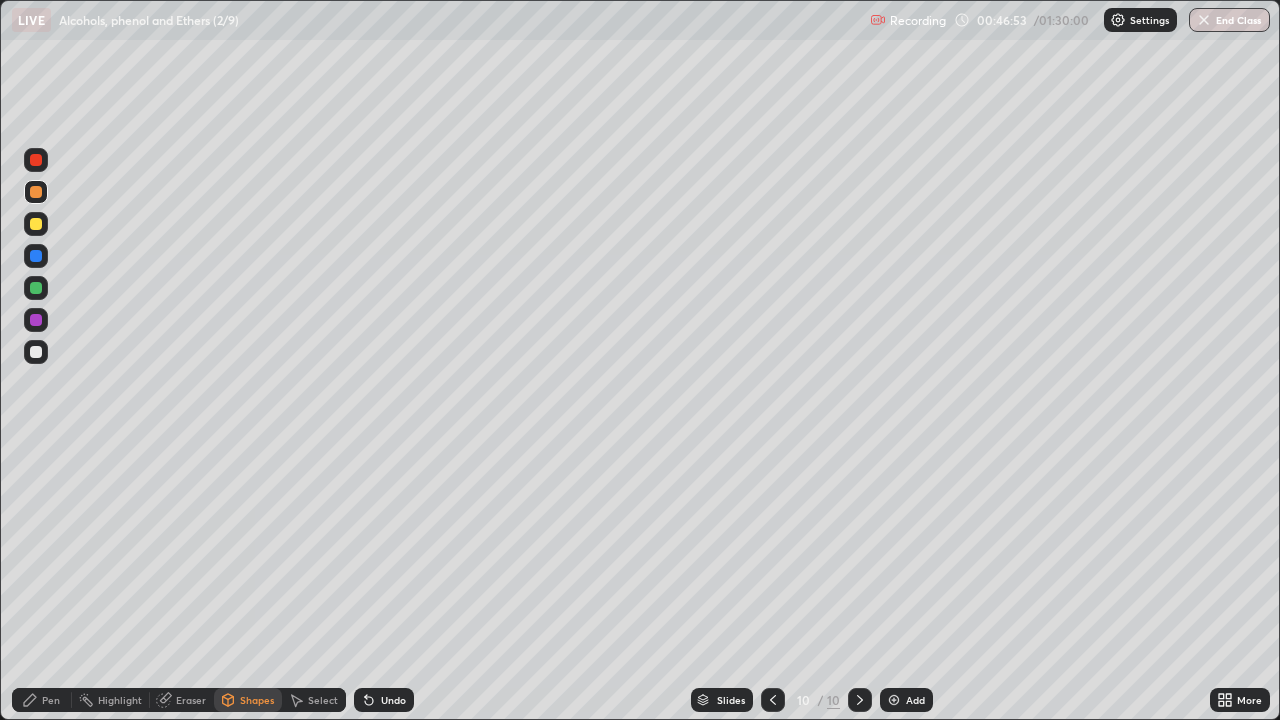 click on "Pen" at bounding box center [51, 700] 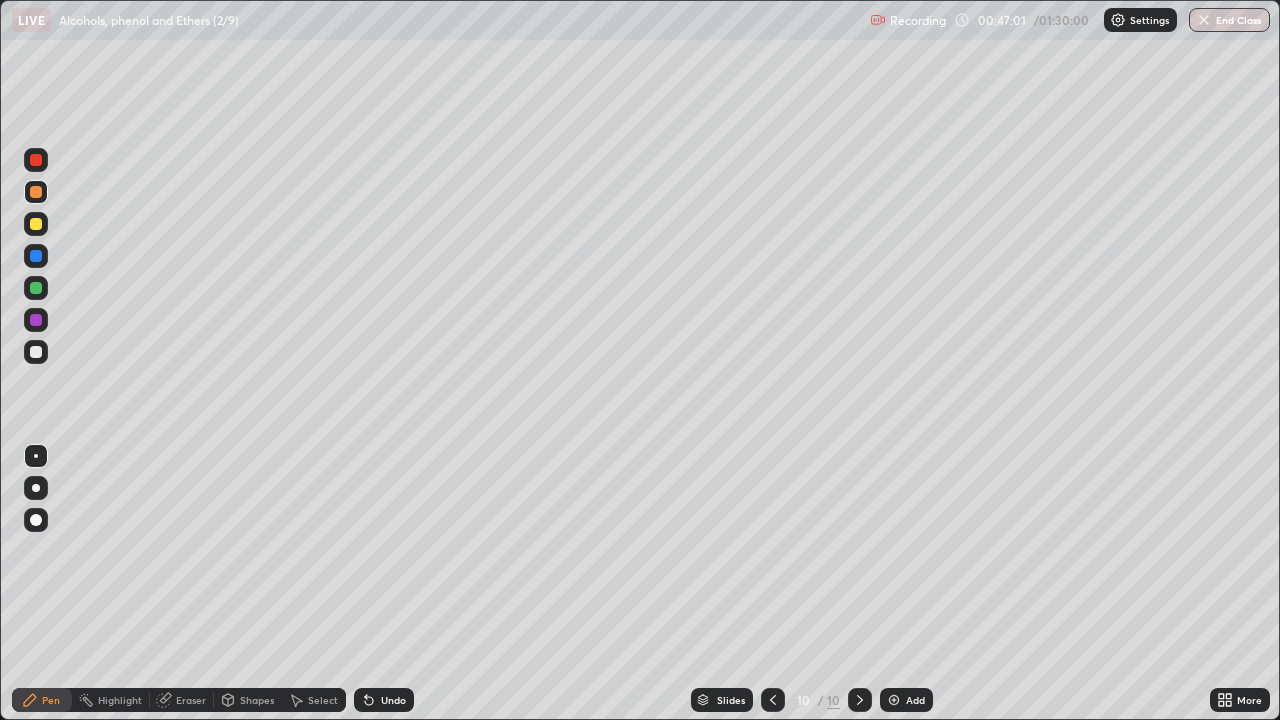 click at bounding box center [36, 352] 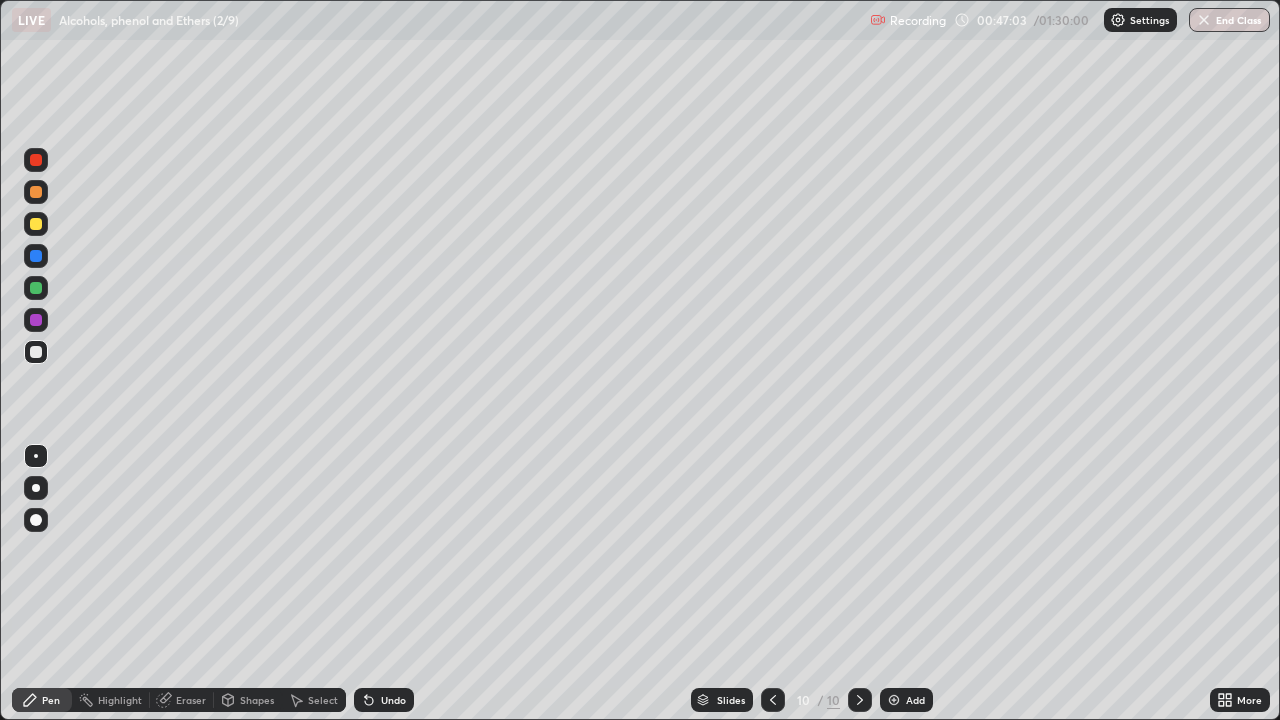 click on "Shapes" at bounding box center (248, 700) 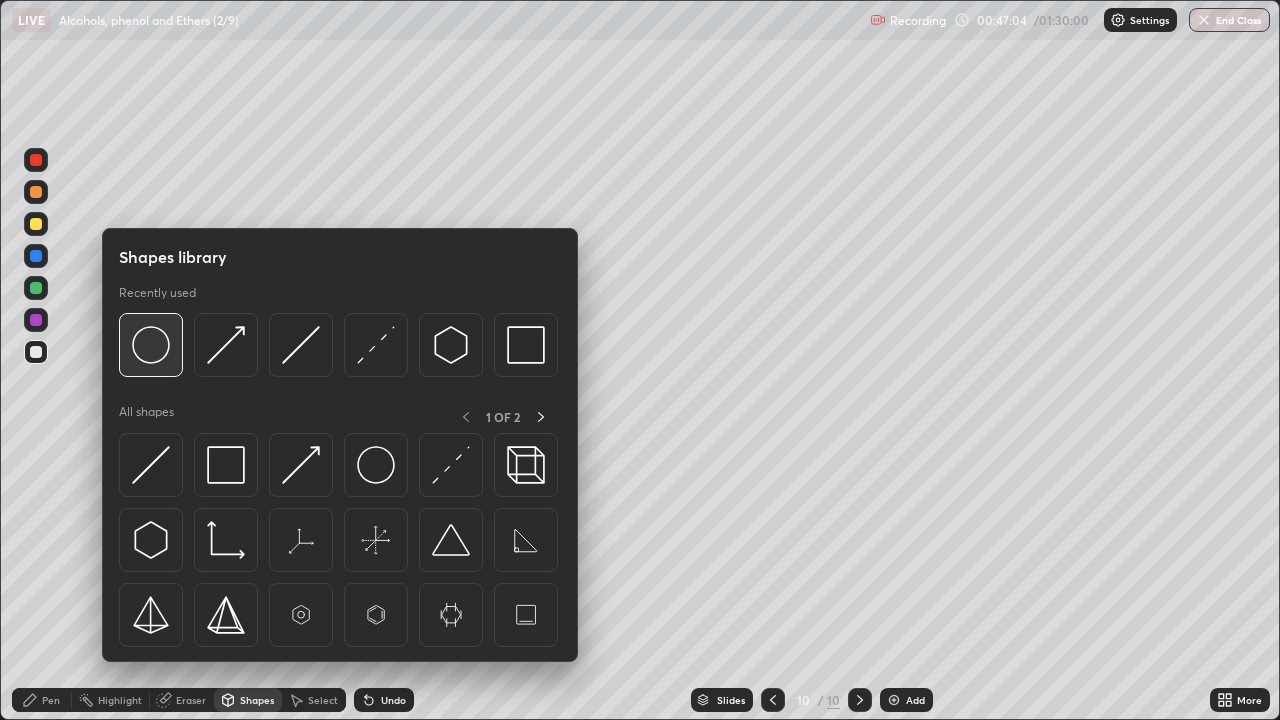 click at bounding box center [151, 345] 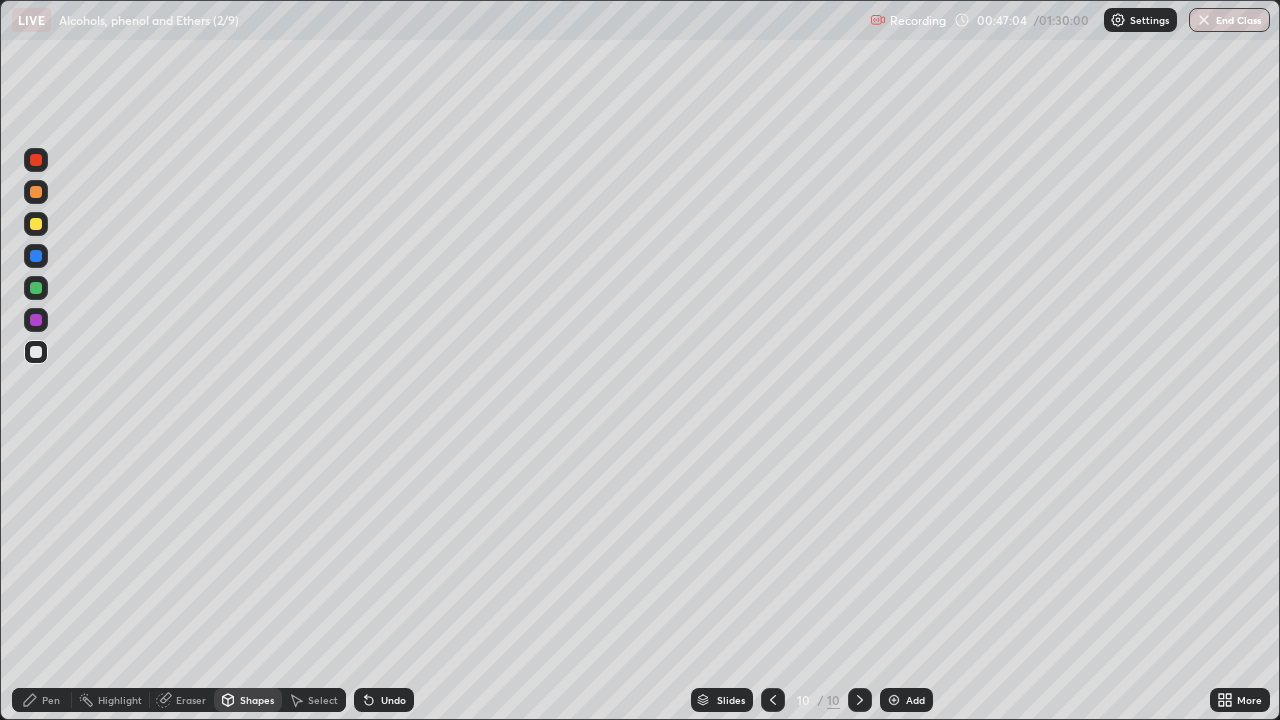 click at bounding box center (36, 288) 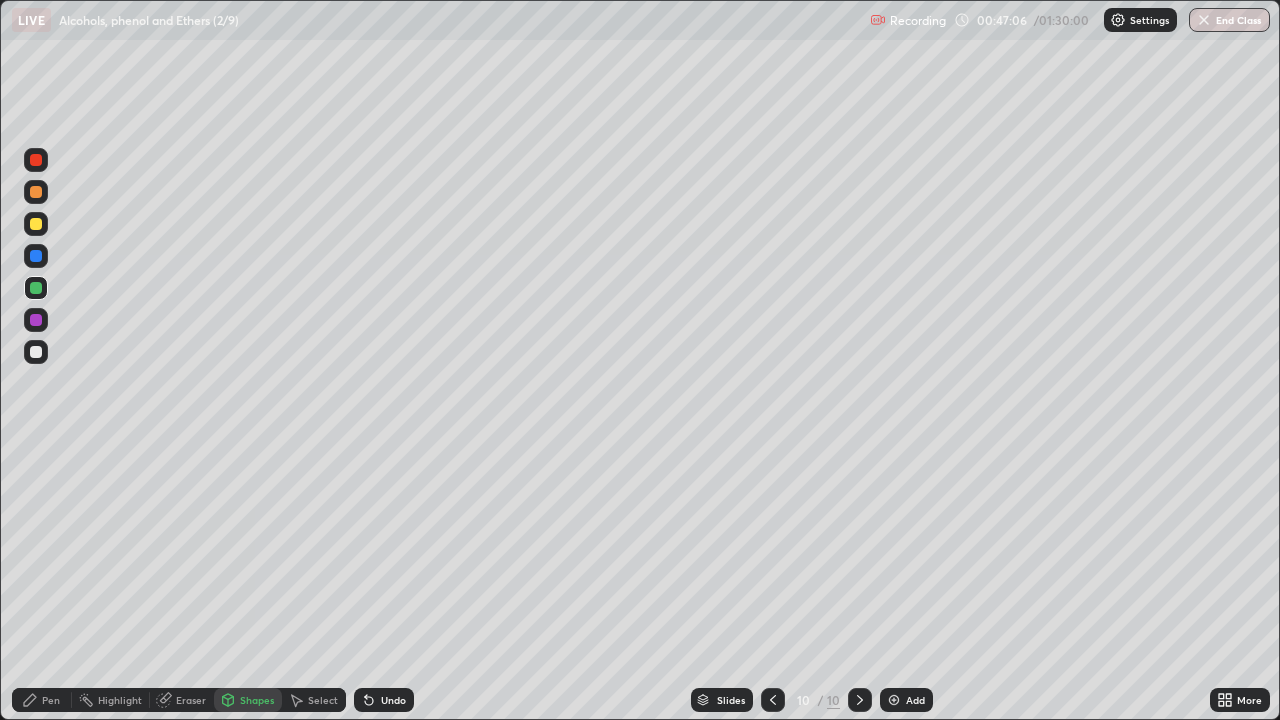click on "Pen" at bounding box center (51, 700) 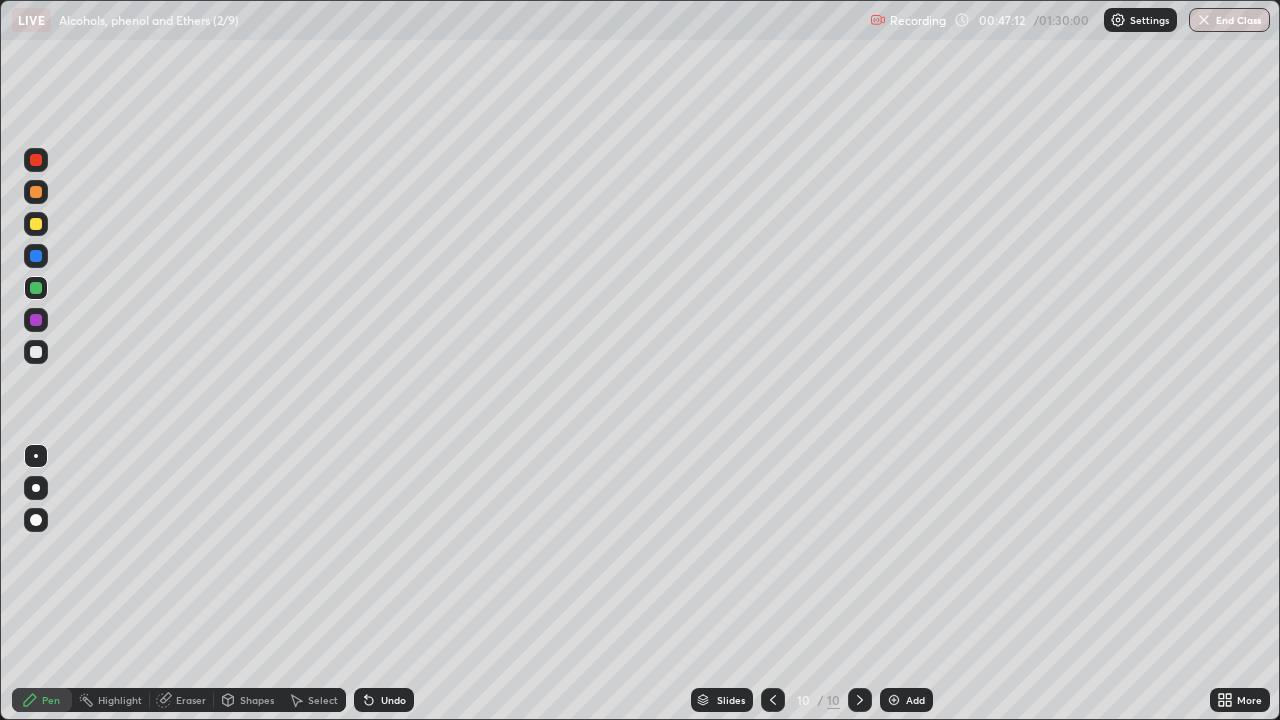 click at bounding box center (36, 224) 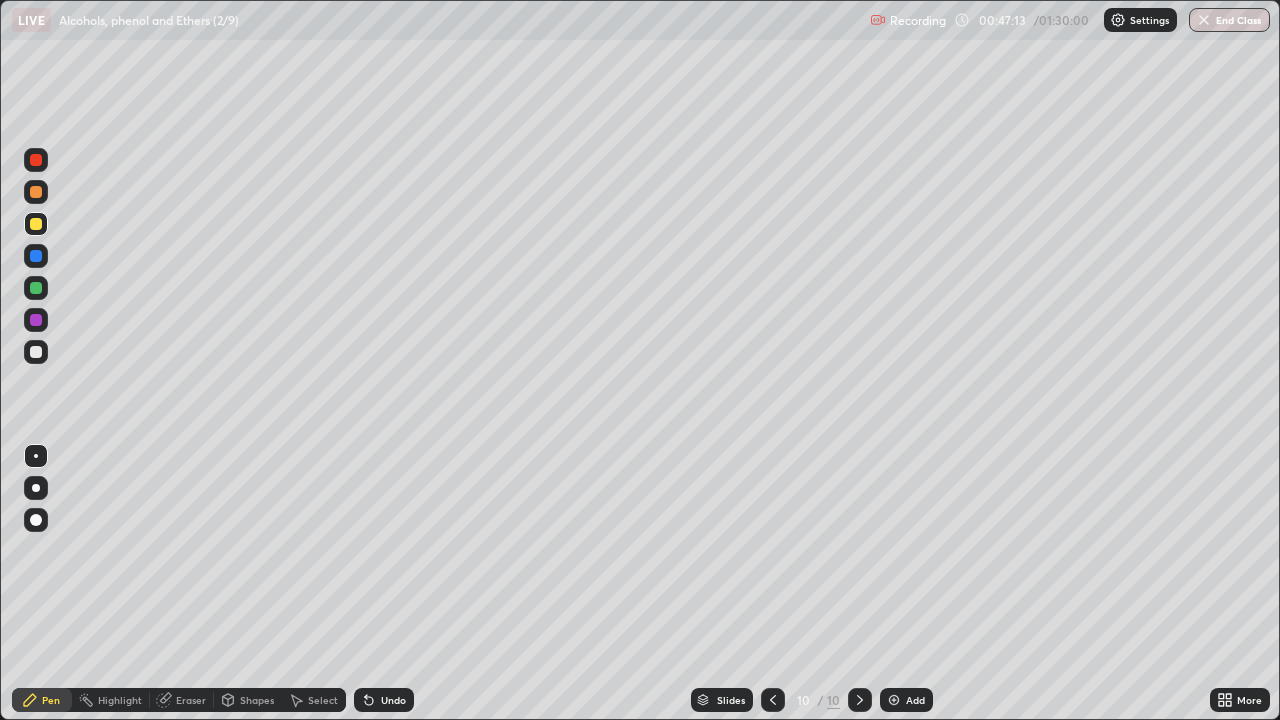 click on "Shapes" at bounding box center [257, 700] 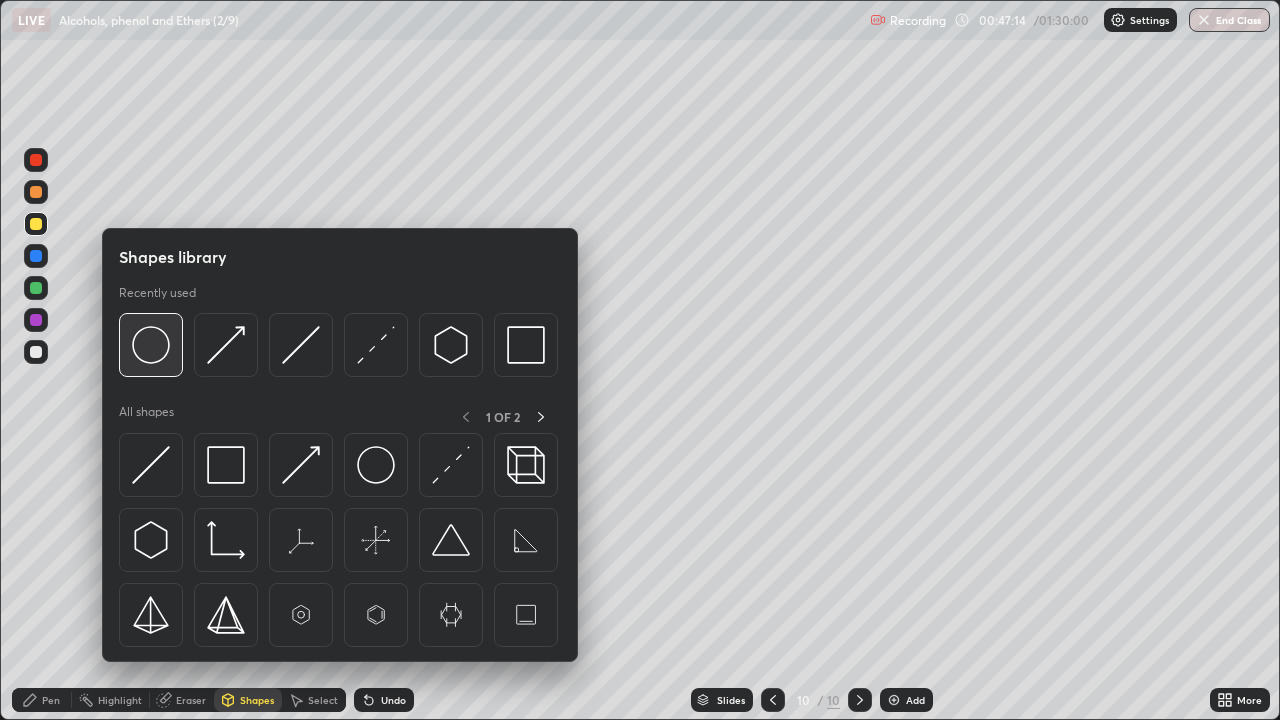 click at bounding box center [151, 345] 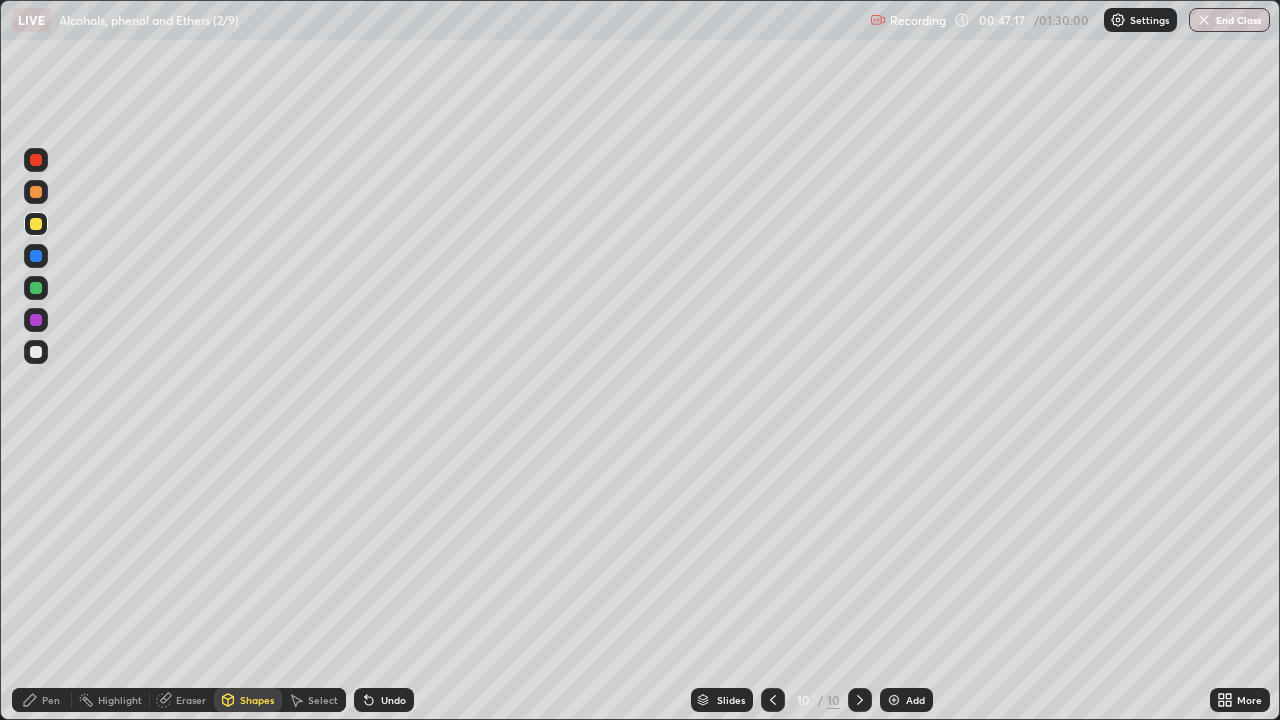click on "Pen" at bounding box center [42, 700] 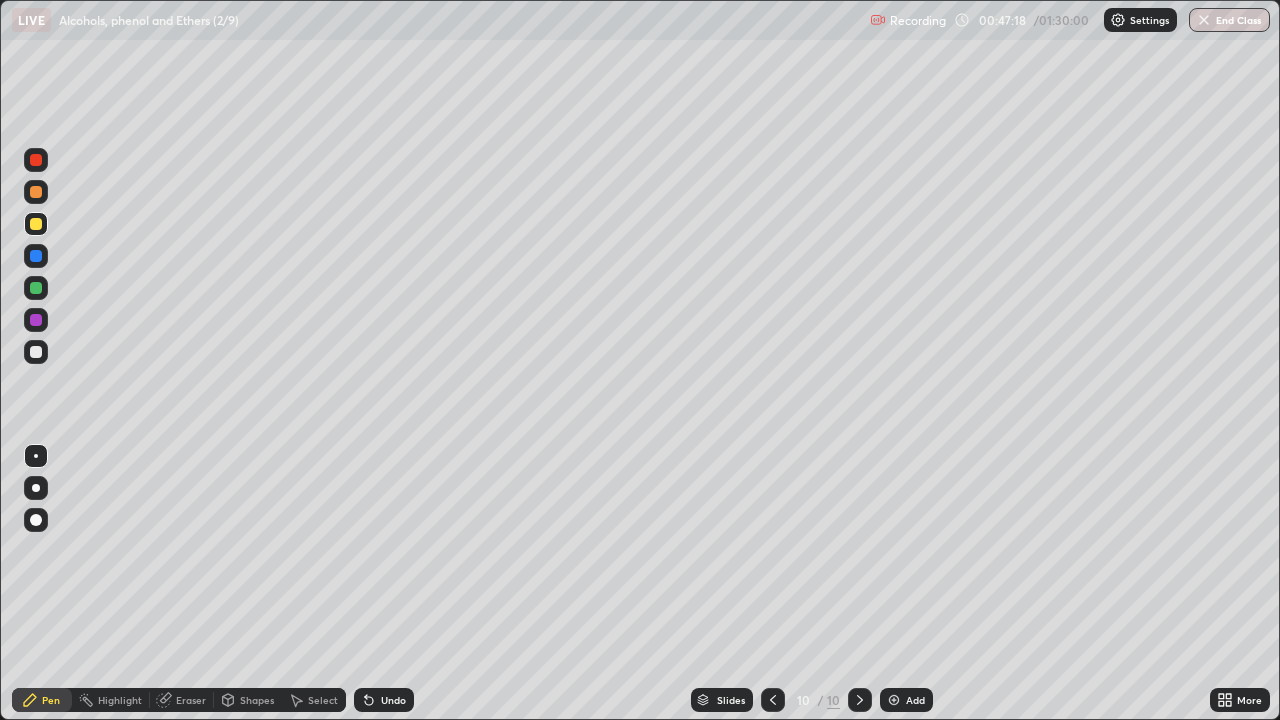 click at bounding box center [36, 352] 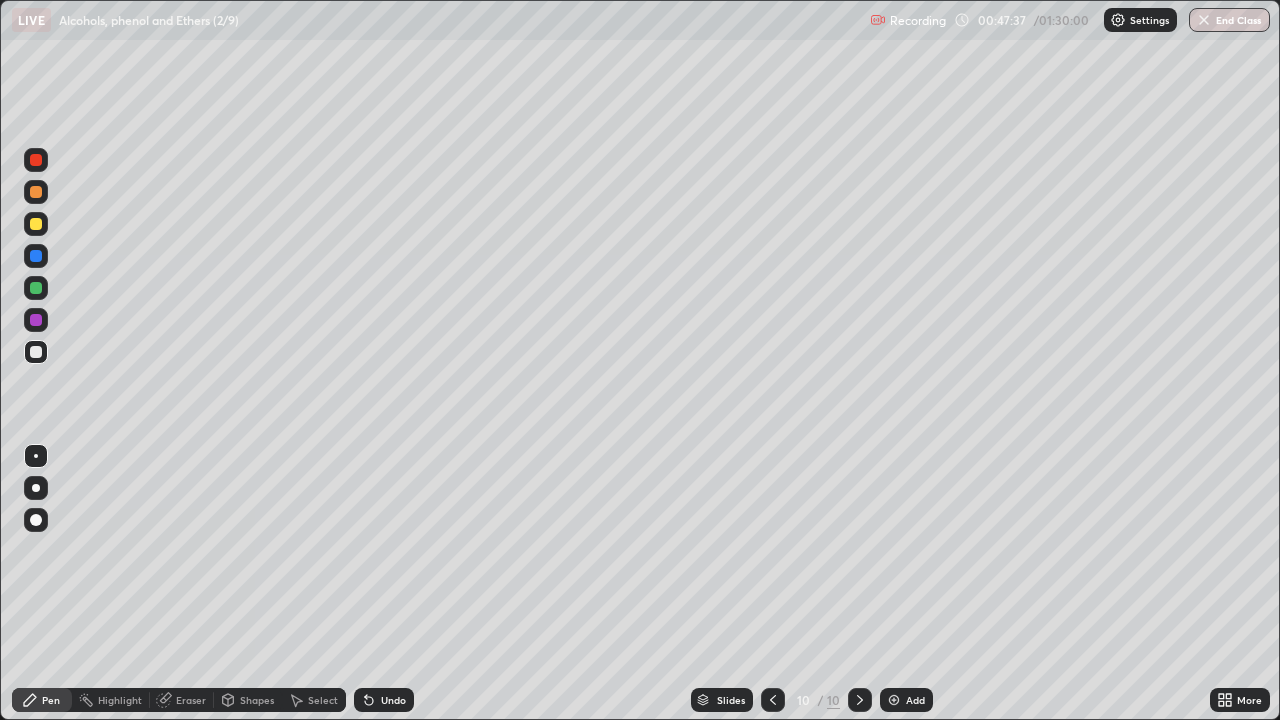 click on "Eraser" at bounding box center (191, 700) 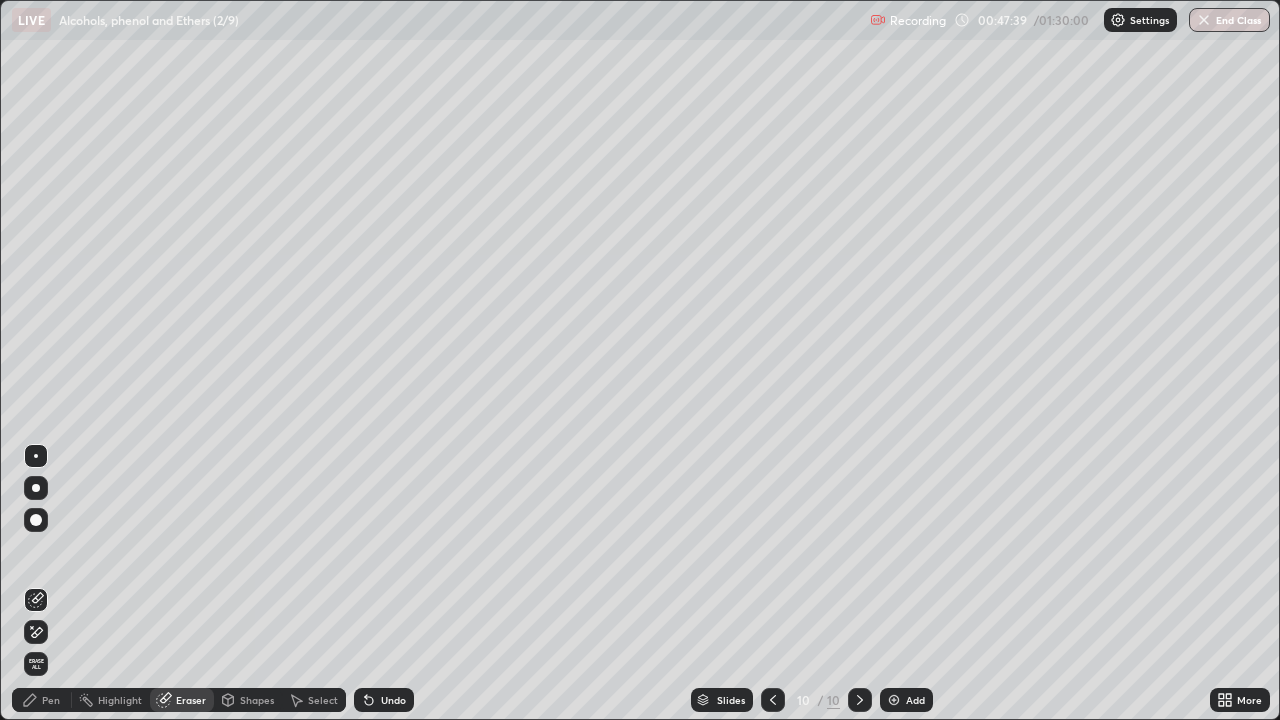 click on "Pen" at bounding box center (51, 700) 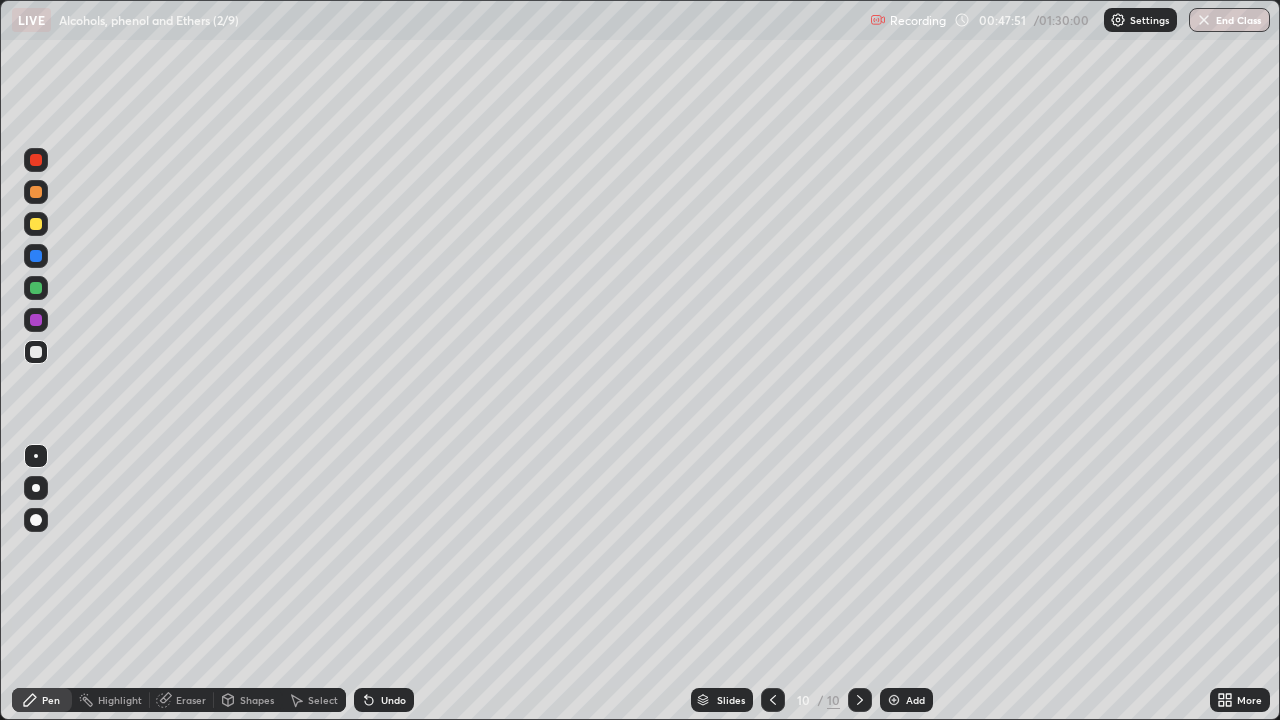 click at bounding box center [36, 320] 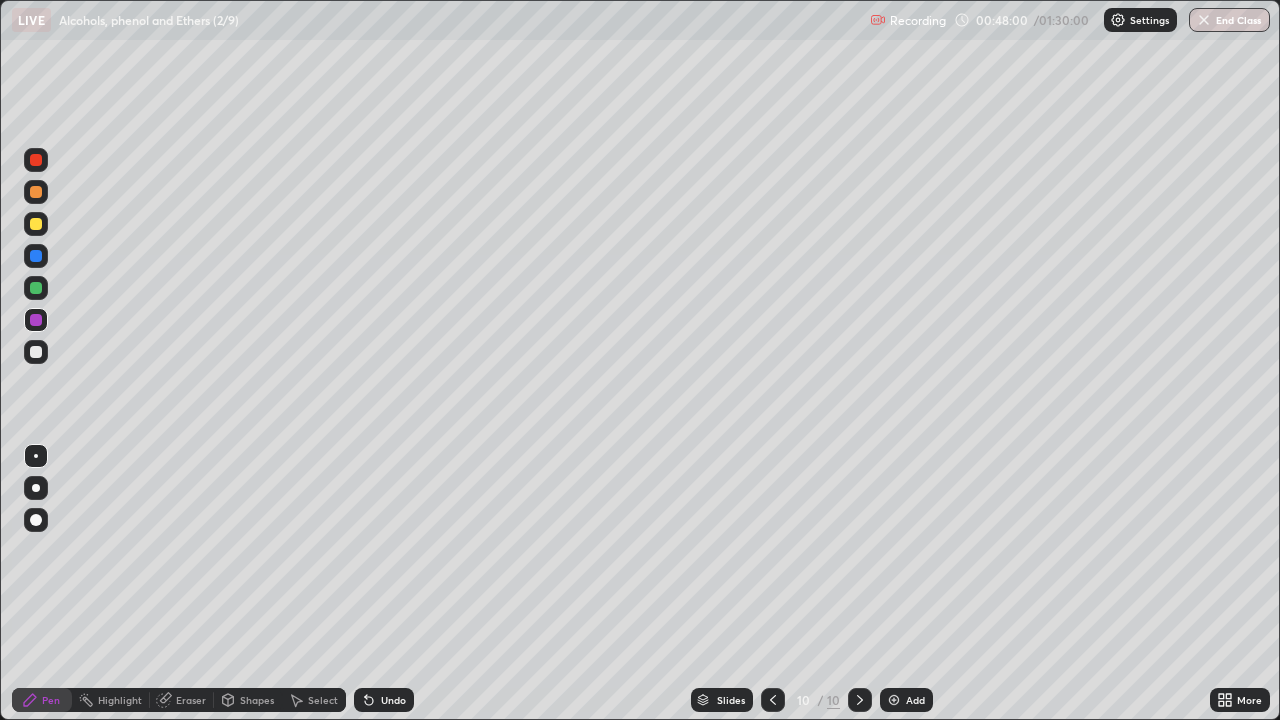 click at bounding box center [36, 224] 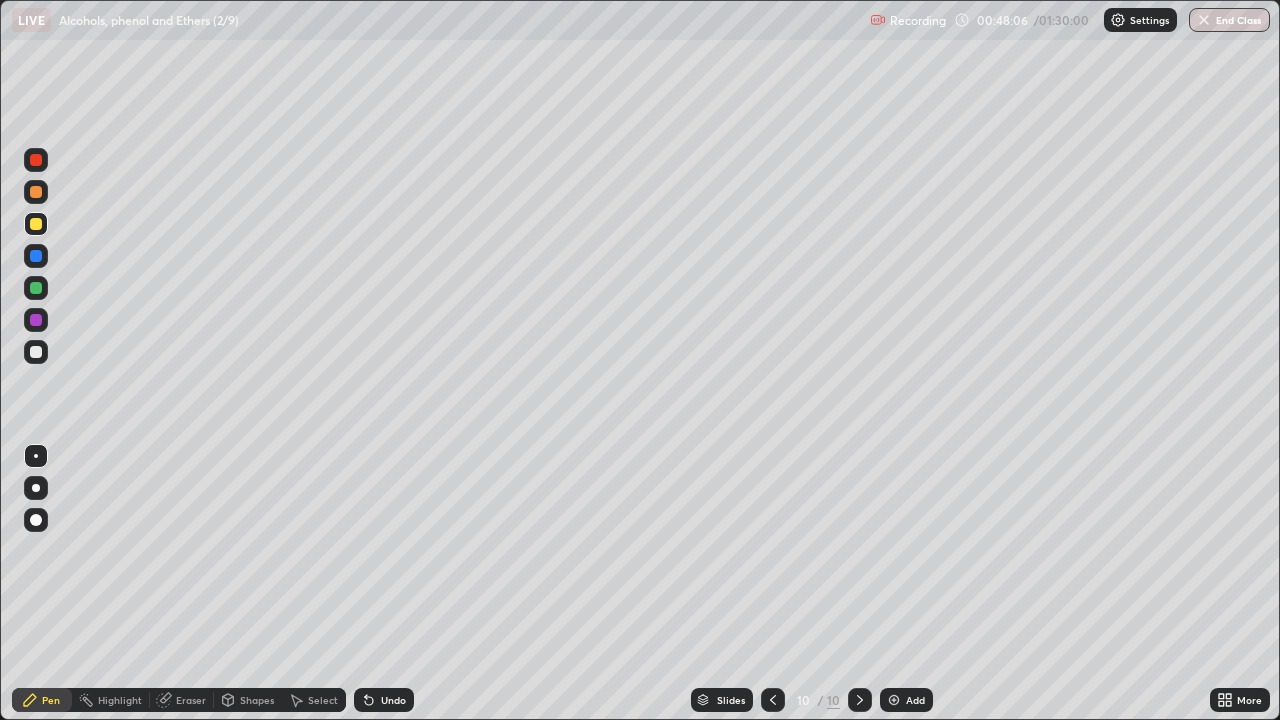 click at bounding box center (36, 288) 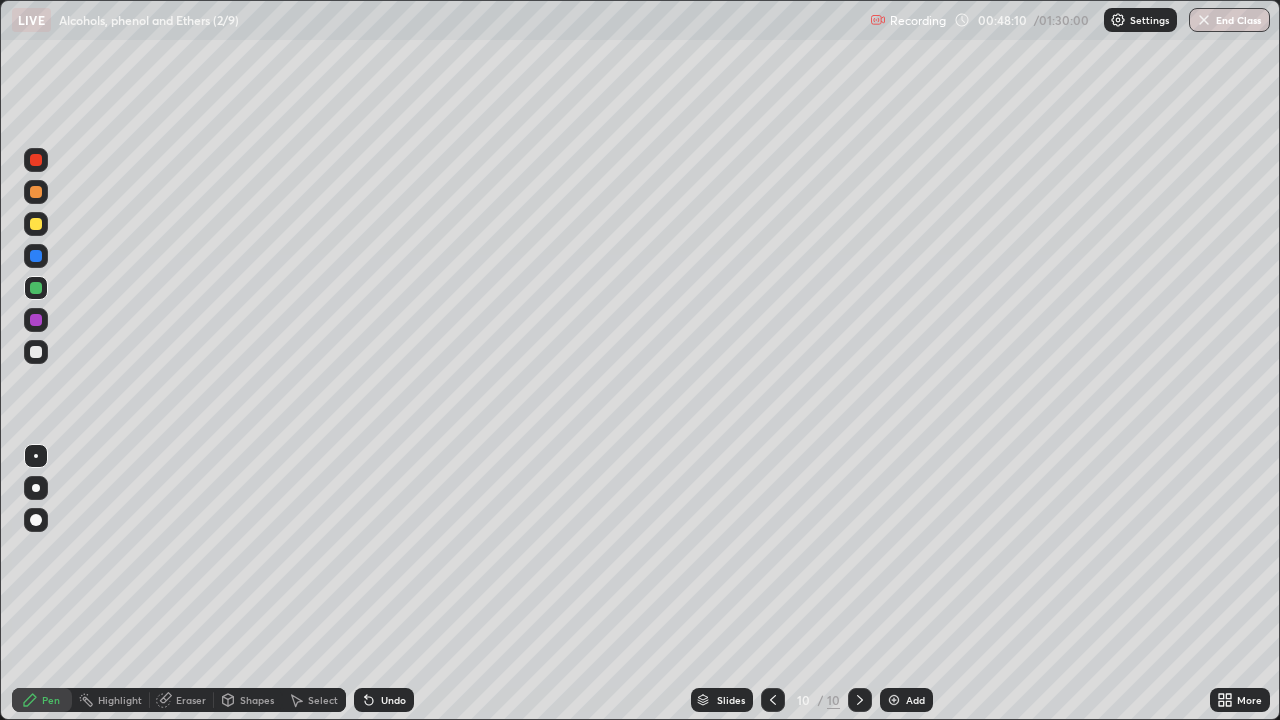 click on "Select" at bounding box center [323, 700] 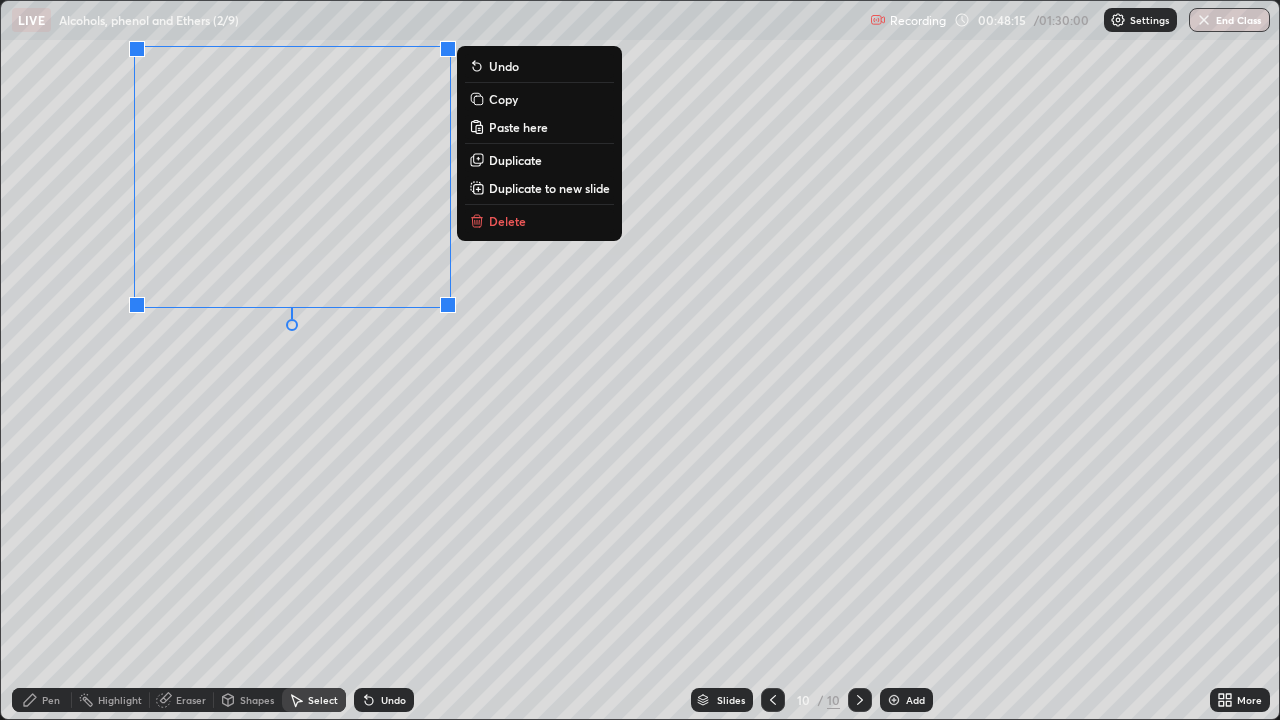 click on "Pen" at bounding box center [51, 700] 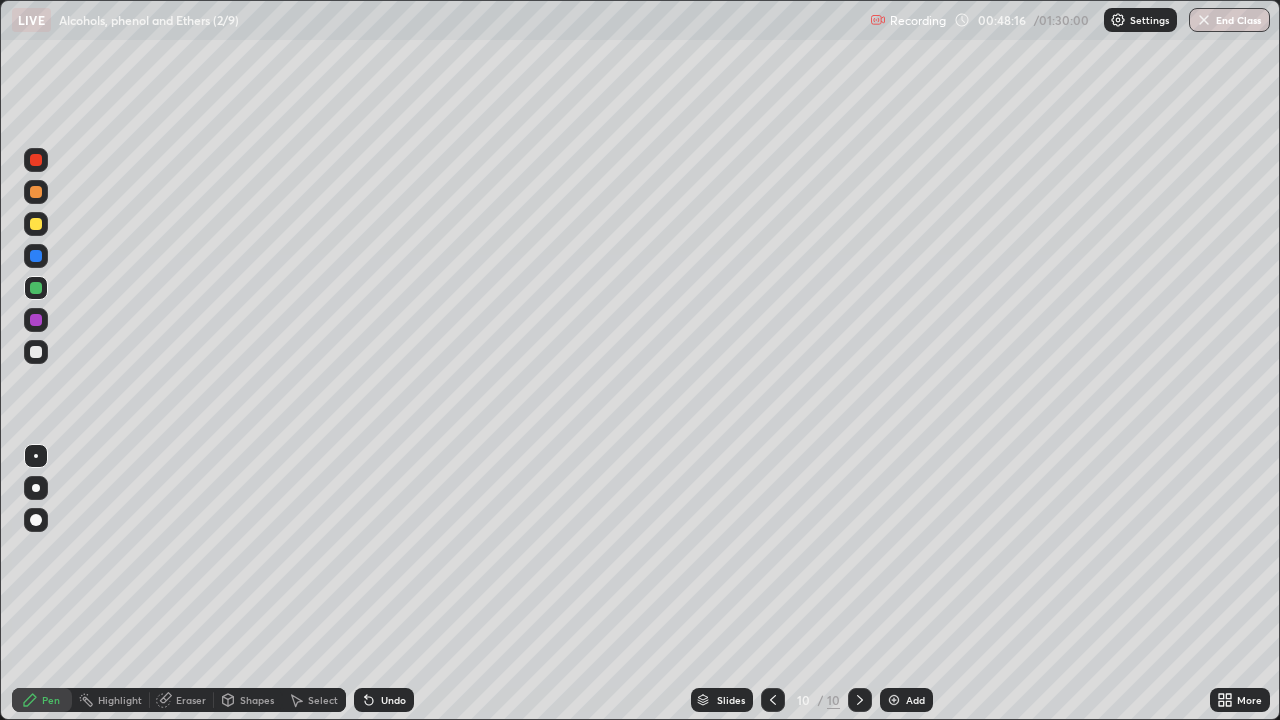 click at bounding box center [36, 352] 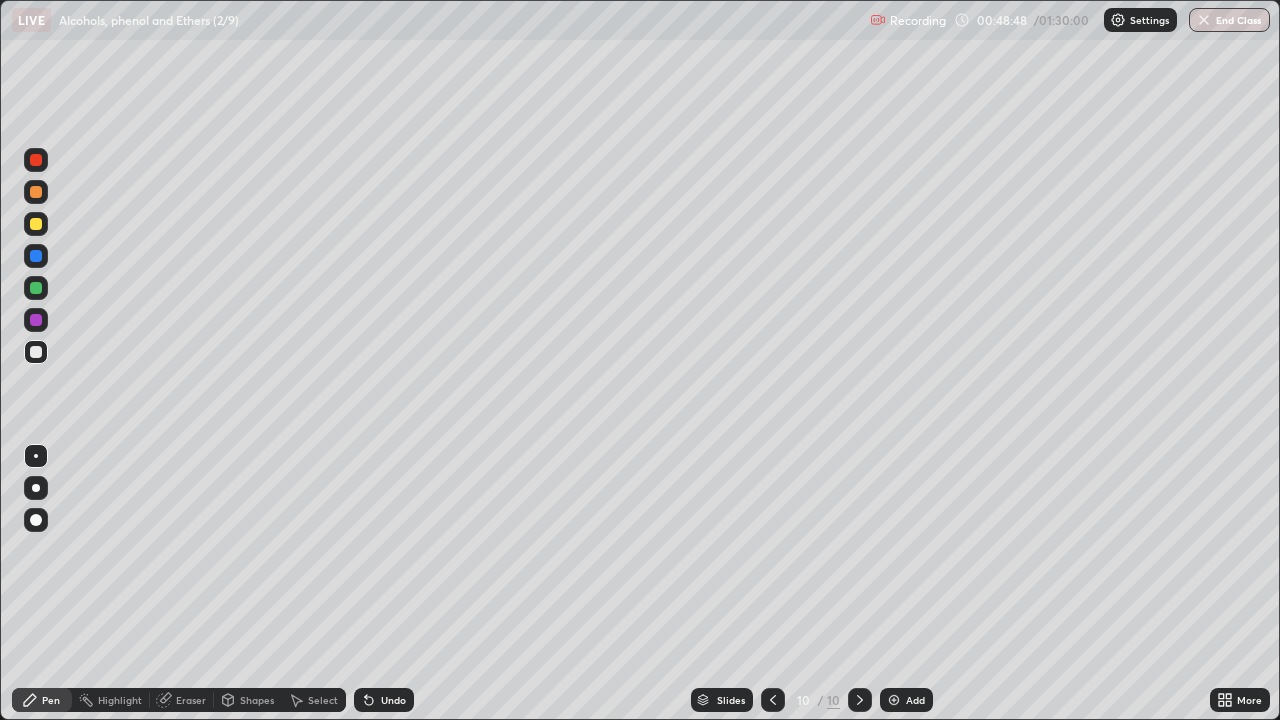 click on "Eraser" at bounding box center [182, 700] 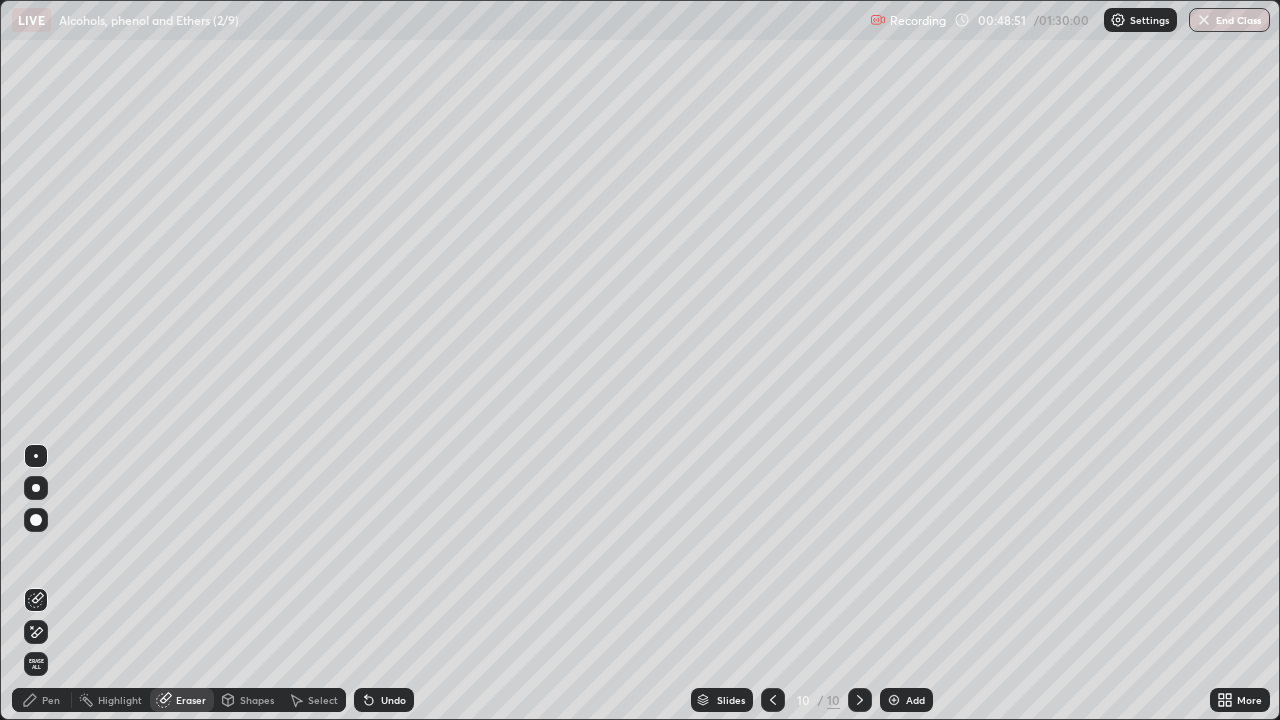 click on "Pen" at bounding box center [51, 700] 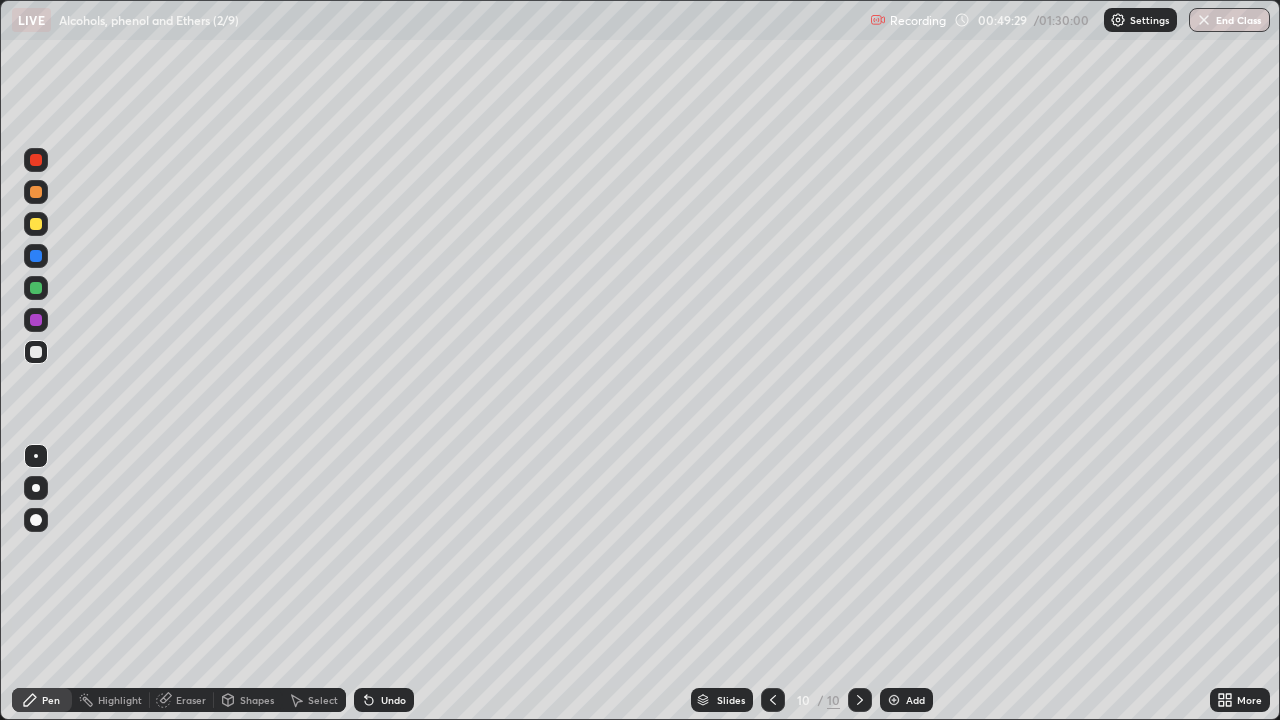 click on "Shapes" at bounding box center (257, 700) 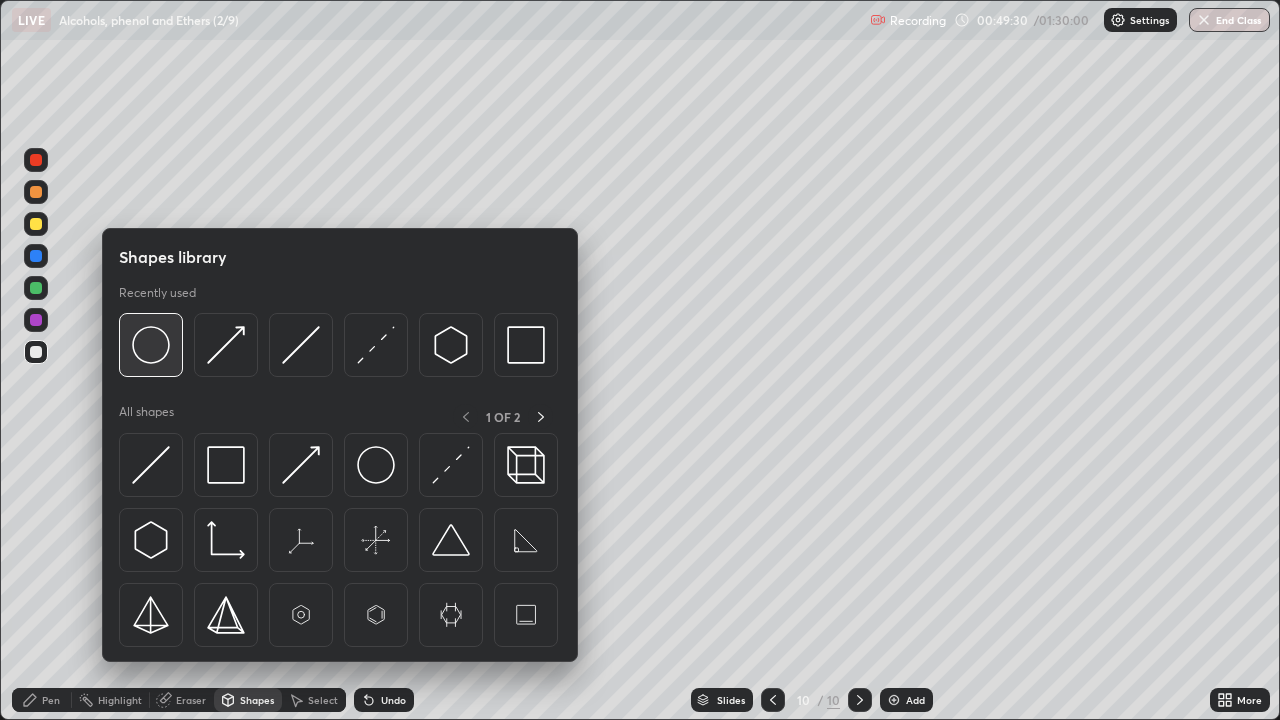 click at bounding box center [151, 345] 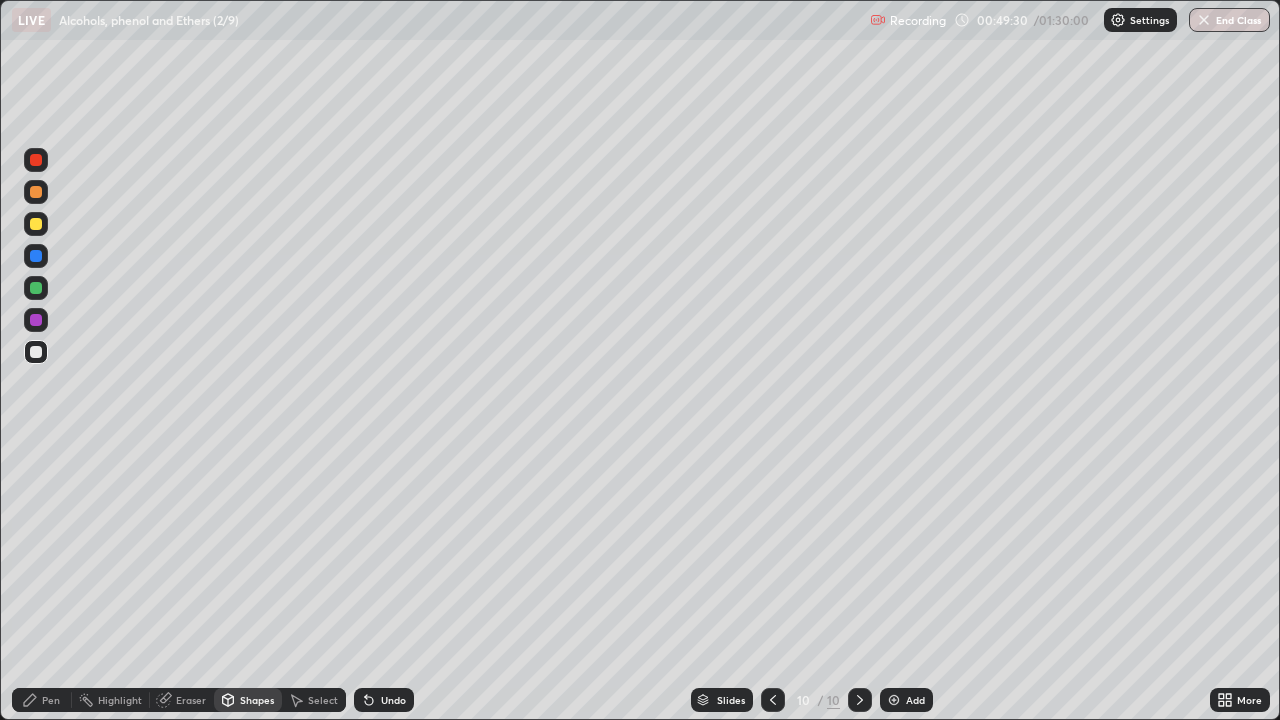 click at bounding box center (36, 320) 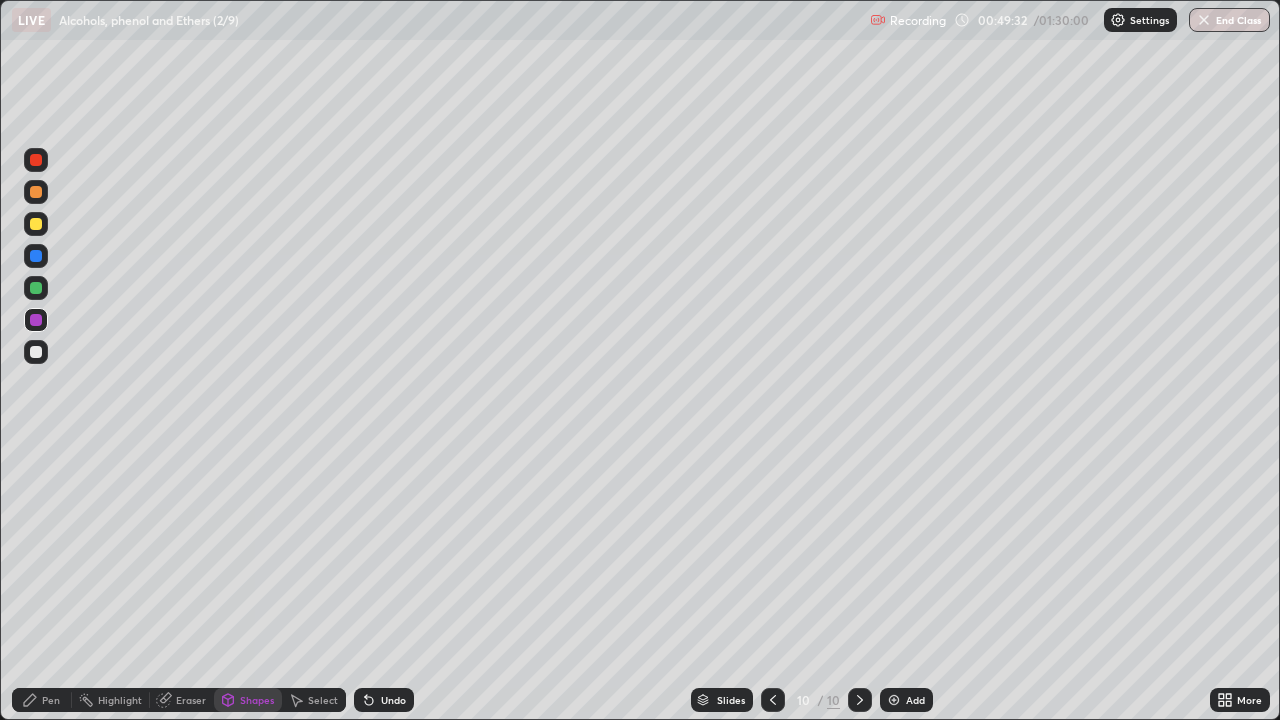 click at bounding box center [36, 192] 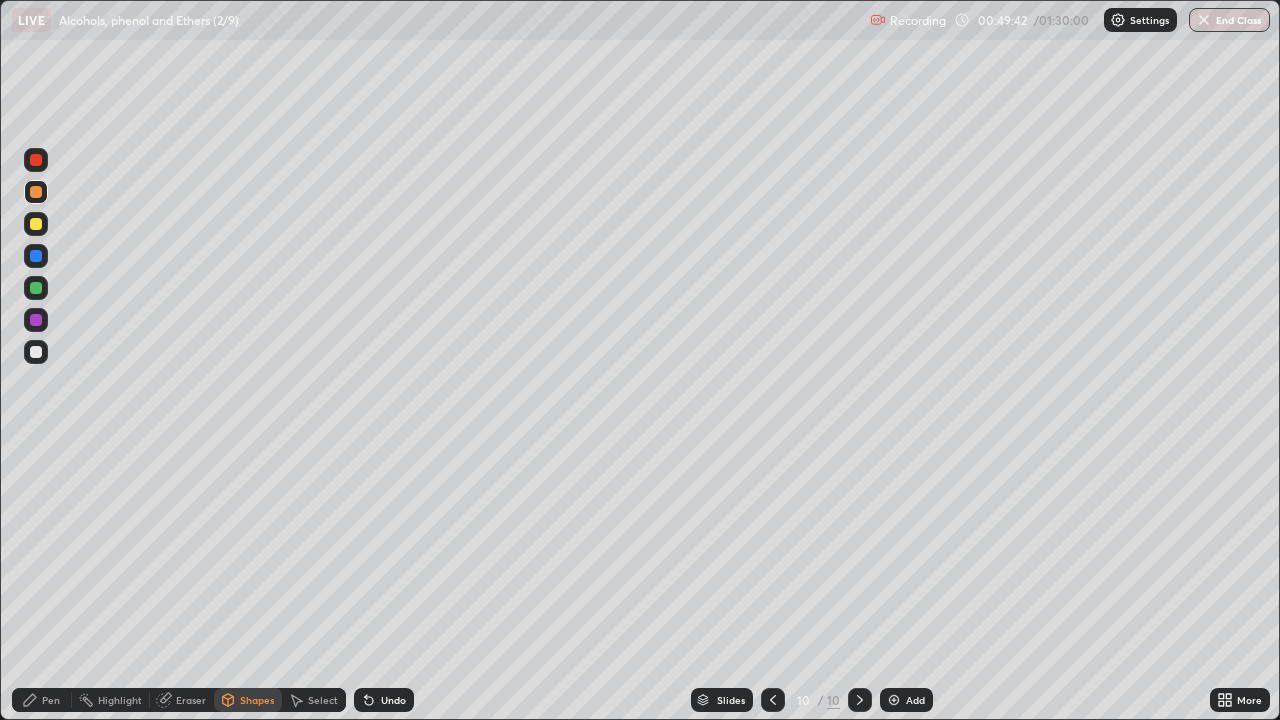 click 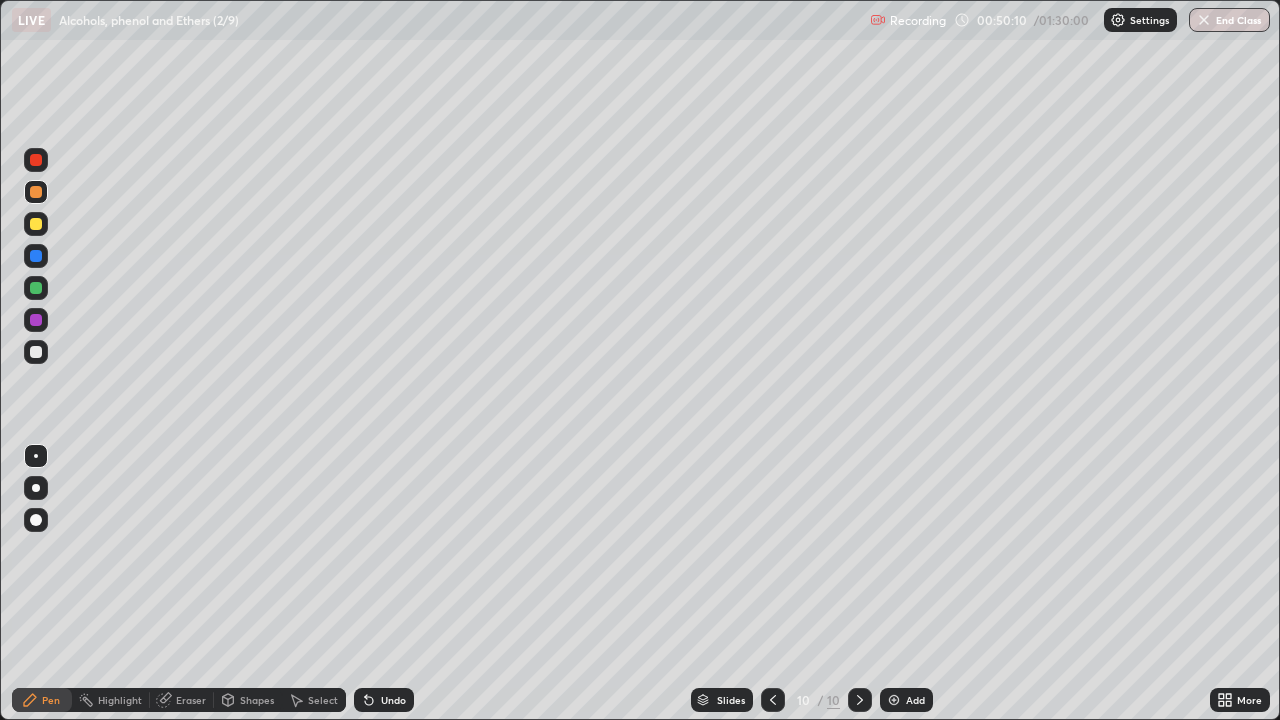 click at bounding box center (36, 352) 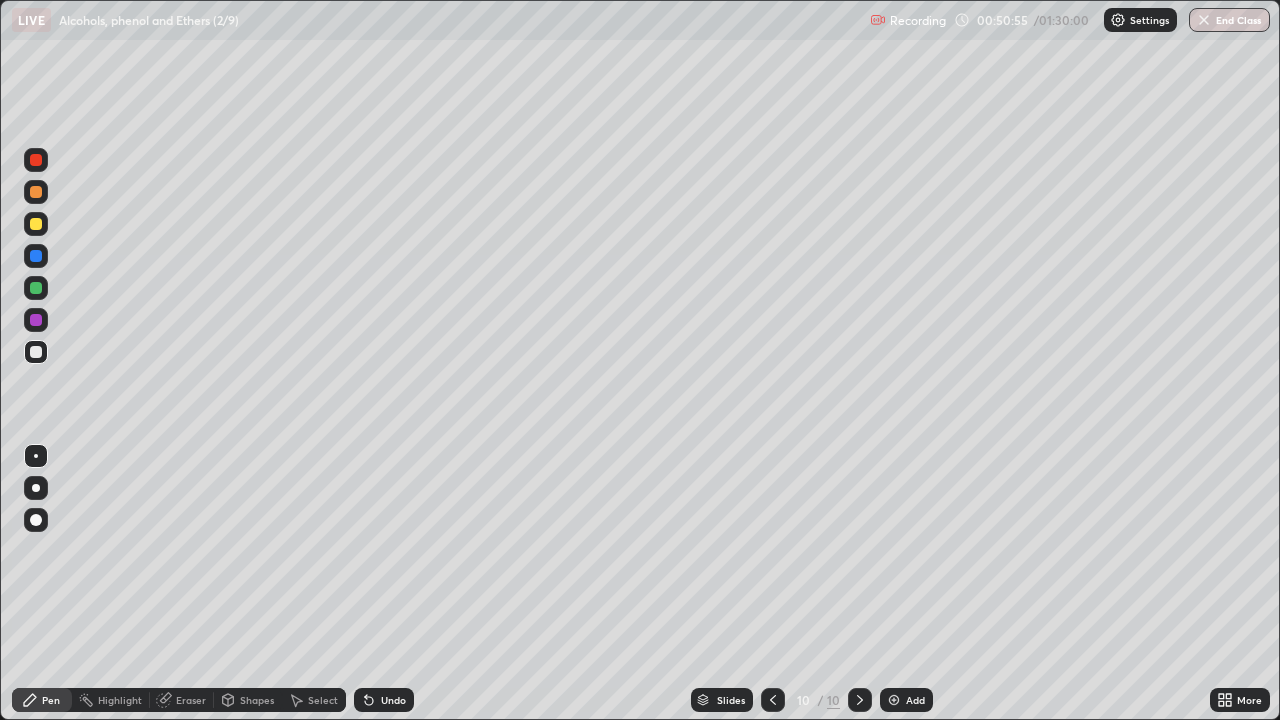 click at bounding box center (36, 352) 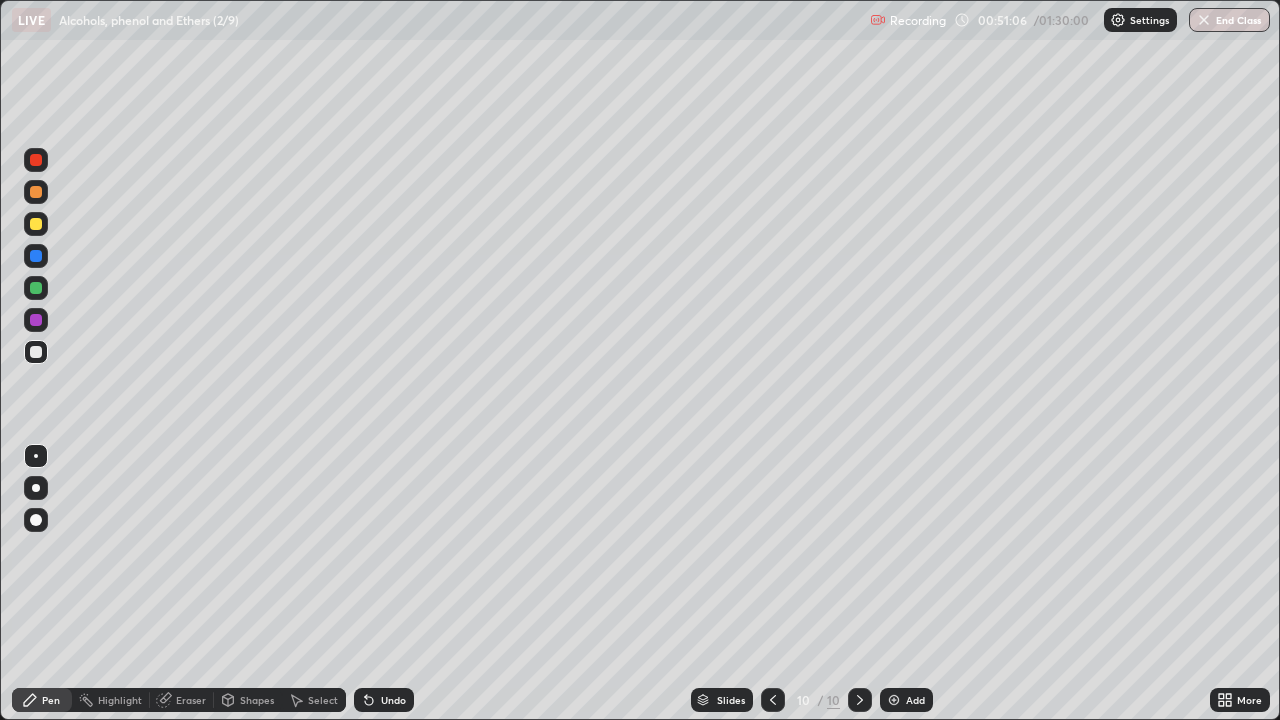 click on "Shapes" at bounding box center [257, 700] 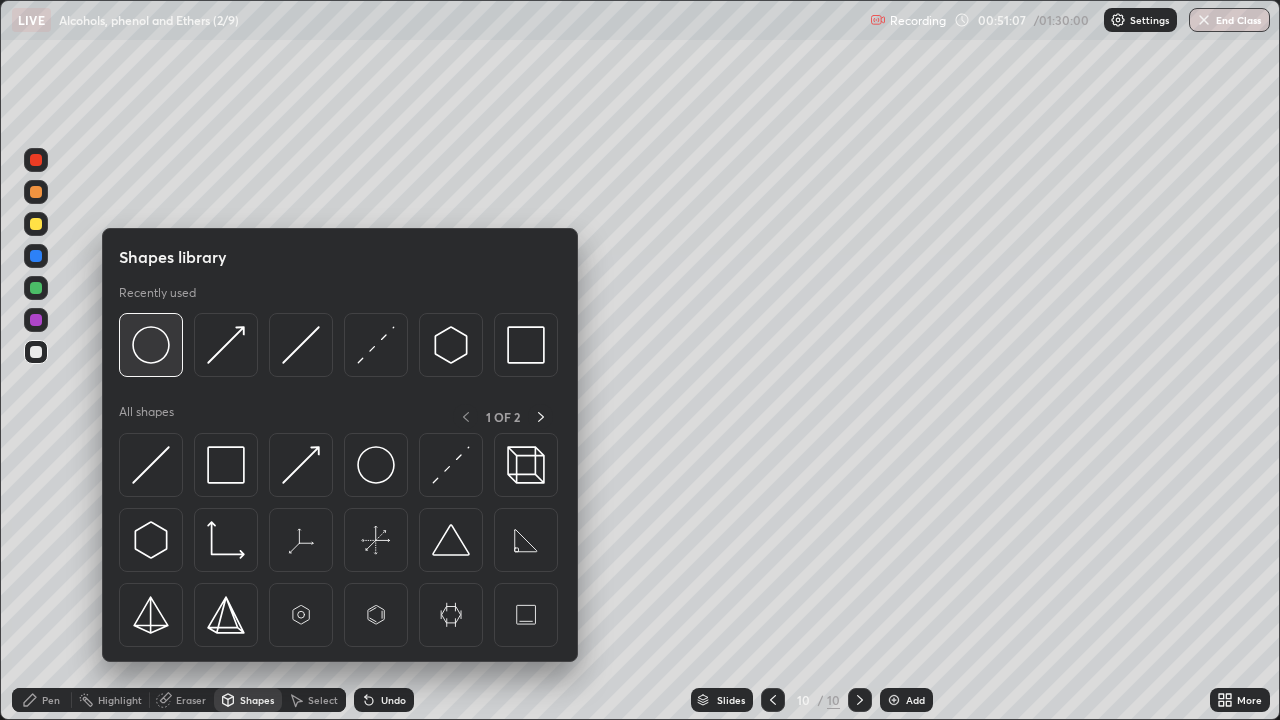 click at bounding box center [151, 345] 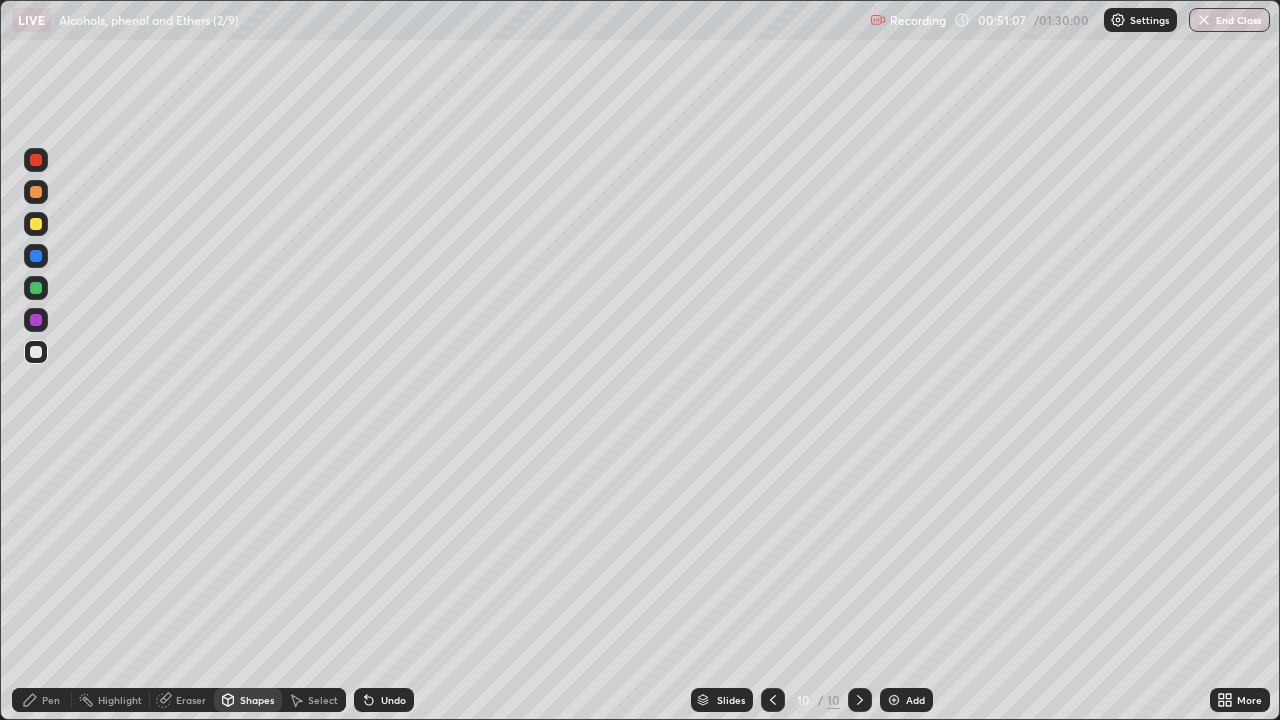 click at bounding box center [36, 320] 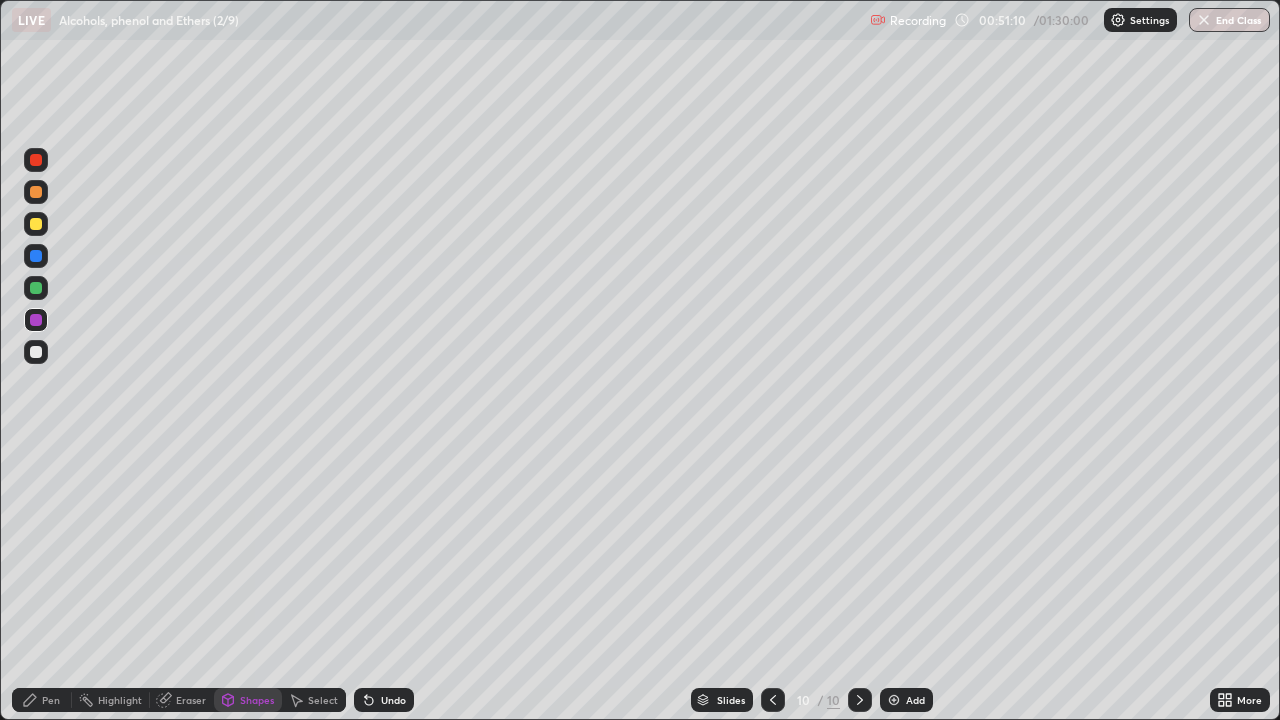 click on "Pen" at bounding box center [51, 700] 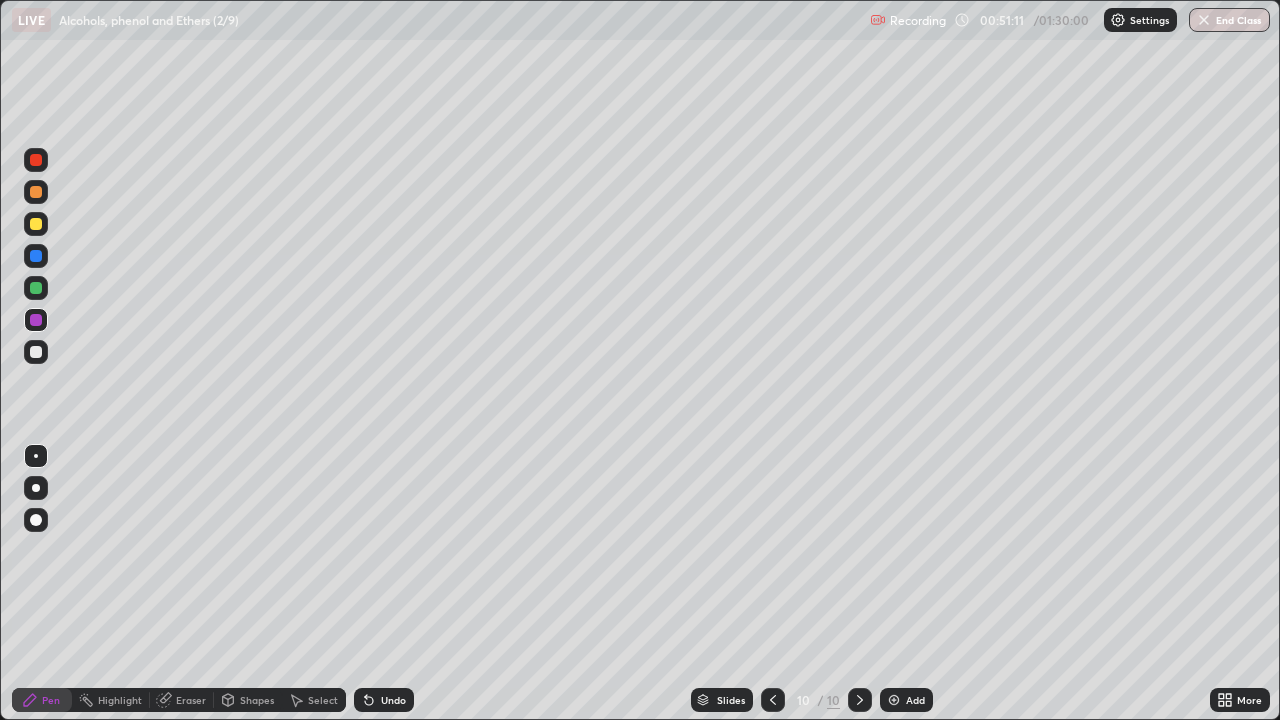 click at bounding box center (36, 352) 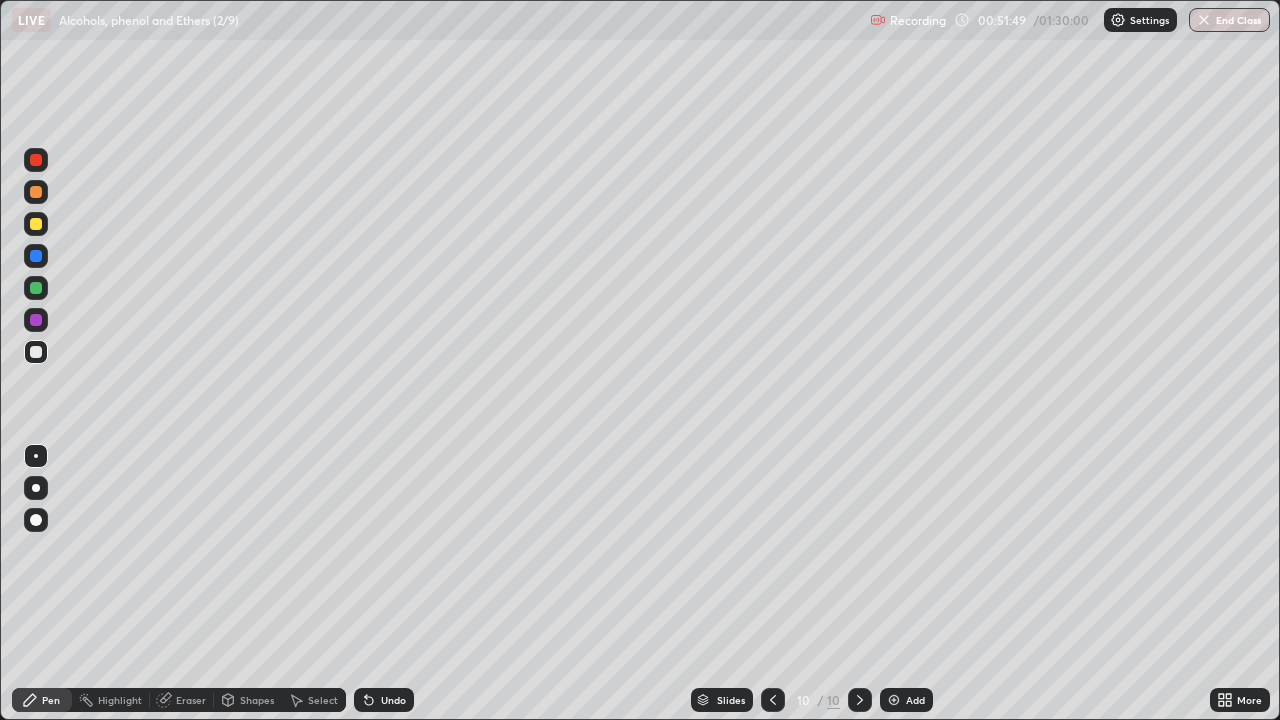 click on "Shapes" at bounding box center (257, 700) 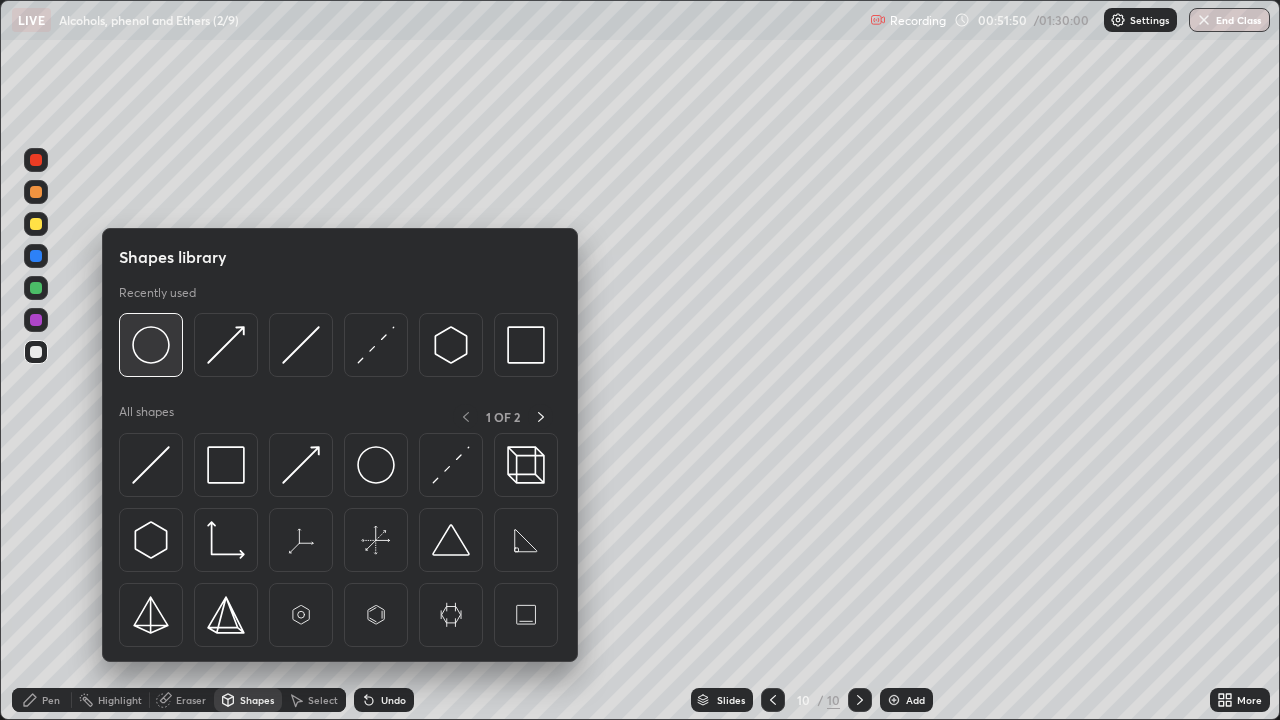 click at bounding box center (151, 345) 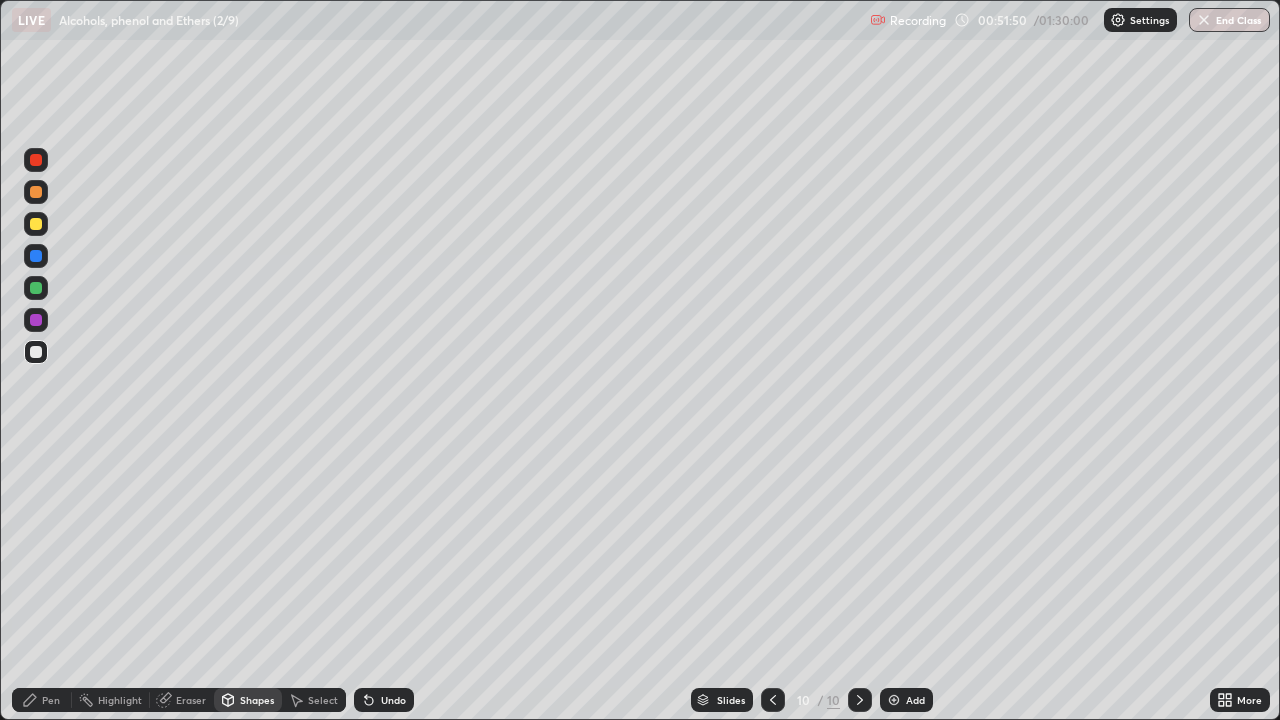 click at bounding box center [36, 288] 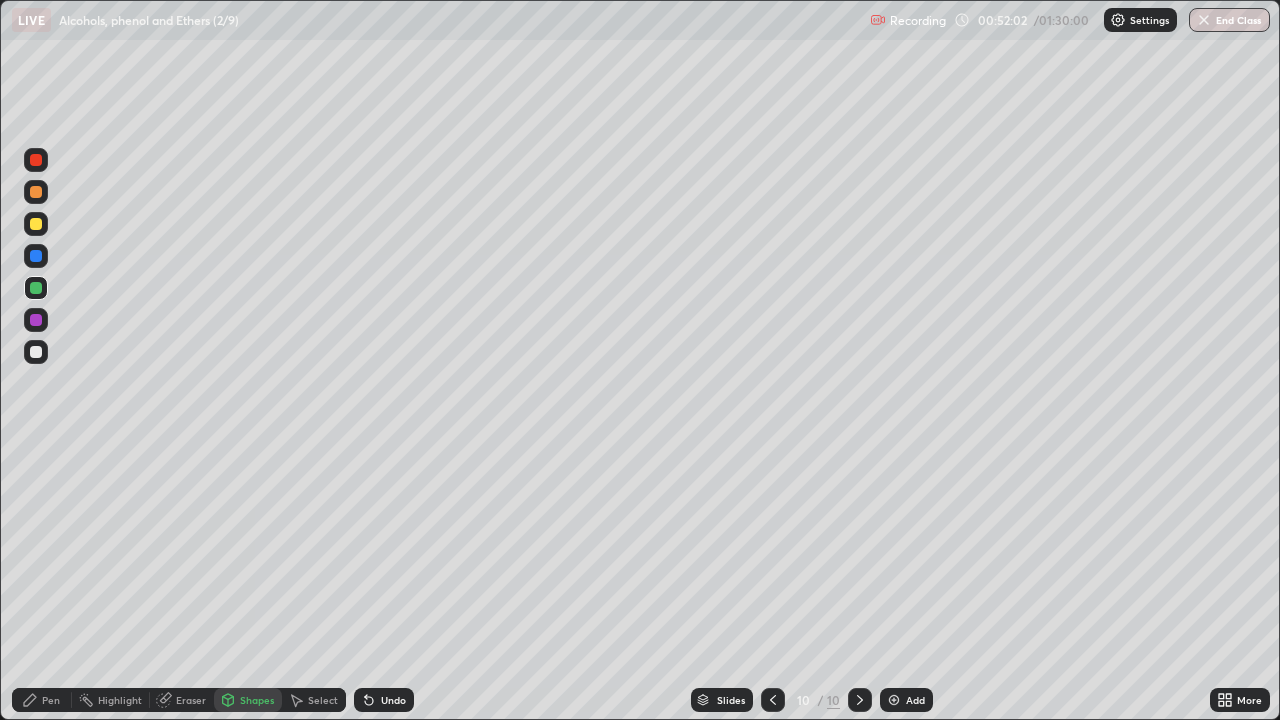 click on "Pen" at bounding box center [42, 700] 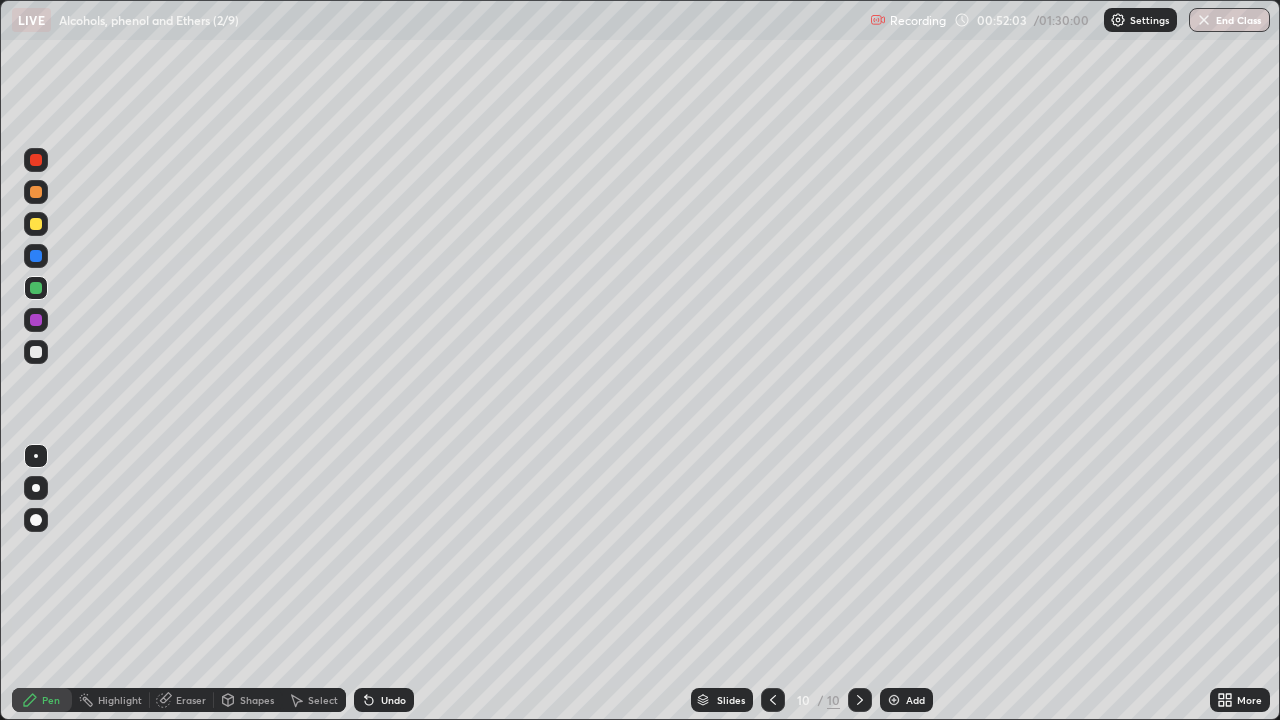 click at bounding box center (36, 352) 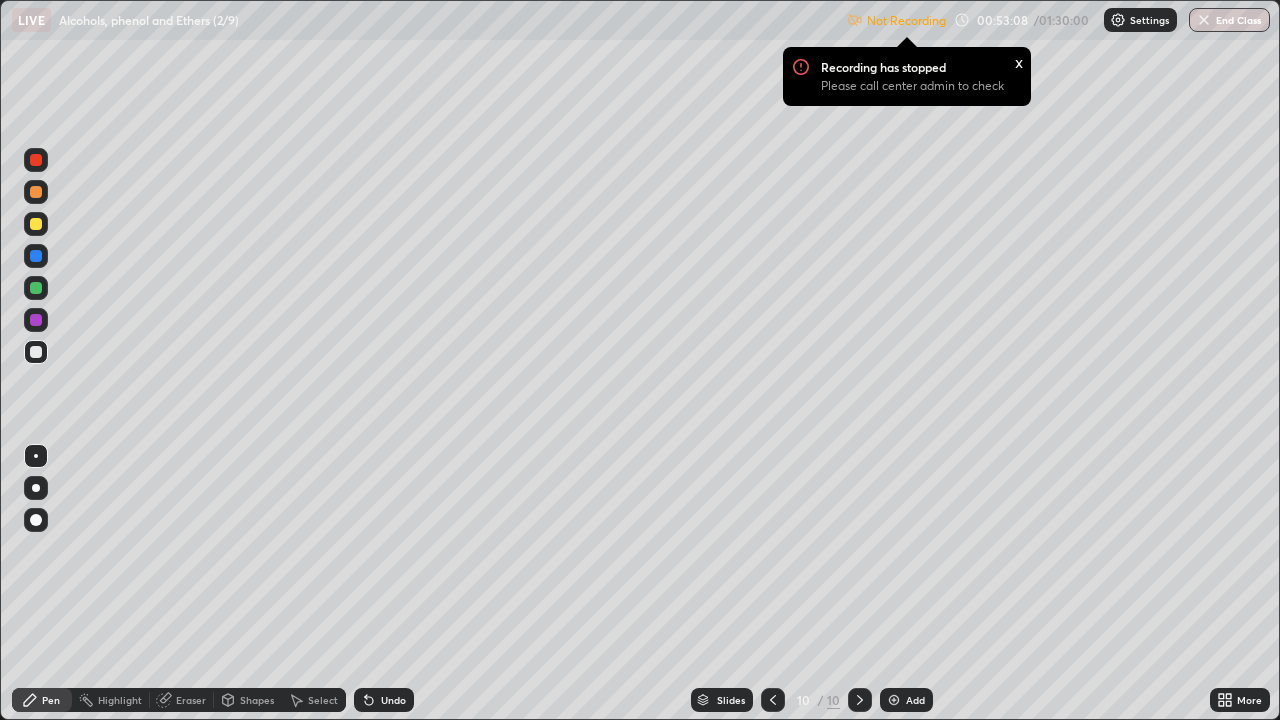 click at bounding box center (1118, 20) 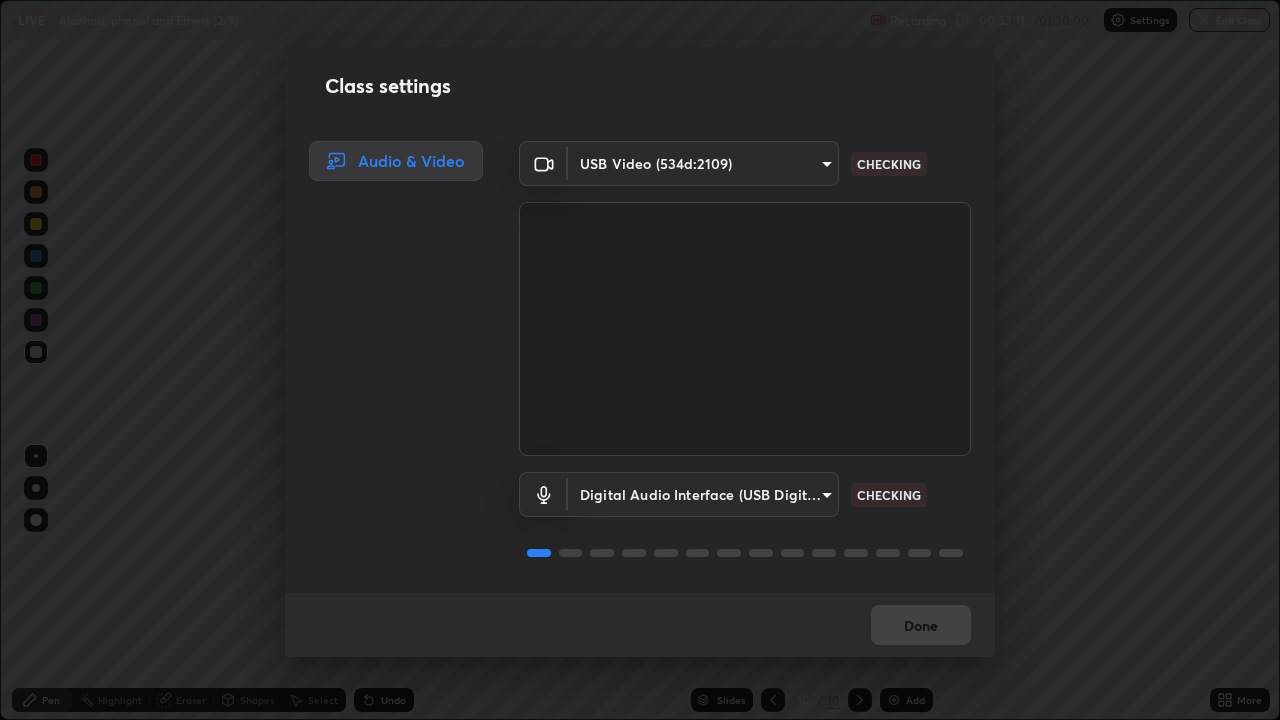 scroll, scrollTop: 2, scrollLeft: 0, axis: vertical 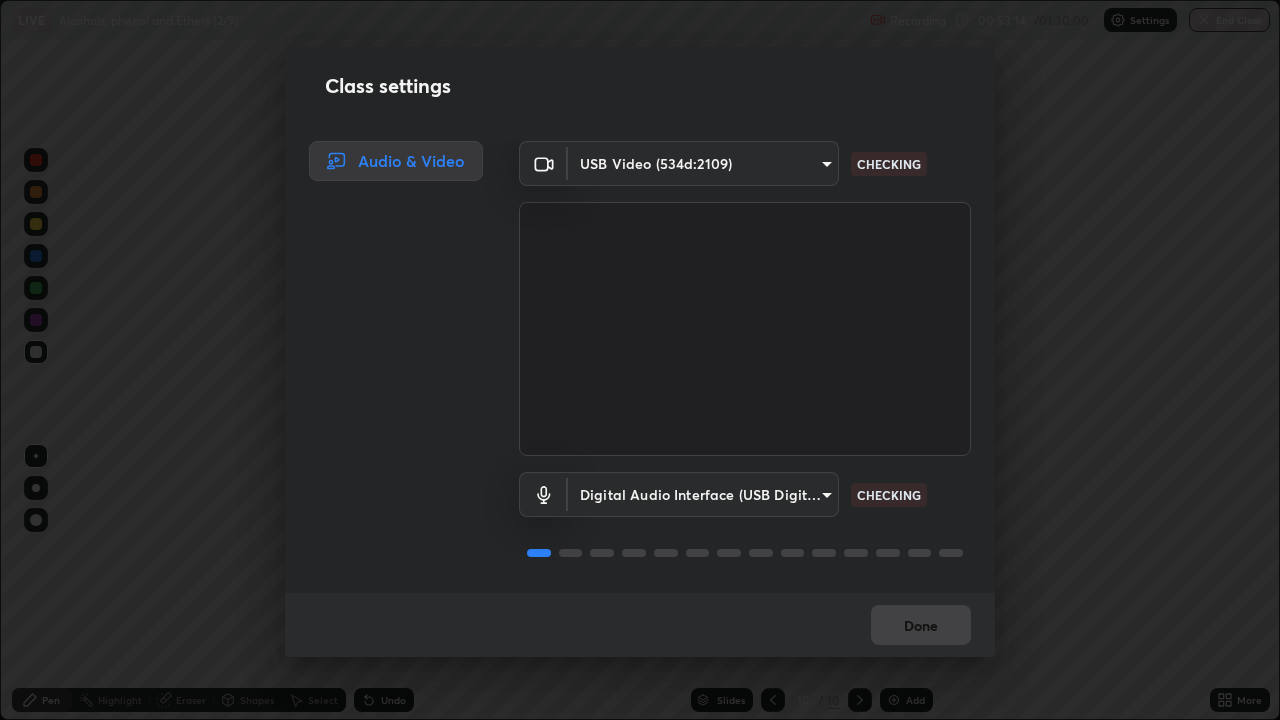click on "Erase all LIVE Alcohols, phenol and Ethers (2/9) Recording 00:53 /  01:30 Settings End Class Setting up your live class Alcohols, phenol and Ethers (2/9) • L84 of Chemistry for JEE Excel 2 2026_CAKL [FIRST] [LAST] Pen Highlight Eraser Shapes Select Undo Slides 10 / 10 Add More No doubts shared Encourage your learners to ask a doubt for better clarity Report an issue Reason for reporting Buffering Chat not working Audio - Video sync issue Educator video quality low ​ Attach an image Report Class settings Audio & Video USB Video (534d:2109) 119f56cd3221aa741ff86ef3c15b45e11b875c70691a8bbf6b5e475350e28a87 CHECKING Digital Audio Interface (USB Digital Audio) 45a9c77d48fdde6e6cd03441b68dd99a2e6cd2d3e6fd1e76814a193bea44ce11 CHECKING Done" at bounding box center (640, 360) 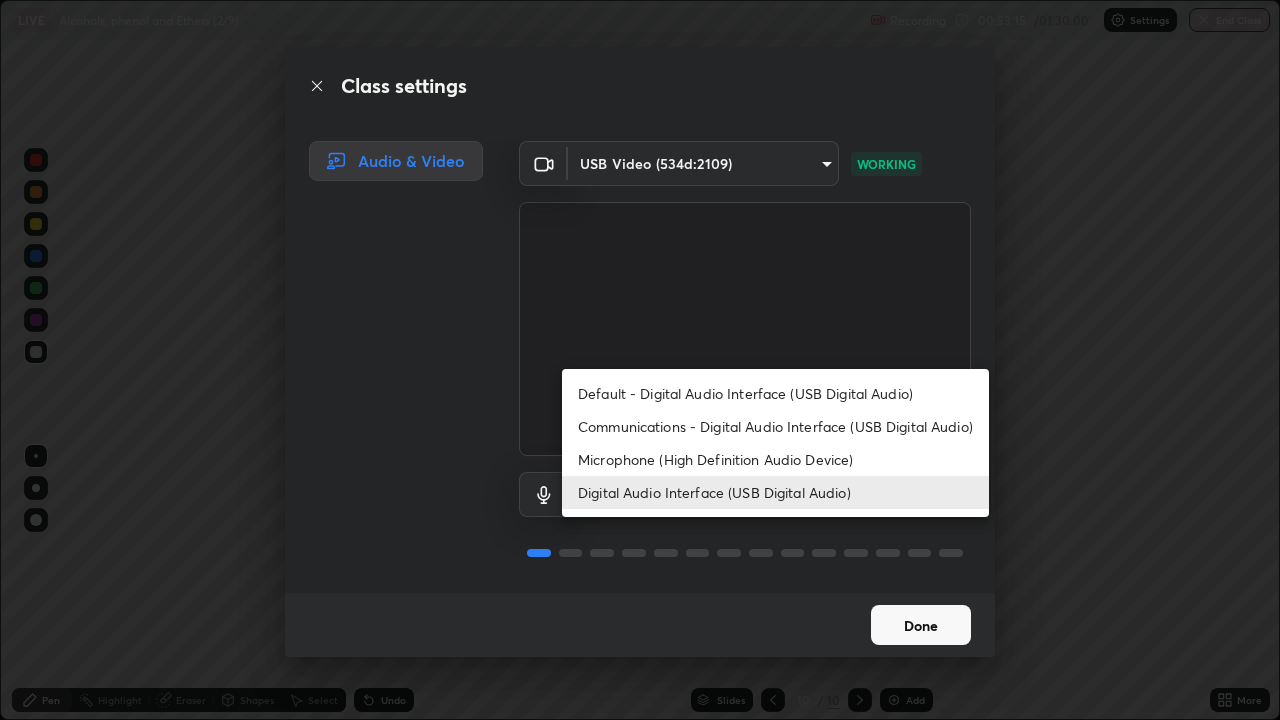 click on "Default - Digital Audio Interface (USB Digital Audio)" at bounding box center [775, 393] 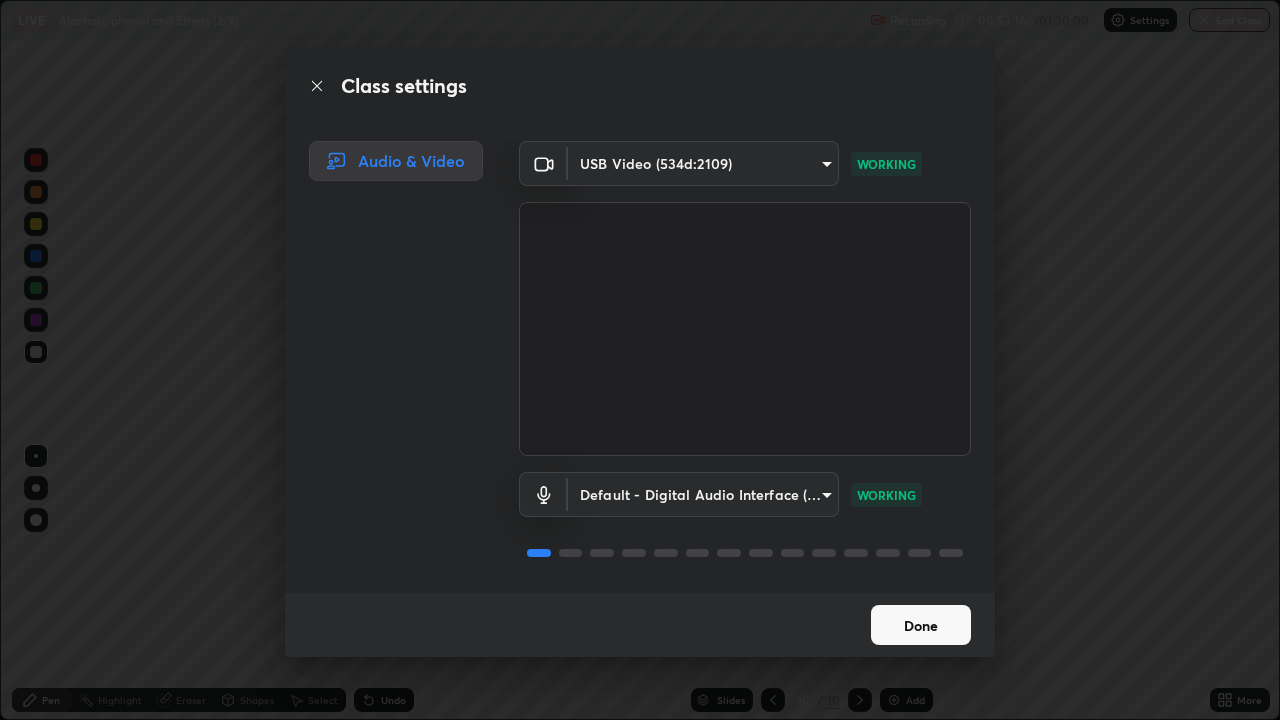 click on "Erase all LIVE Alcohols, phenol and Ethers (2/9) Recording 00:53:16 /  01:30:00 Settings End Class Setting up your live class Alcohols, phenol and Ethers (2/9) • L84 of Chemistry for JEE Excel 2 2026_CAKL [FIRST] [LAST] Pen Highlight Eraser Shapes Select Undo Slides 10 / 10 Add More No doubts shared Encourage your learners to ask a doubt for better clarity Report an issue Reason for reporting Buffering Chat not working Audio - Video sync issue Educator video quality low ​ Attach an image Report Class settings Audio & Video USB Video (534d:2109) 119f56cd3221aa741ff86ef3c15b45e11b875c70691a8bbf6b5e475350e28a87 WORKING Default - Digital Audio Interface (USB Digital Audio) default WORKING Done" at bounding box center (640, 360) 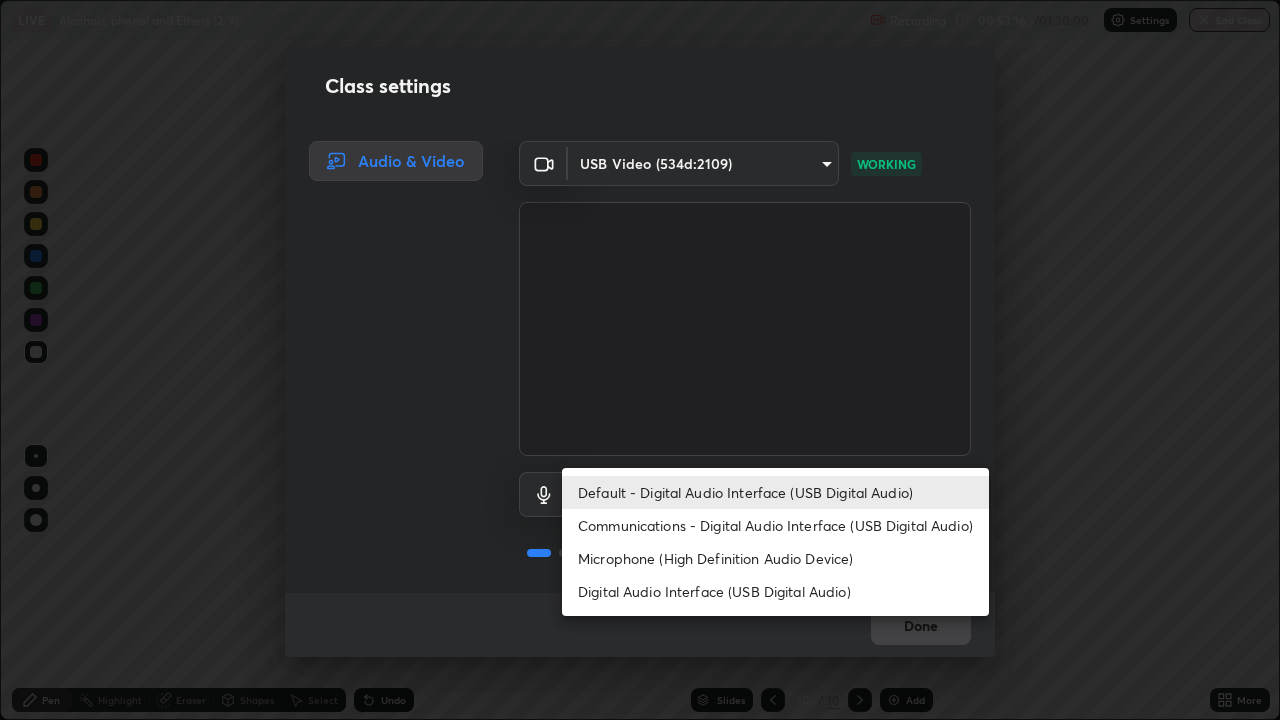 click on "Digital Audio Interface (USB Digital Audio)" at bounding box center [775, 591] 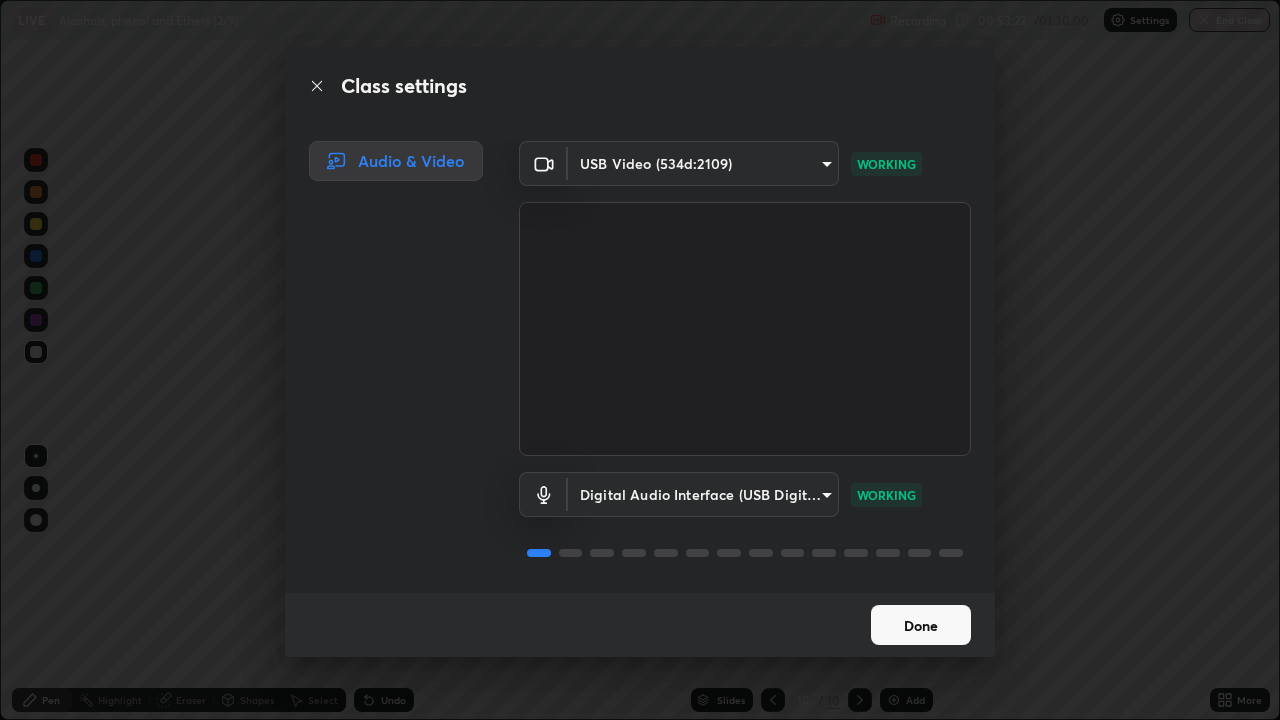 click on "Done" at bounding box center [921, 625] 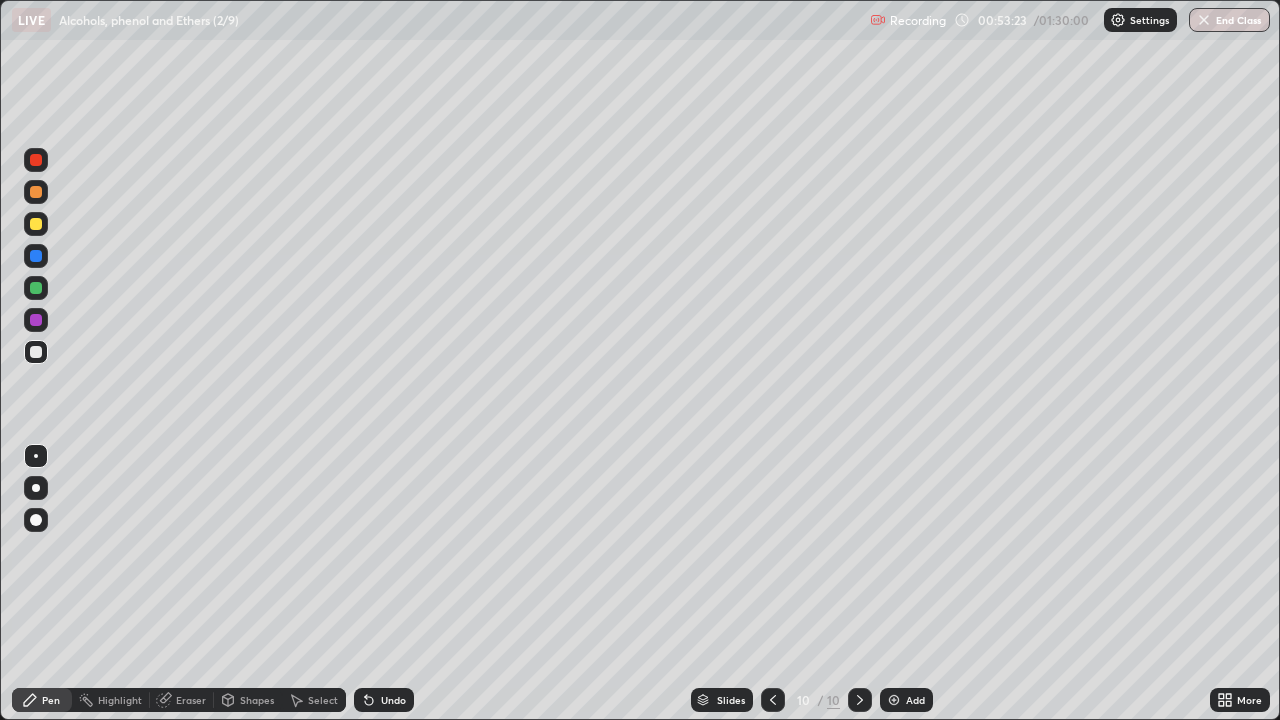 click on "Done" at bounding box center (921, 625) 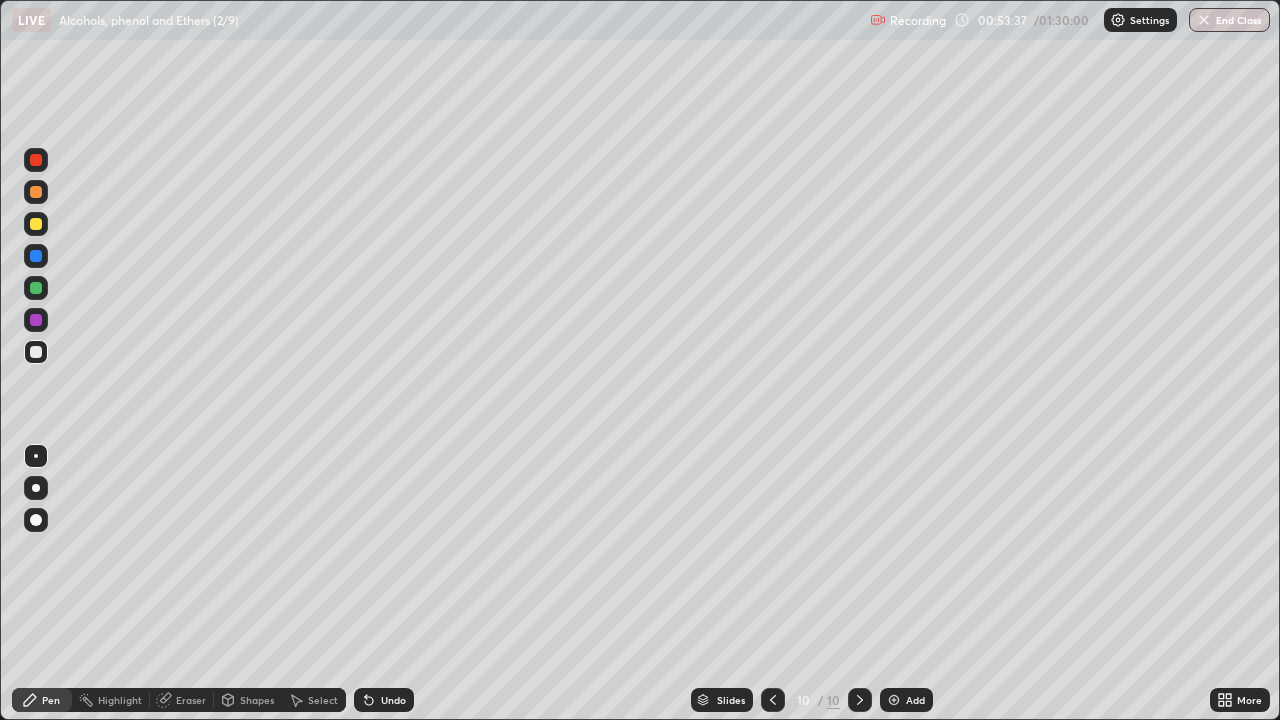 click at bounding box center [36, 320] 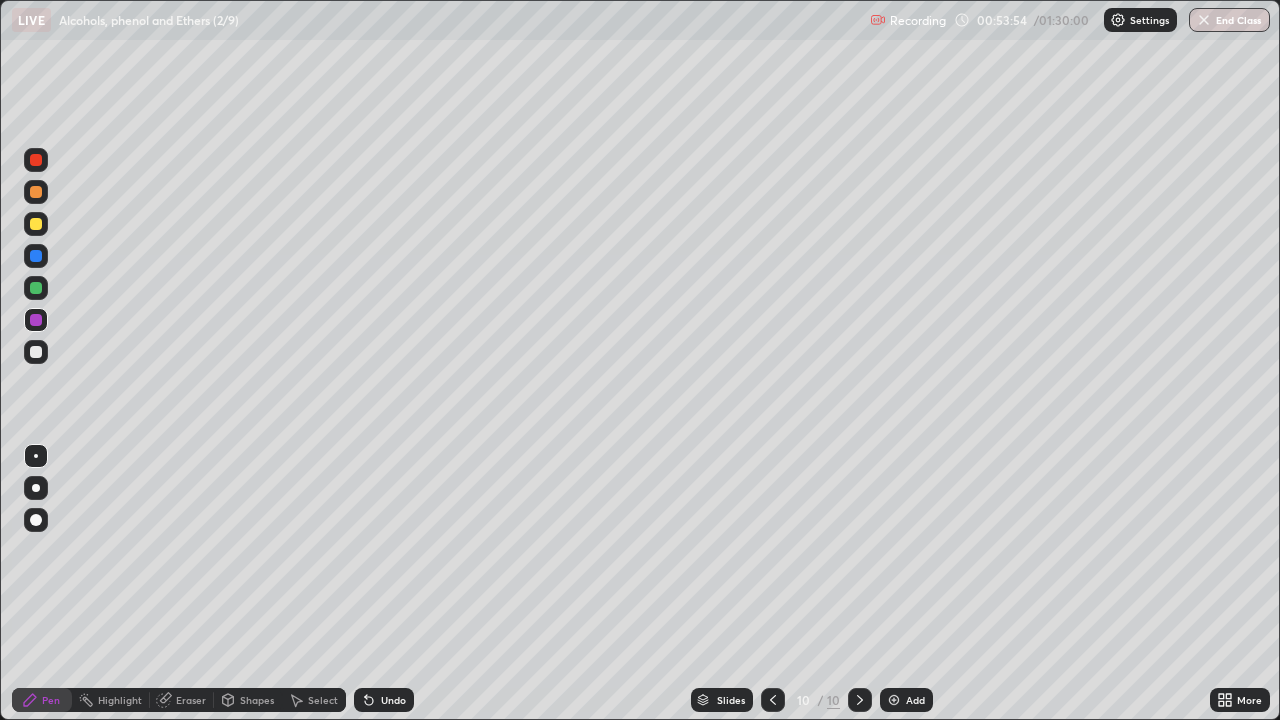click on "Shapes" at bounding box center (248, 700) 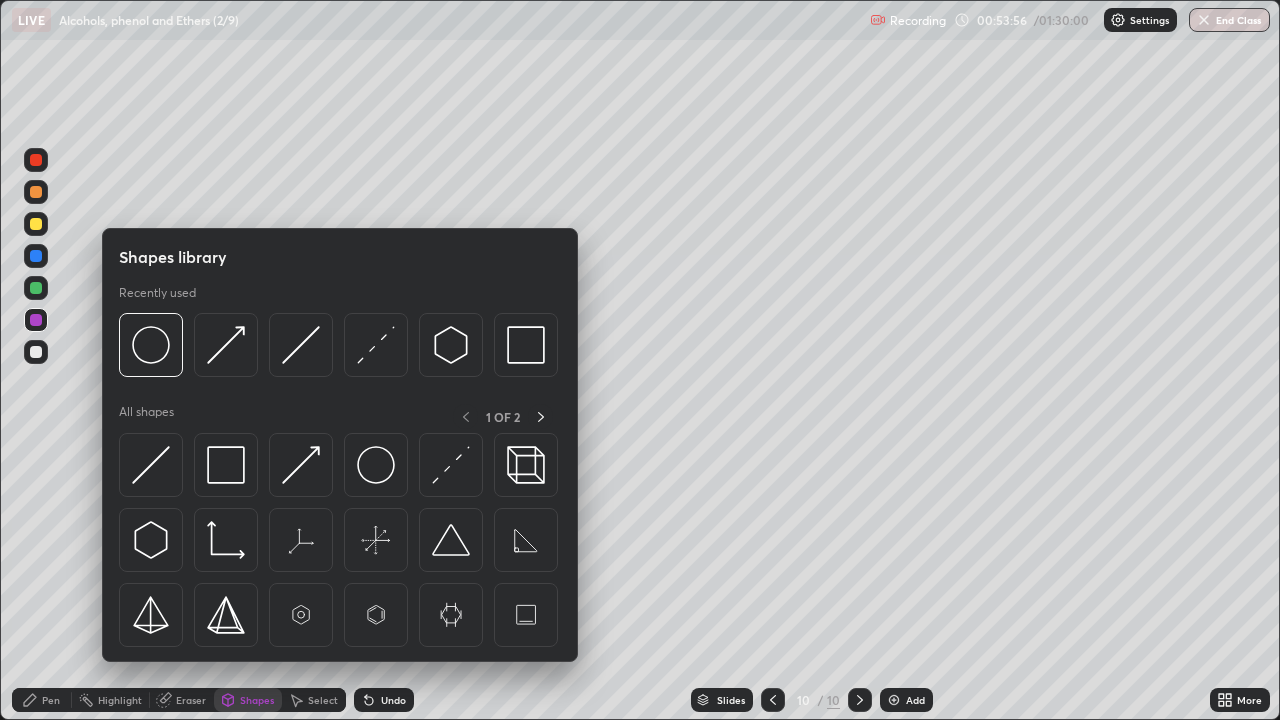 click on "Eraser" at bounding box center [182, 700] 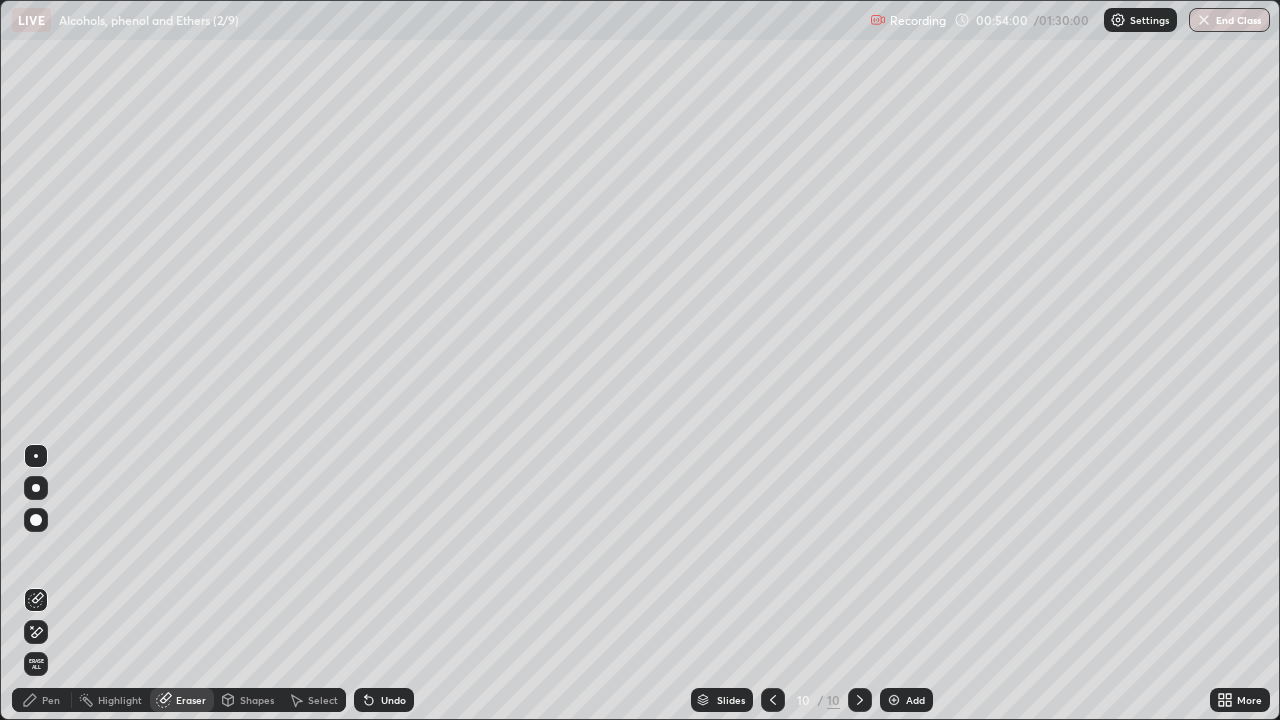 click 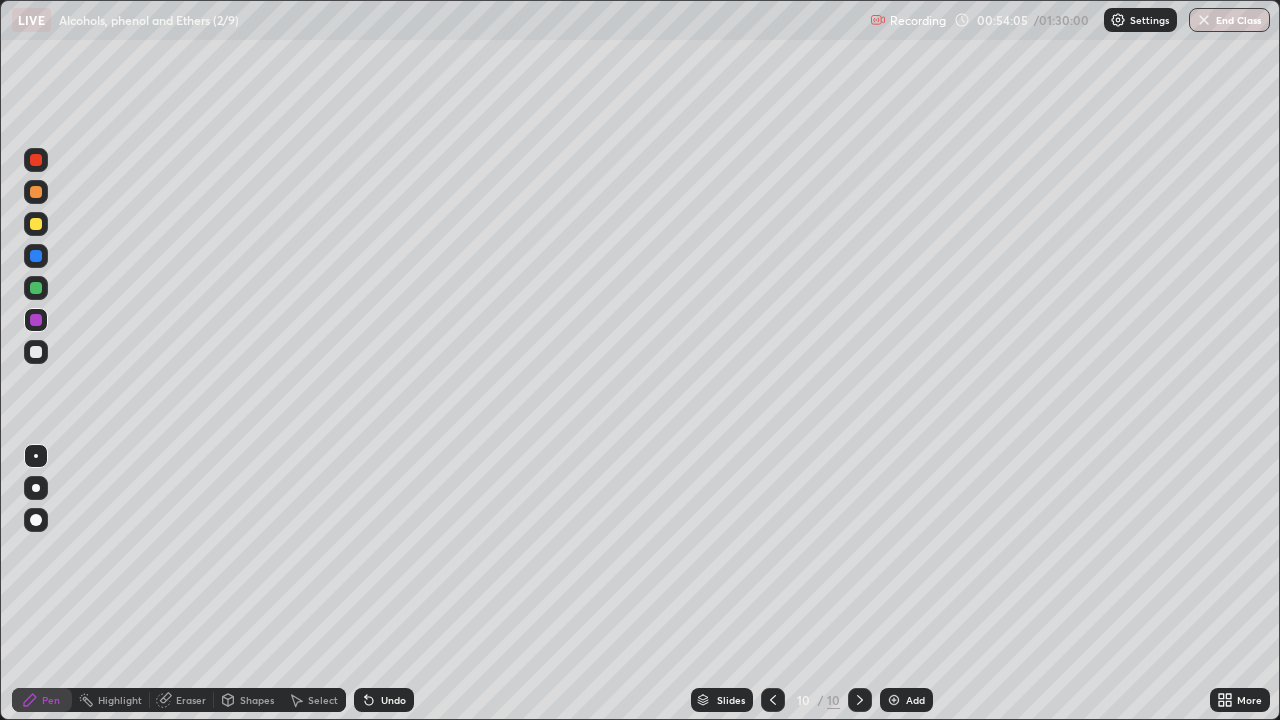 click on "Eraser" at bounding box center [191, 700] 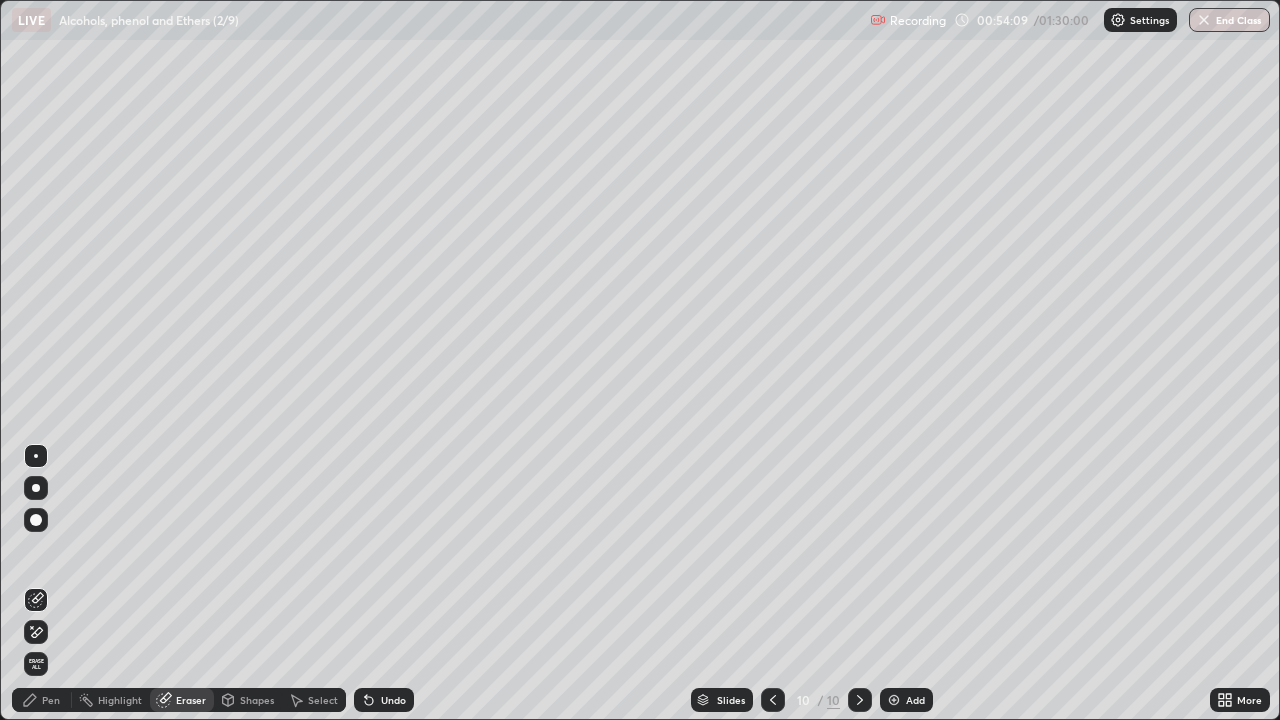 click on "Pen" at bounding box center (42, 700) 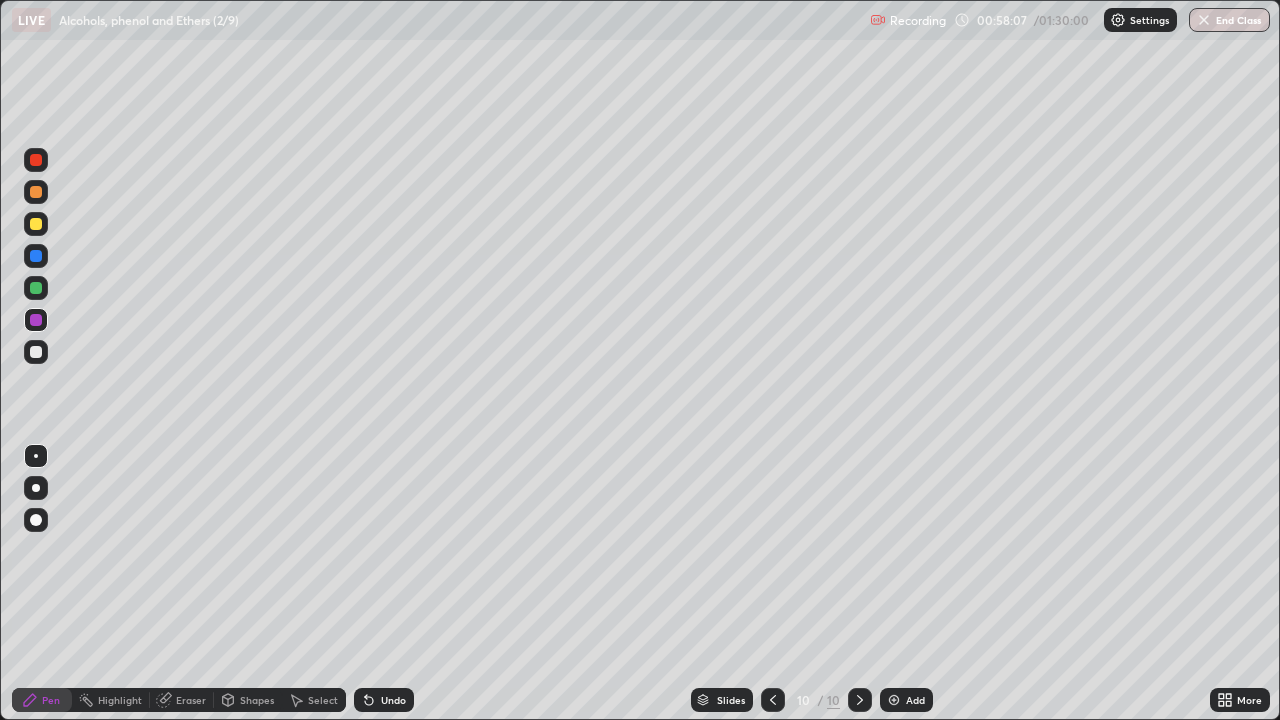 click at bounding box center [894, 700] 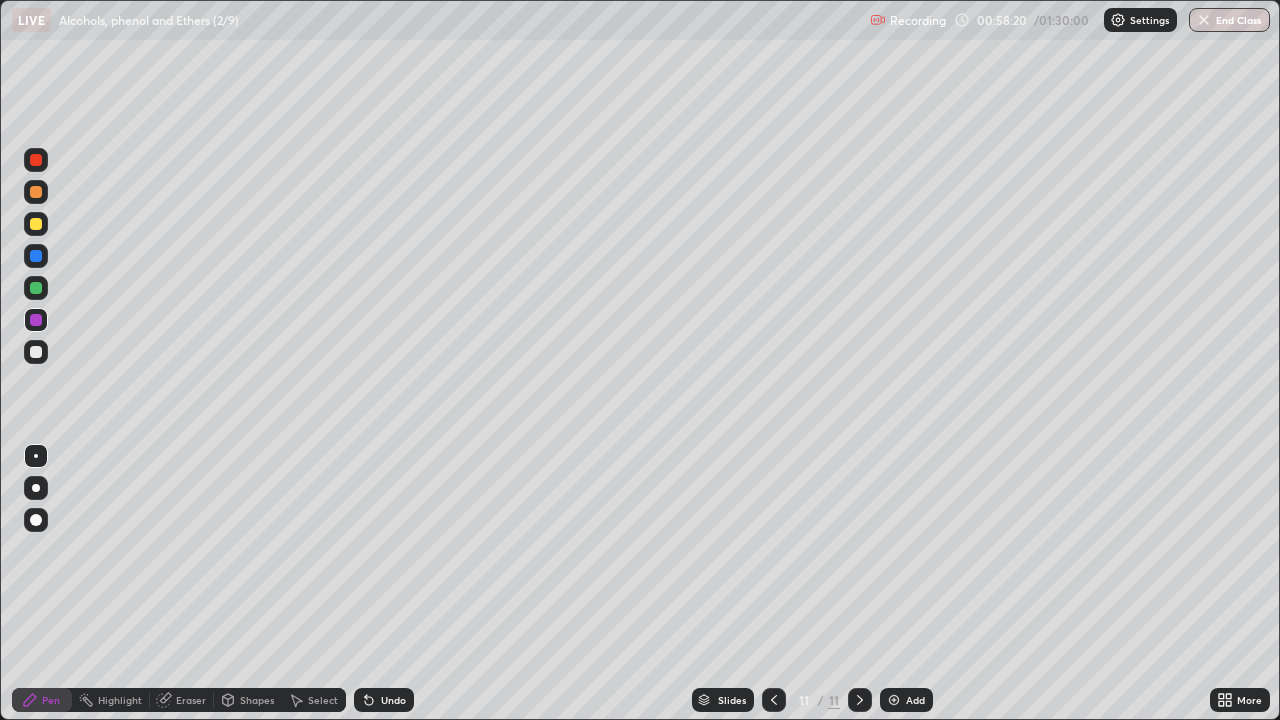 click at bounding box center (36, 352) 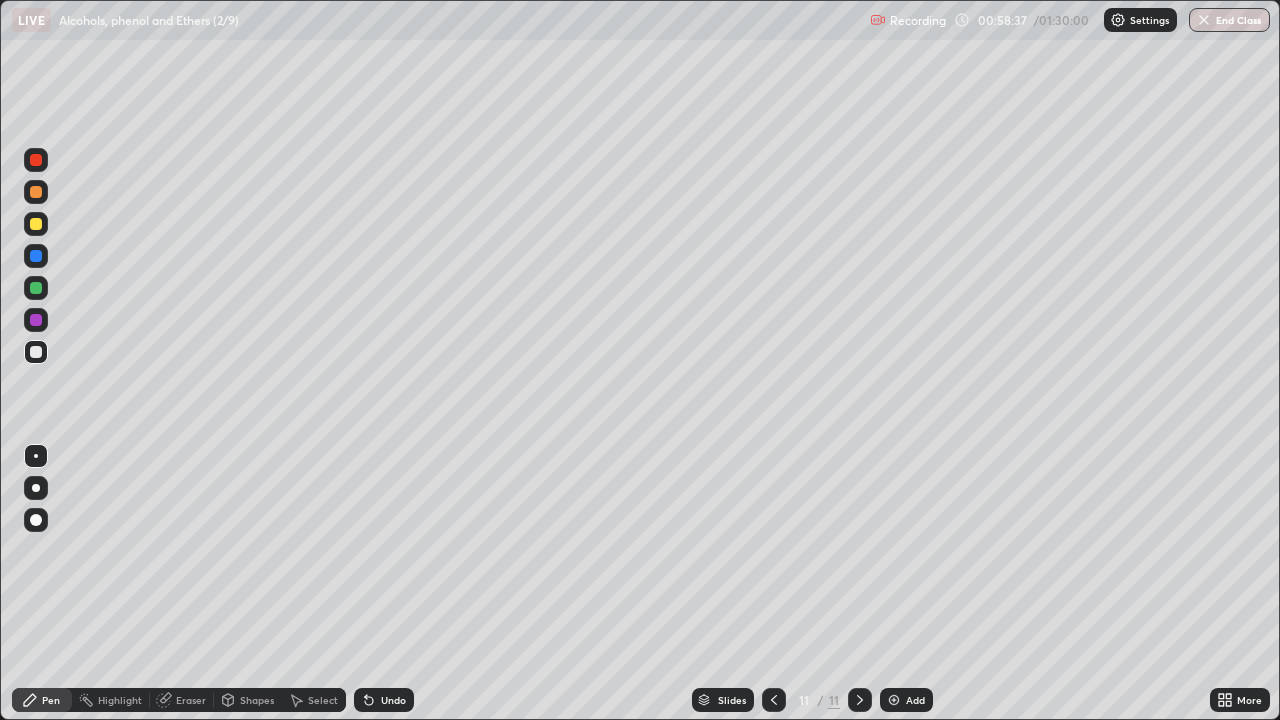 click 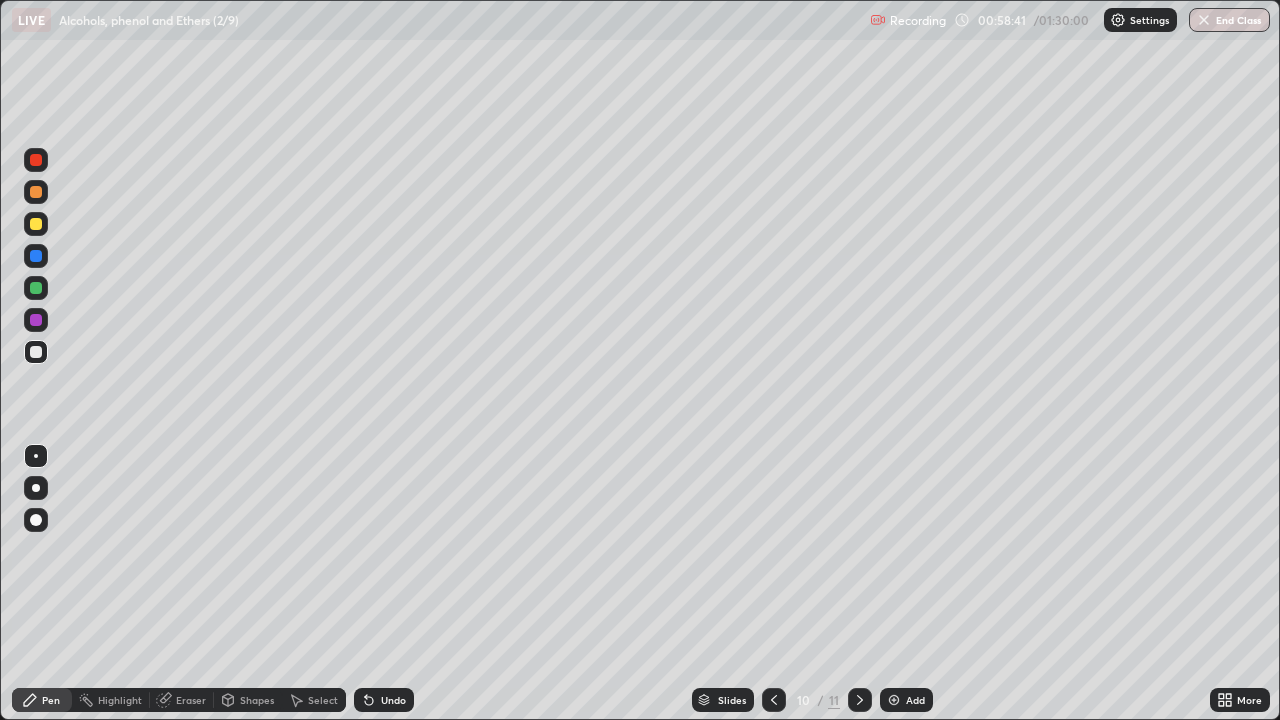 click 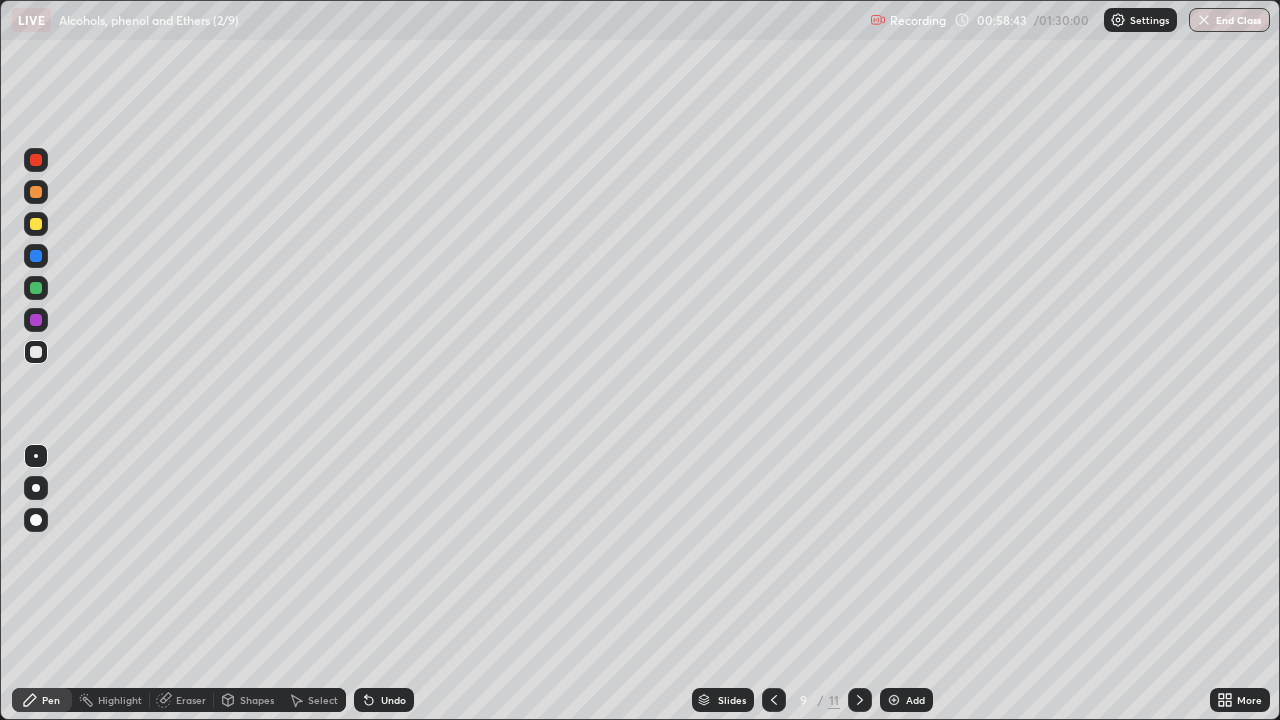 click 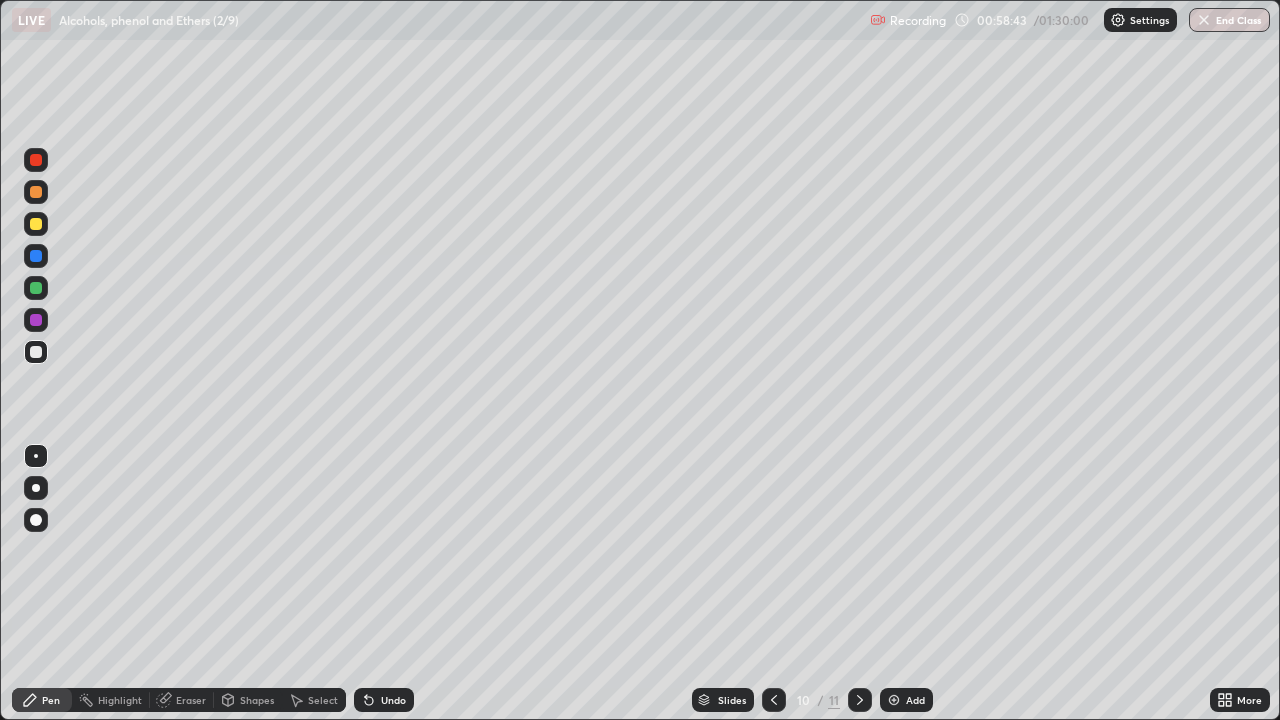 click 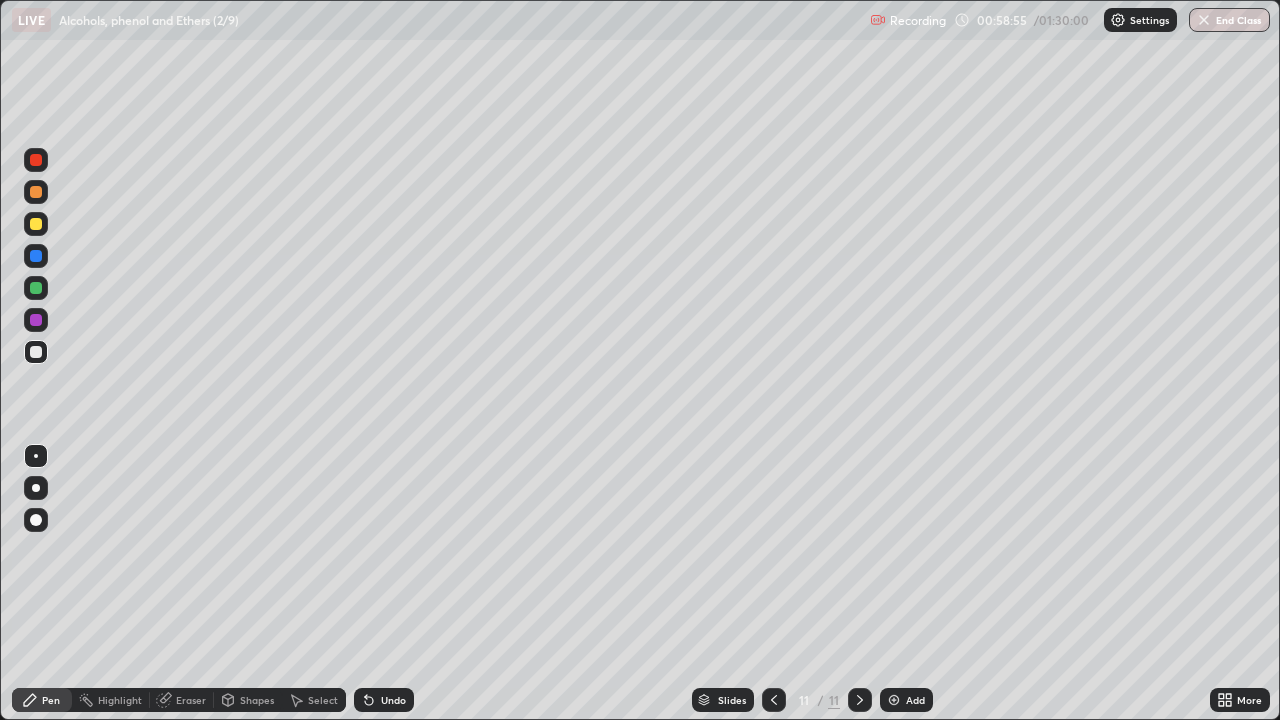 click on "Undo" at bounding box center (393, 700) 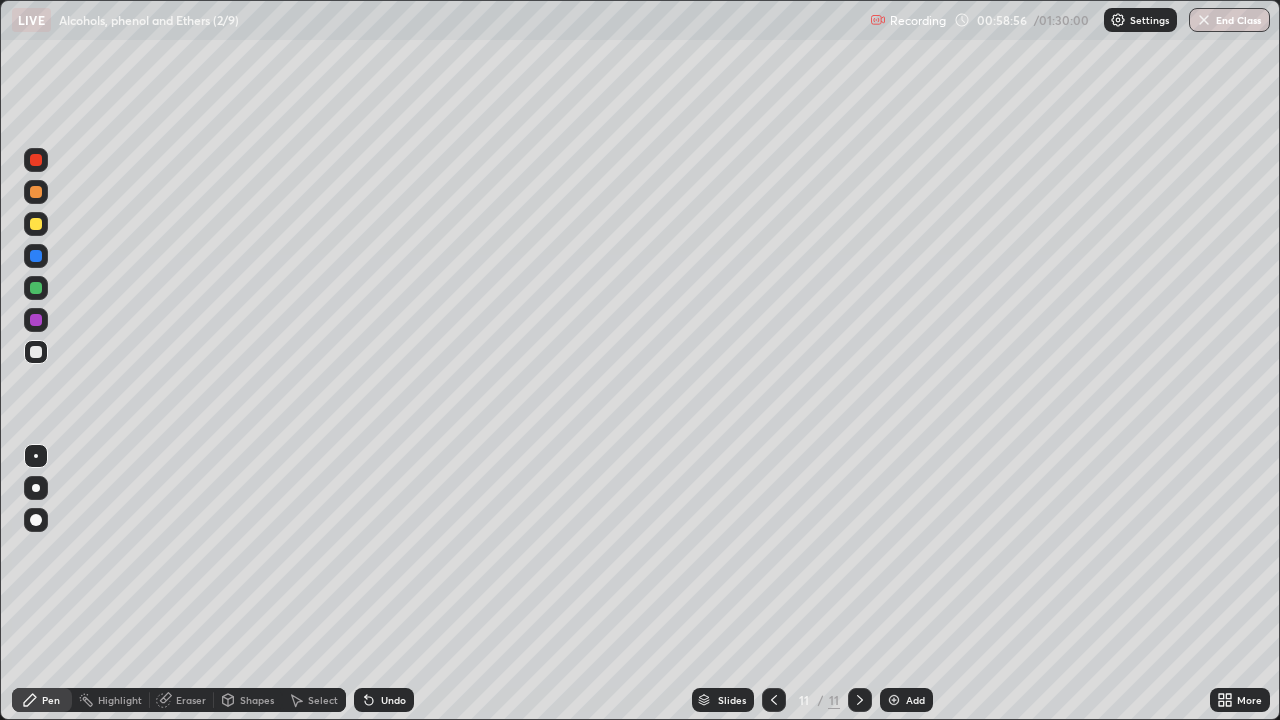 click 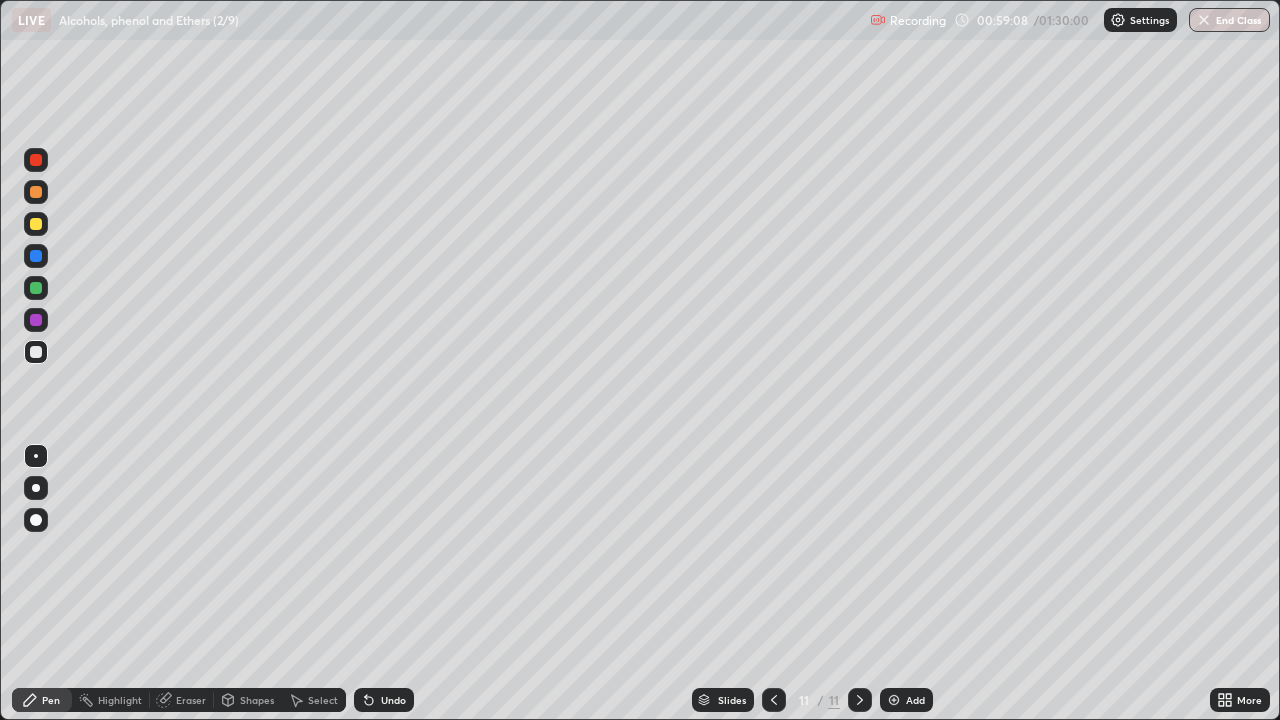 click on "Shapes" at bounding box center [257, 700] 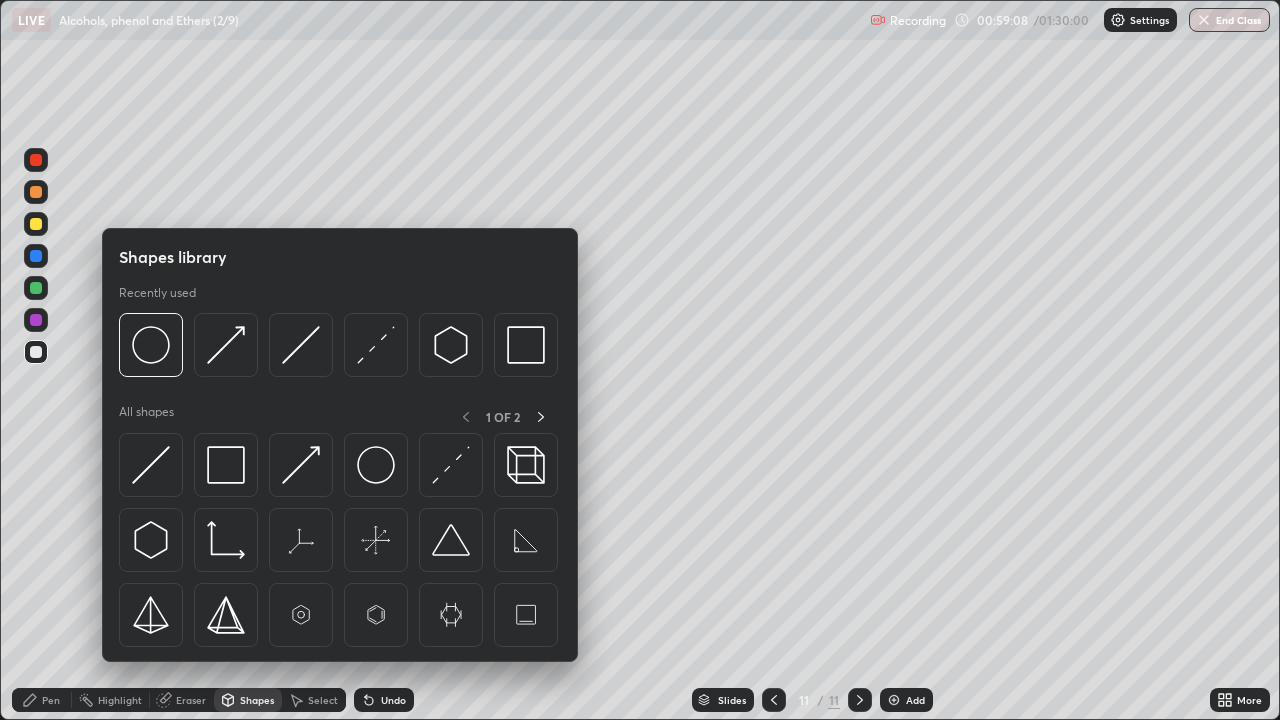 click at bounding box center (226, 345) 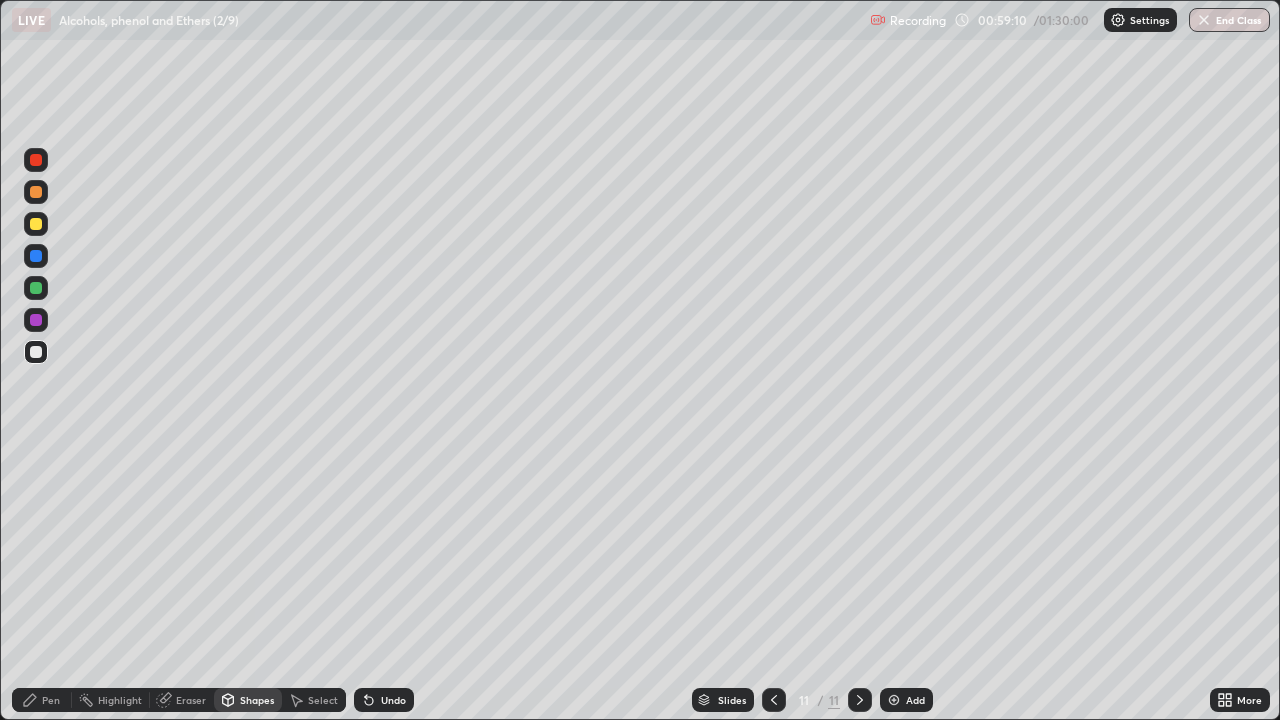 click on "Pen" at bounding box center (51, 700) 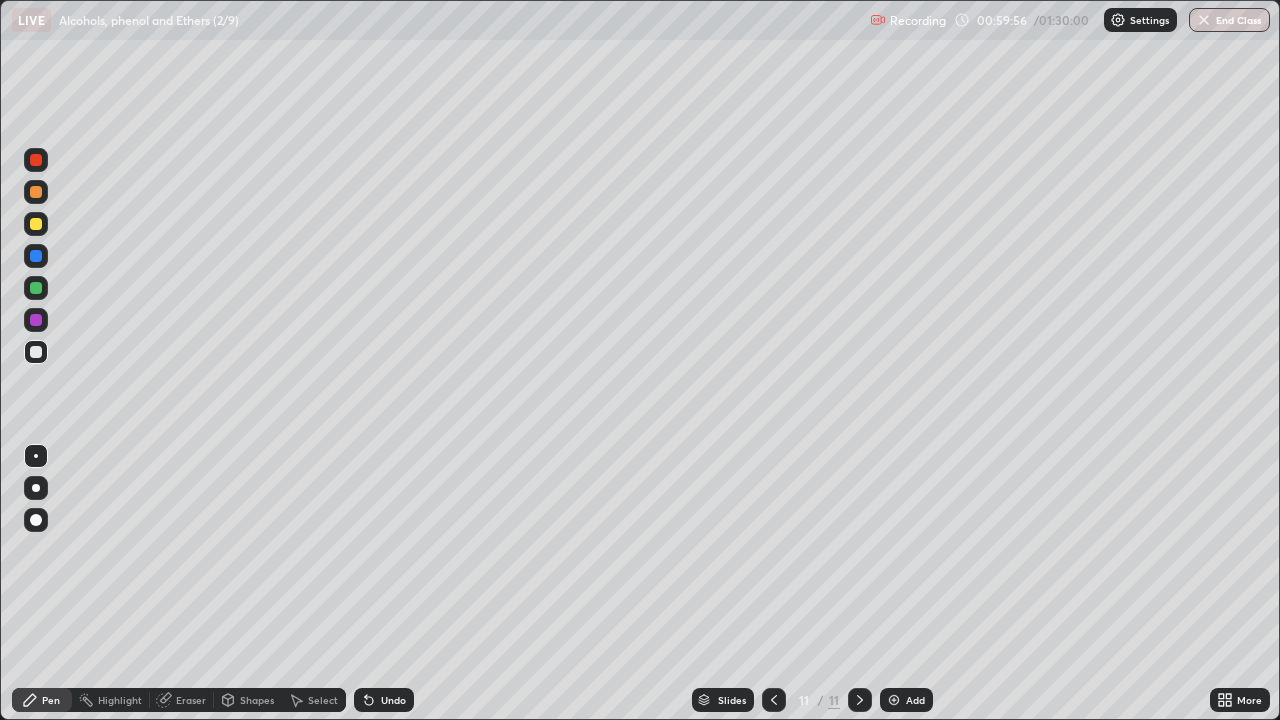 click on "Shapes" at bounding box center (257, 700) 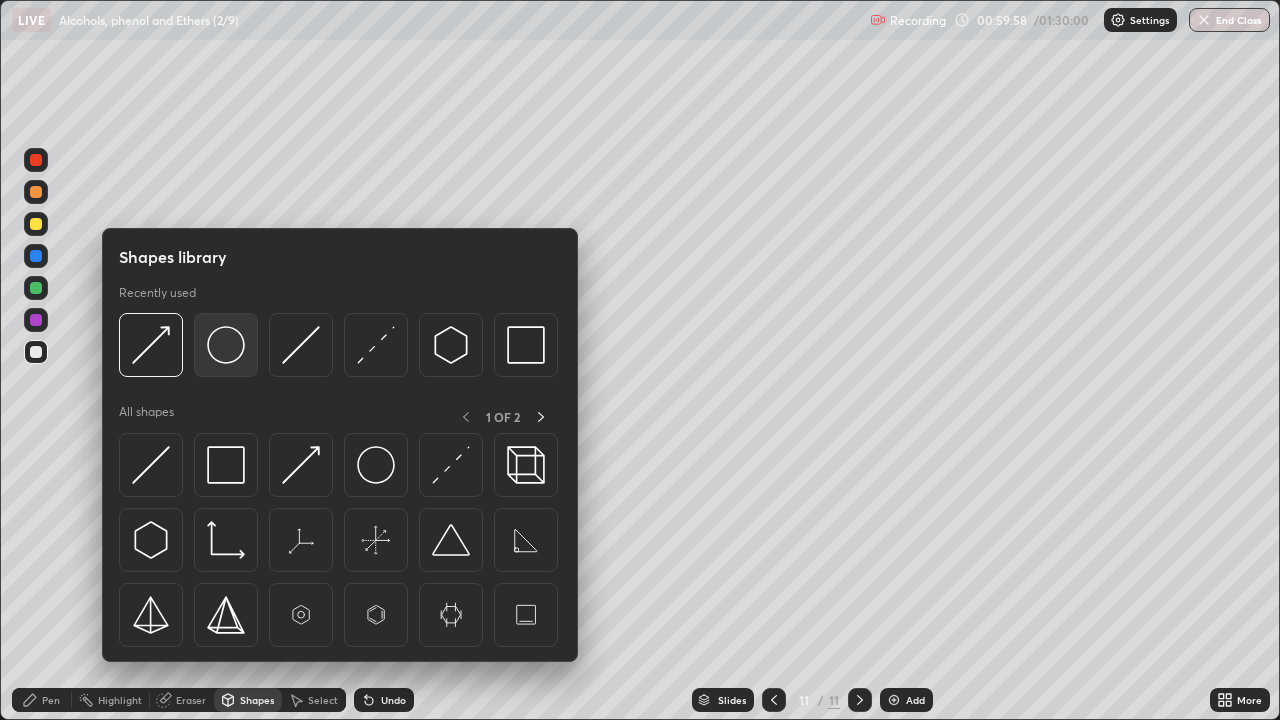 click at bounding box center (226, 345) 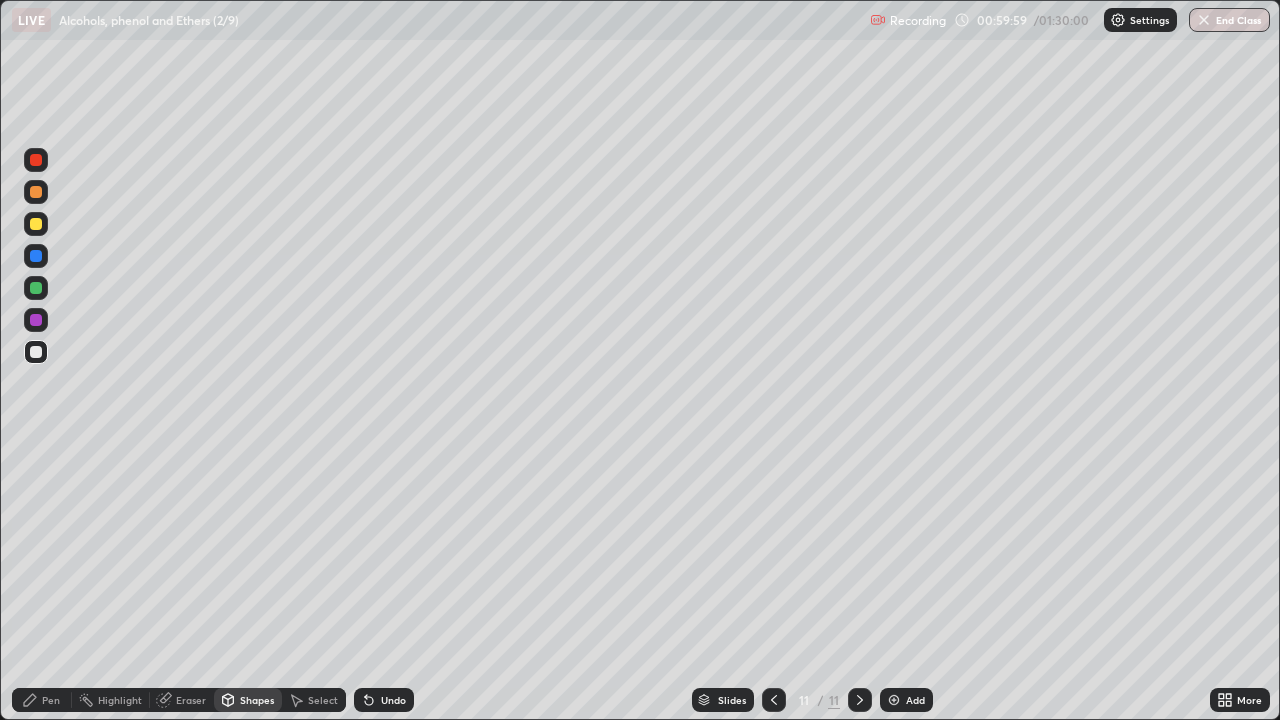 click at bounding box center (36, 192) 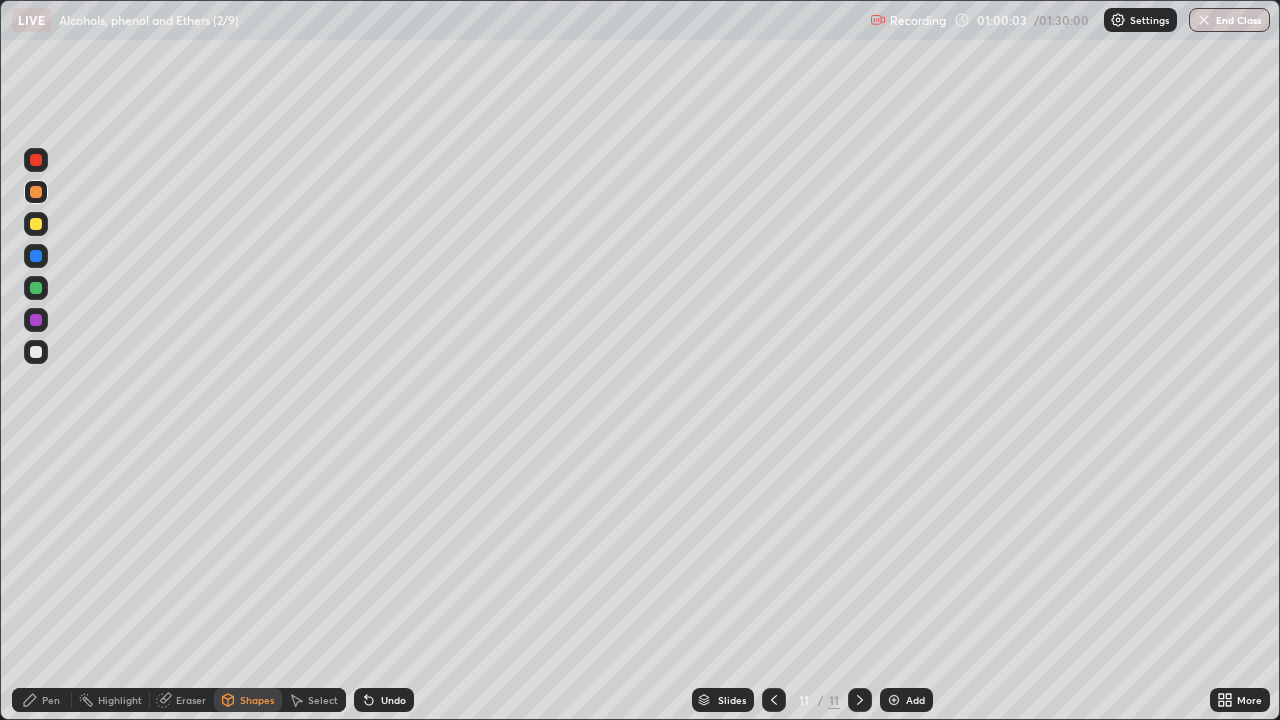 click at bounding box center (36, 160) 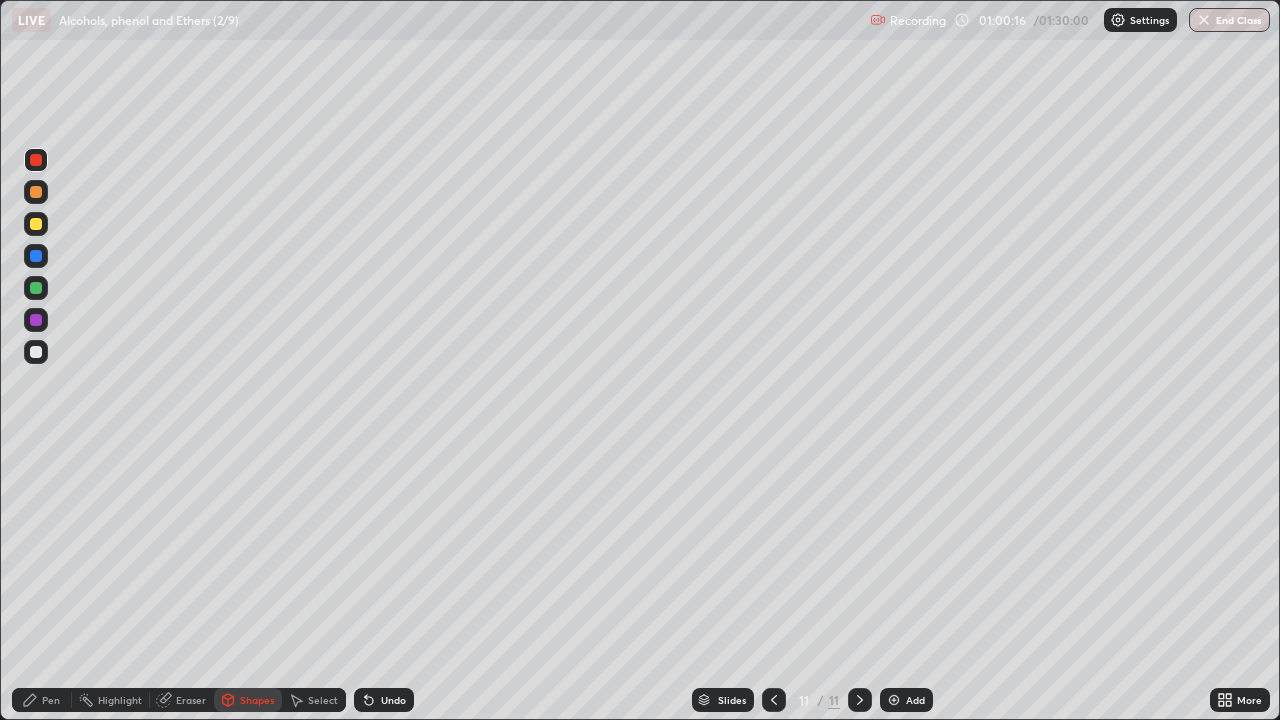 click on "Pen" at bounding box center [51, 700] 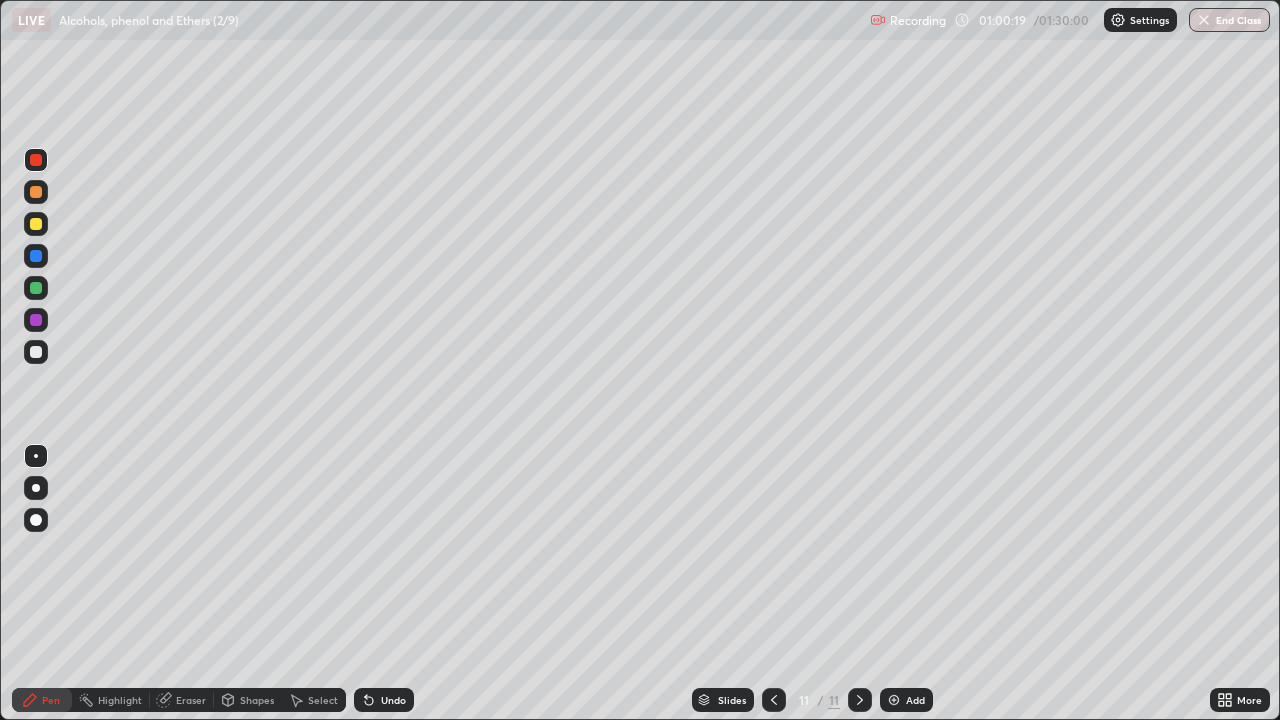 click at bounding box center [36, 320] 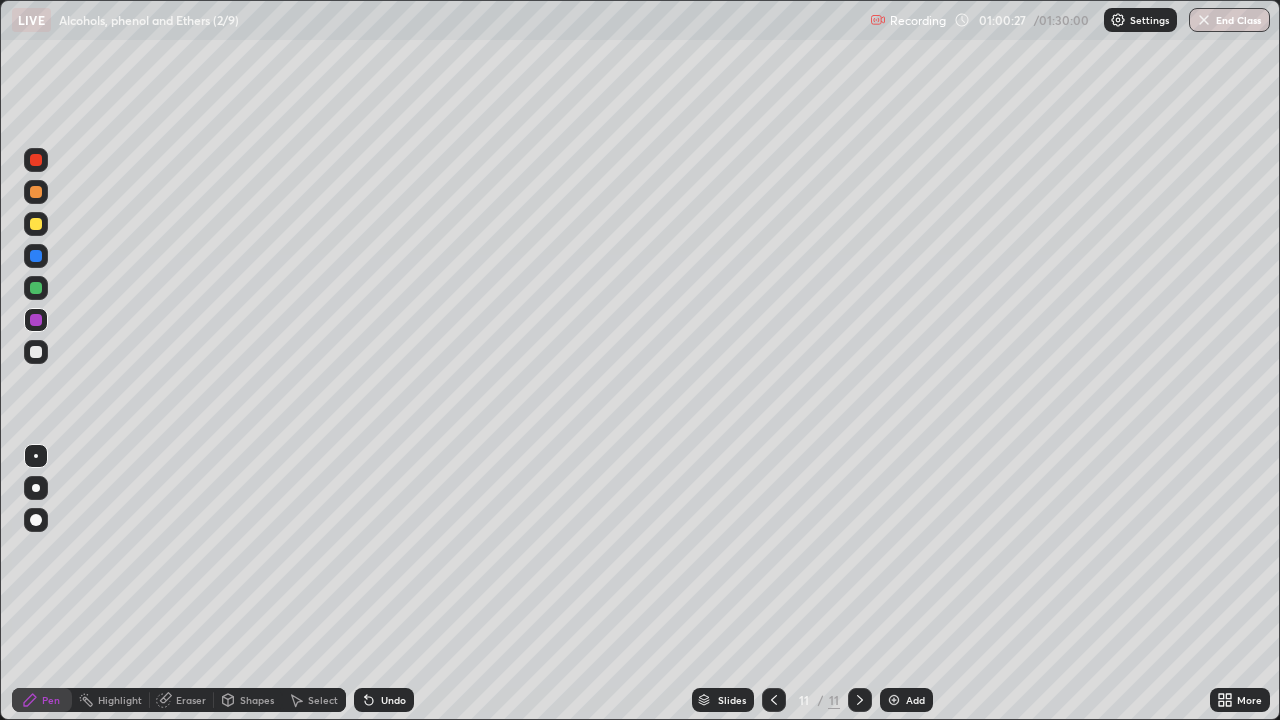 click at bounding box center (36, 352) 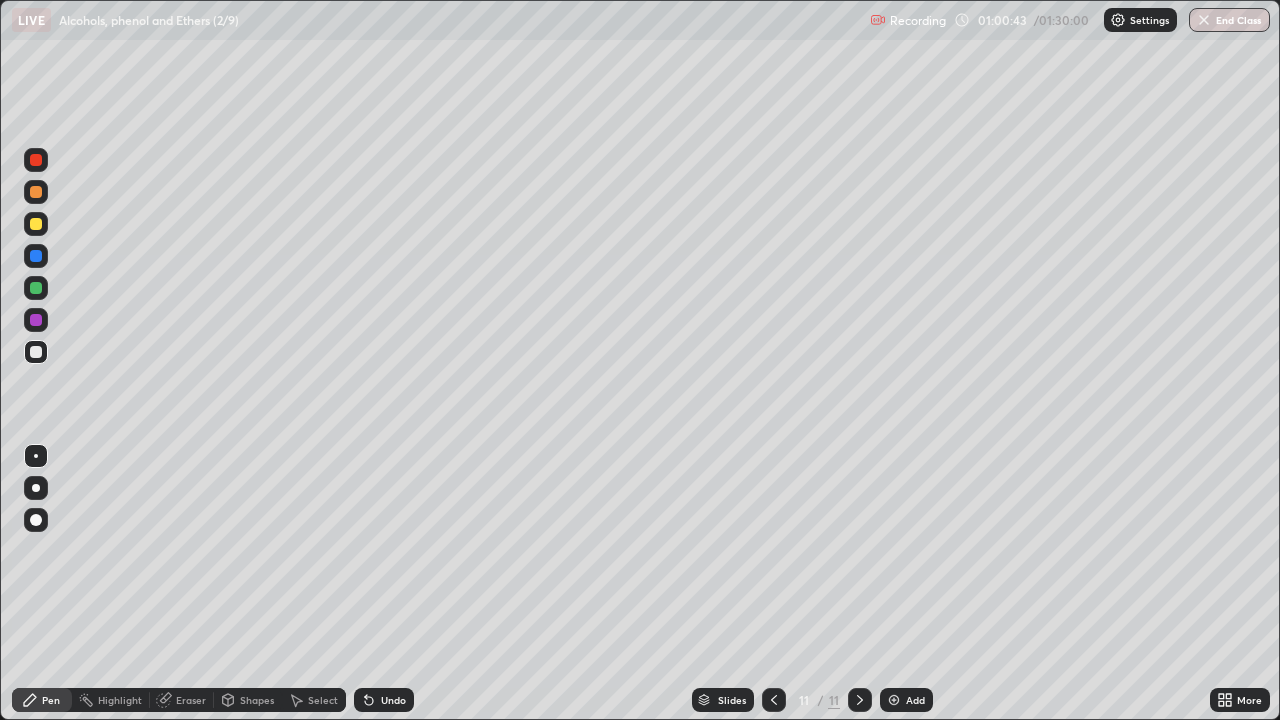 click at bounding box center [36, 288] 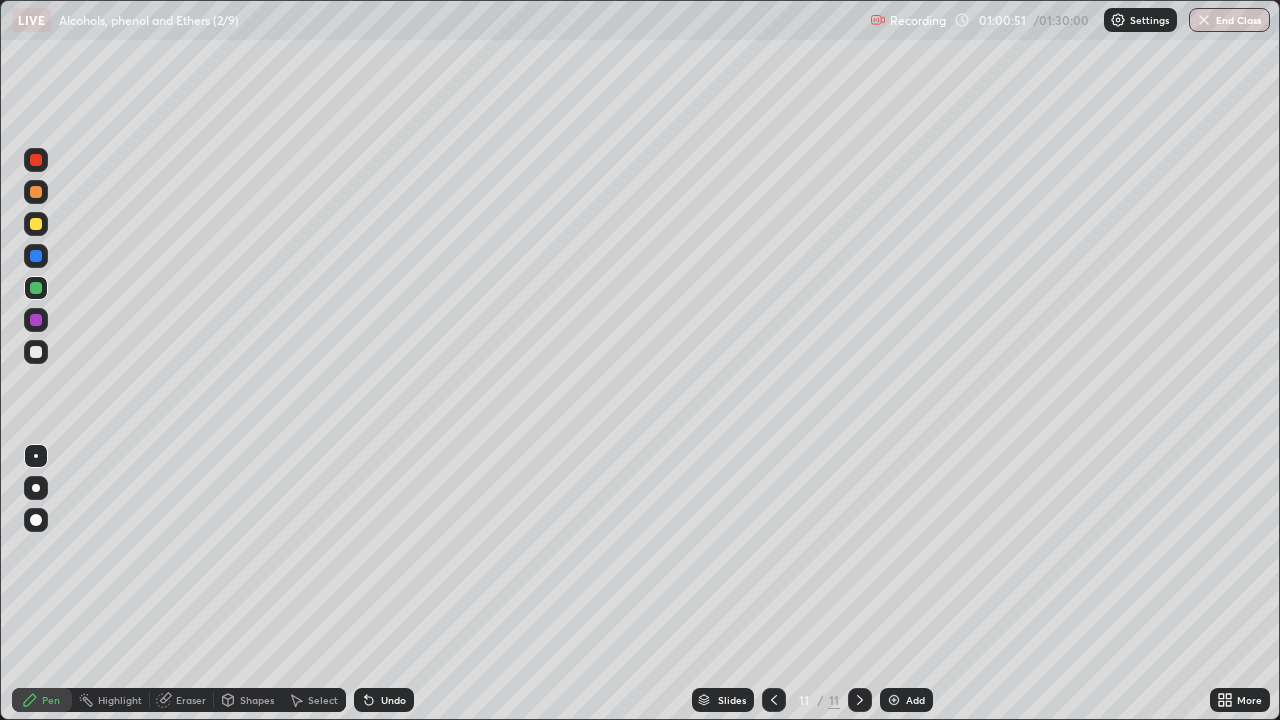 click on "Shapes" at bounding box center (257, 700) 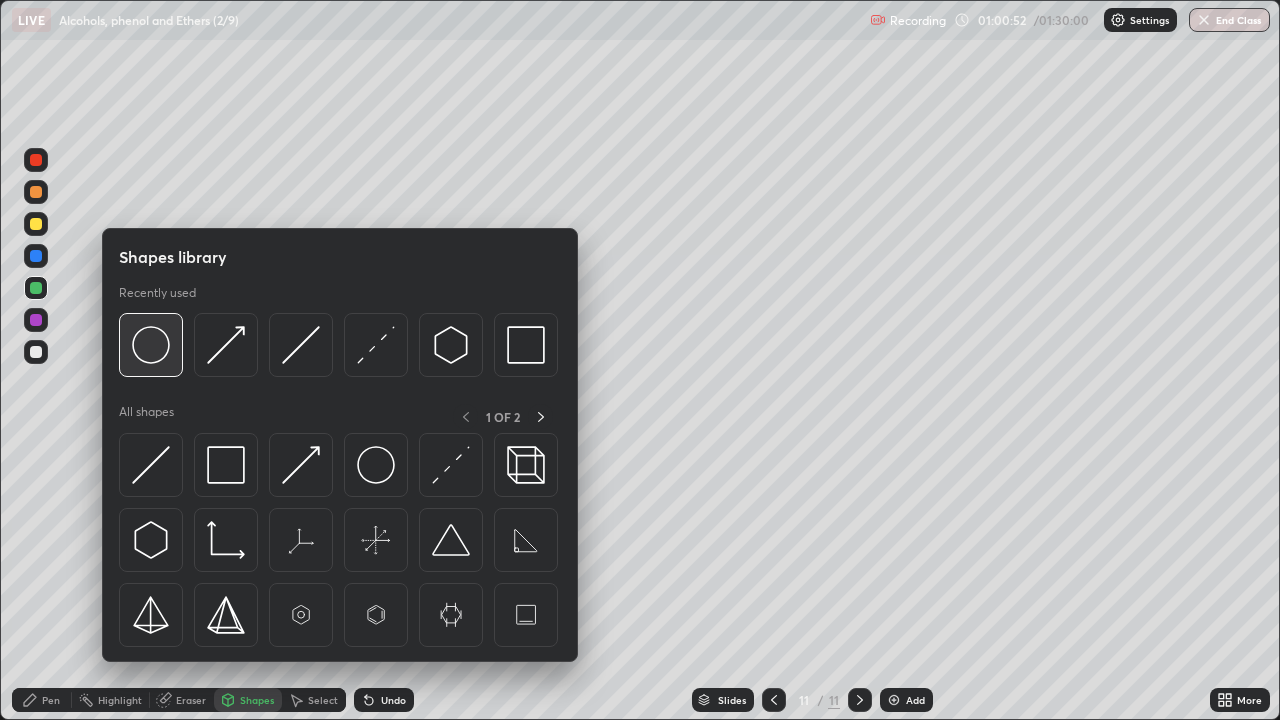 click at bounding box center [151, 345] 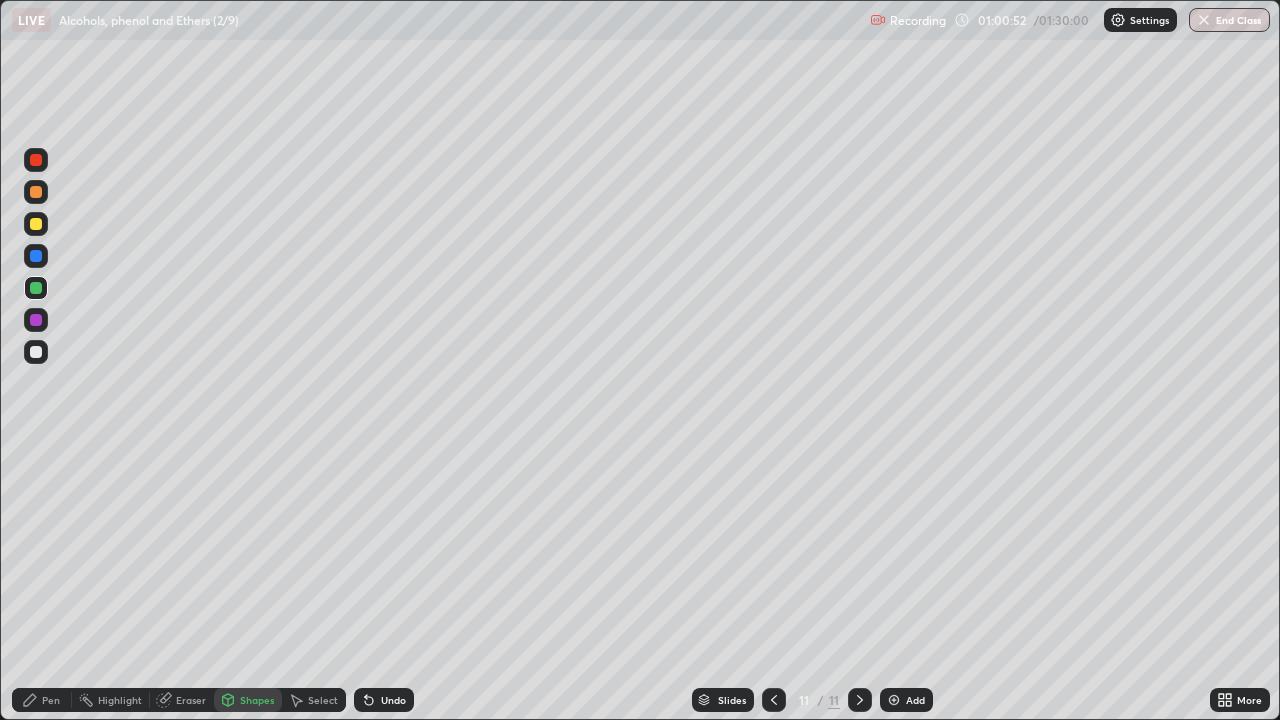 click at bounding box center [36, 320] 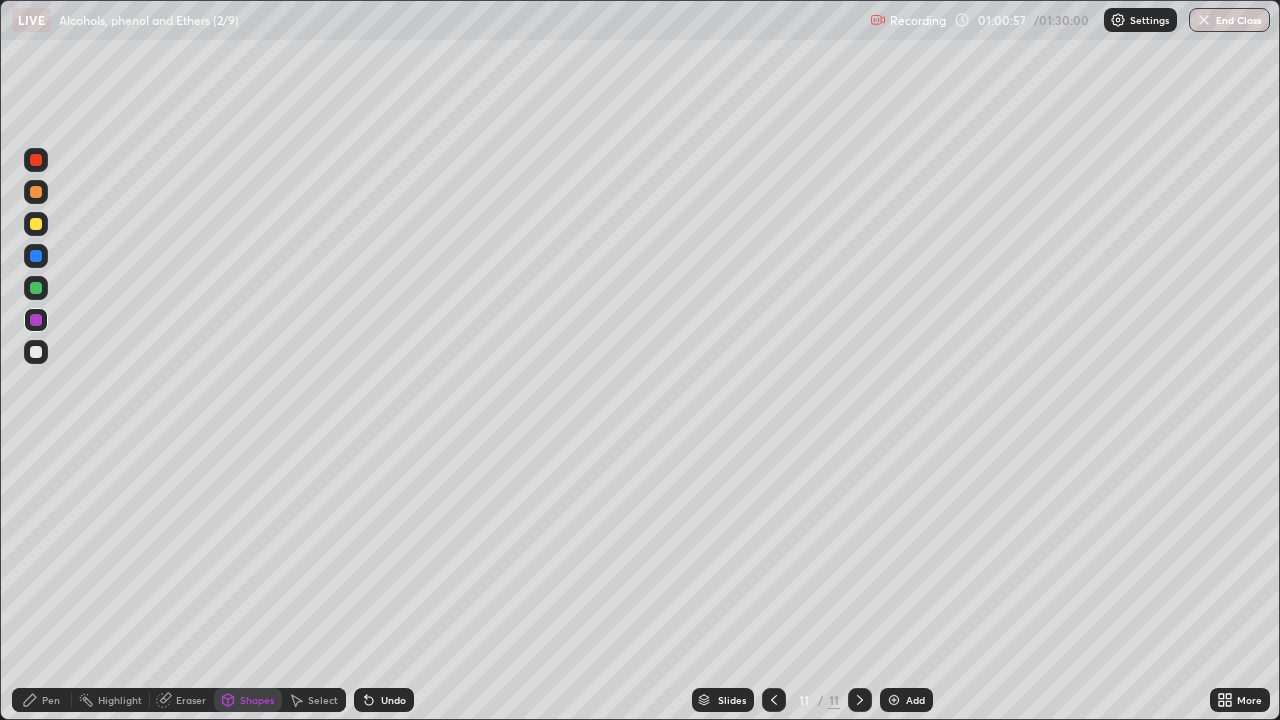 click 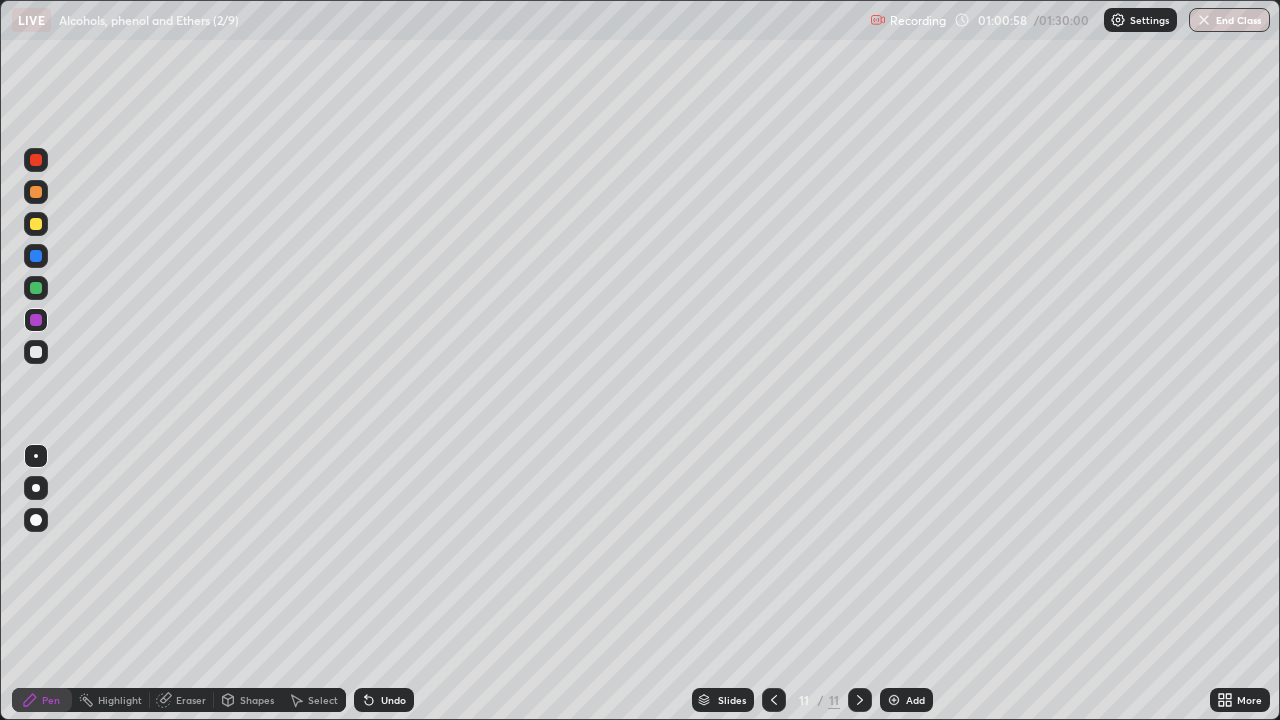 click at bounding box center (36, 224) 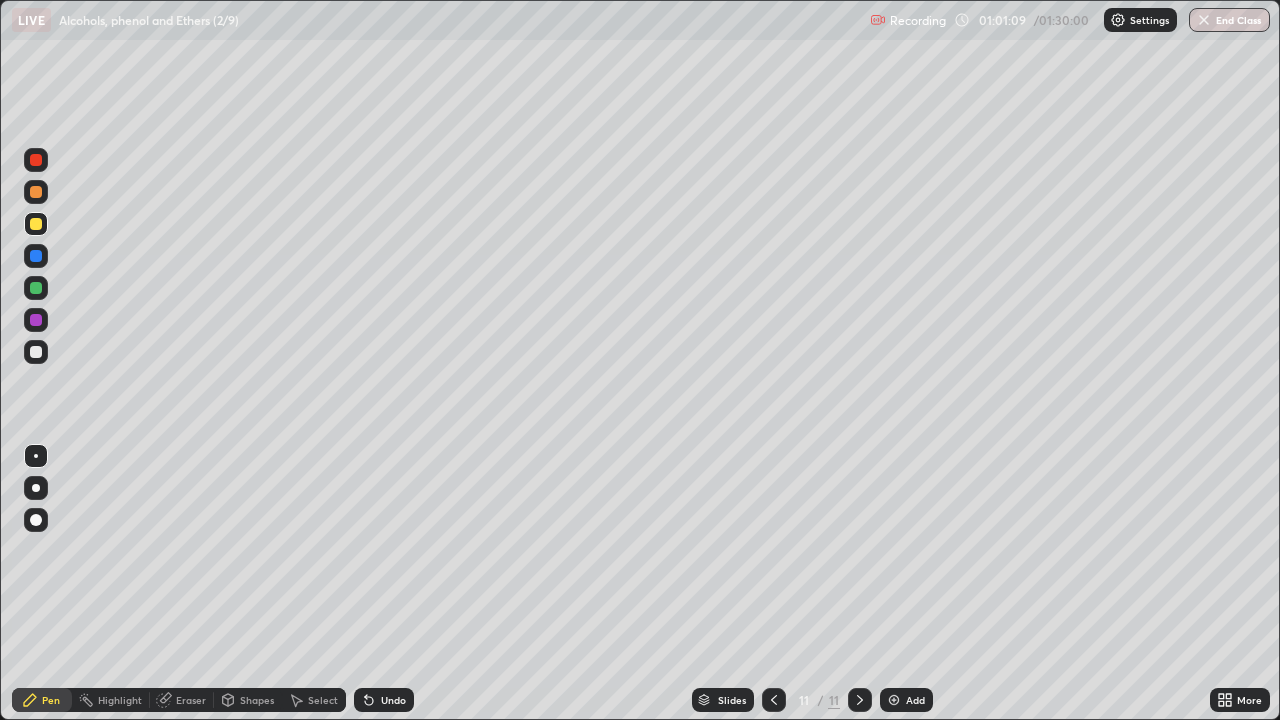 click at bounding box center (36, 352) 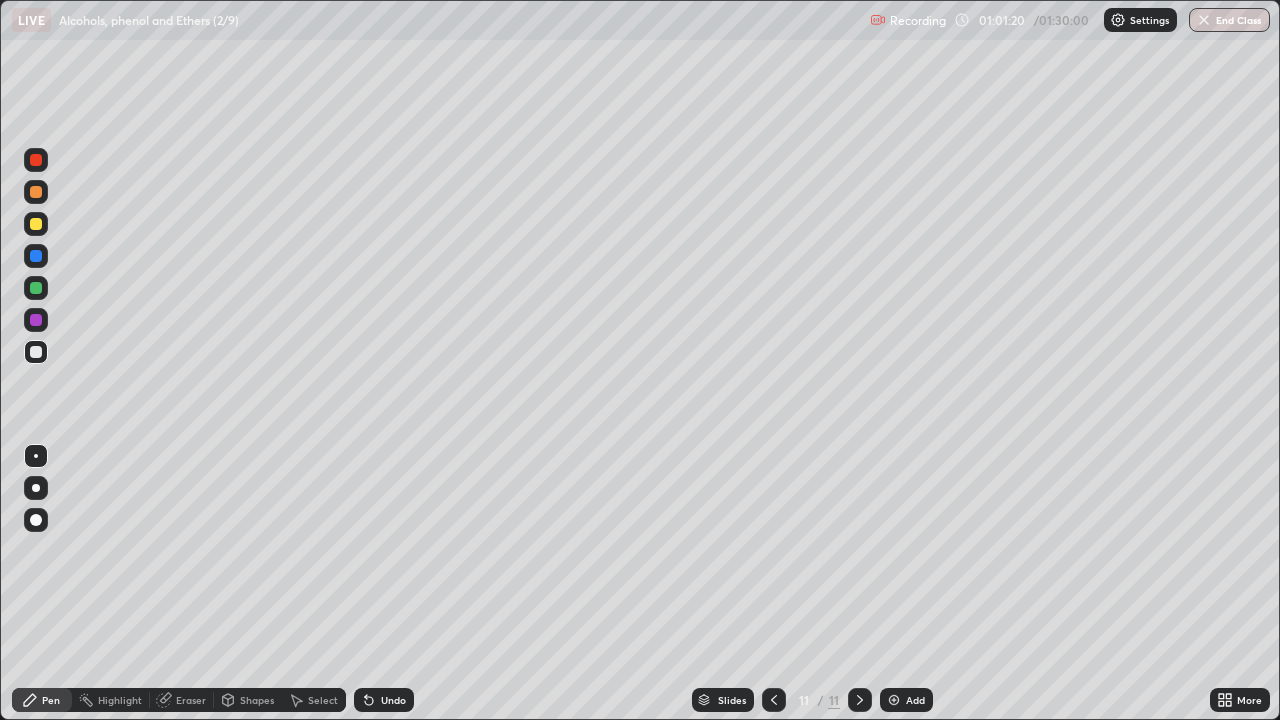 click at bounding box center [36, 192] 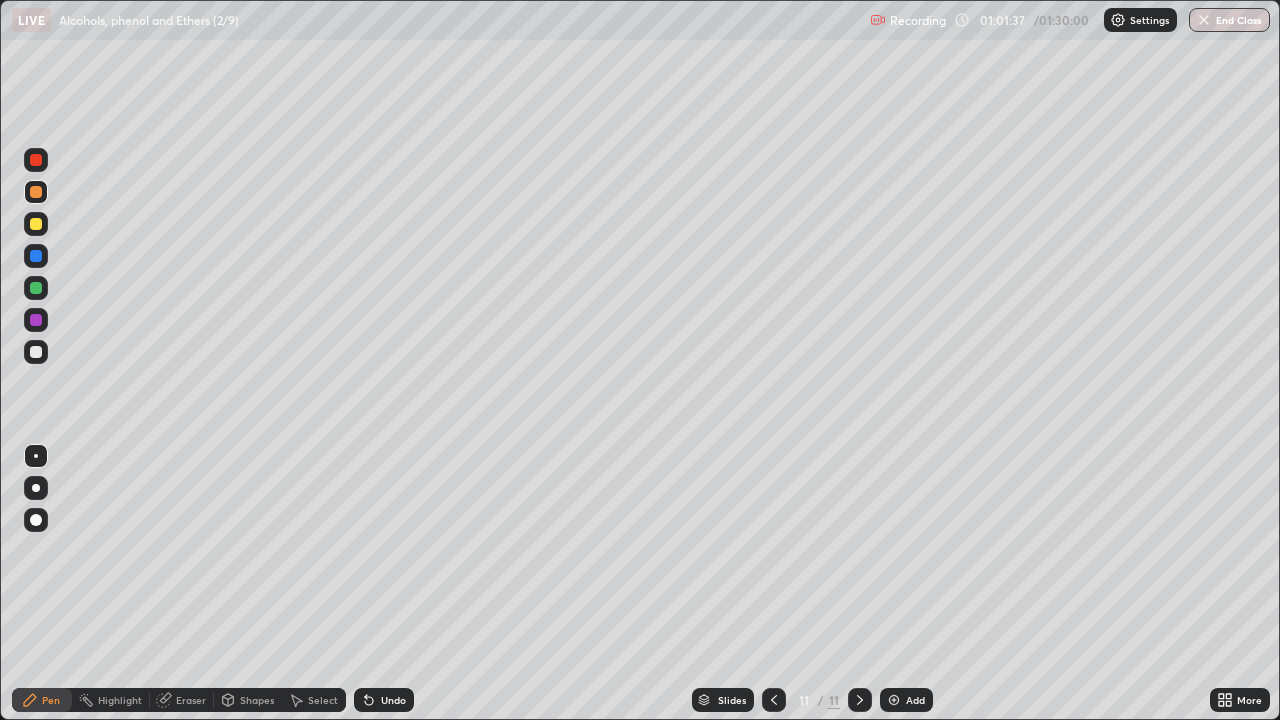 click on "Shapes" at bounding box center (257, 700) 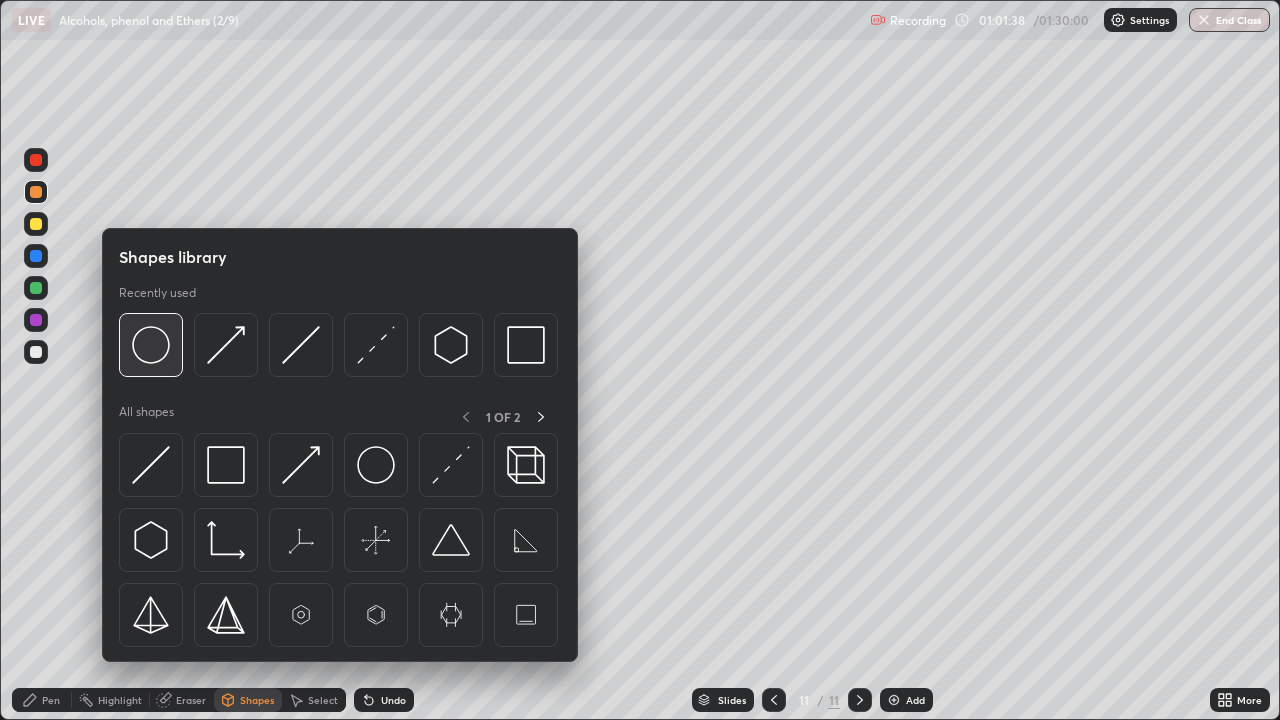 click at bounding box center [151, 345] 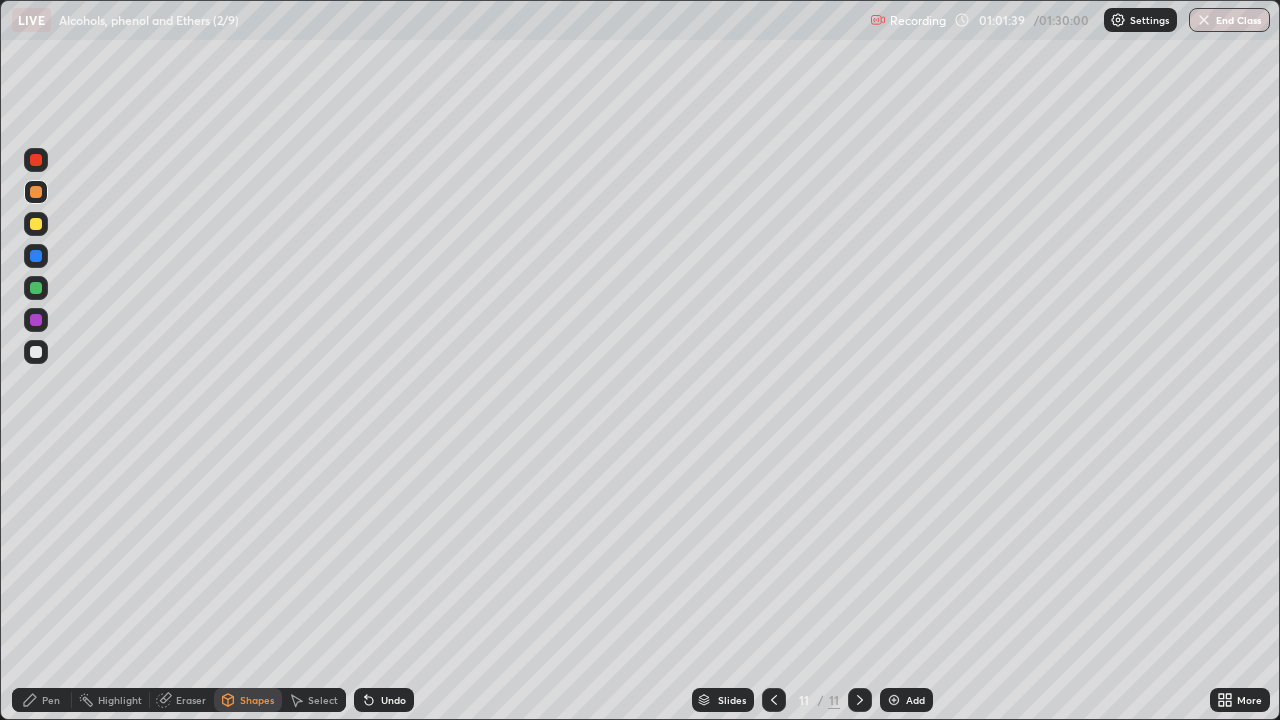 click at bounding box center (36, 288) 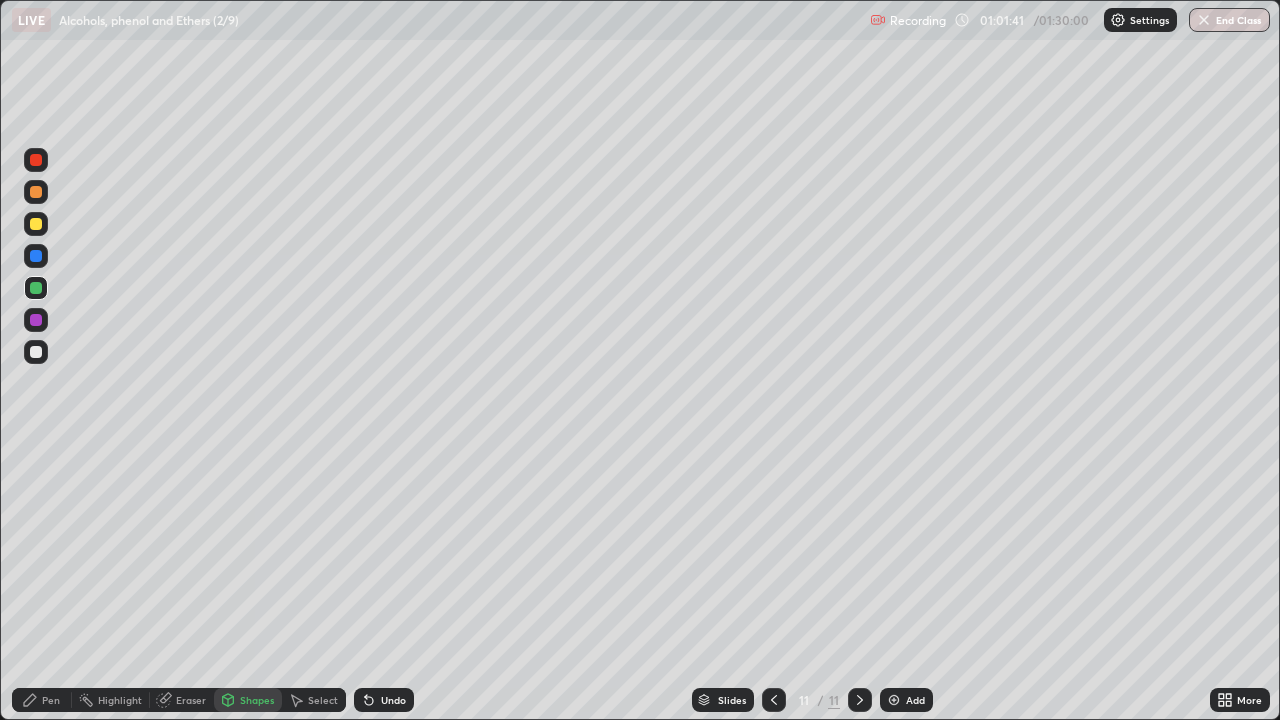 click at bounding box center [36, 160] 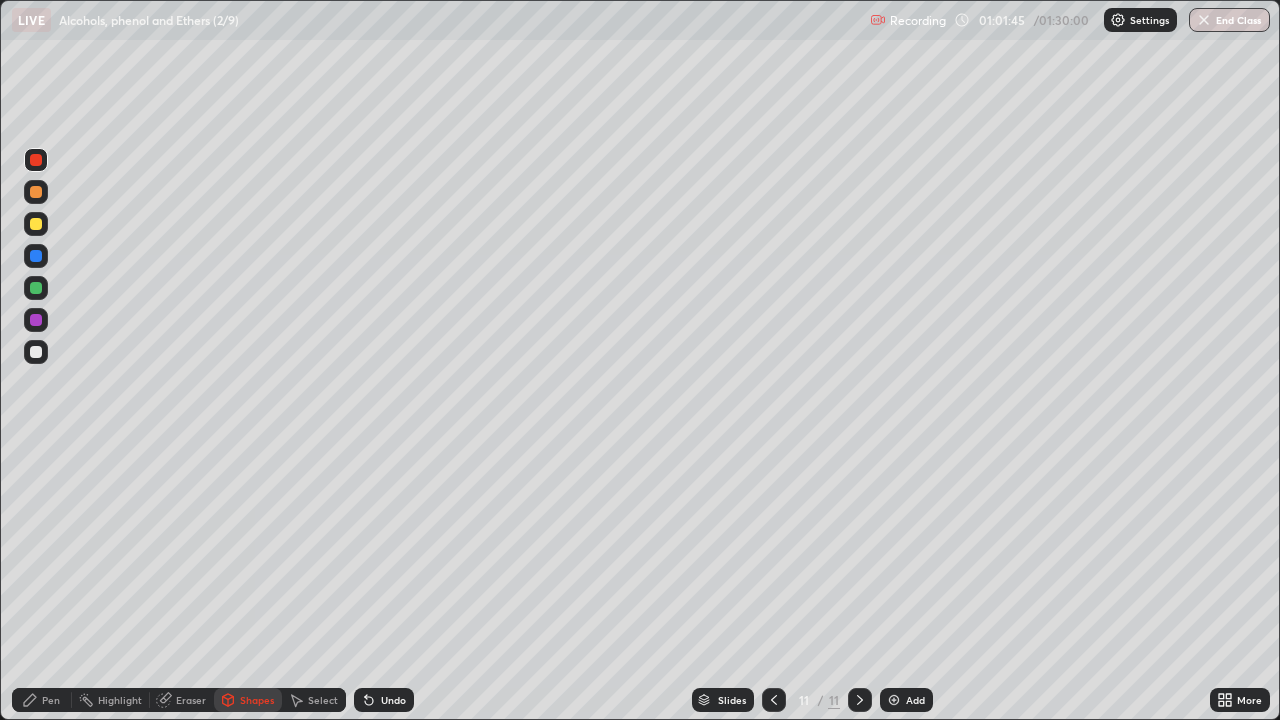 click on "Pen" at bounding box center [51, 700] 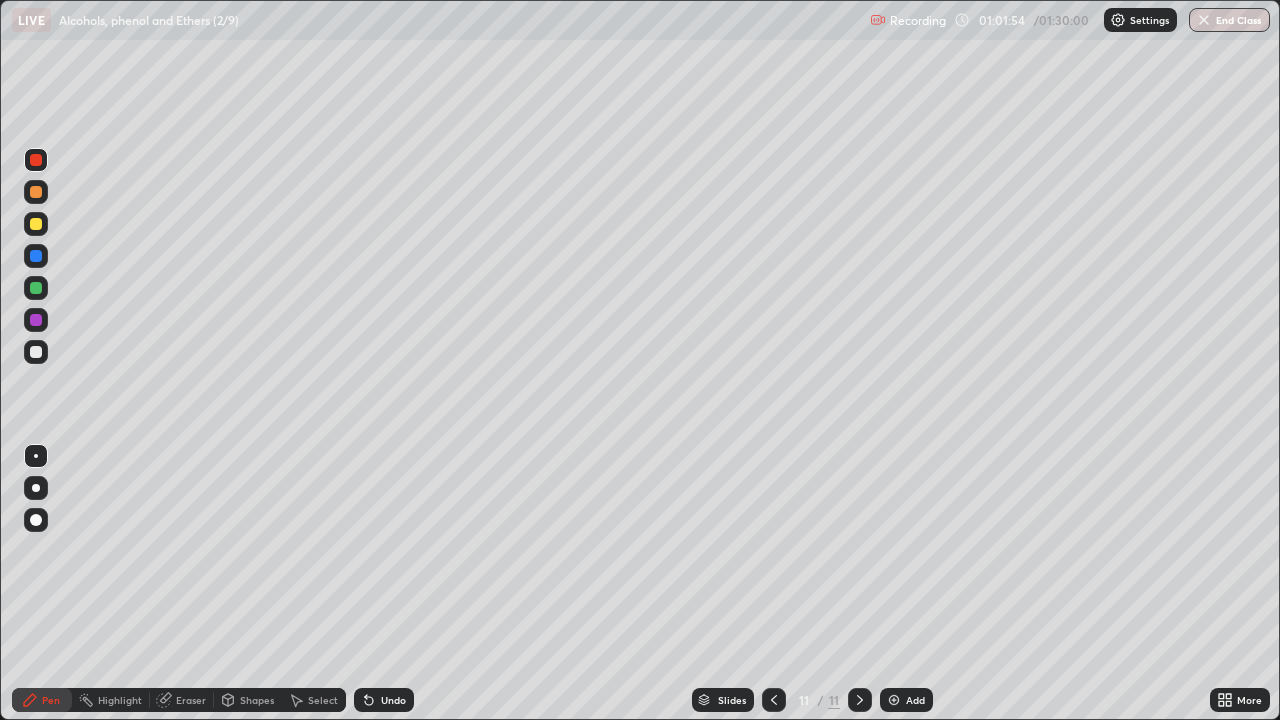 click at bounding box center [36, 288] 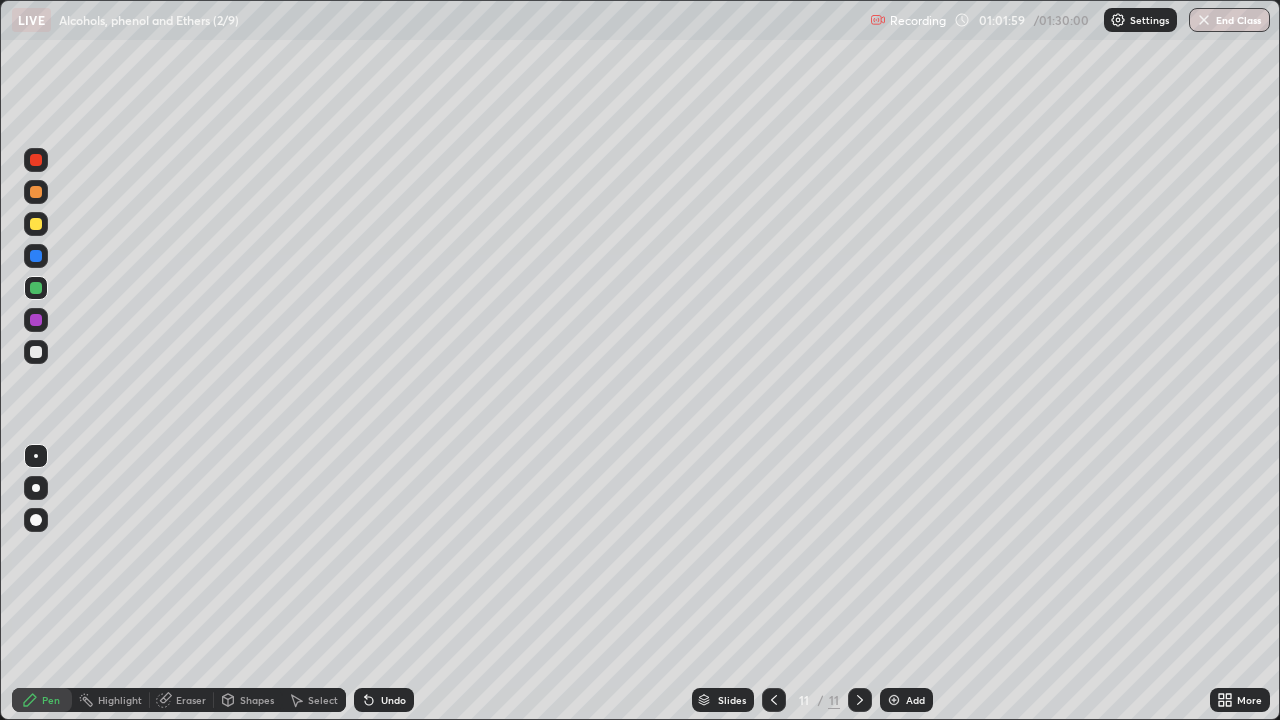 click on "Pen" at bounding box center [42, 700] 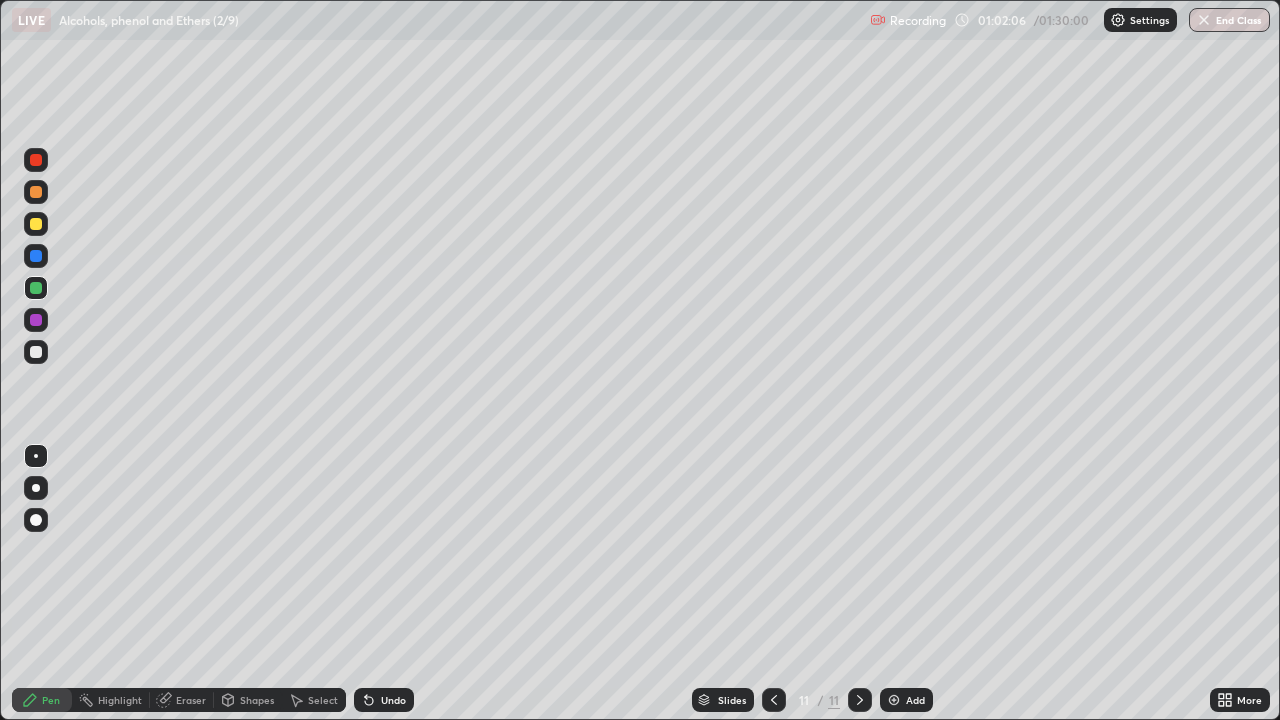 click on "Shapes" at bounding box center [257, 700] 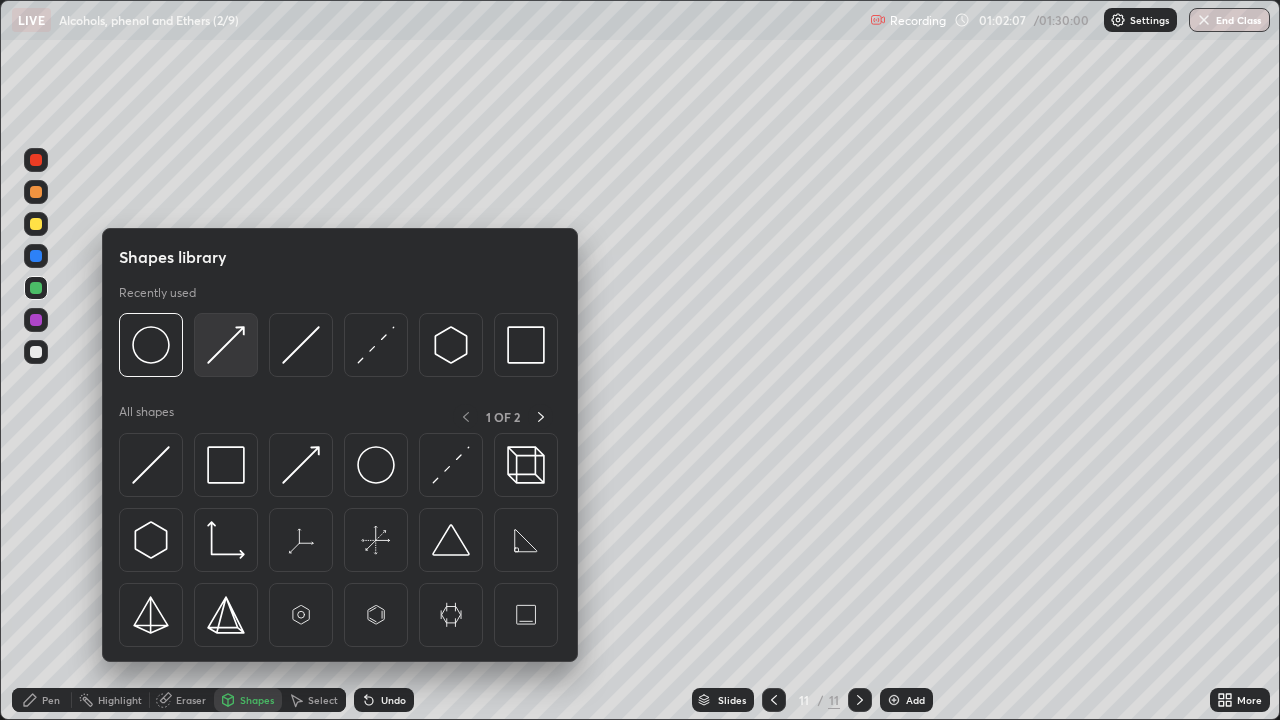 click at bounding box center (226, 345) 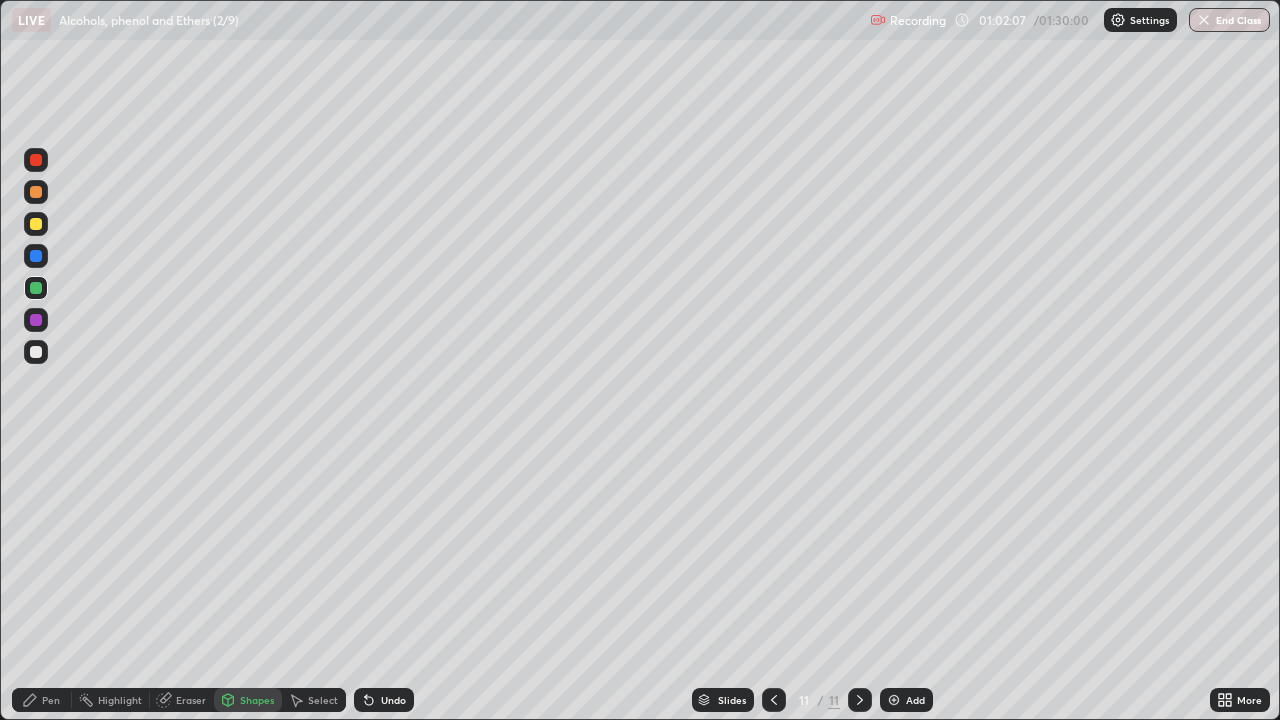 click at bounding box center [36, 352] 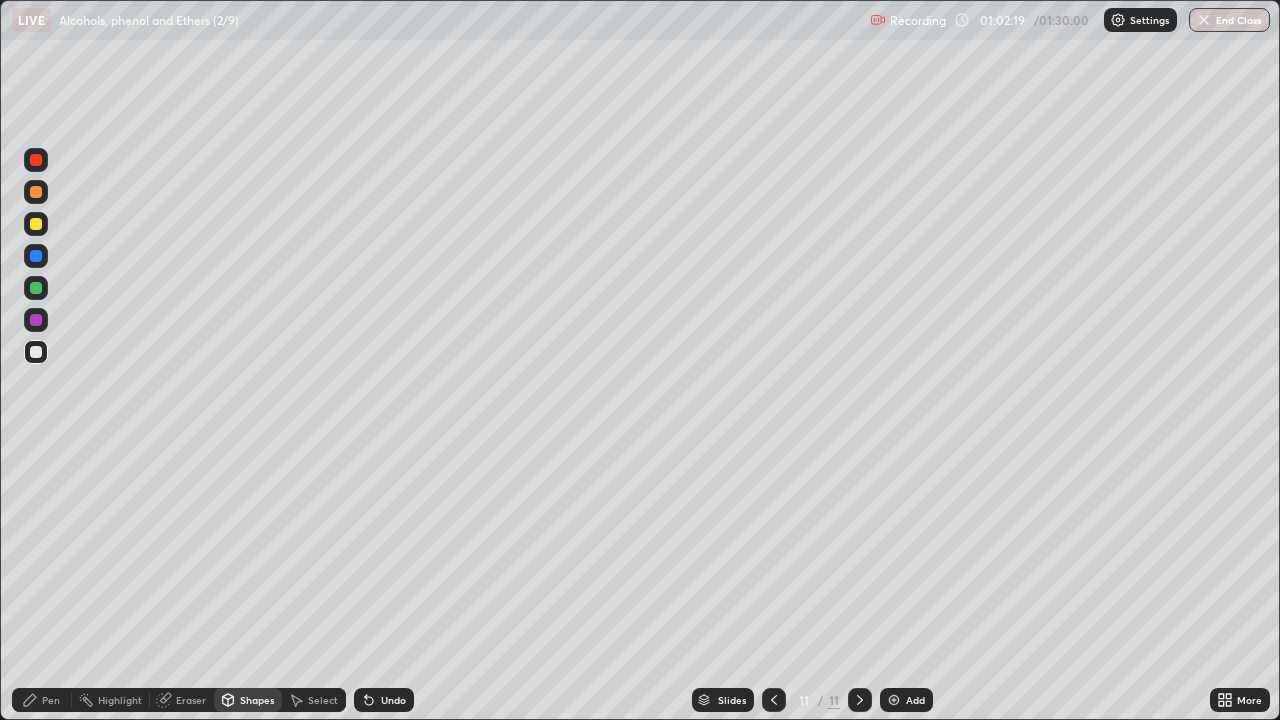 click on "Shapes" at bounding box center [257, 700] 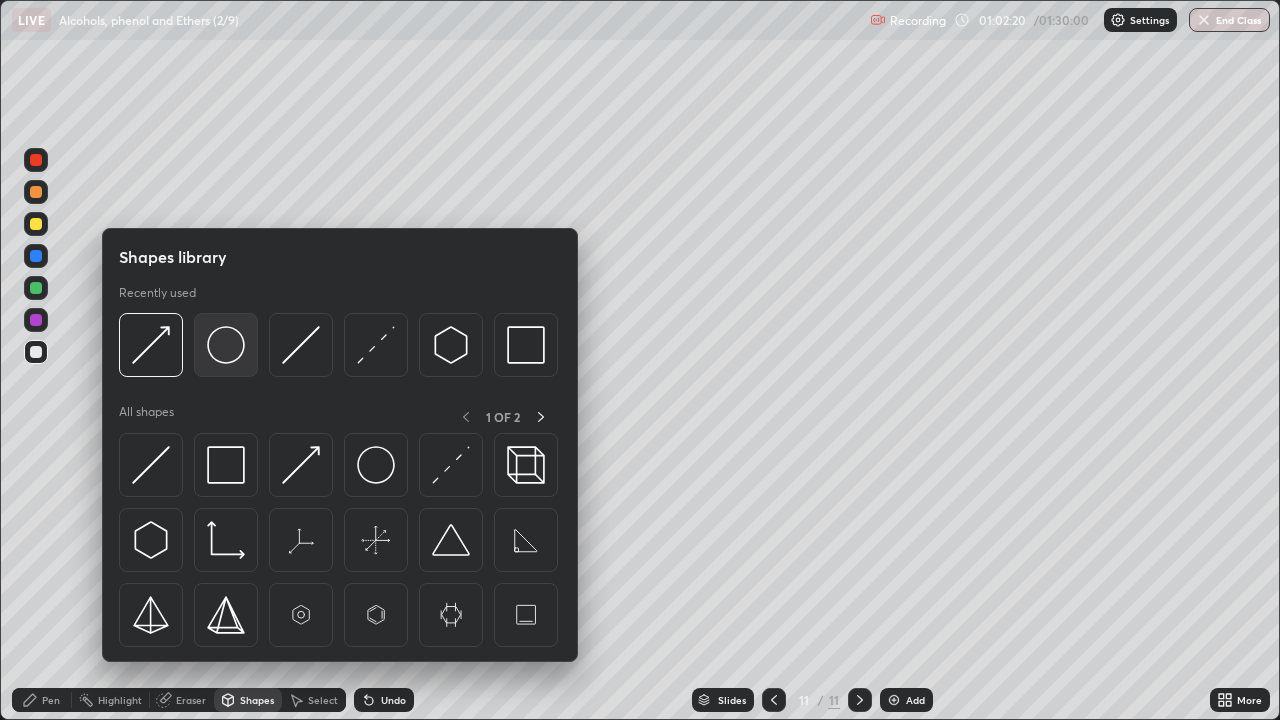 click at bounding box center [226, 345] 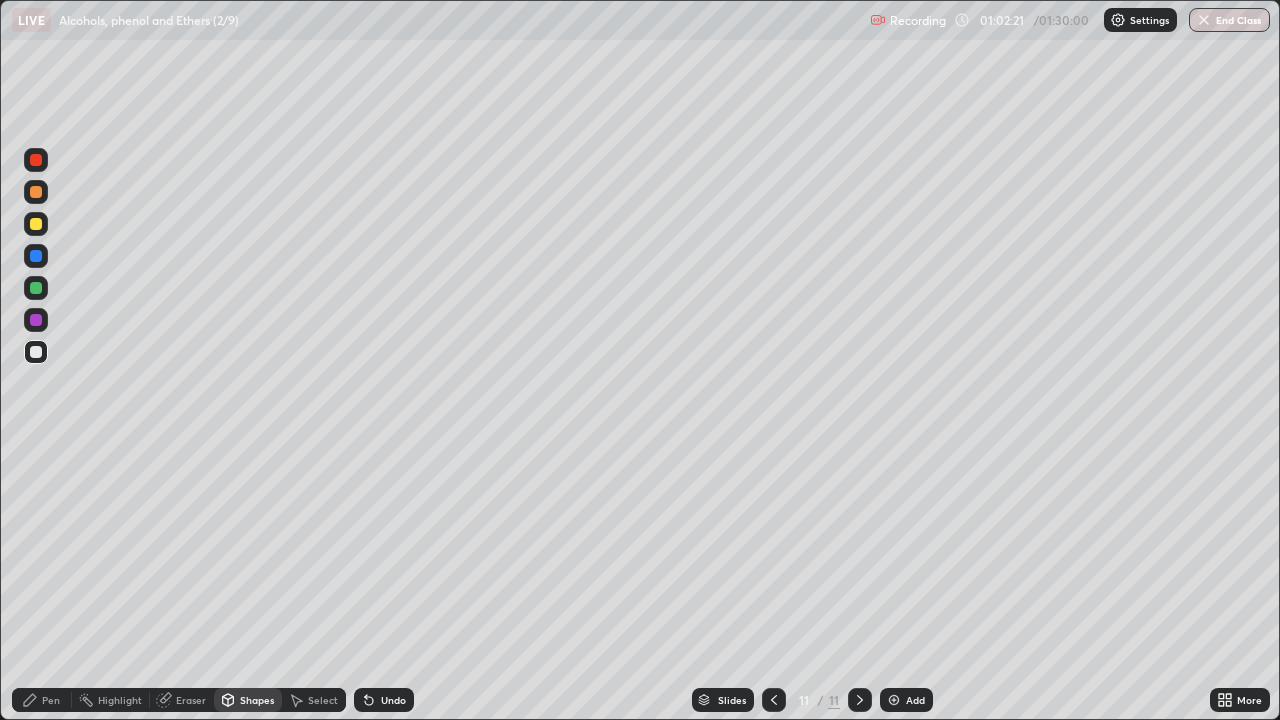click at bounding box center (36, 288) 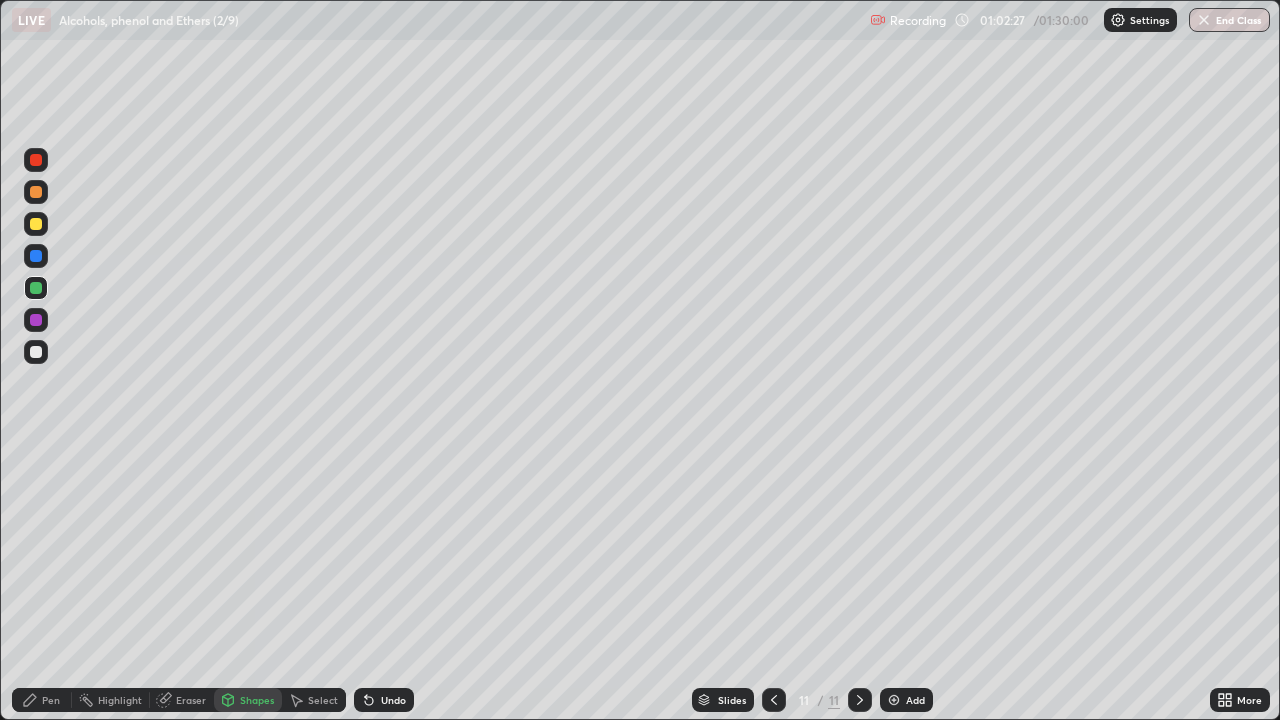 click on "Pen" at bounding box center [51, 700] 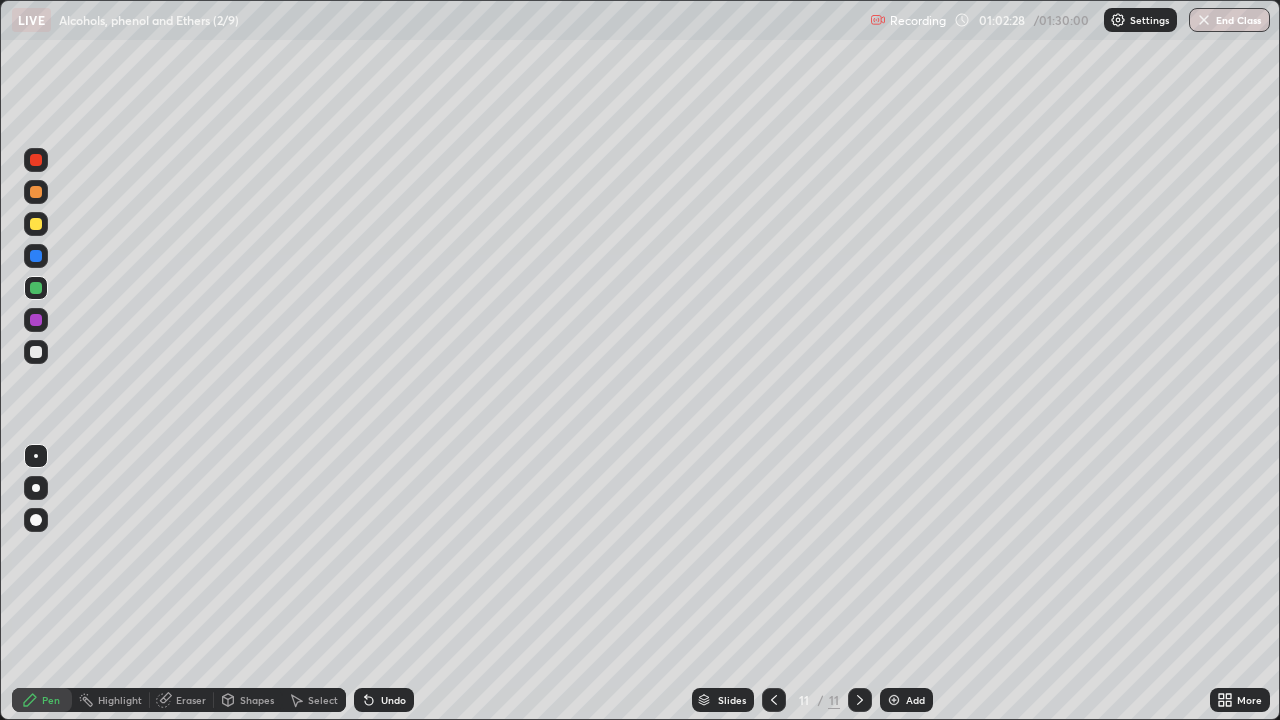 click at bounding box center (36, 352) 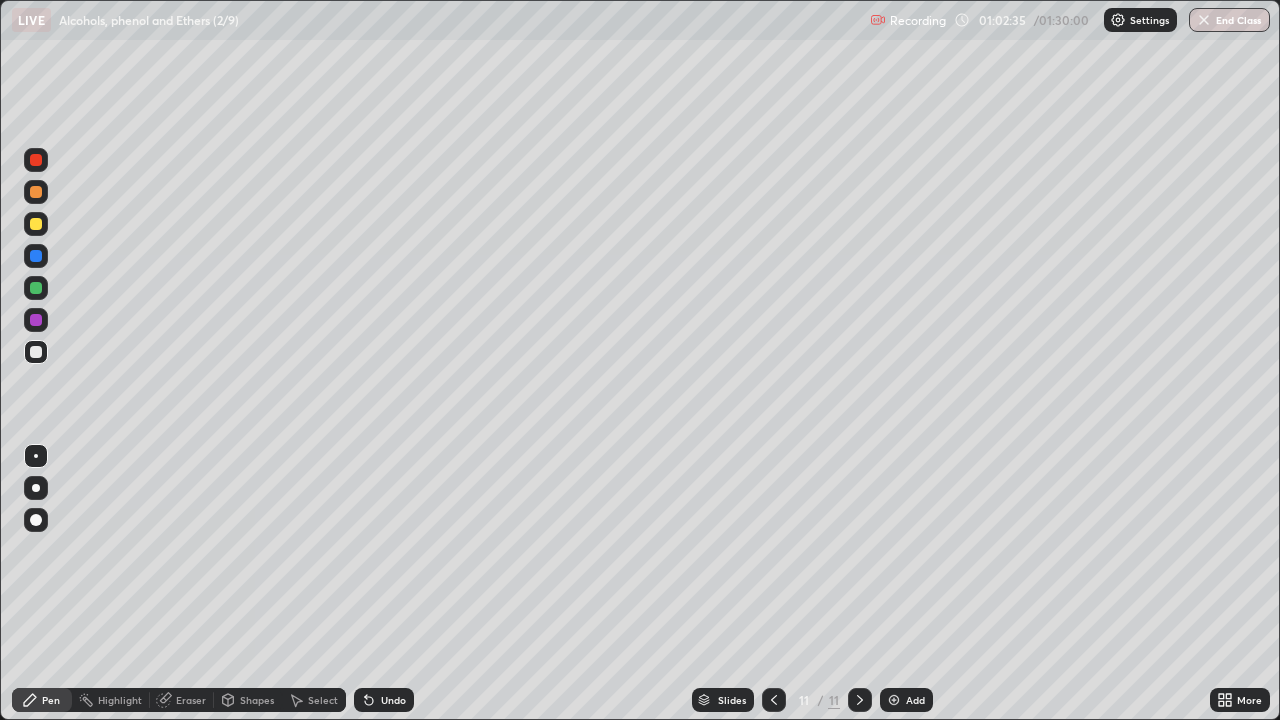 click at bounding box center (36, 192) 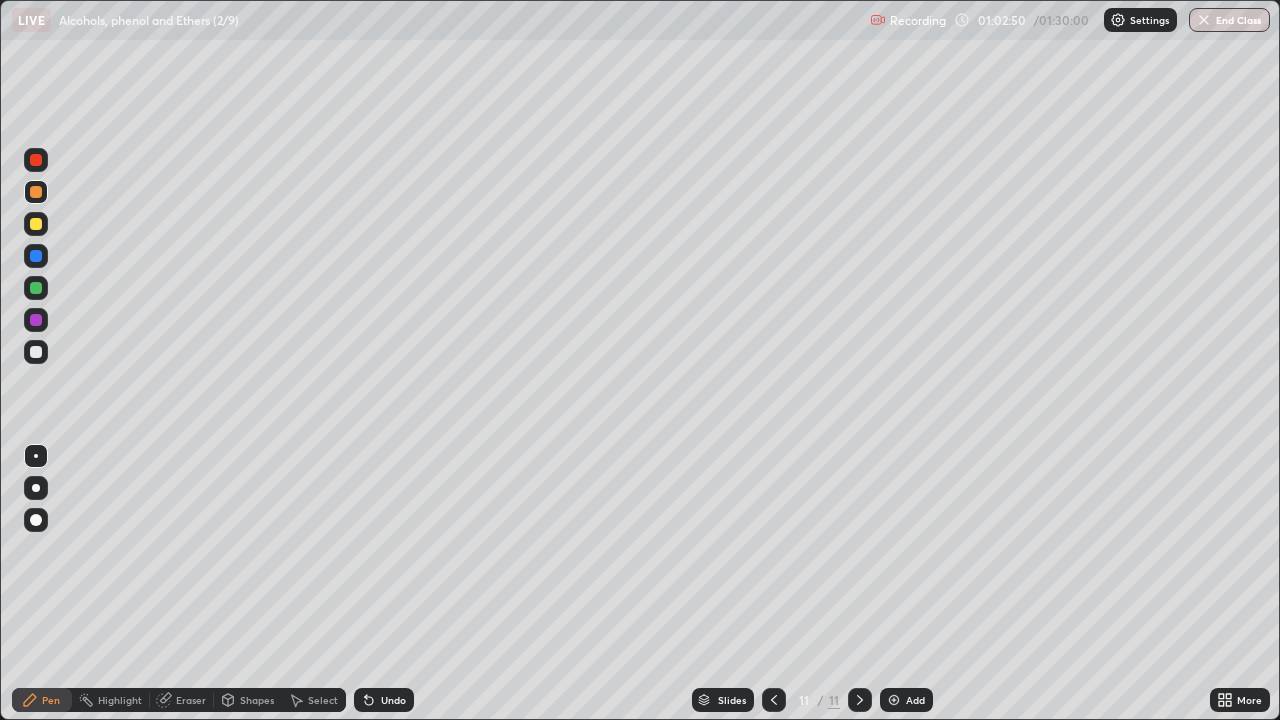 click on "Eraser" at bounding box center [191, 700] 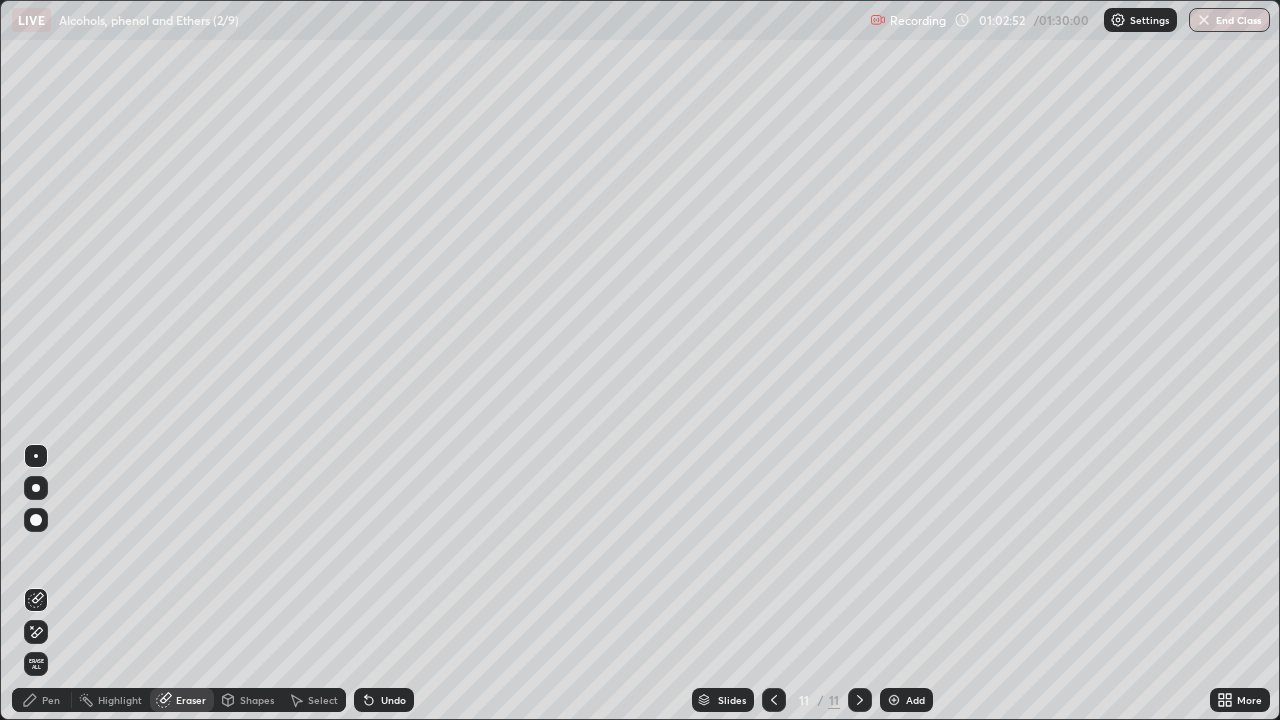 click on "Pen" at bounding box center [51, 700] 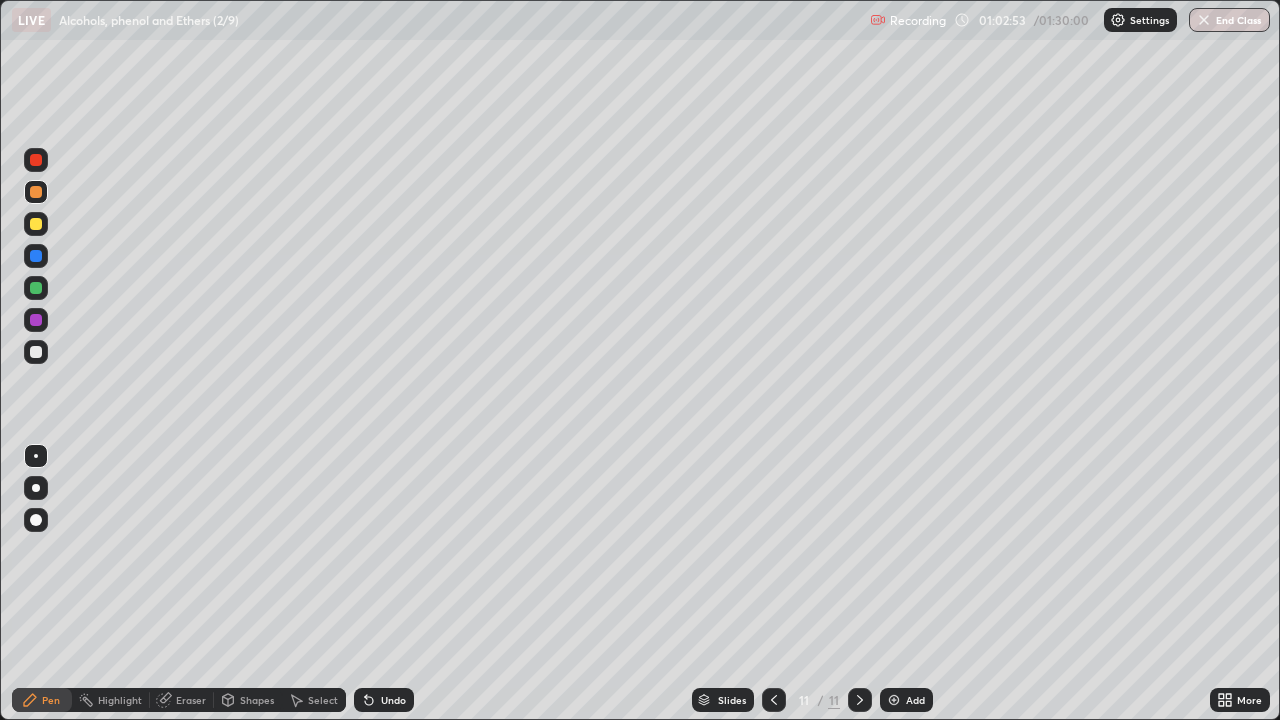 click at bounding box center (36, 256) 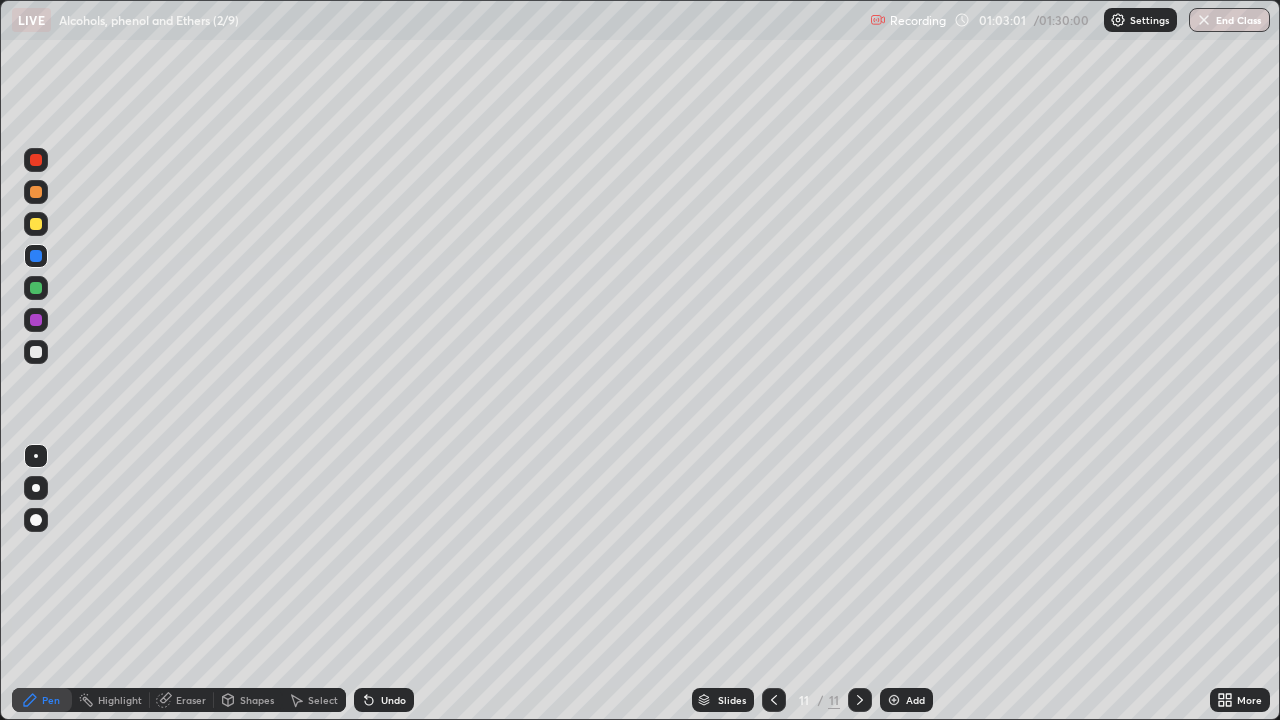 click at bounding box center (36, 352) 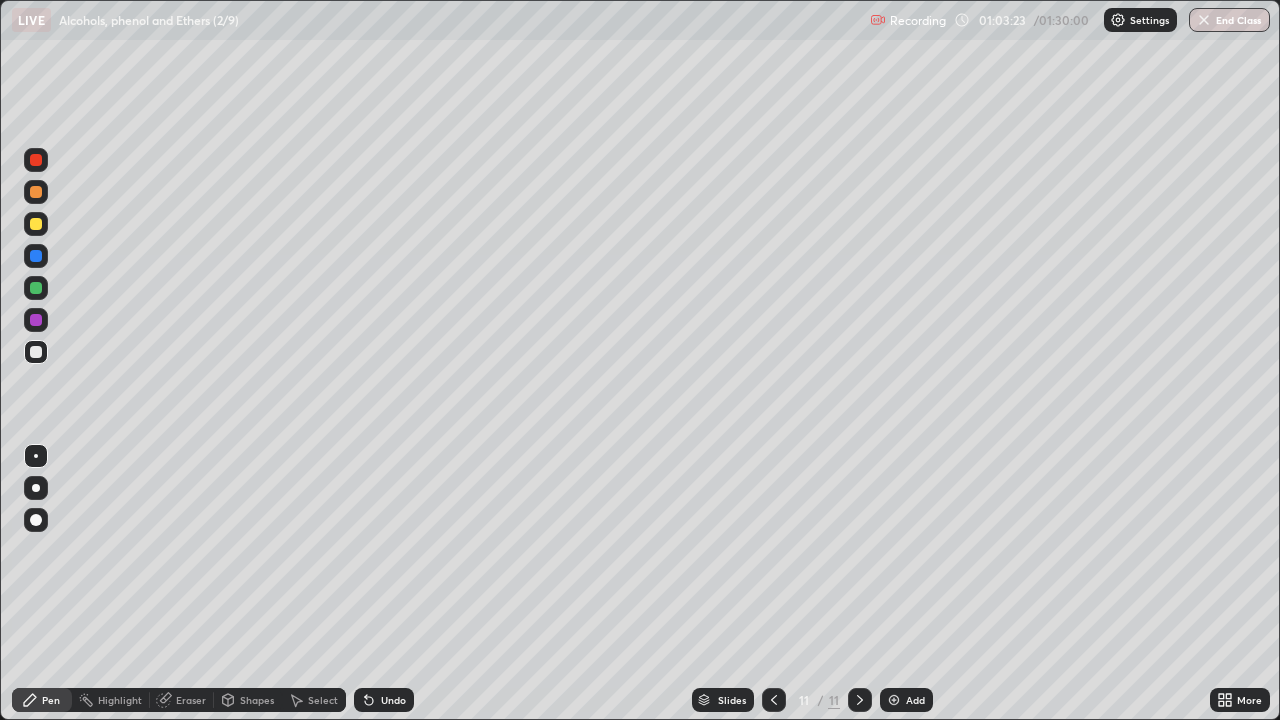 click on "Shapes" at bounding box center (257, 700) 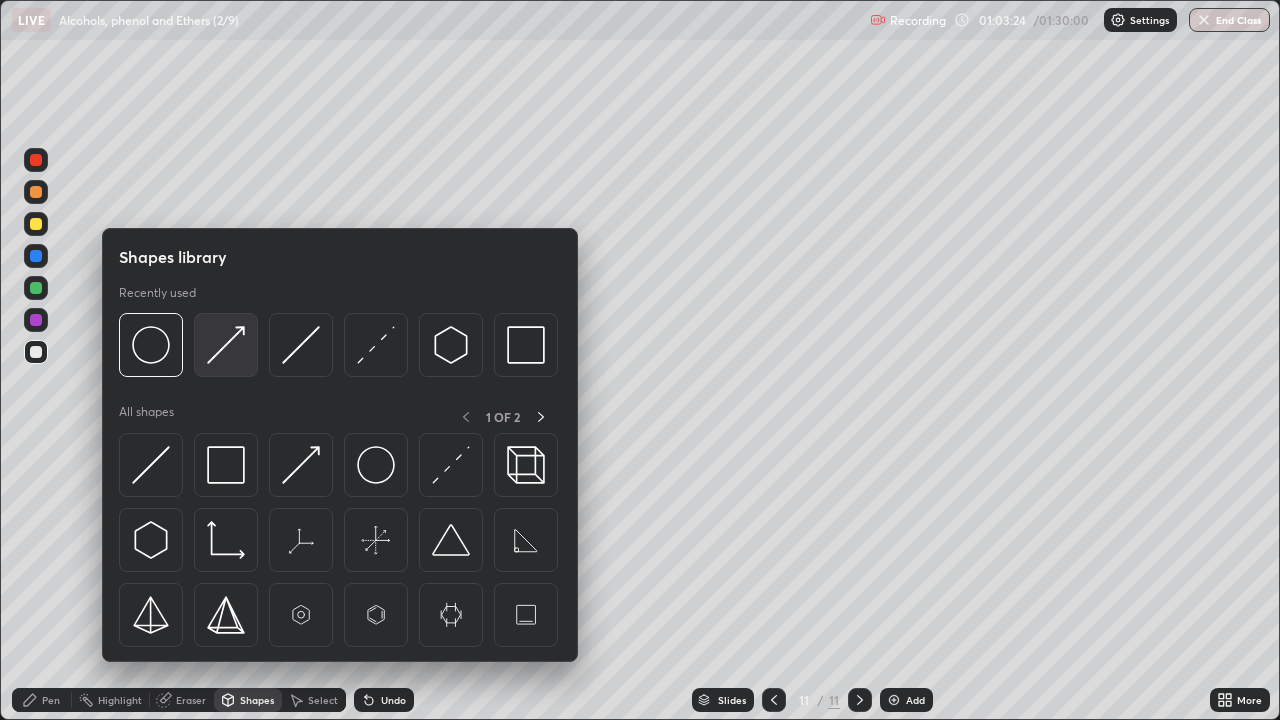 click at bounding box center [226, 345] 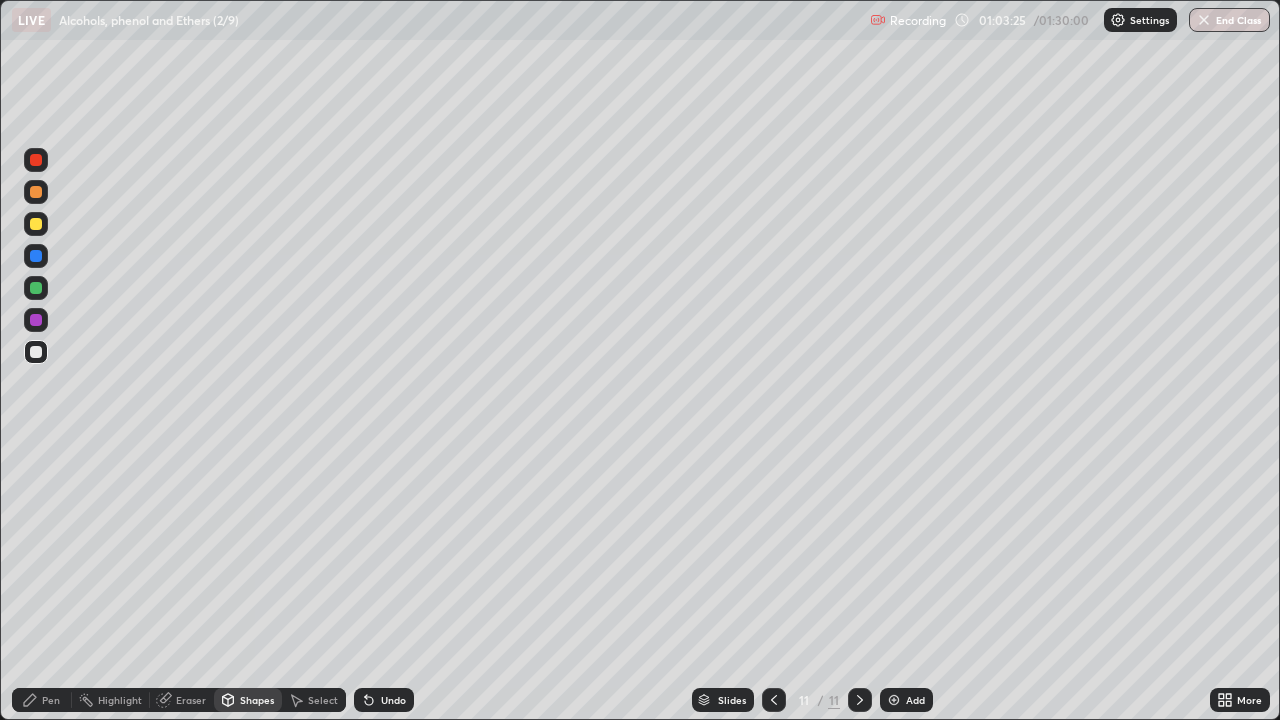 click on "Pen" at bounding box center [51, 700] 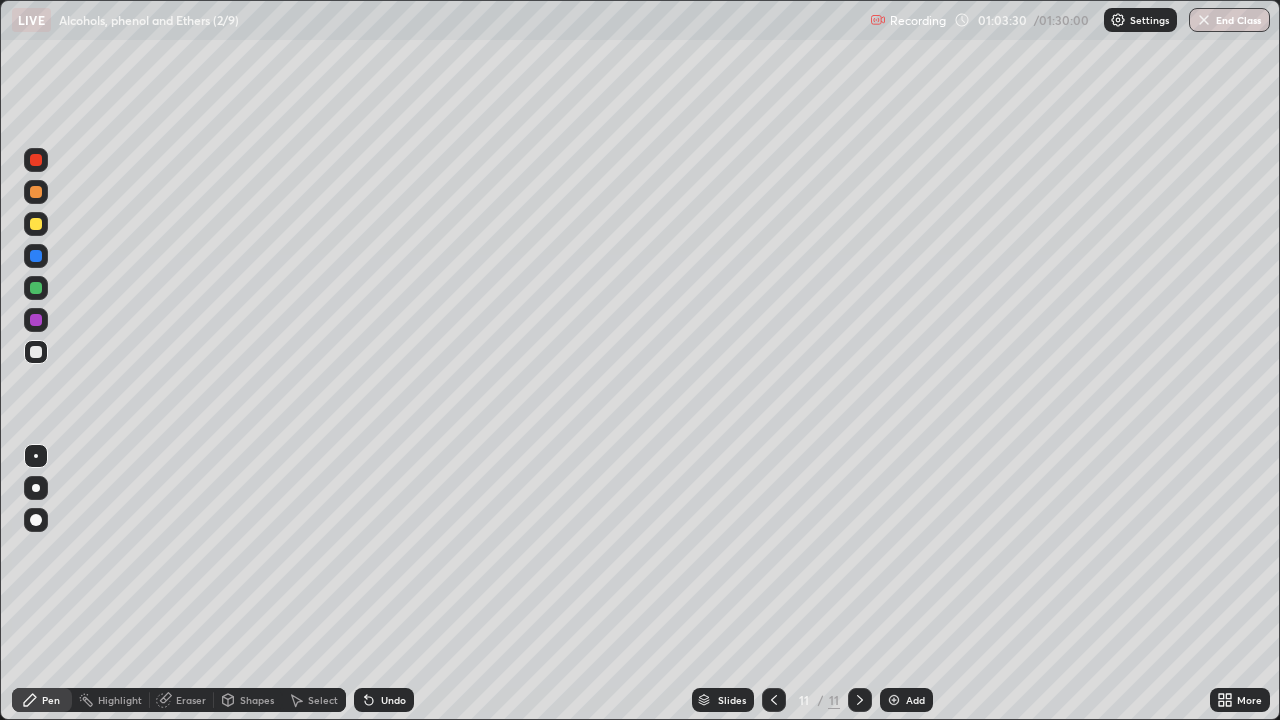 click on "Shapes" at bounding box center (257, 700) 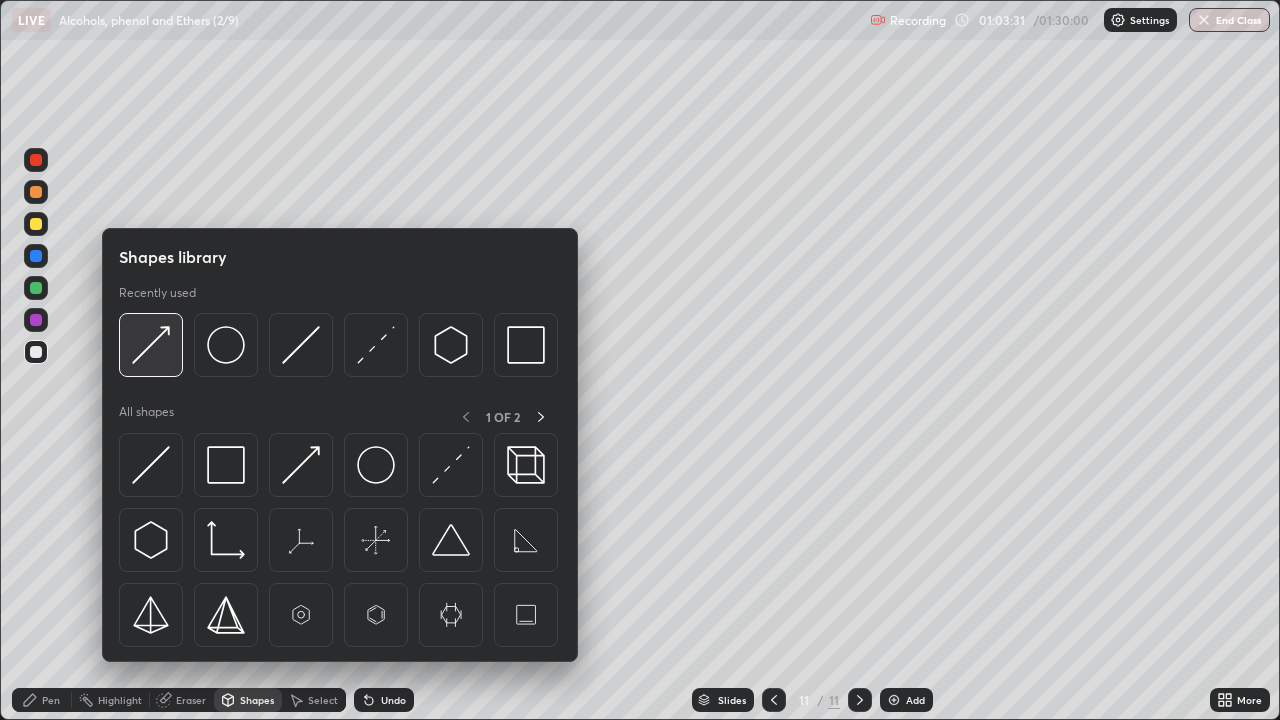 click at bounding box center (151, 345) 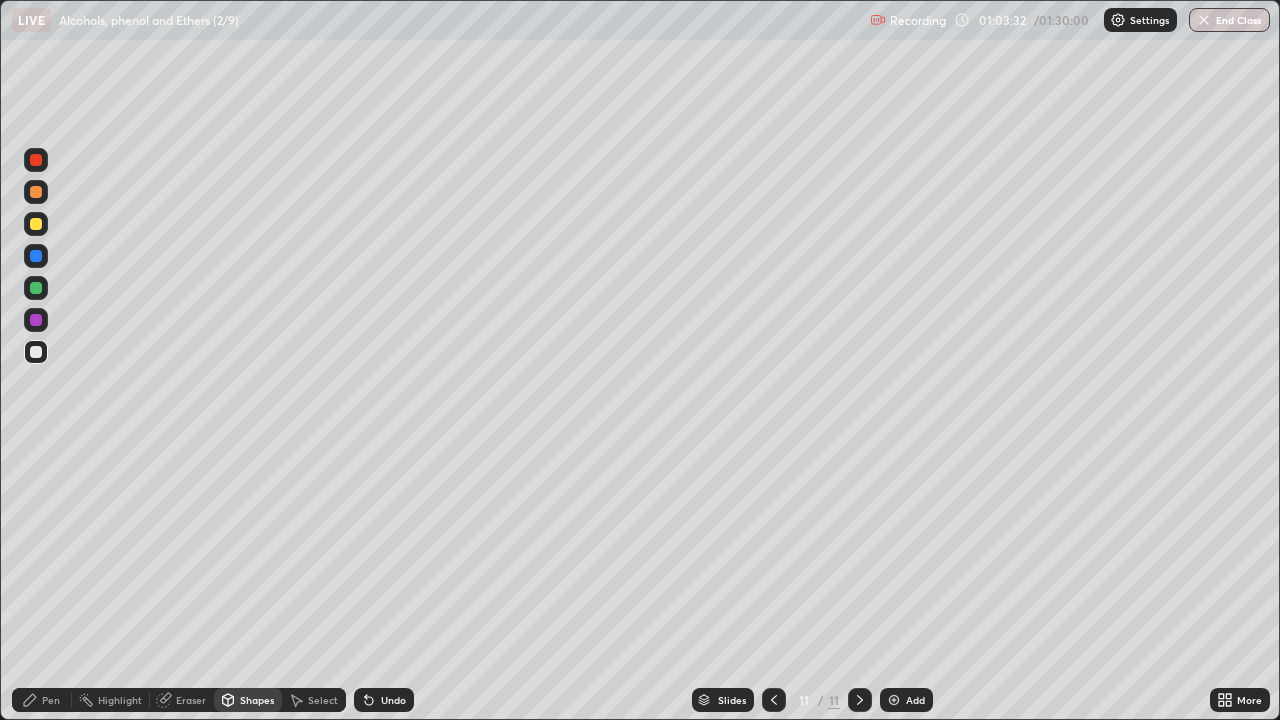 click on "Pen" at bounding box center (42, 700) 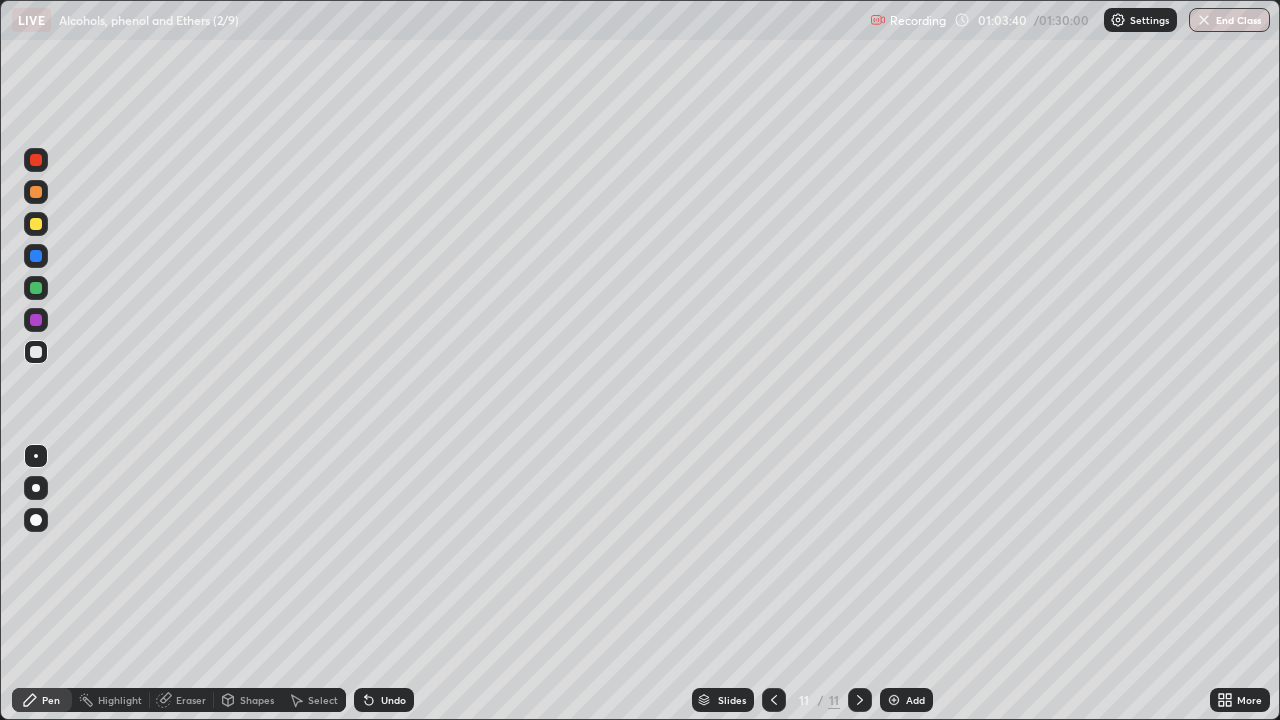 click at bounding box center [36, 288] 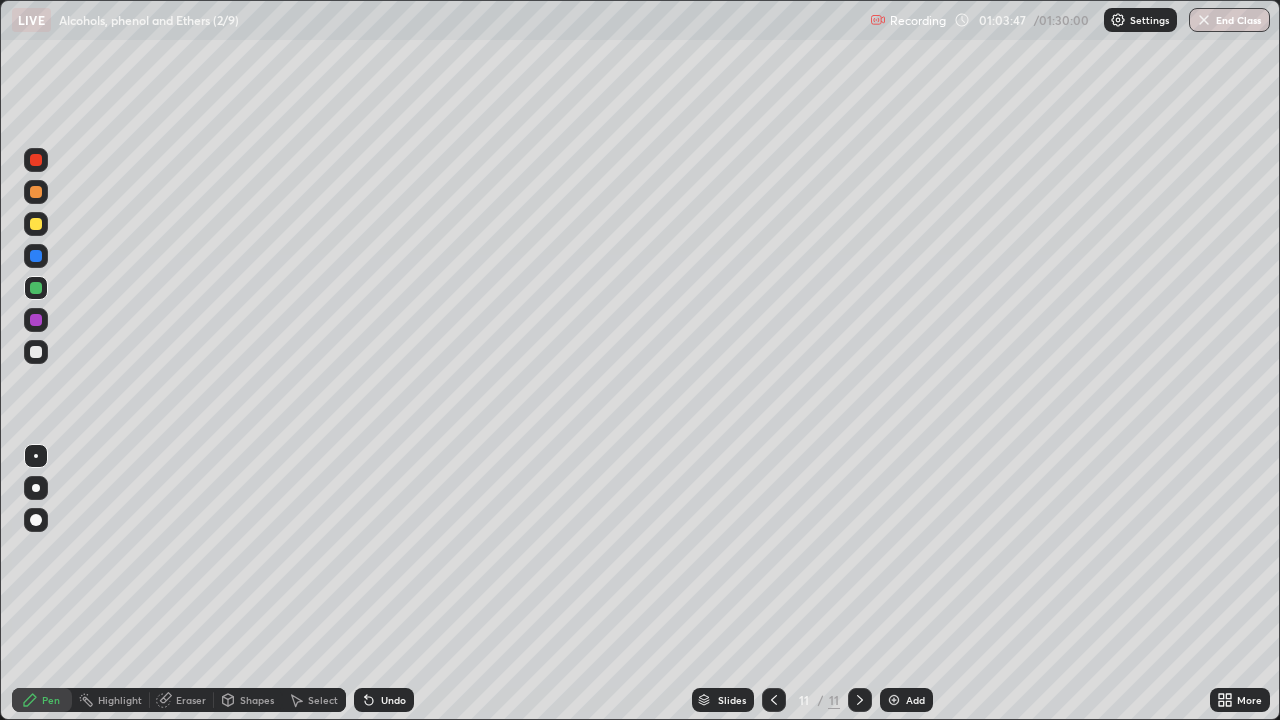 click at bounding box center (36, 352) 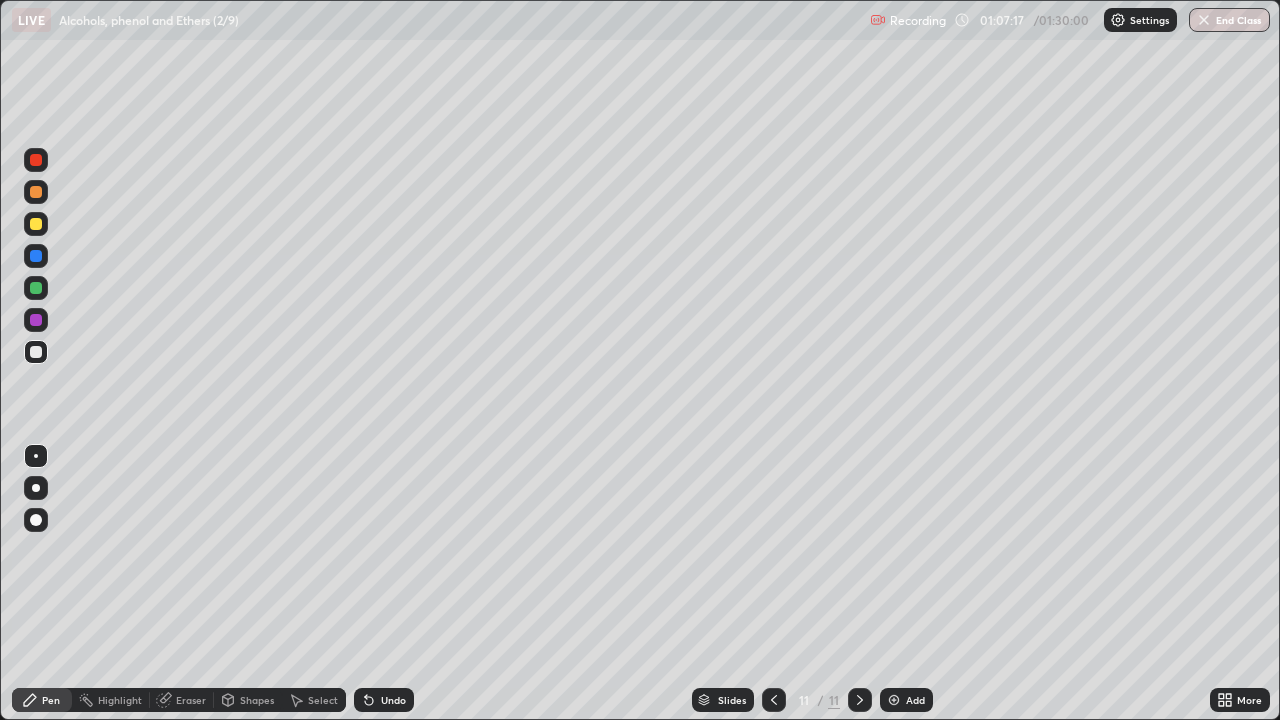 click 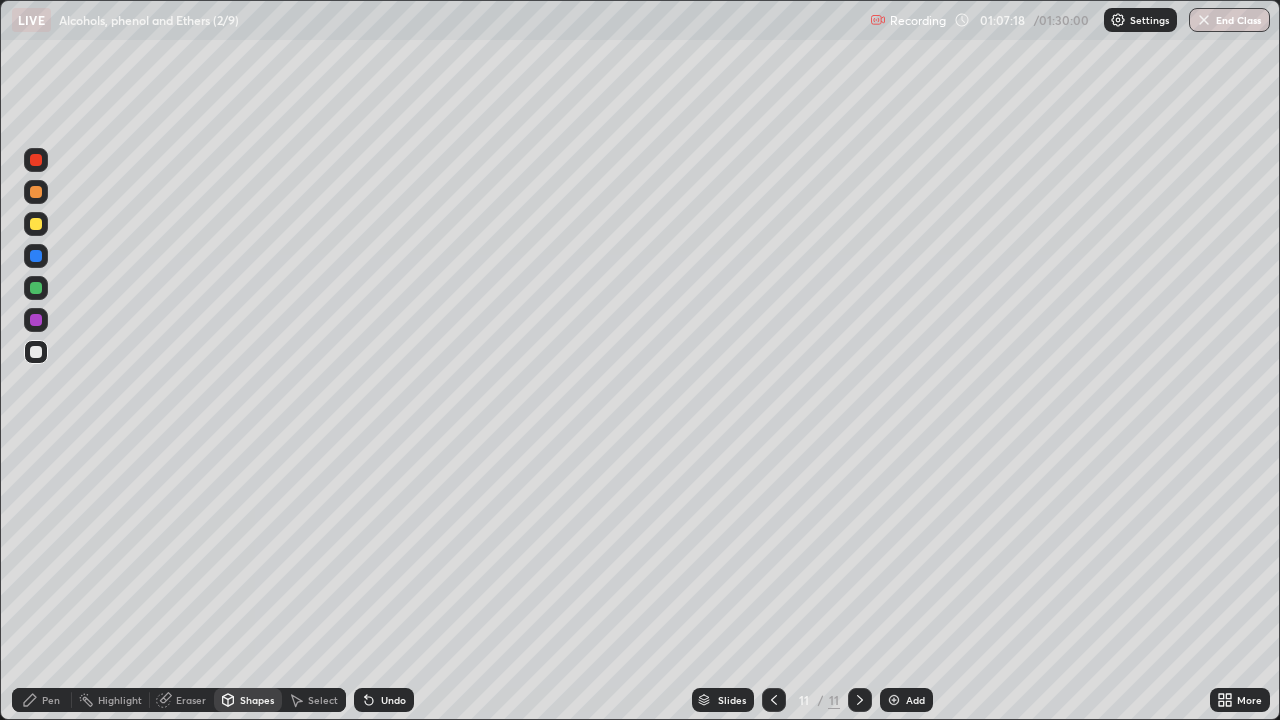 click on "Pen" at bounding box center (42, 700) 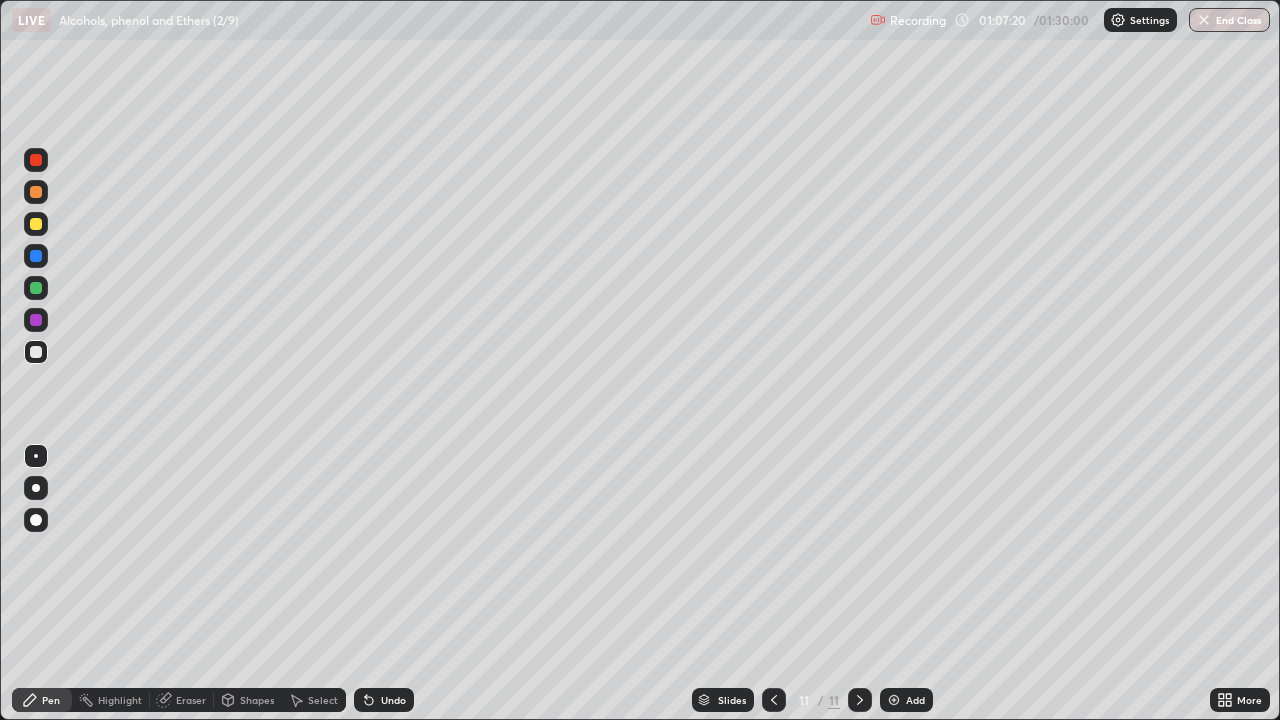 click on "Shapes" at bounding box center (257, 700) 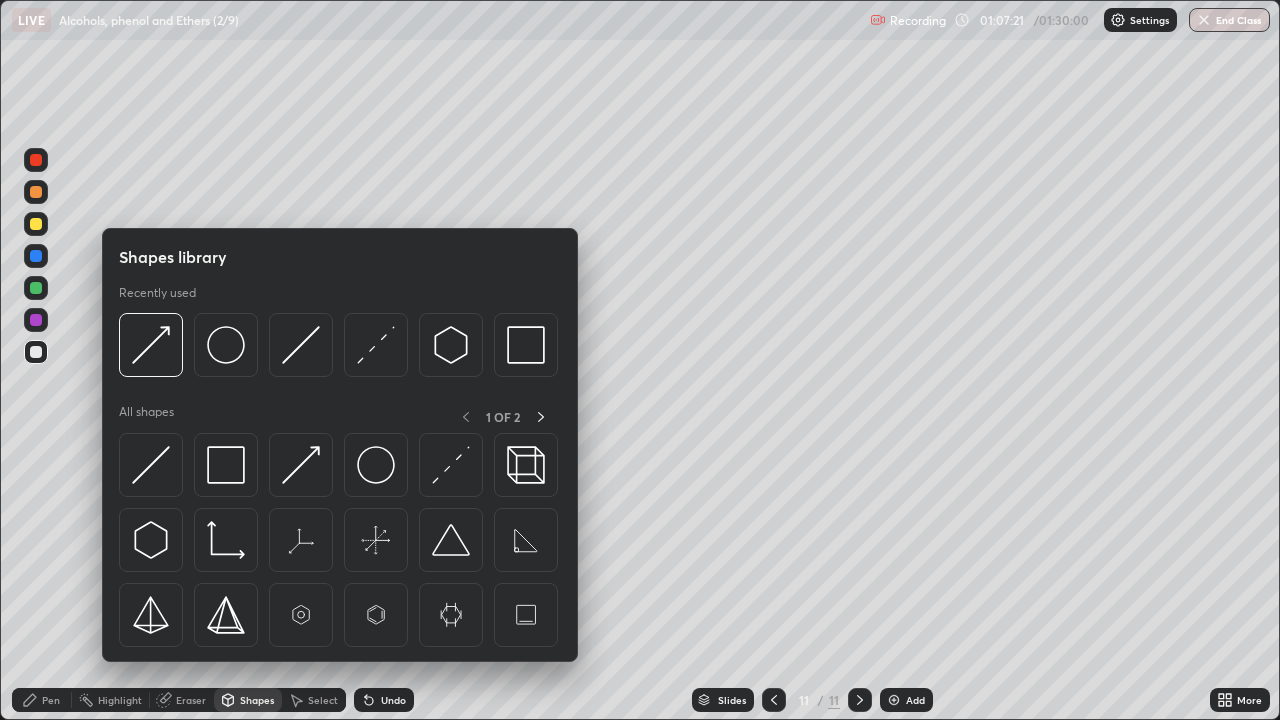 click on "Pen" at bounding box center [51, 700] 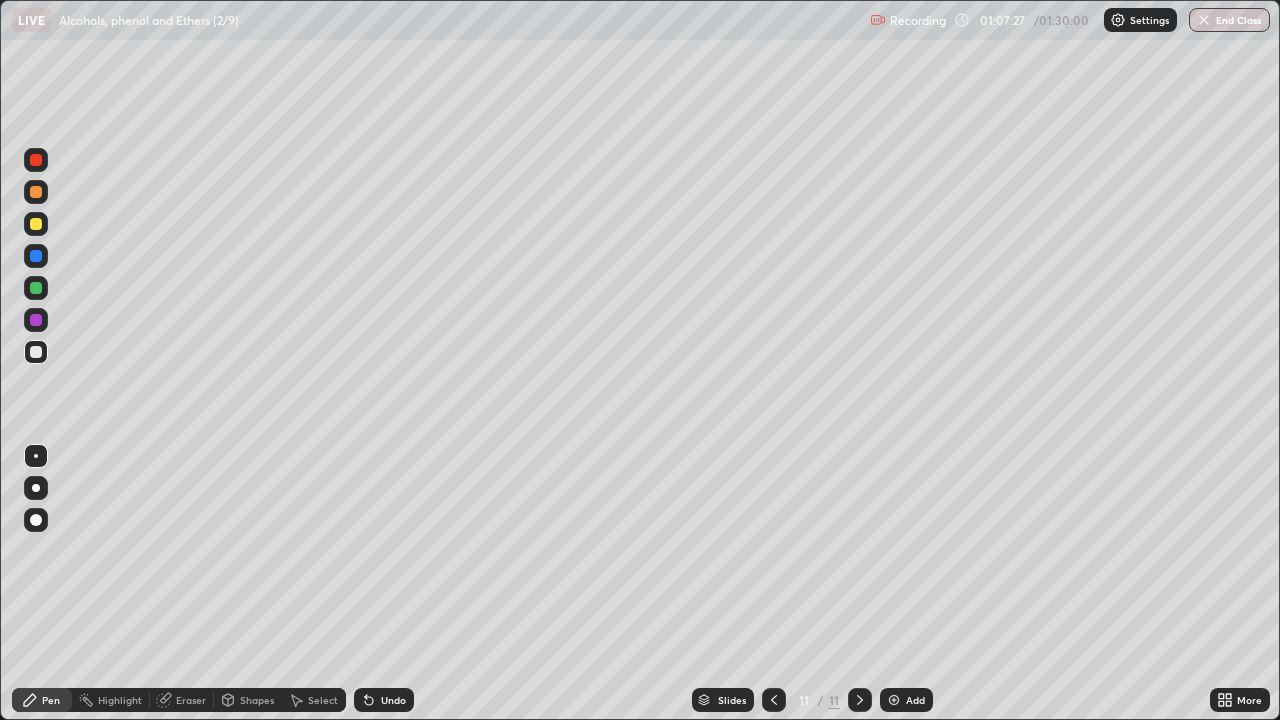 click on "Eraser" at bounding box center (191, 700) 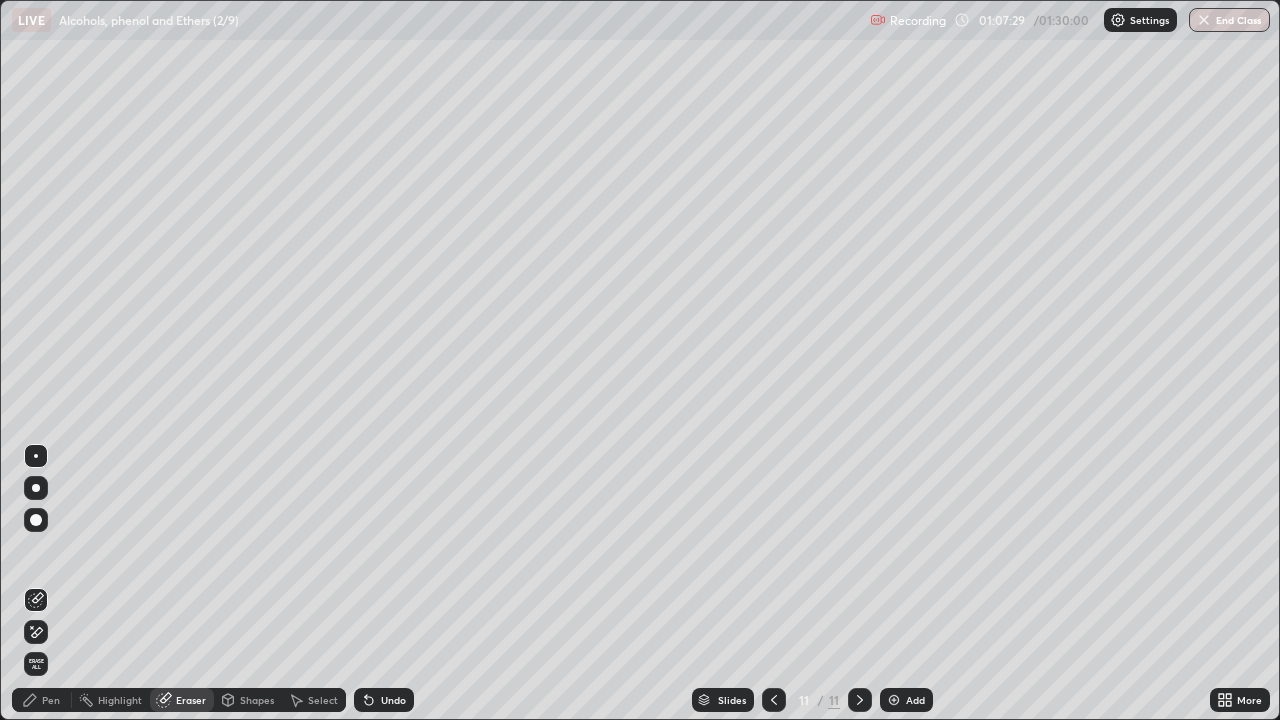 click on "Pen" at bounding box center [51, 700] 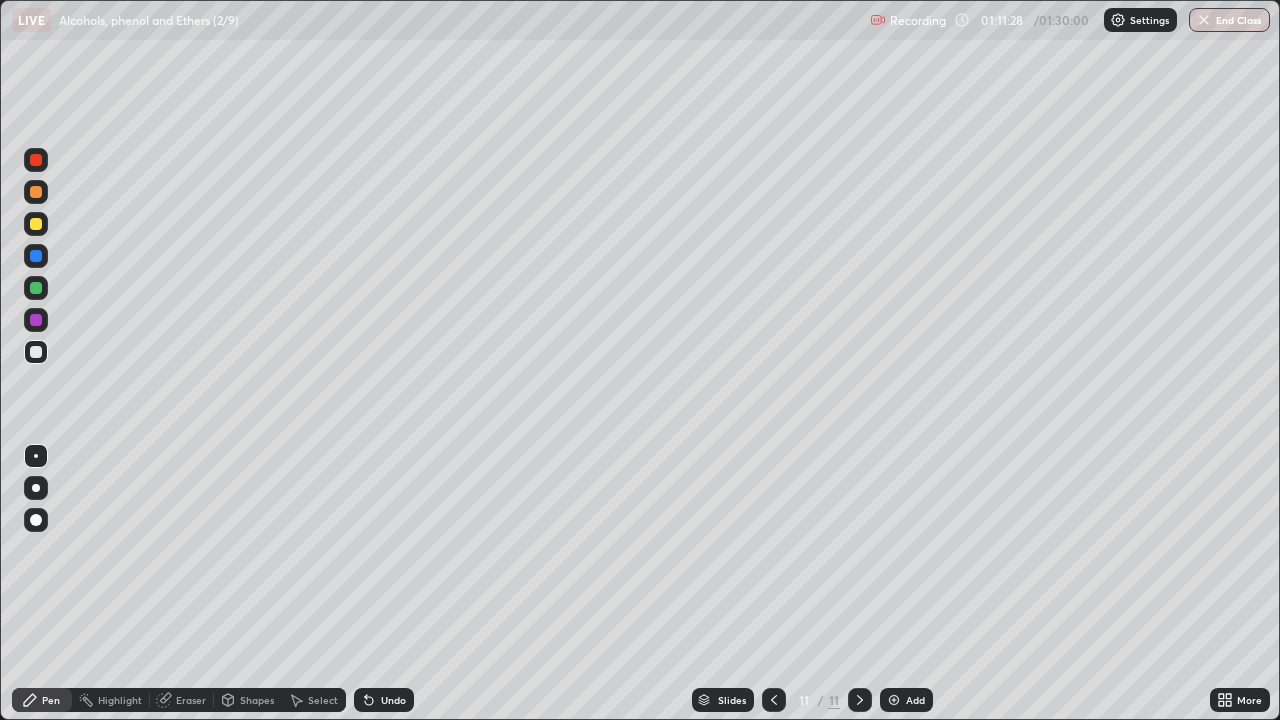 click on "Shapes" at bounding box center [257, 700] 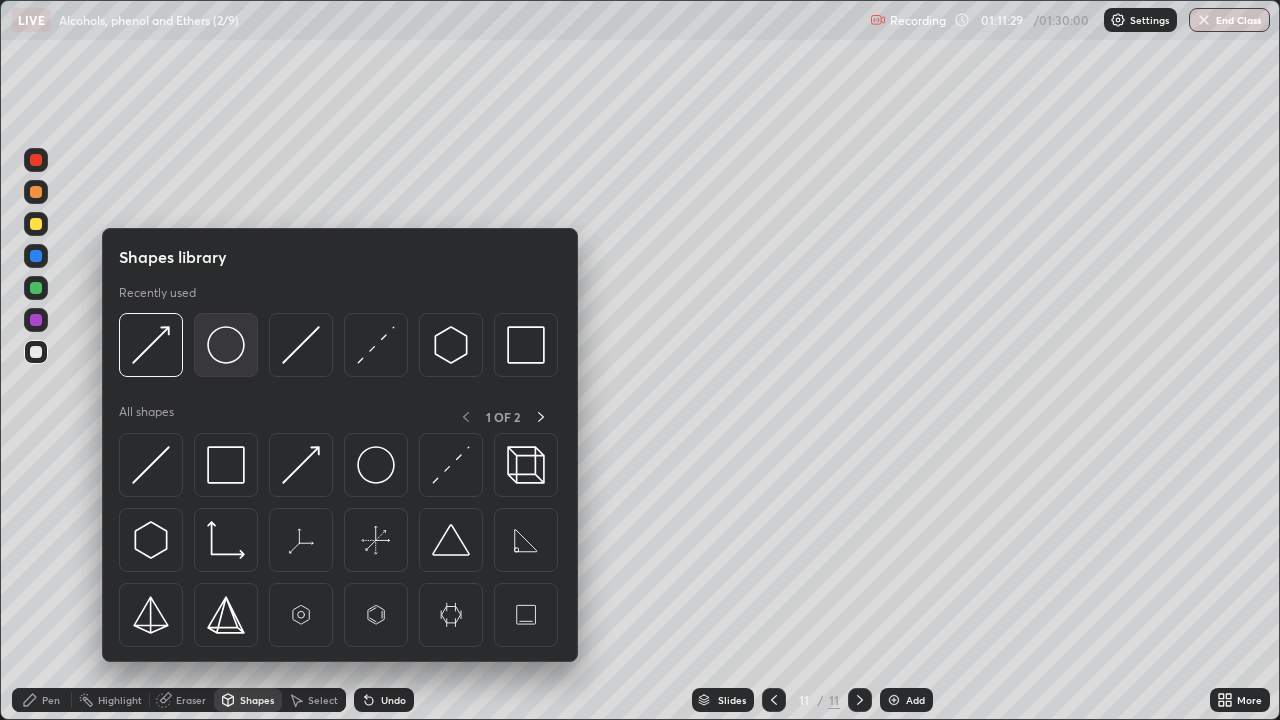 click at bounding box center [226, 345] 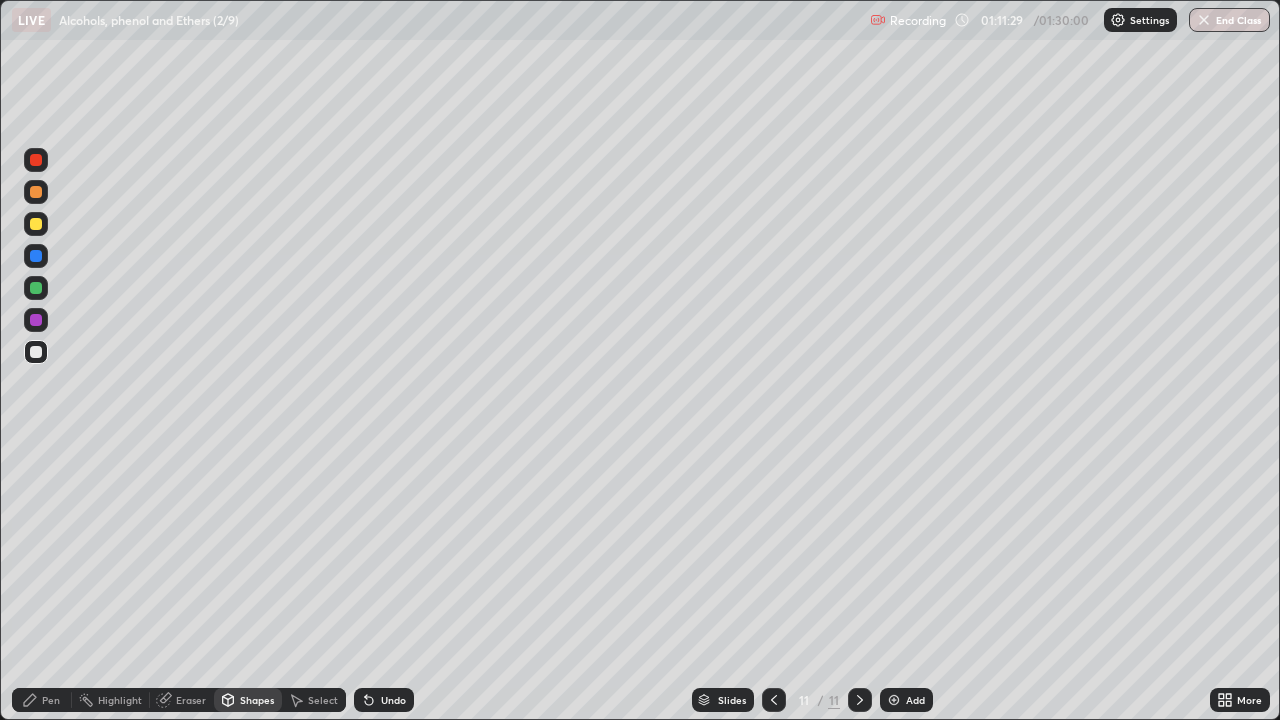 click at bounding box center (36, 320) 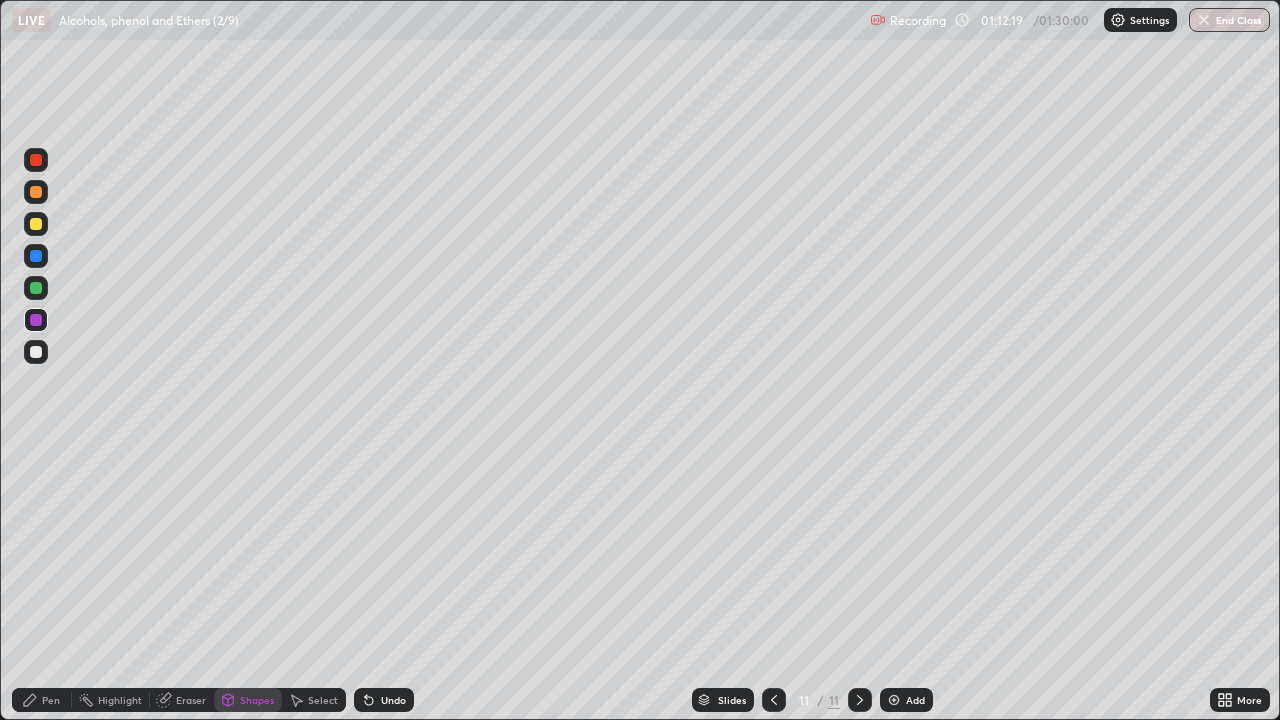 click at bounding box center (36, 352) 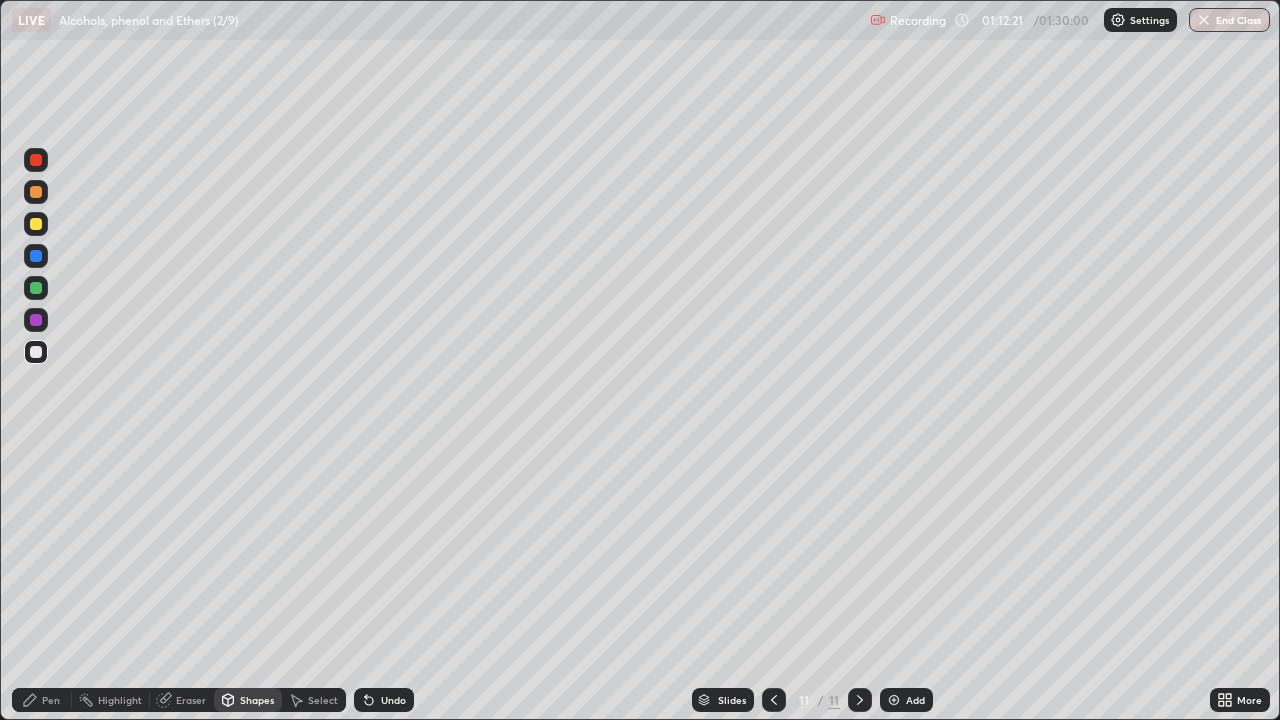 click 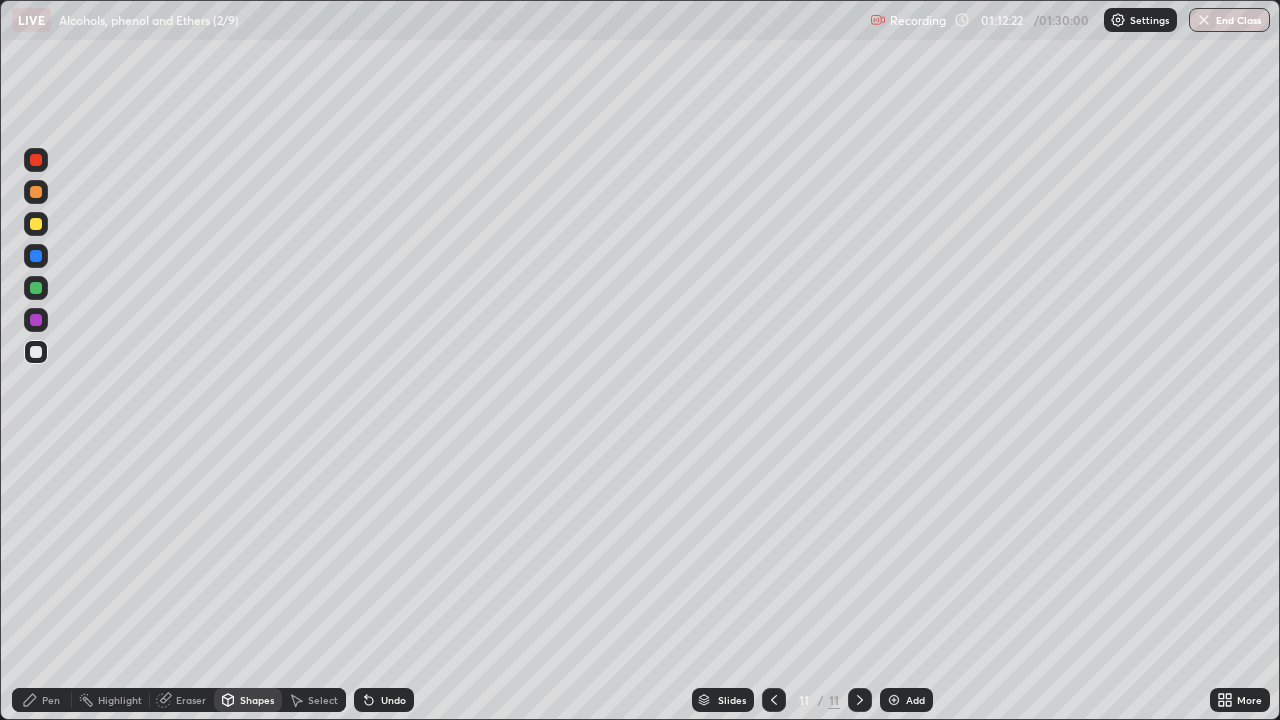click 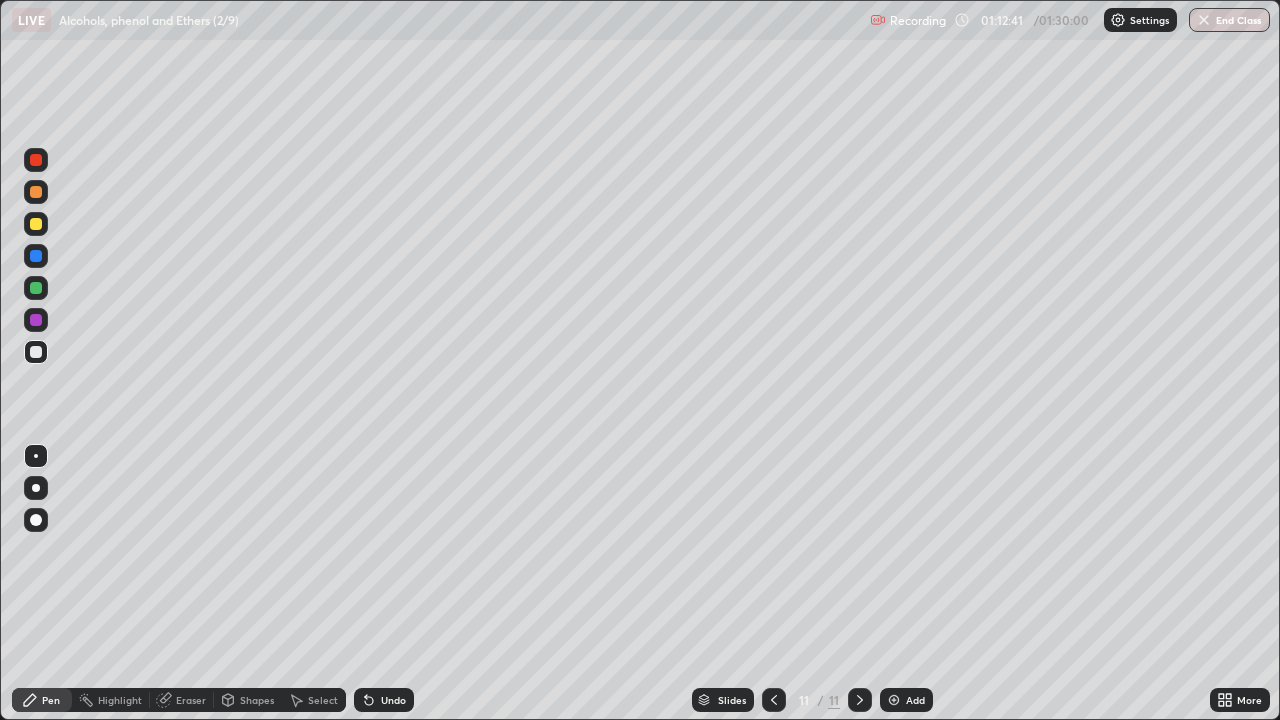 click on "Select" at bounding box center [323, 700] 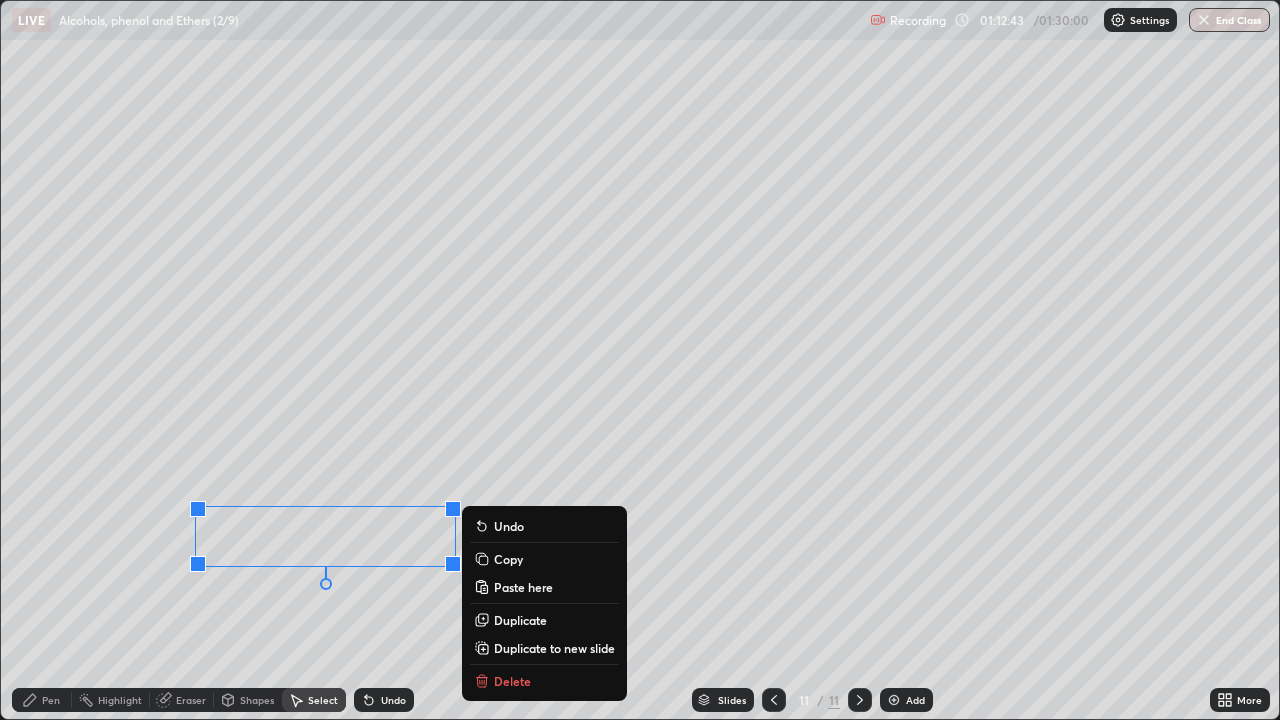 click on "Delete" at bounding box center (512, 681) 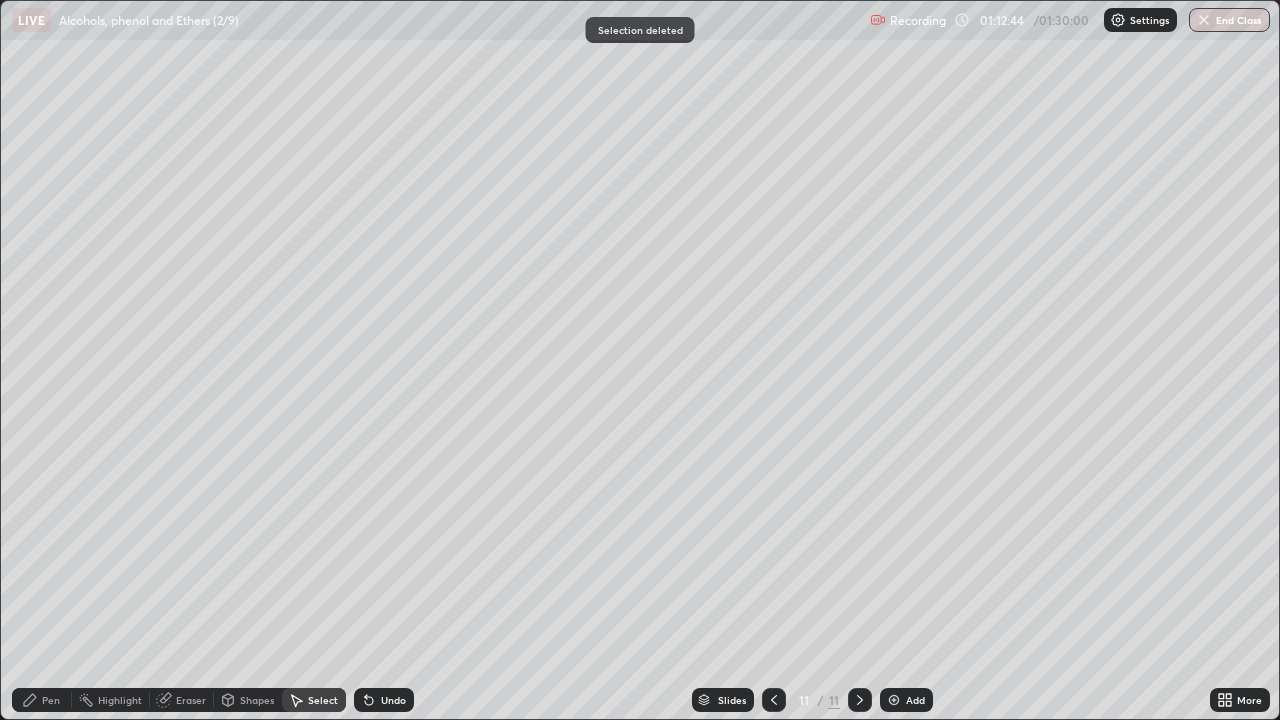 click on "Pen" at bounding box center [42, 700] 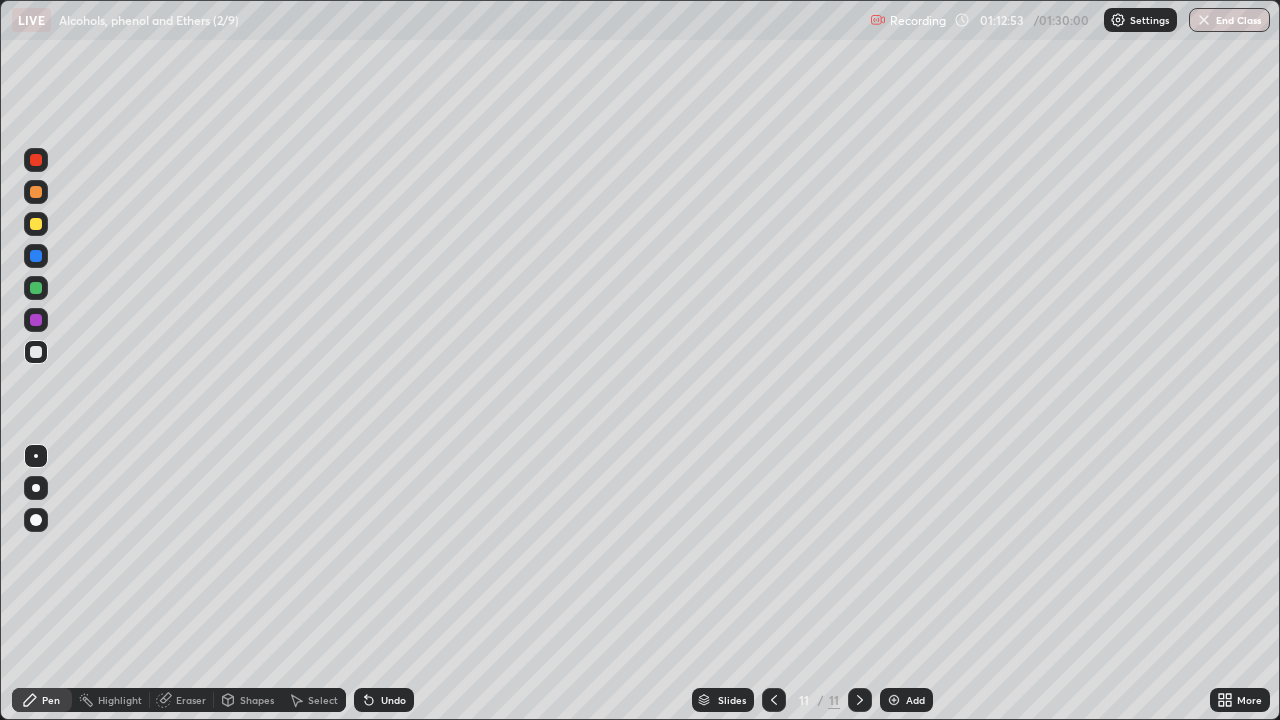click at bounding box center [36, 224] 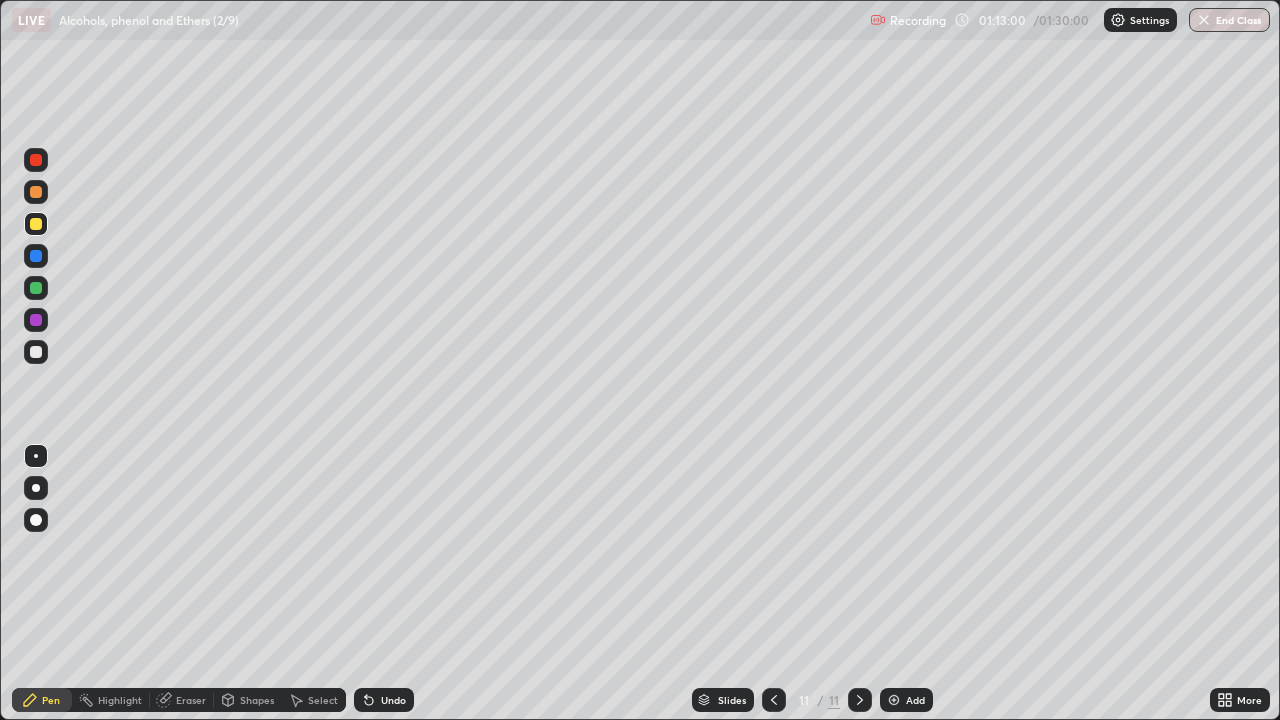 click on "Eraser" at bounding box center [182, 700] 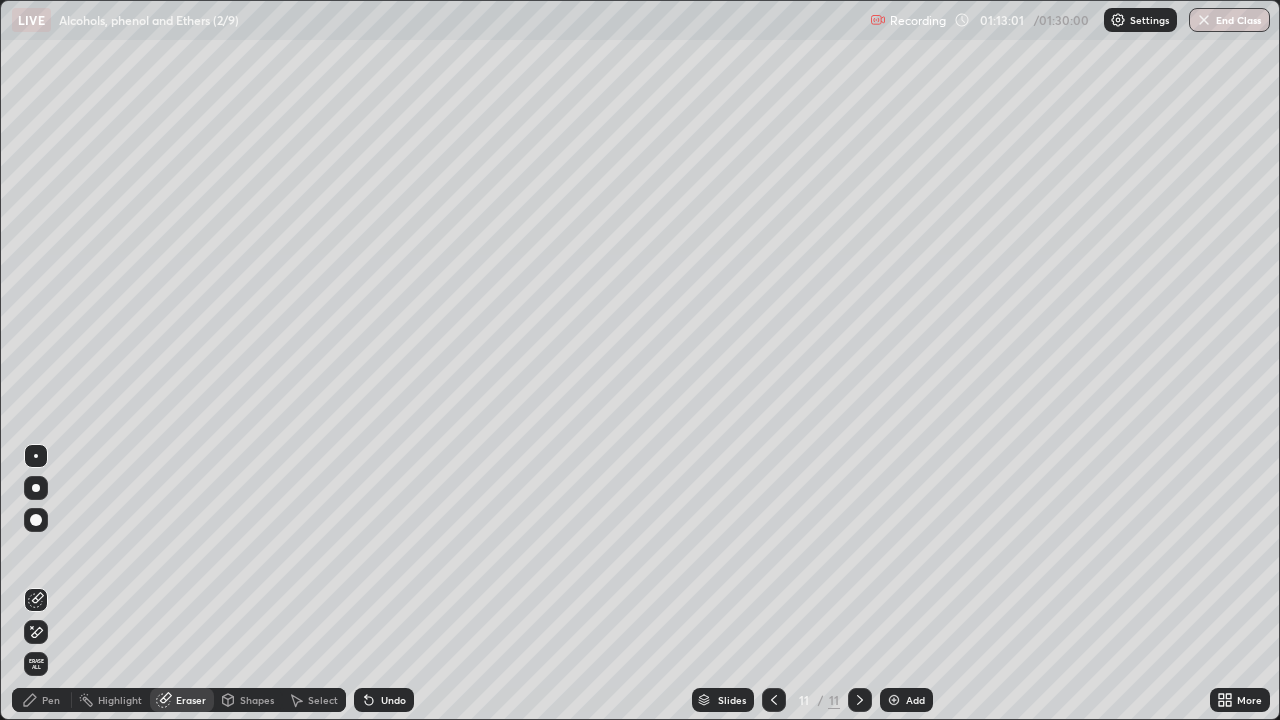 click on "Pen" at bounding box center [51, 700] 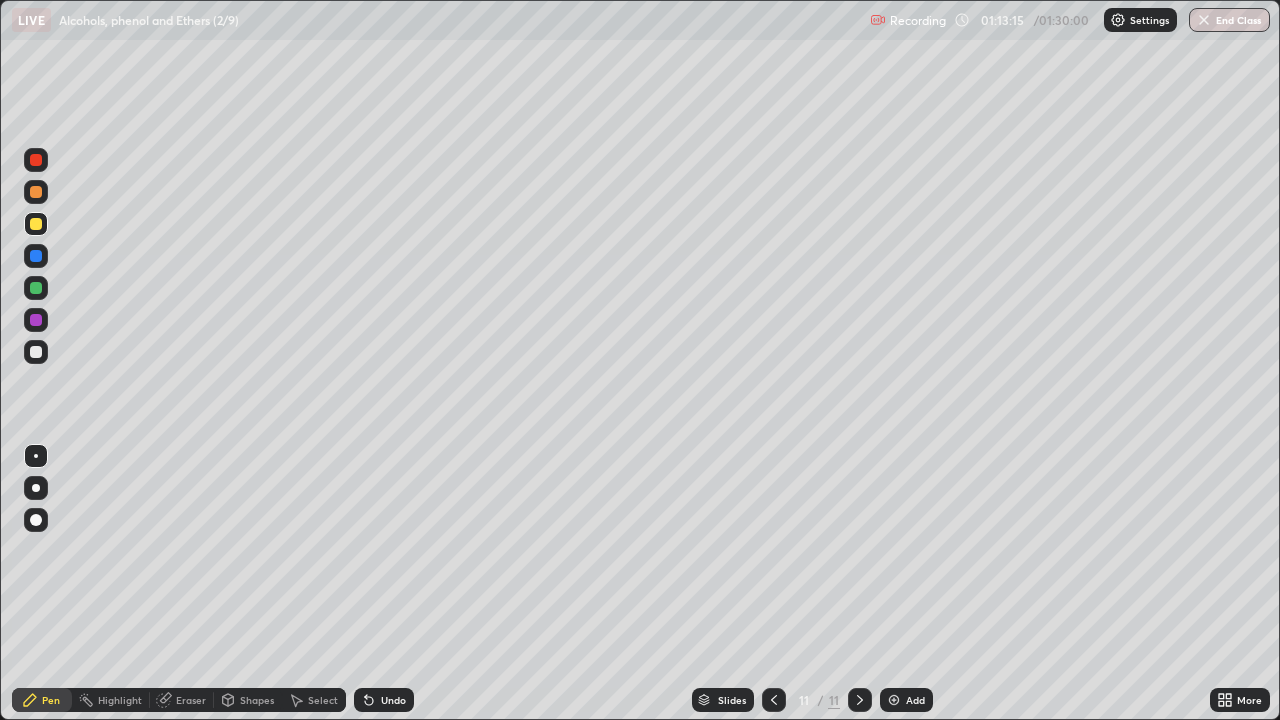 click at bounding box center (894, 700) 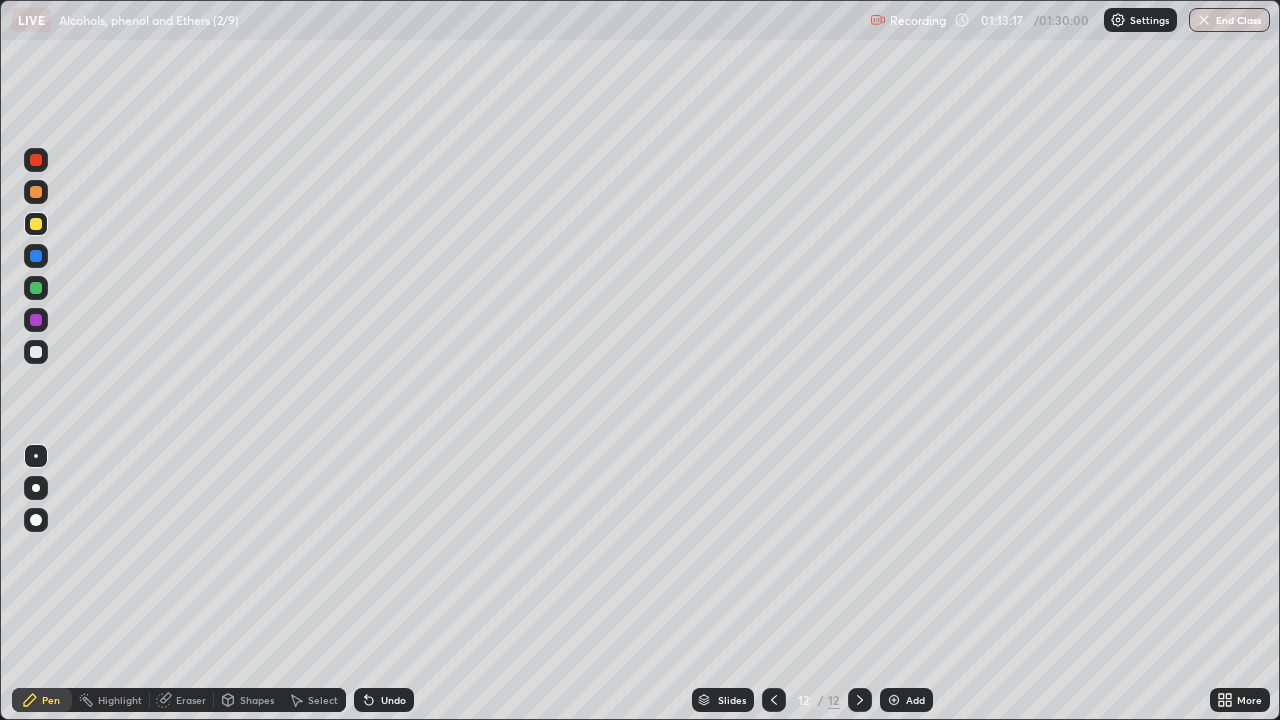click 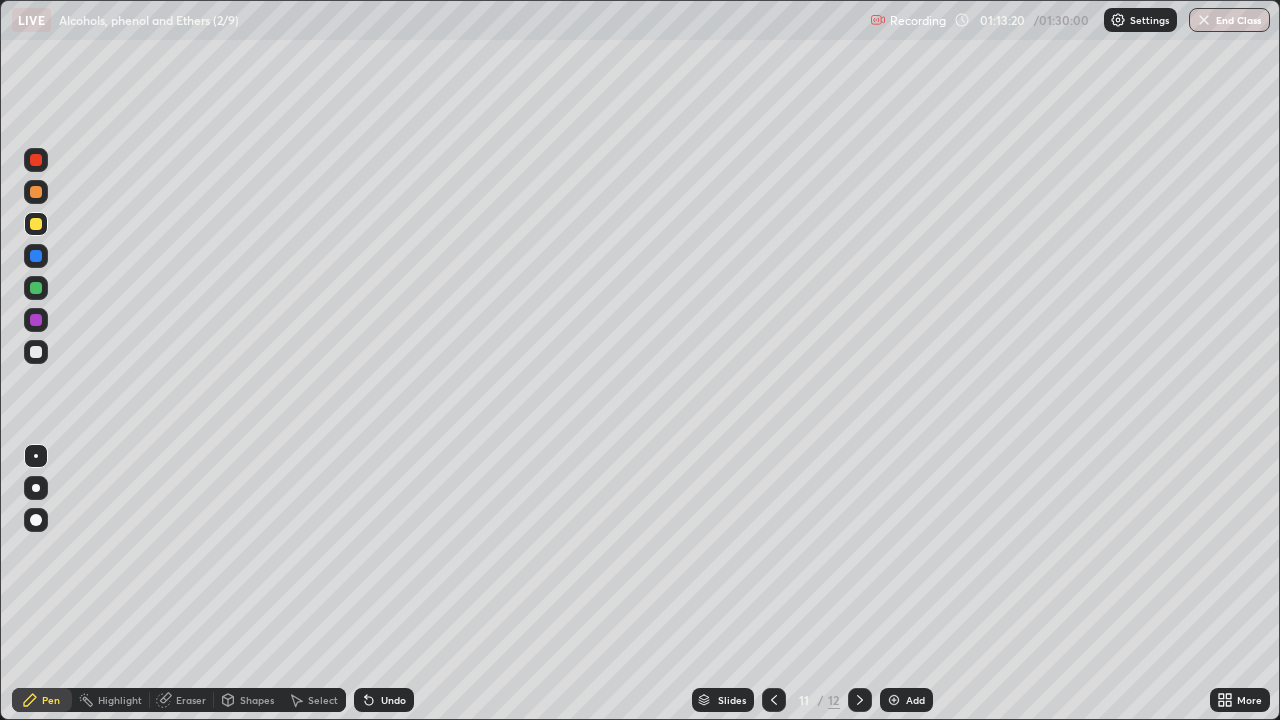 click at bounding box center (860, 700) 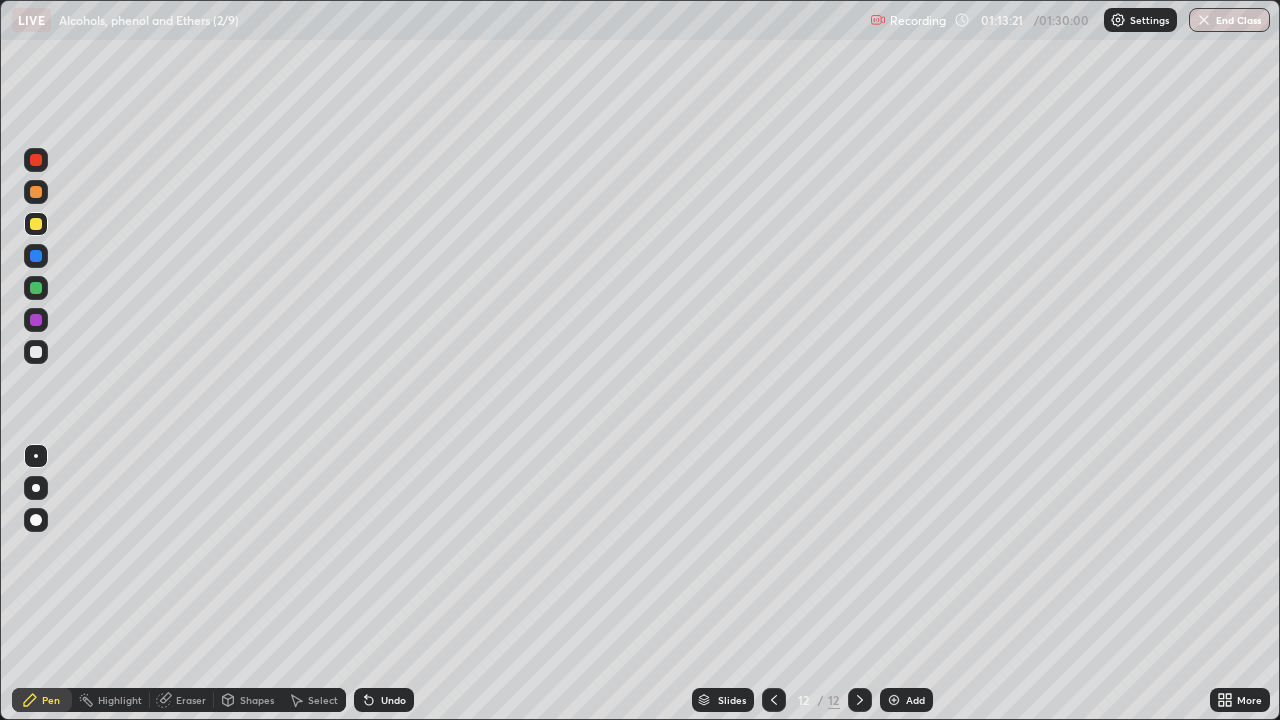 click at bounding box center (36, 352) 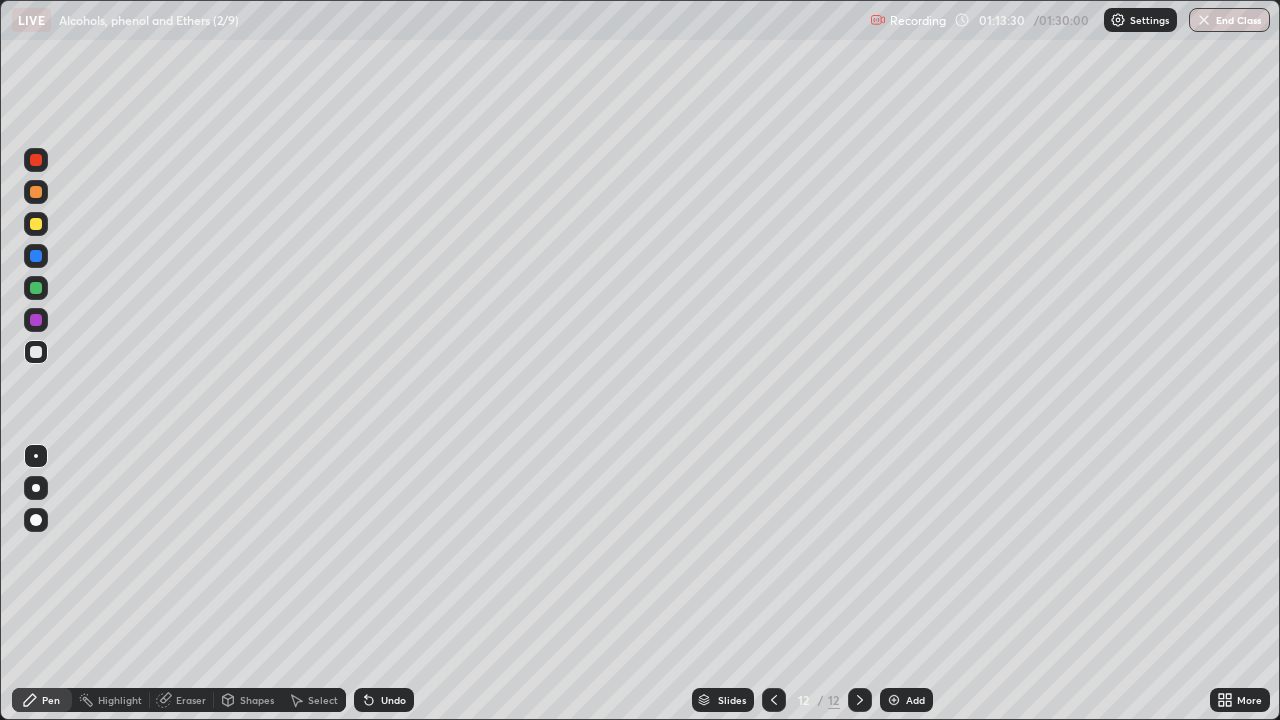 click on "Shapes" at bounding box center [257, 700] 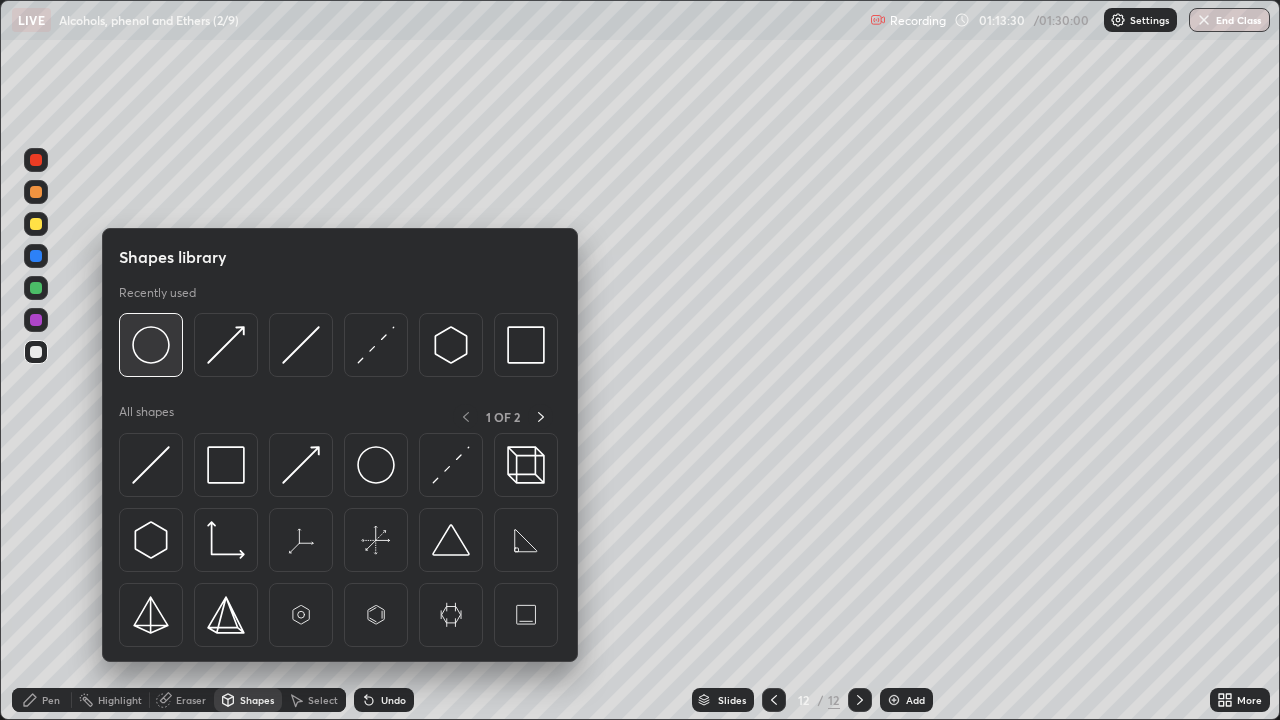 click at bounding box center (151, 345) 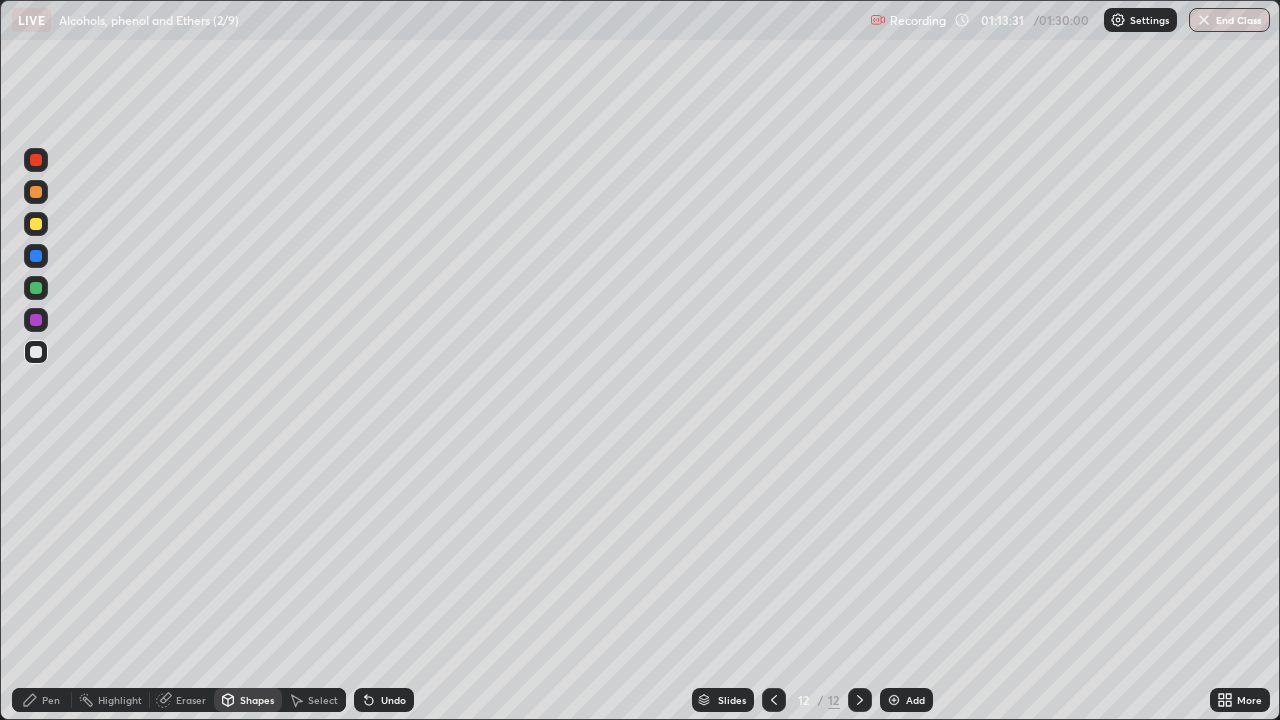 click at bounding box center [36, 224] 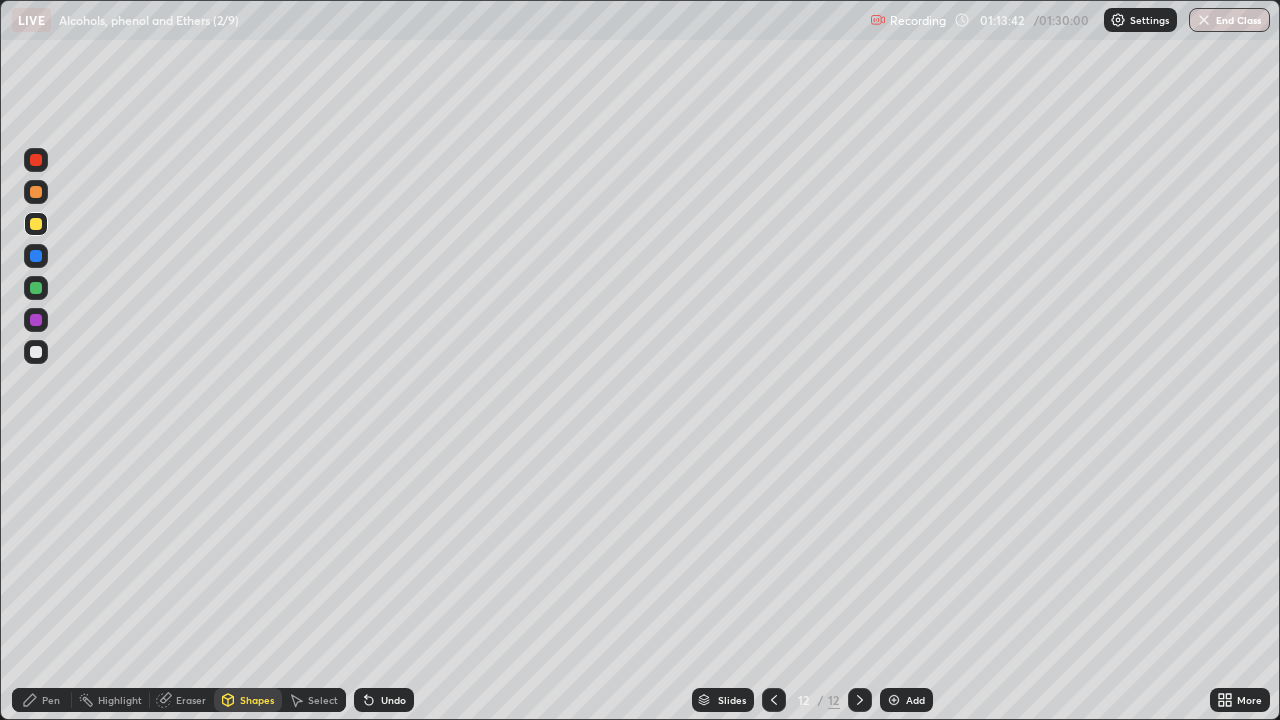click on "Pen" at bounding box center (51, 700) 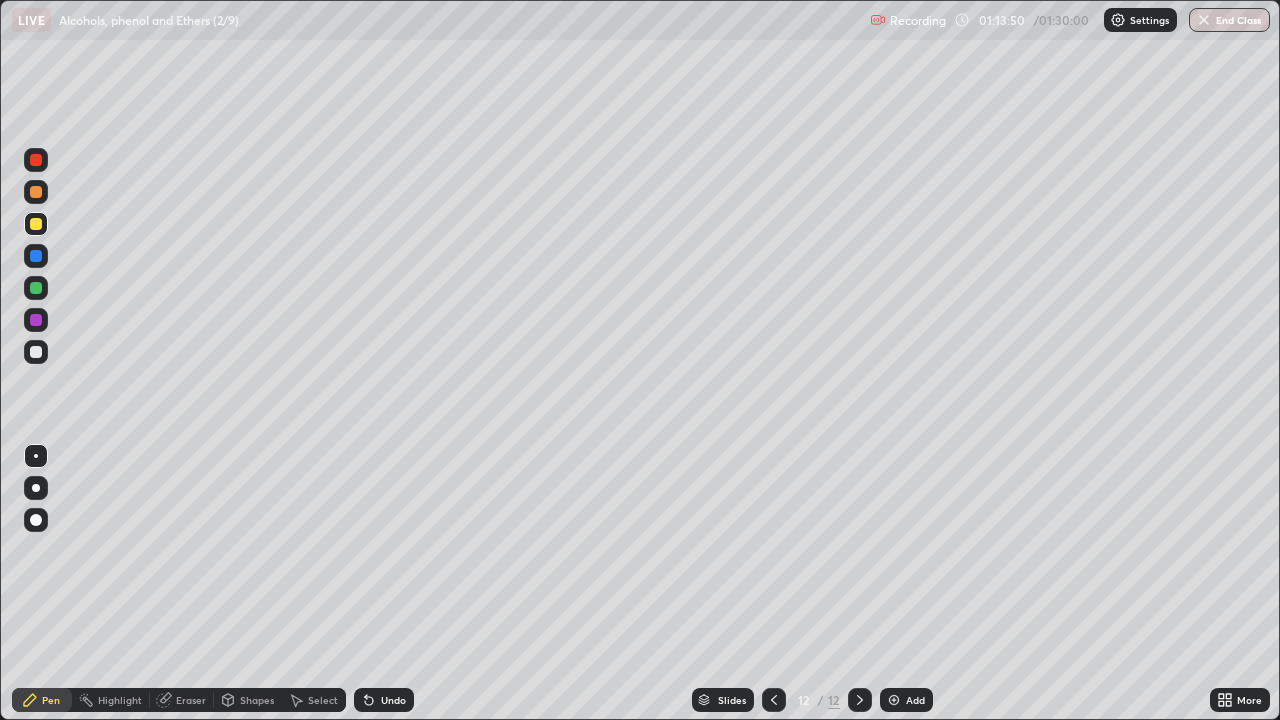 click 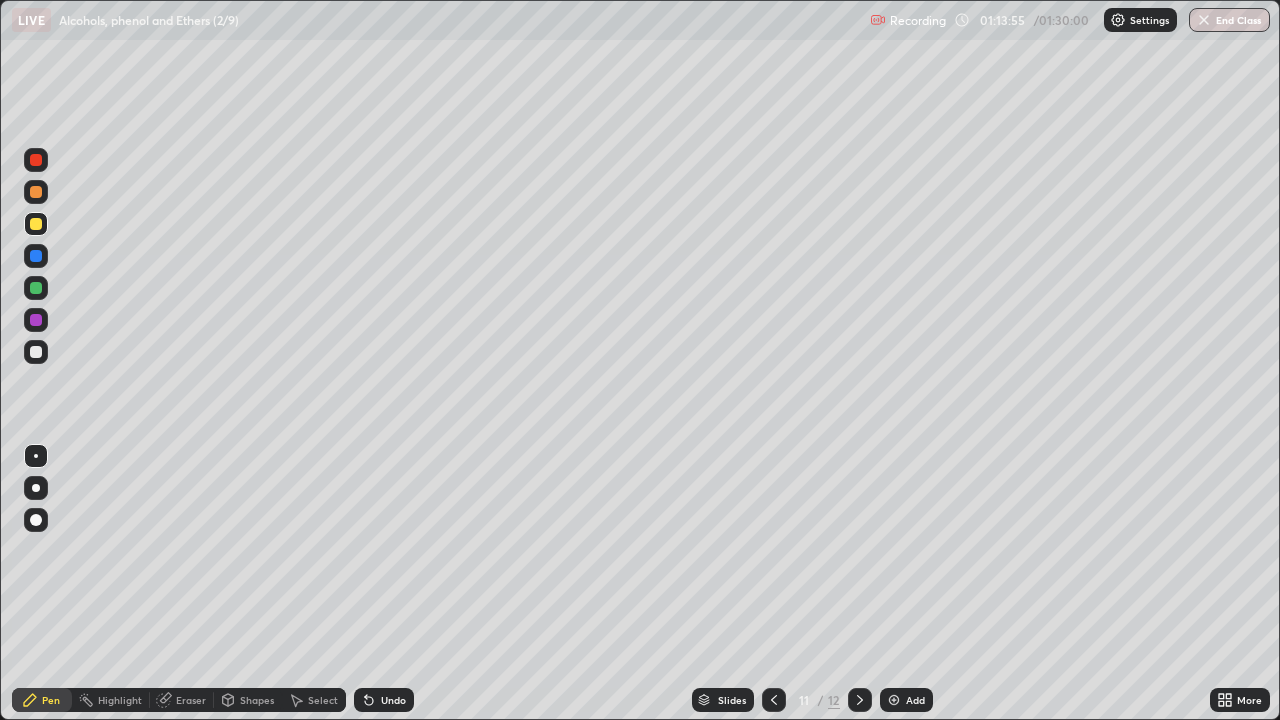 click 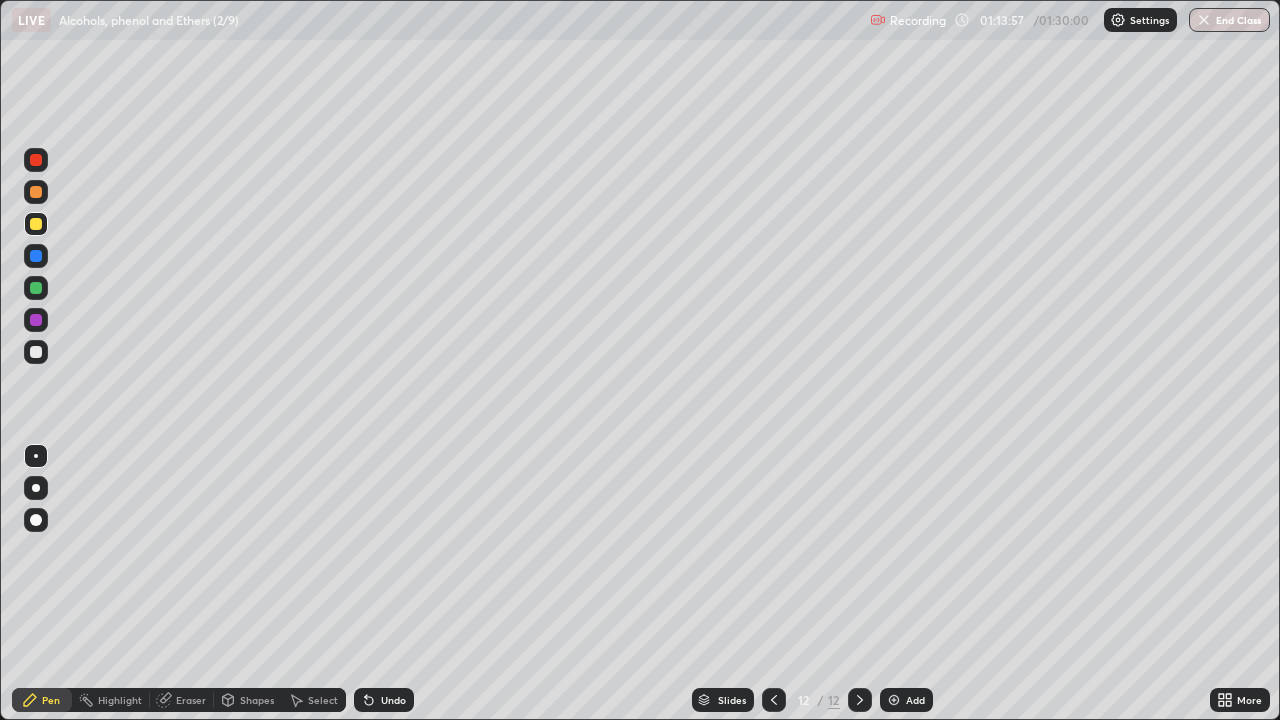 click on "Shapes" at bounding box center [257, 700] 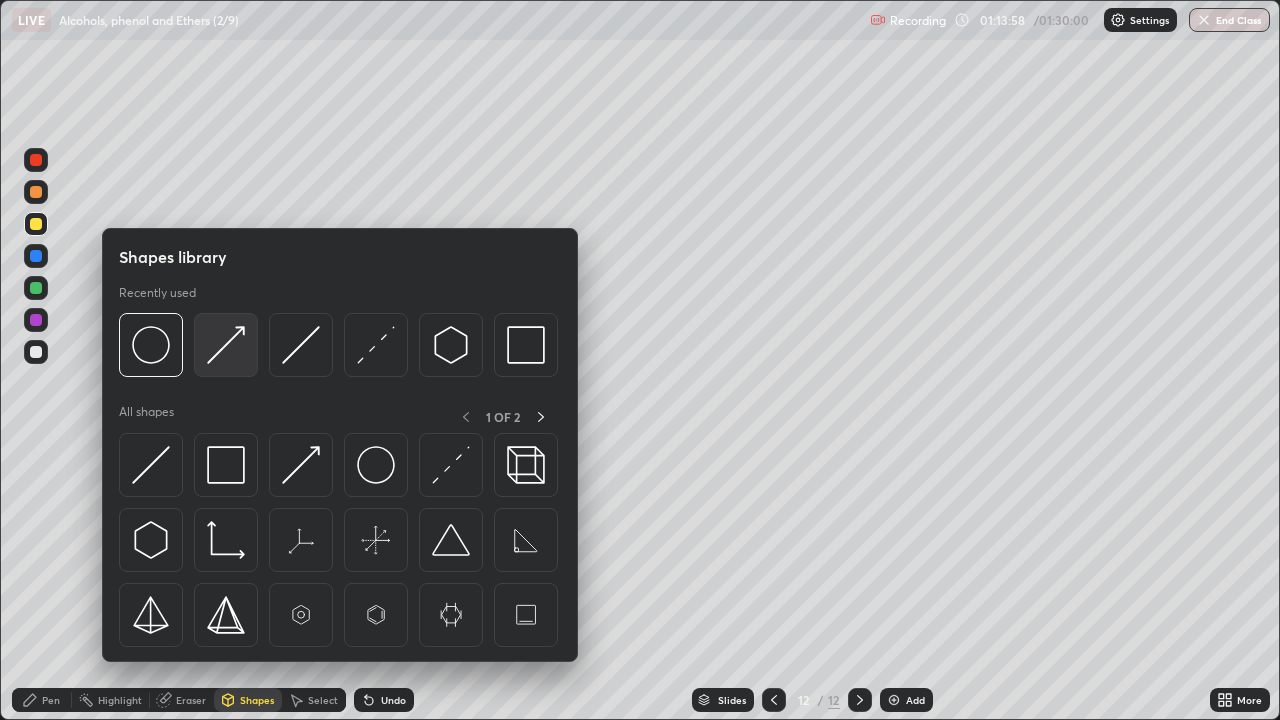 click at bounding box center [226, 345] 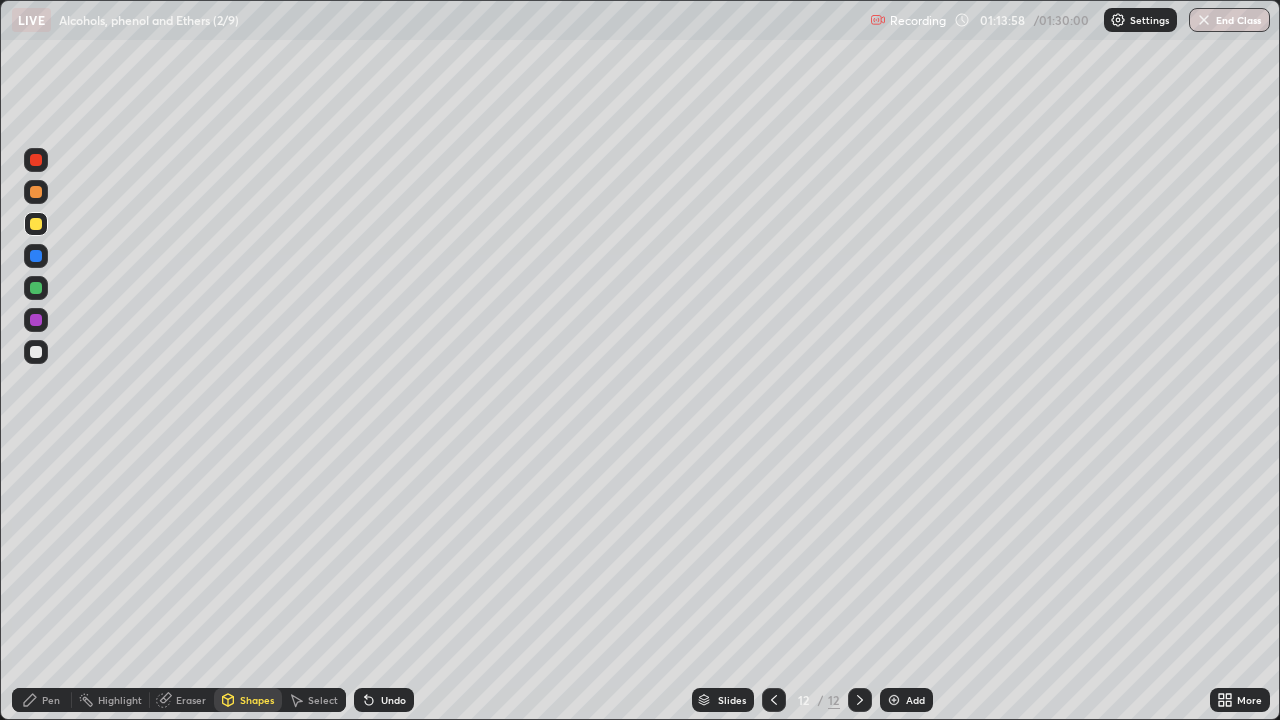 click at bounding box center [36, 352] 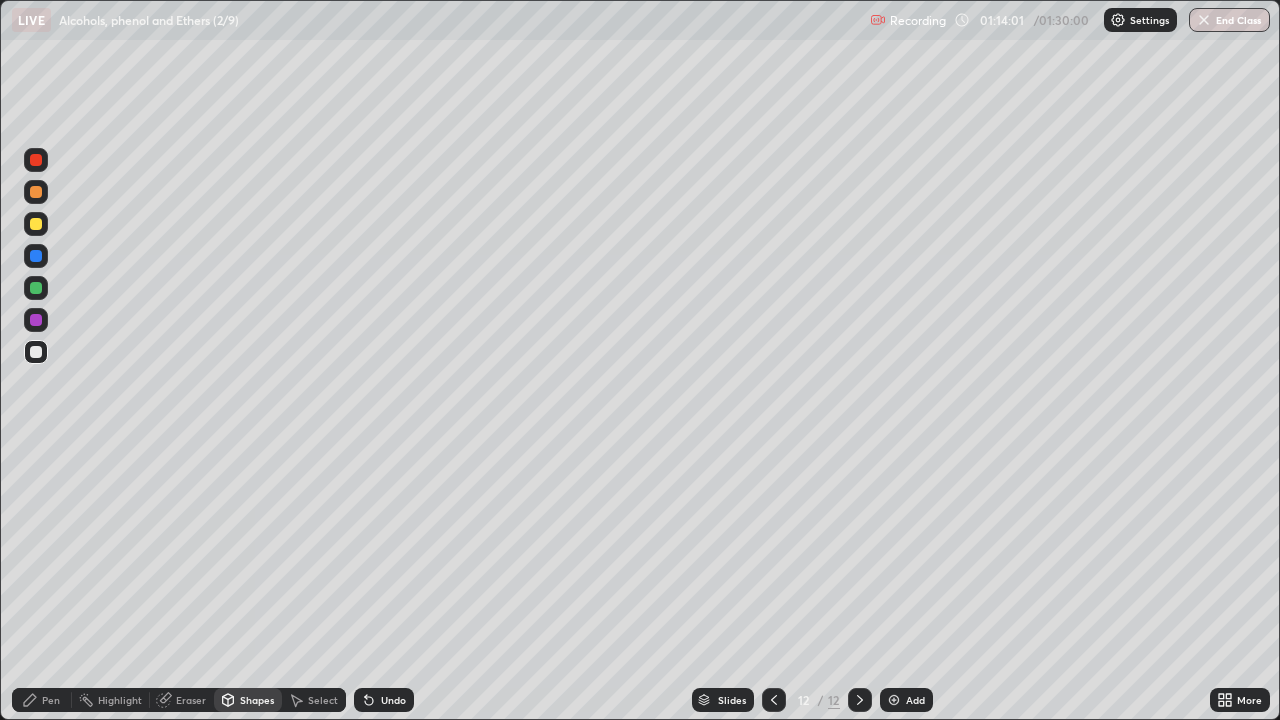 click on "Pen" at bounding box center [51, 700] 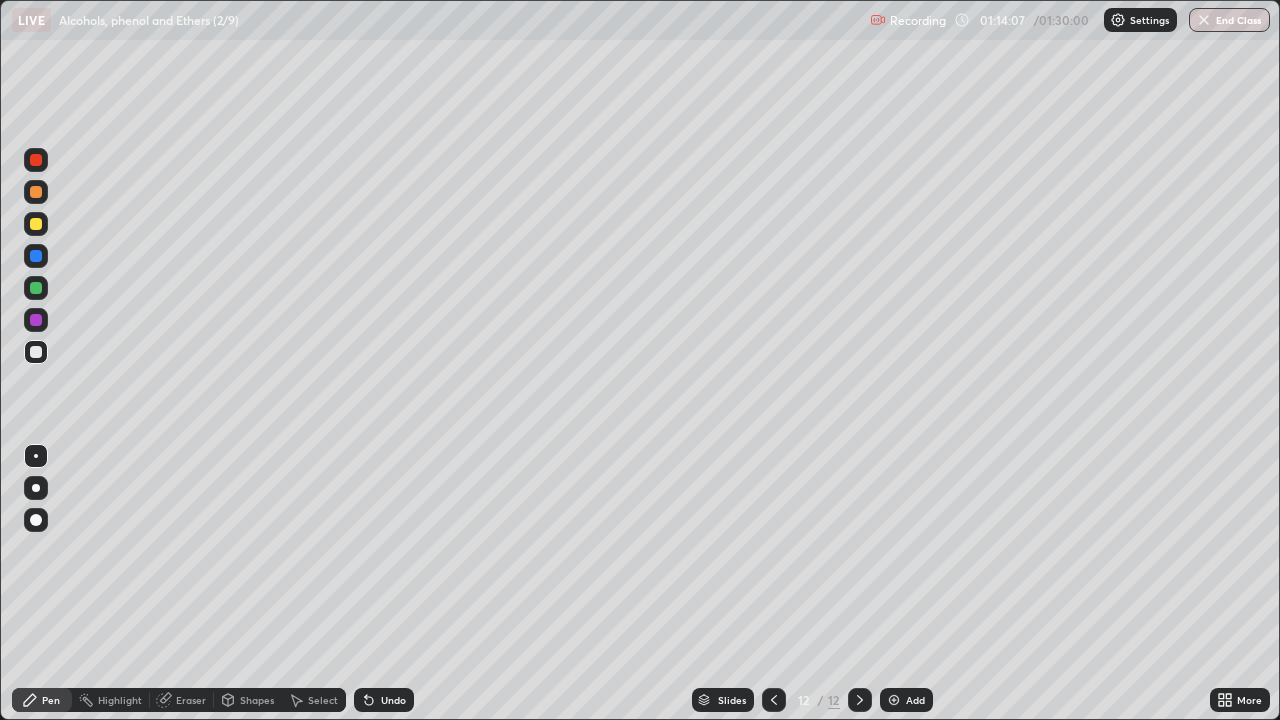 click at bounding box center (36, 192) 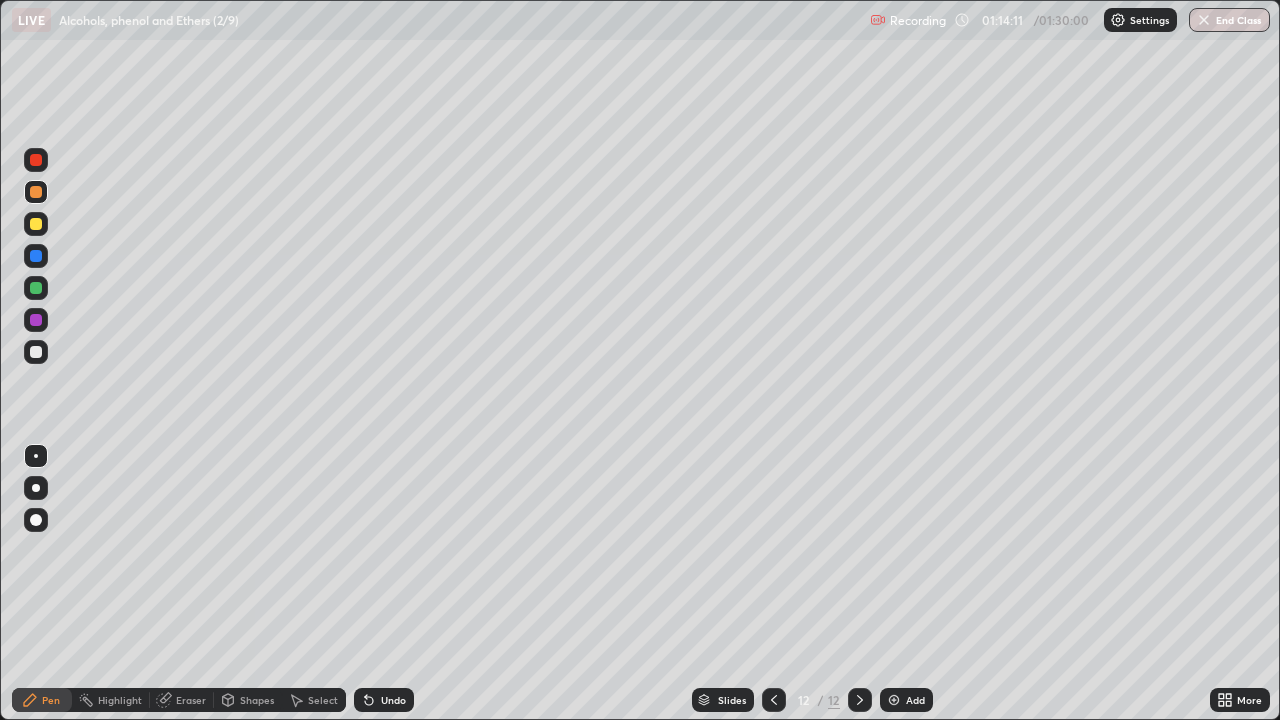 click at bounding box center (36, 352) 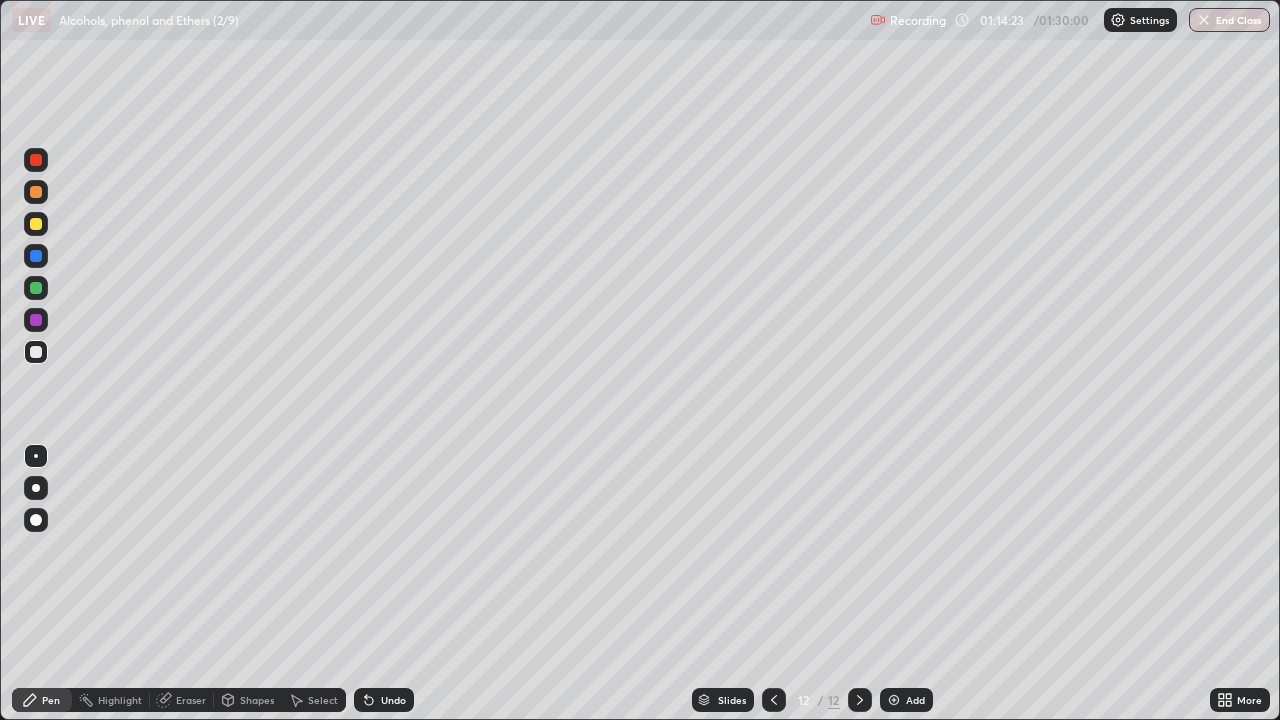 click on "Shapes" at bounding box center (257, 700) 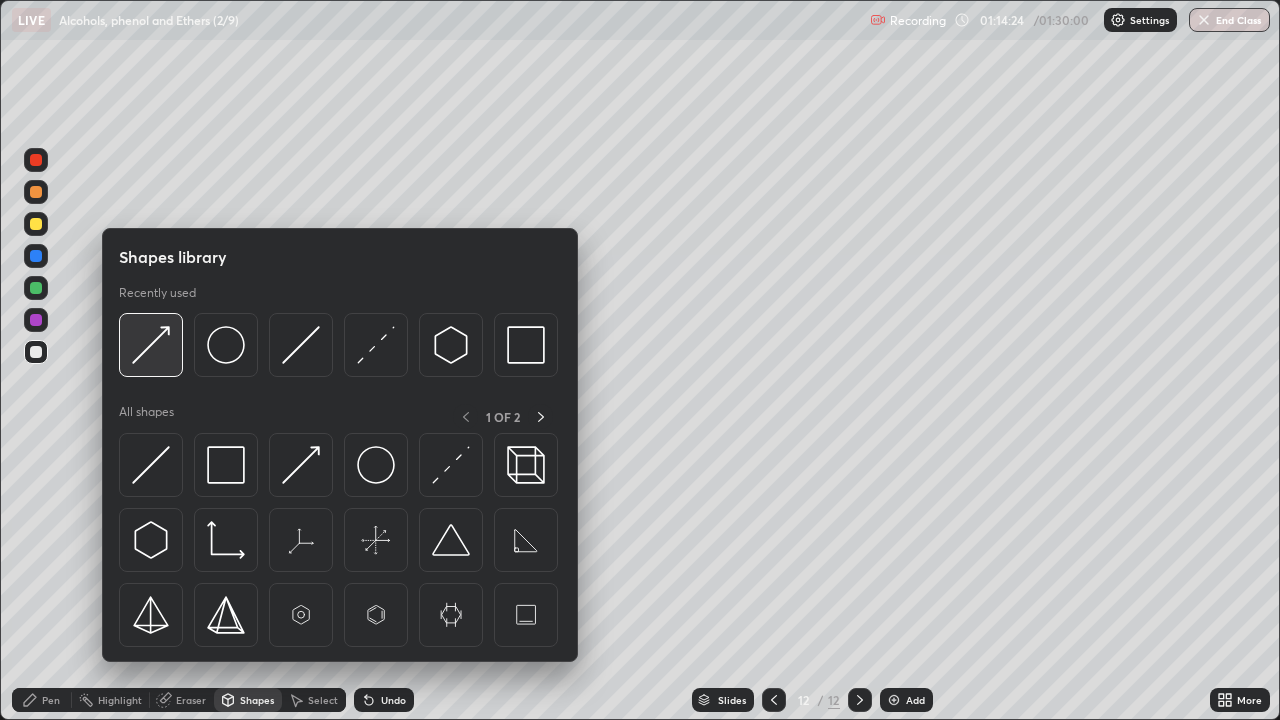 click at bounding box center [151, 345] 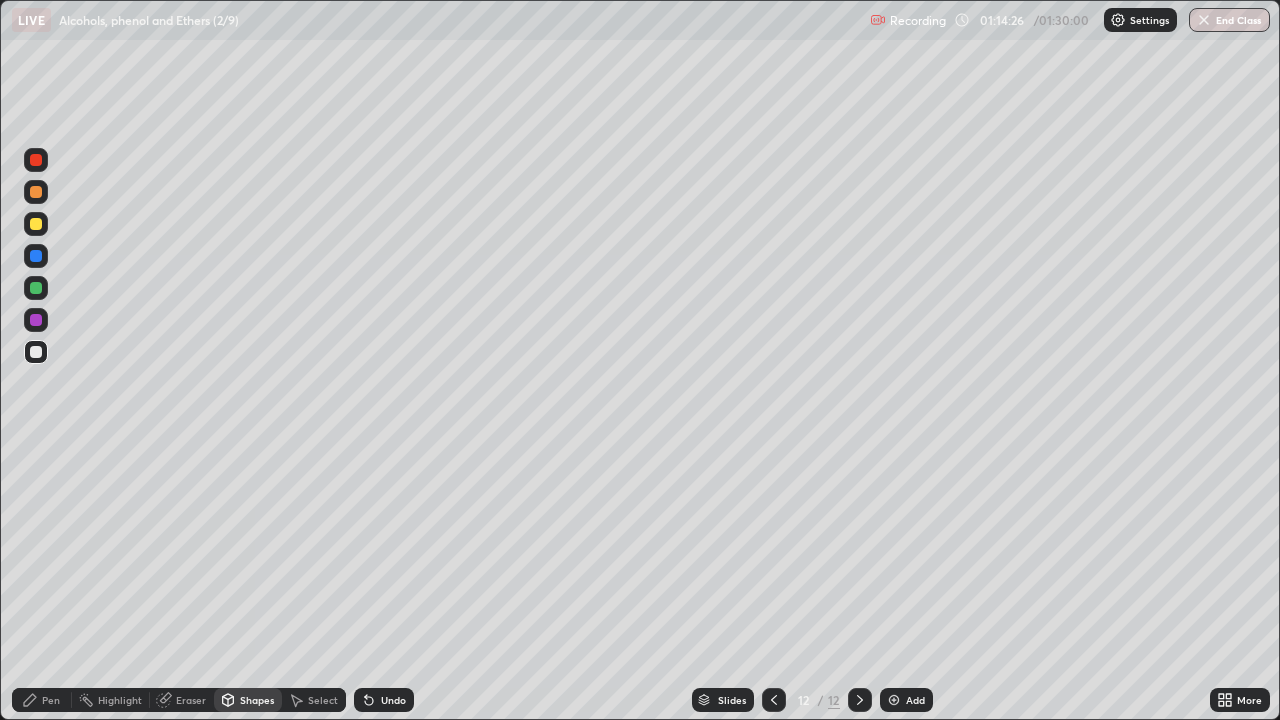 click at bounding box center (36, 352) 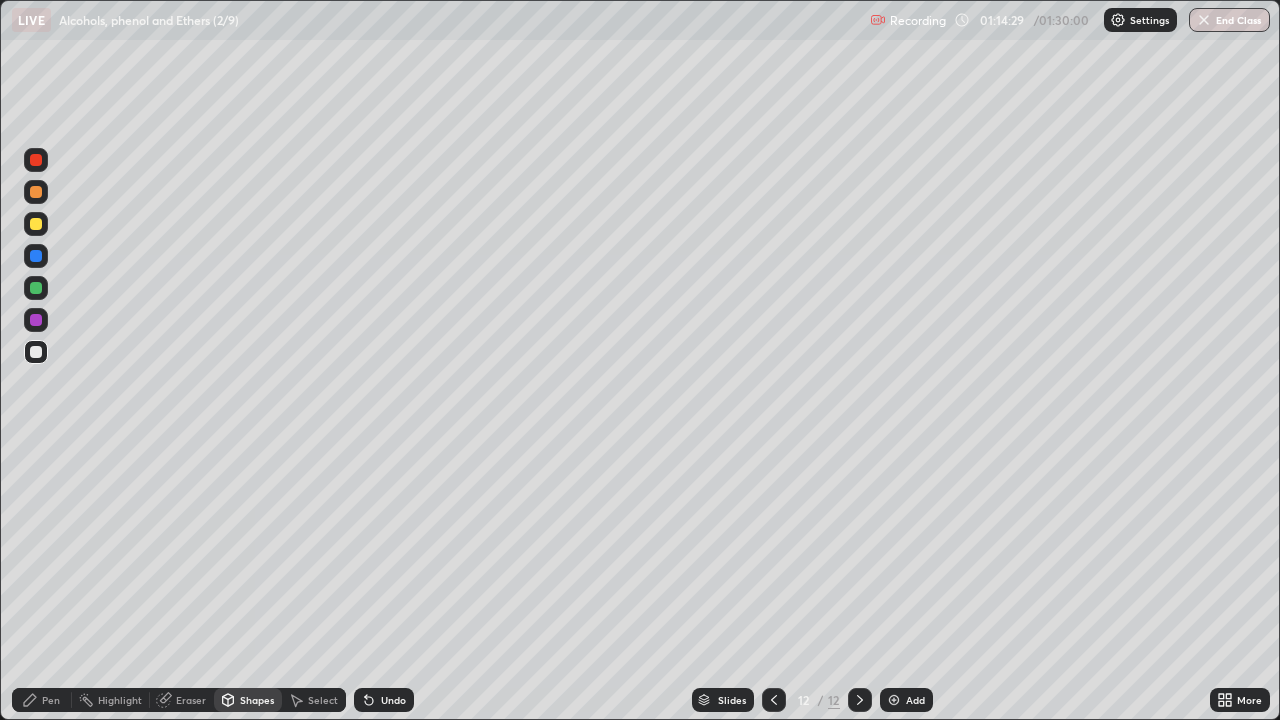 click on "Undo" at bounding box center [393, 700] 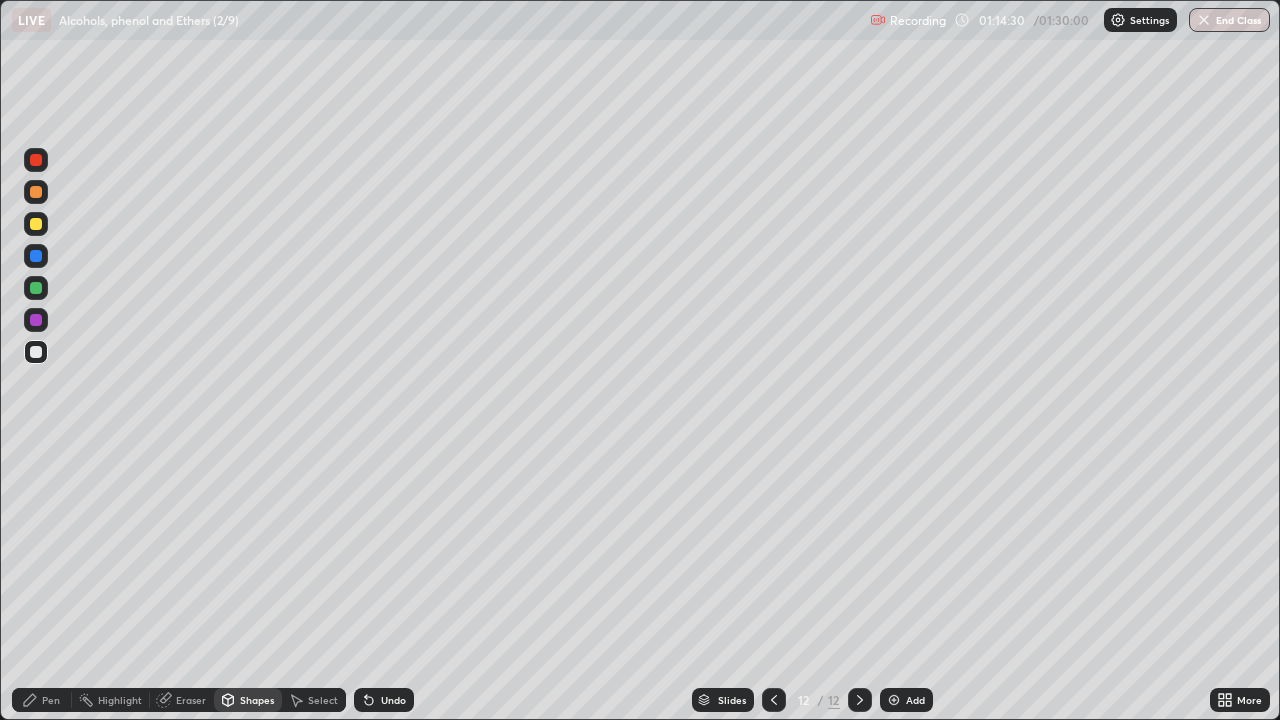 click on "Pen" at bounding box center (51, 700) 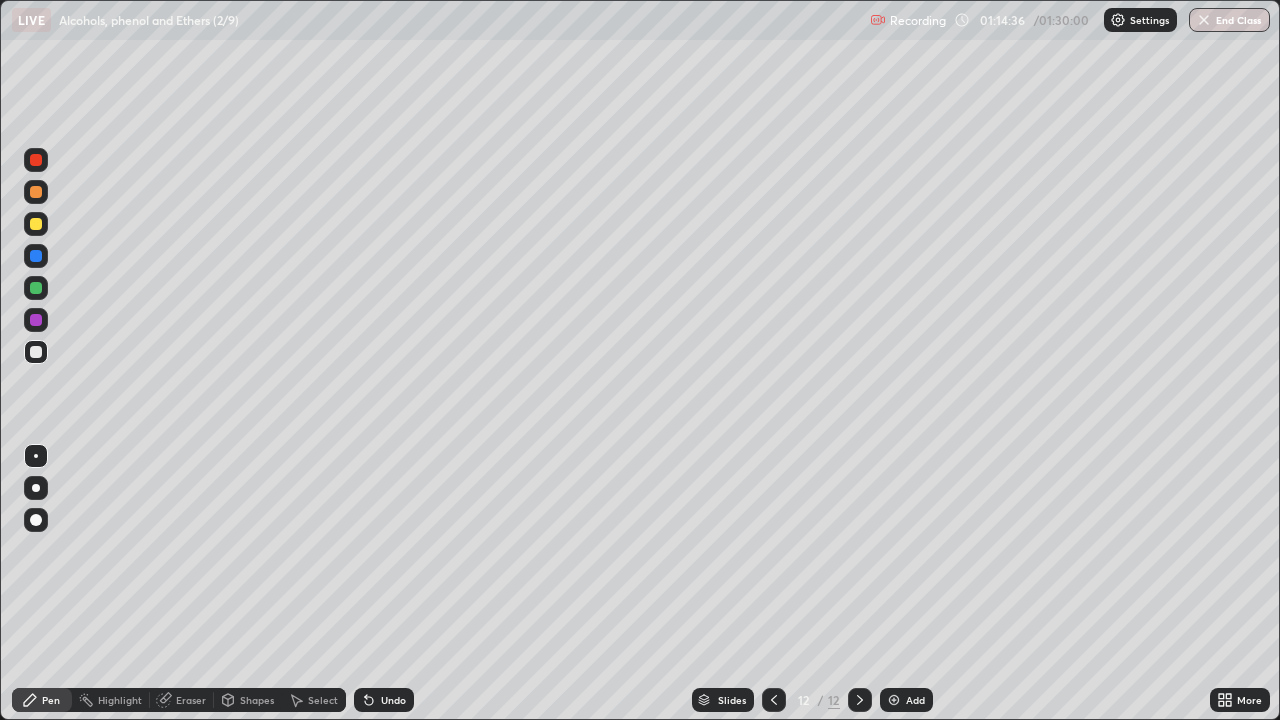 click at bounding box center [36, 192] 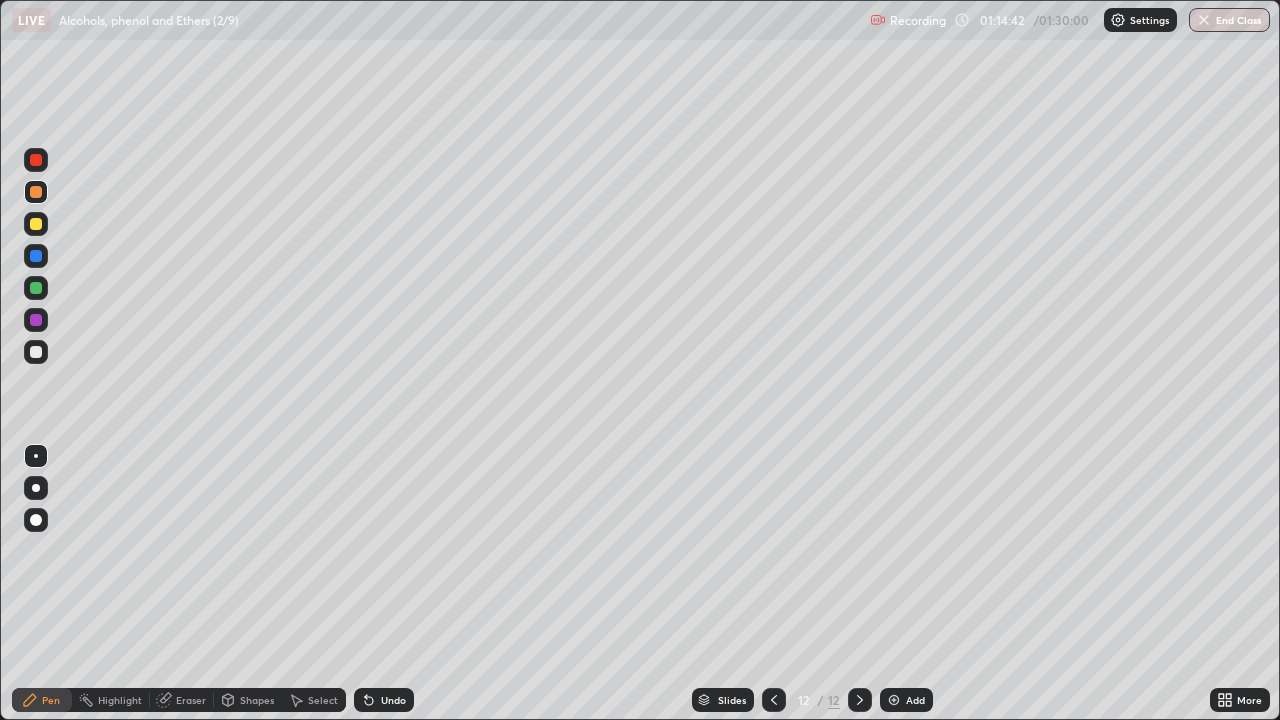 click at bounding box center [36, 352] 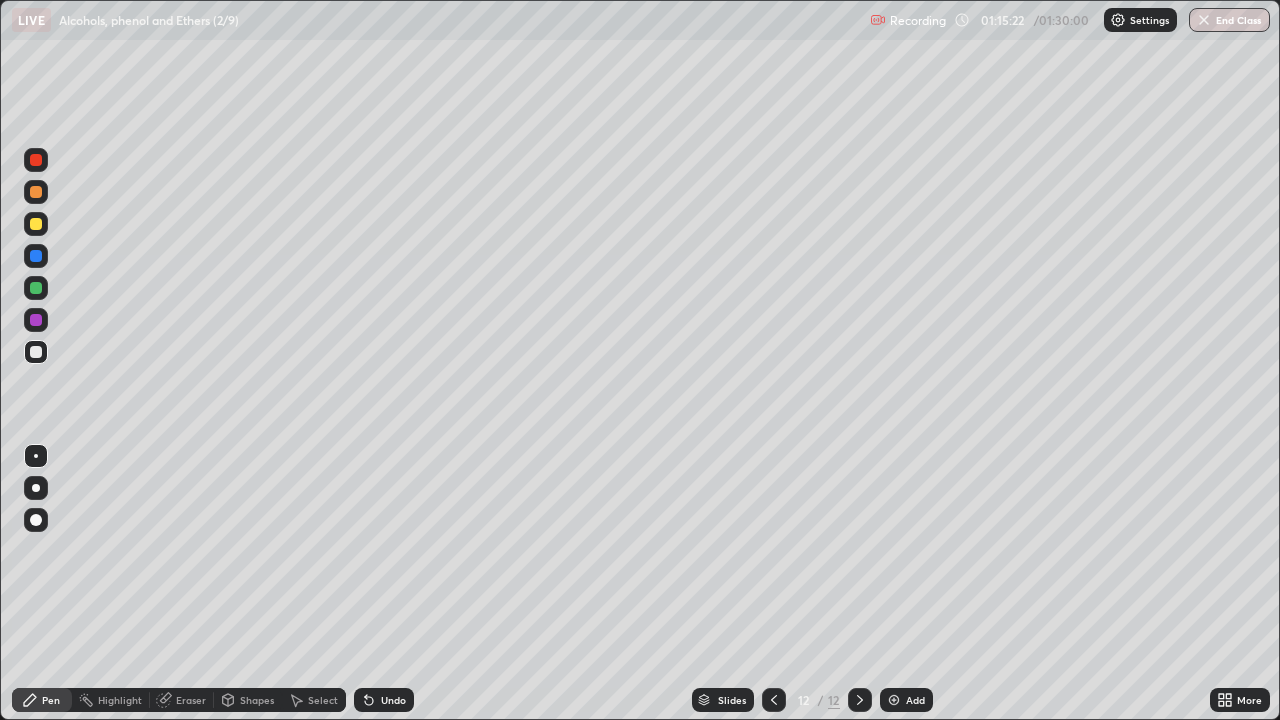 click 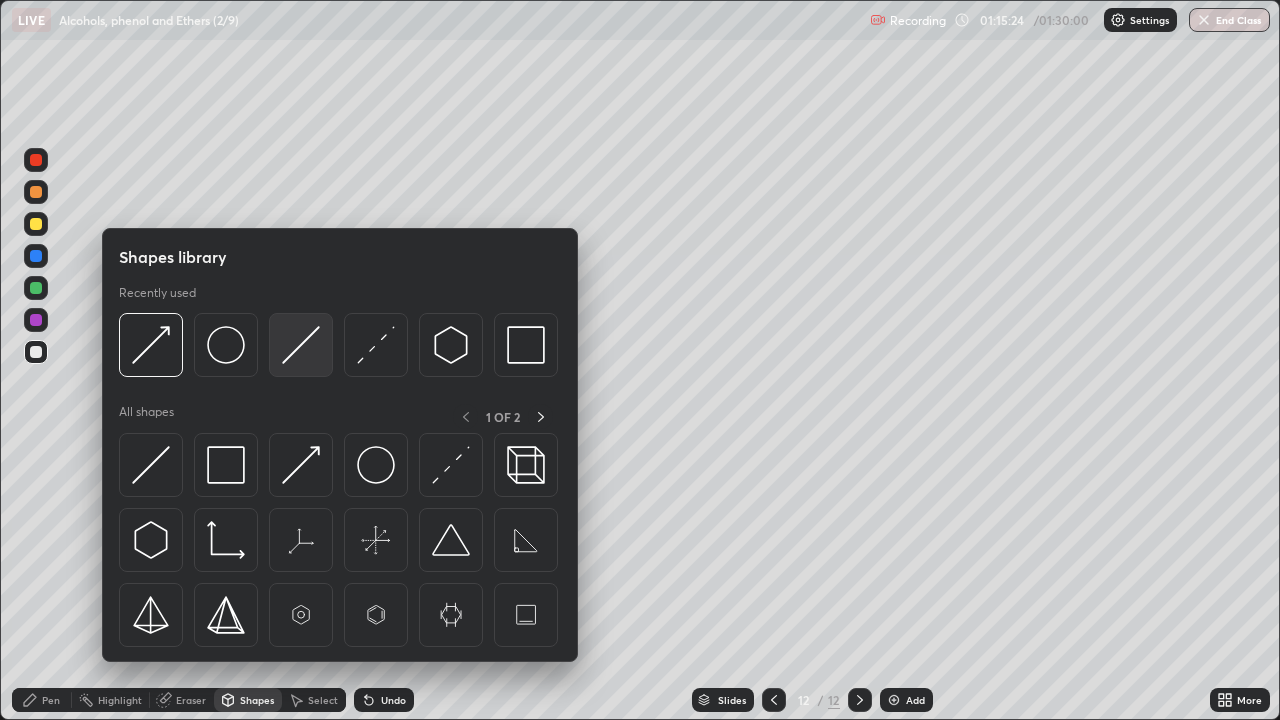 click at bounding box center (301, 345) 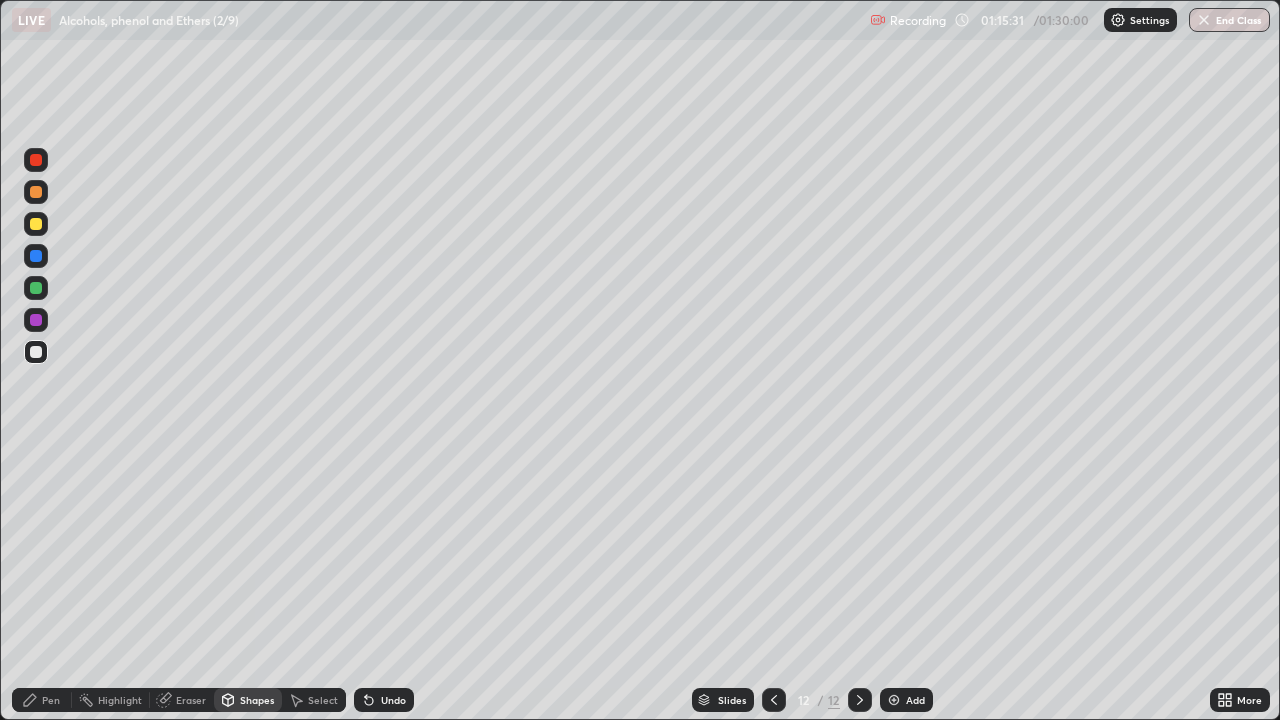 click on "Shapes" at bounding box center (257, 700) 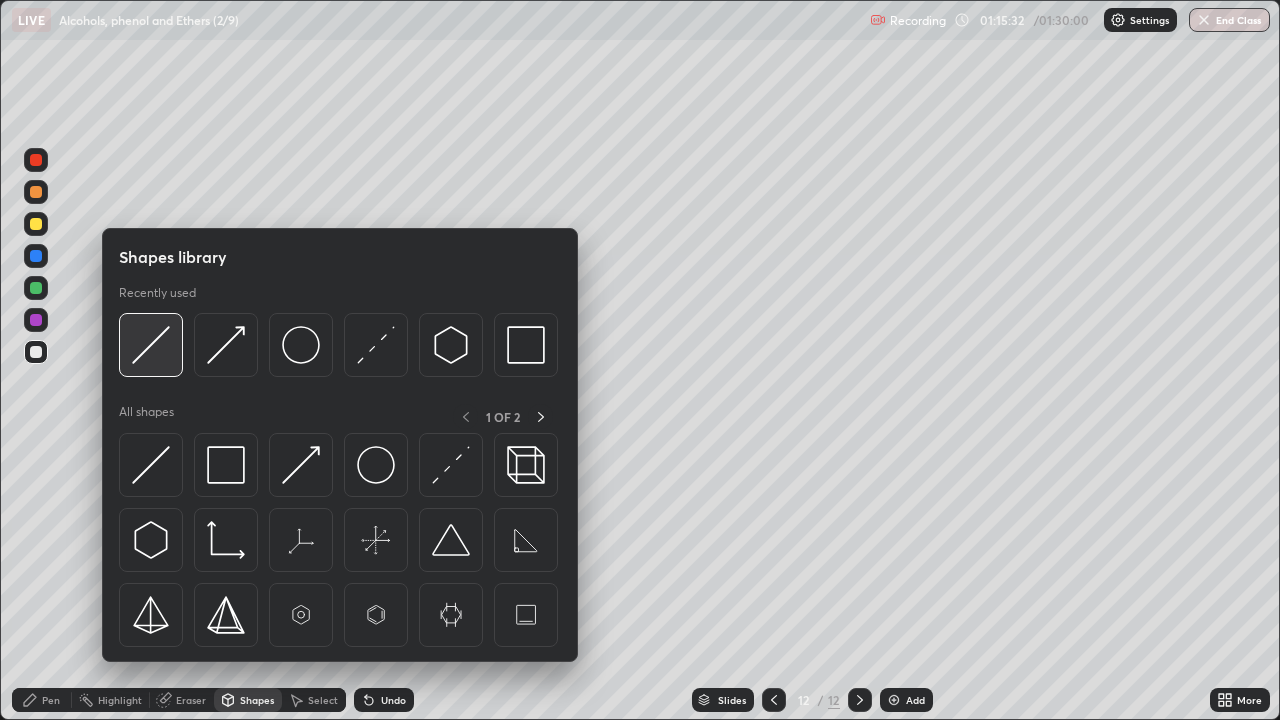 click at bounding box center [151, 345] 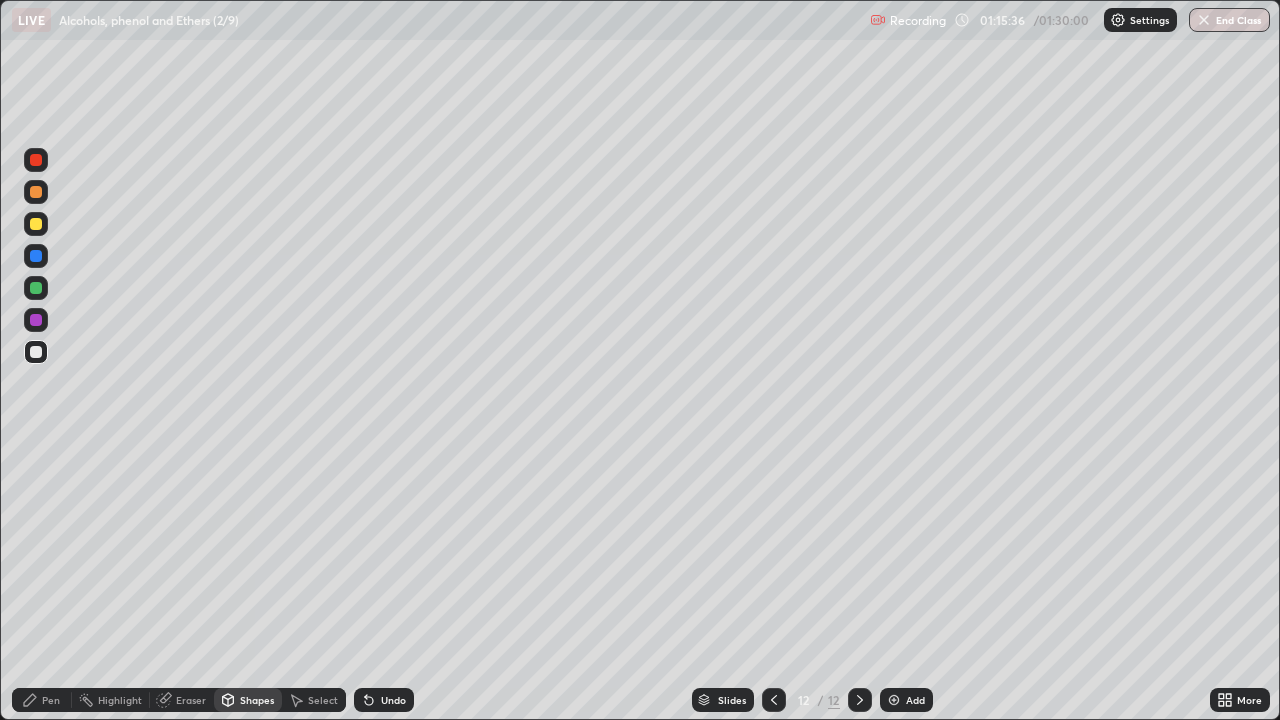 click 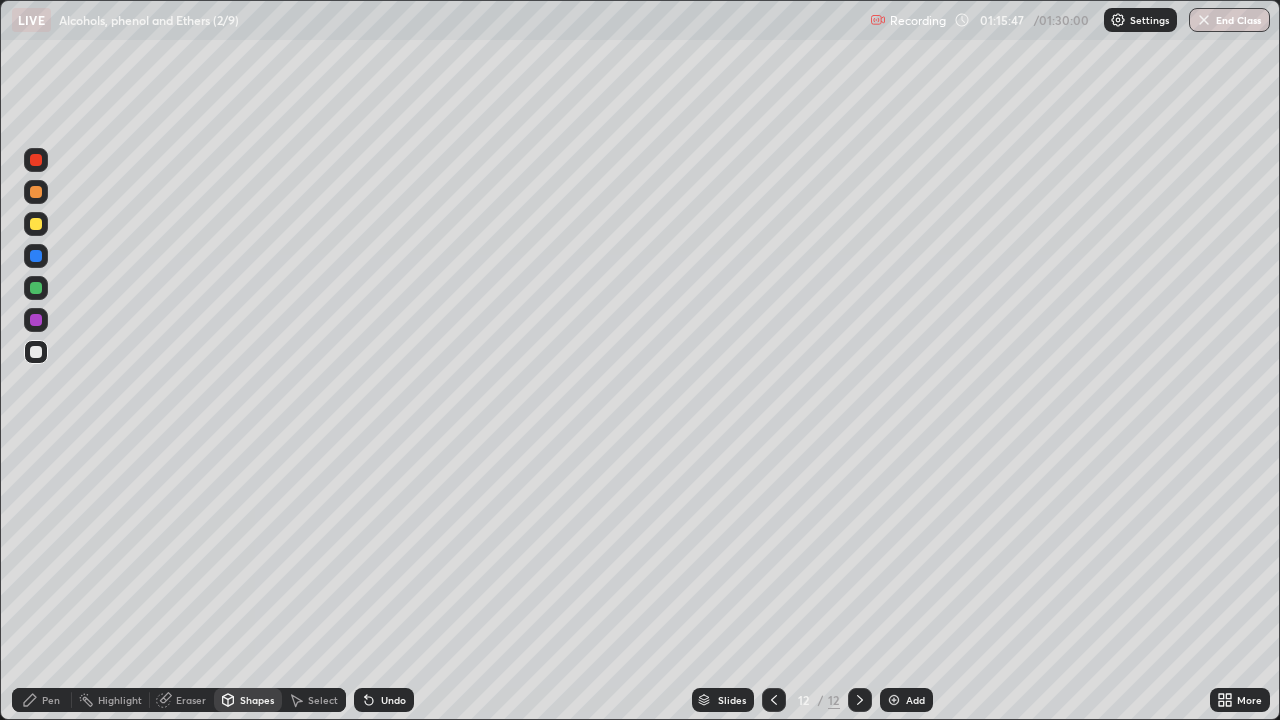 click 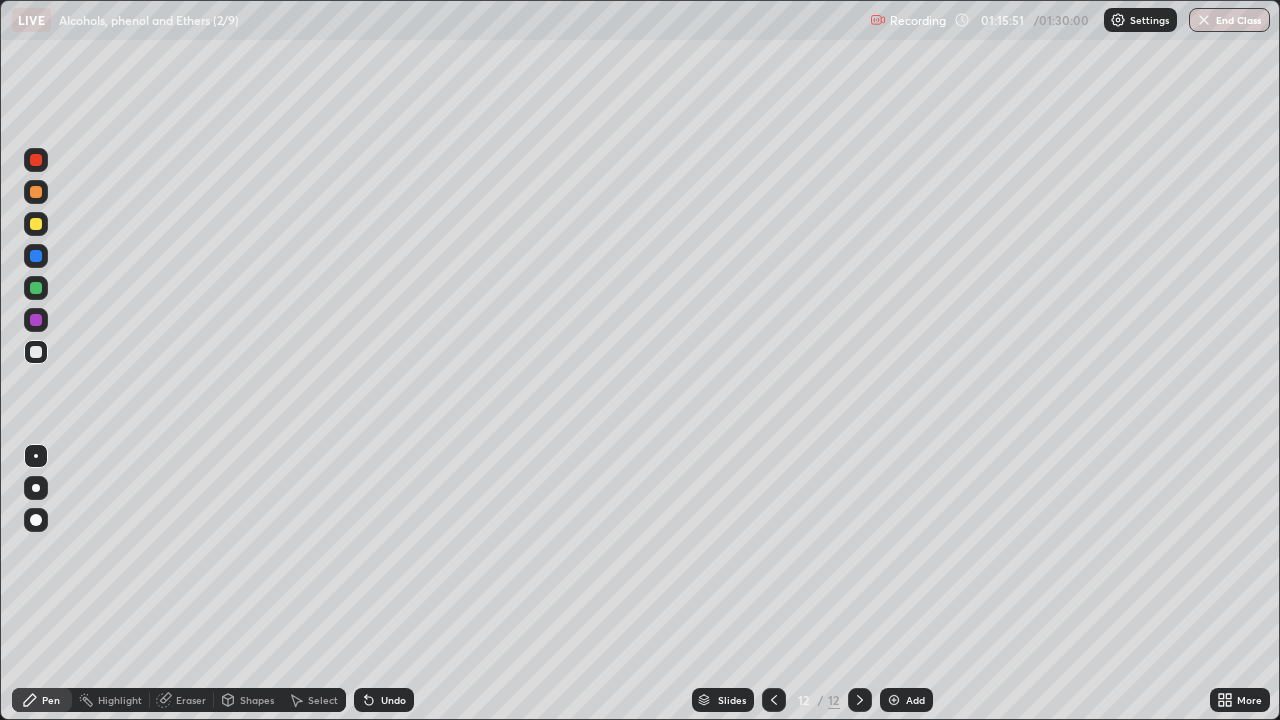 click on "Shapes" at bounding box center [257, 700] 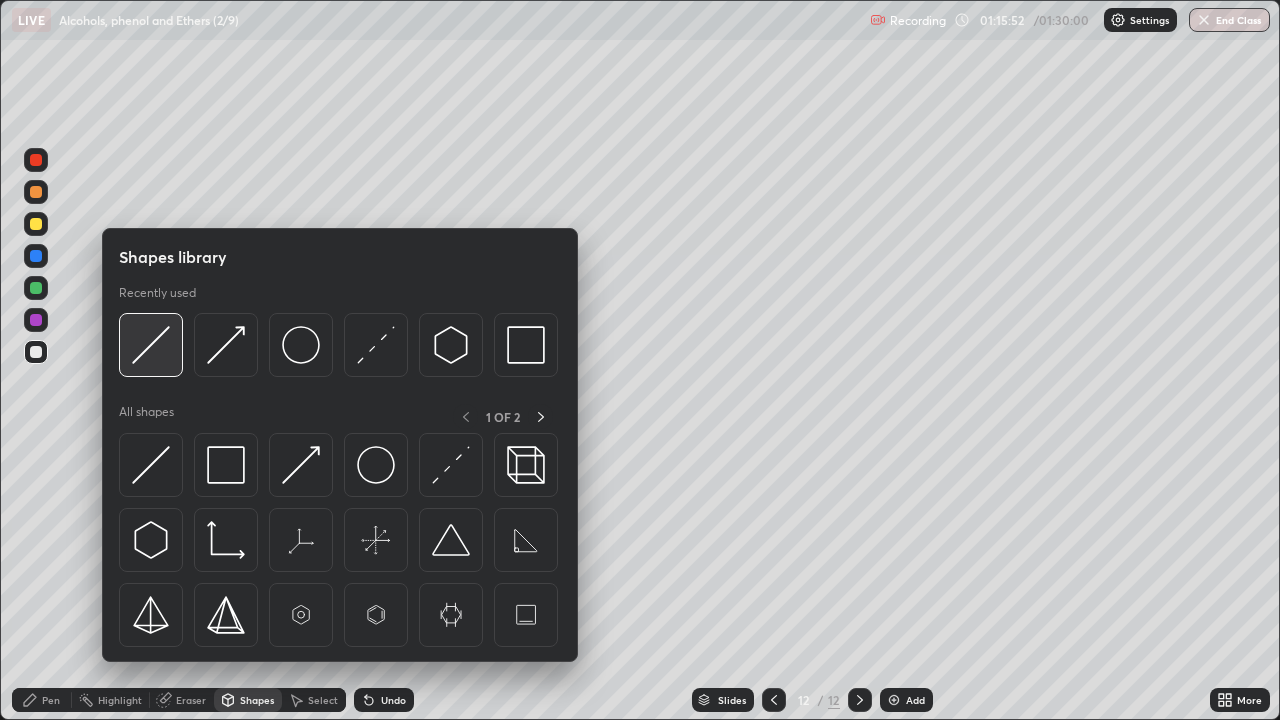 click at bounding box center [151, 345] 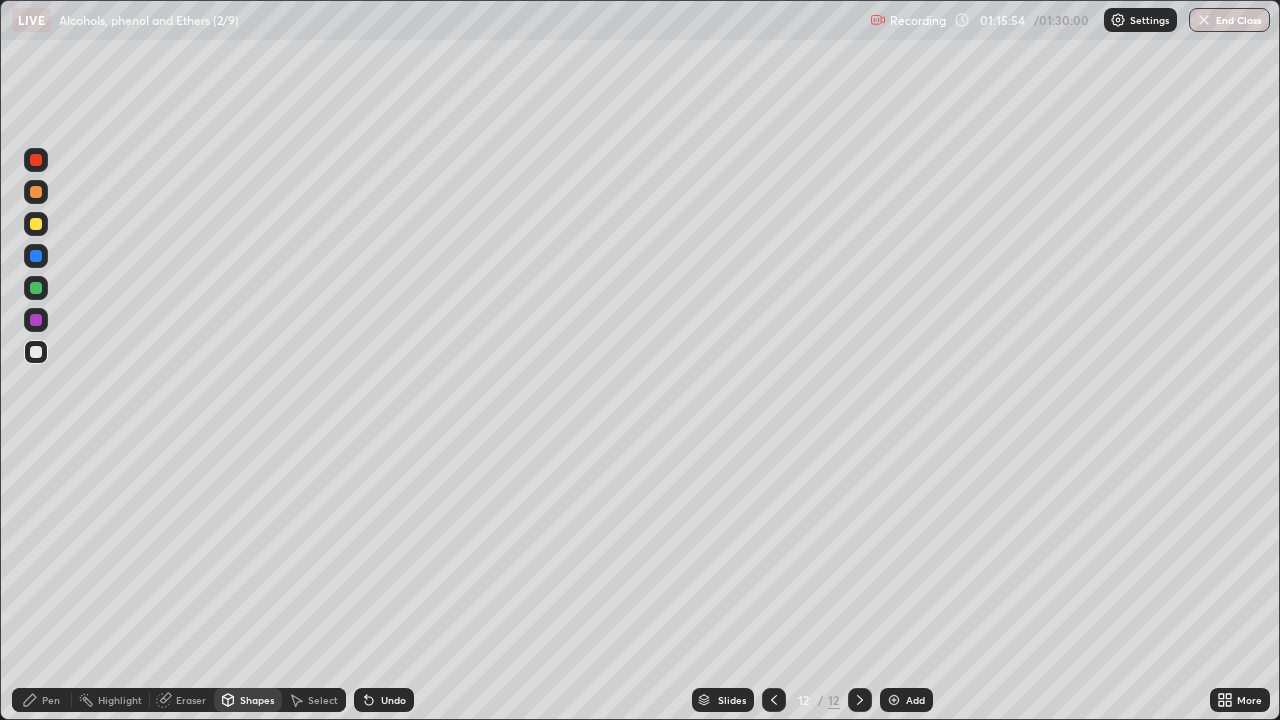click on "Shapes" at bounding box center [257, 700] 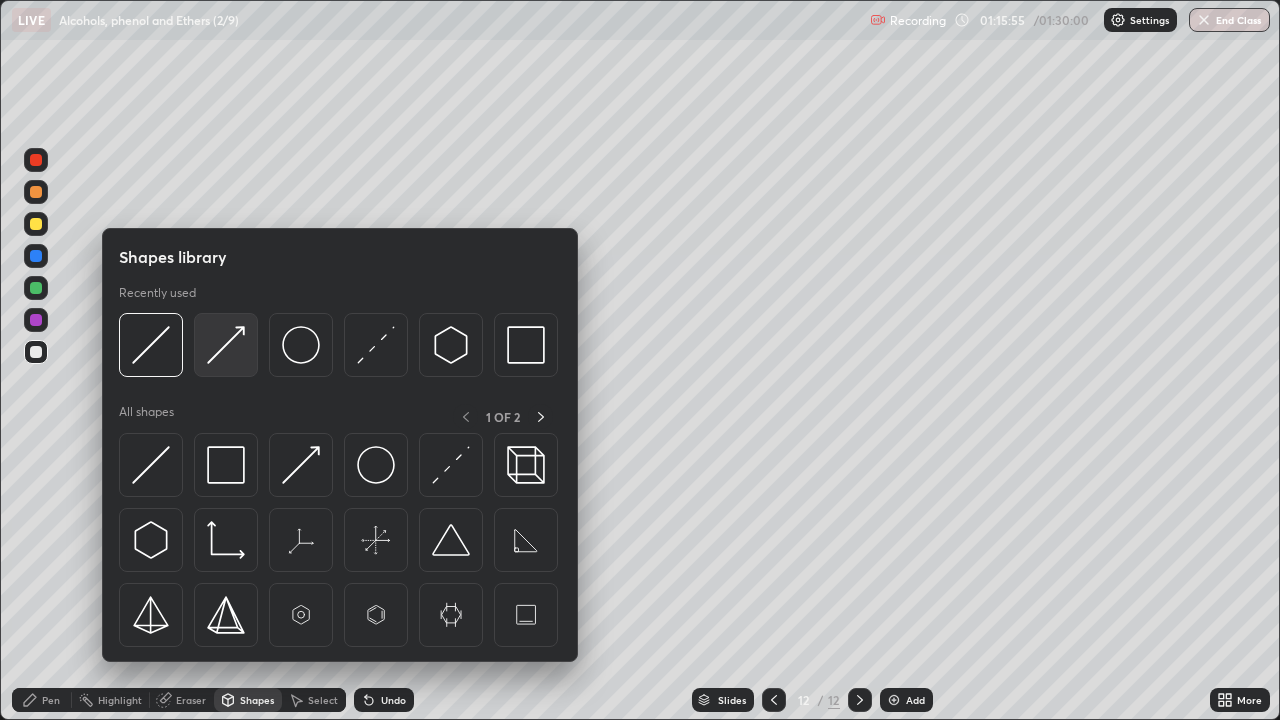 click at bounding box center (226, 345) 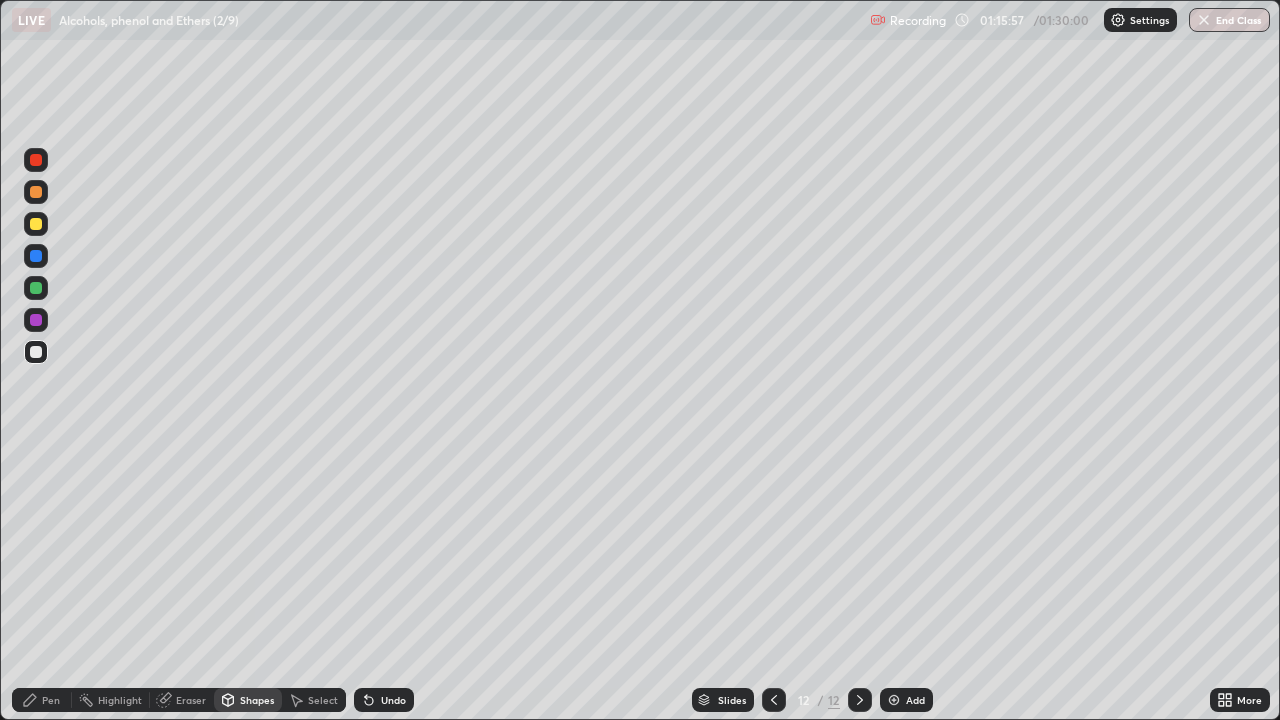 click on "Pen" at bounding box center (42, 700) 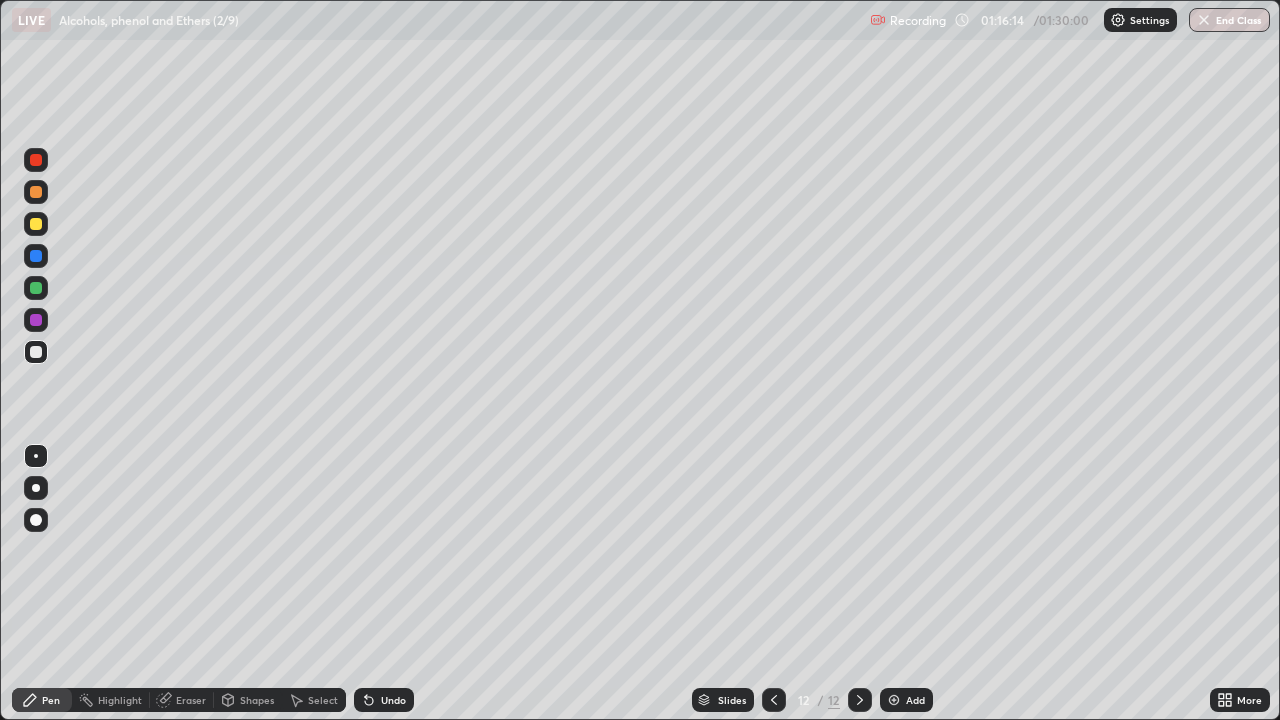 click on "Eraser" at bounding box center [191, 700] 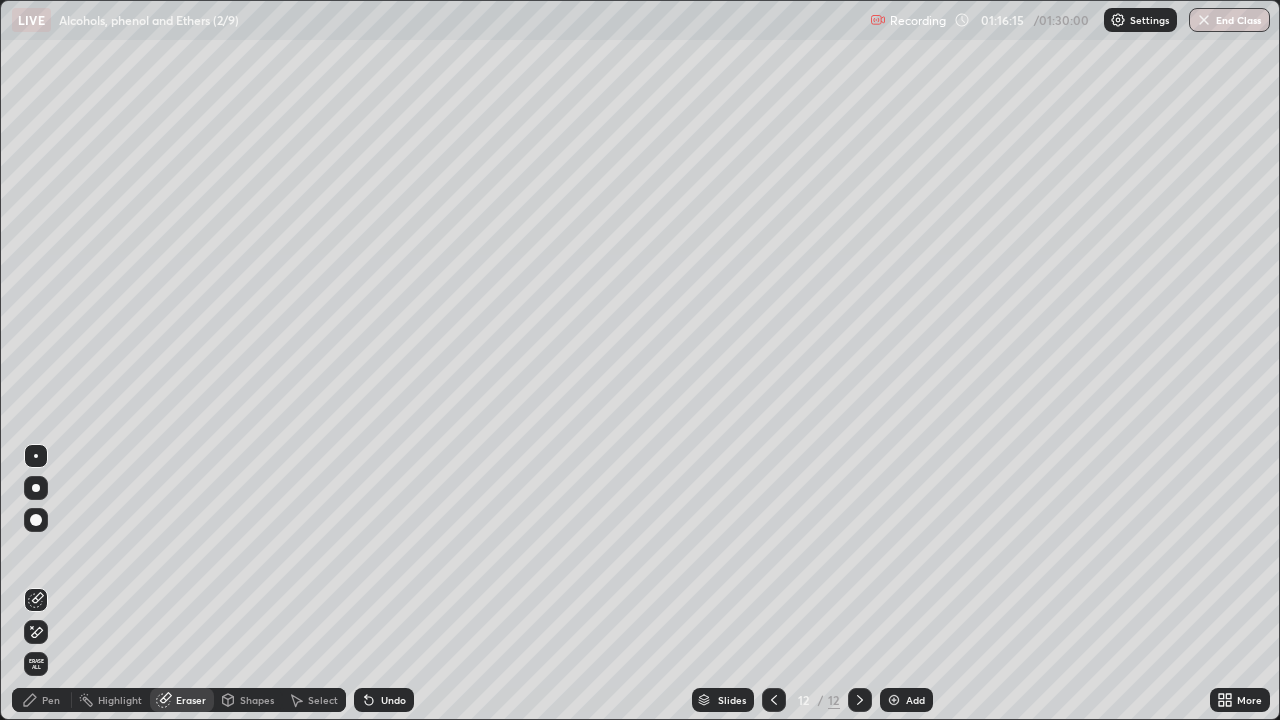 click on "Eraser" at bounding box center [191, 700] 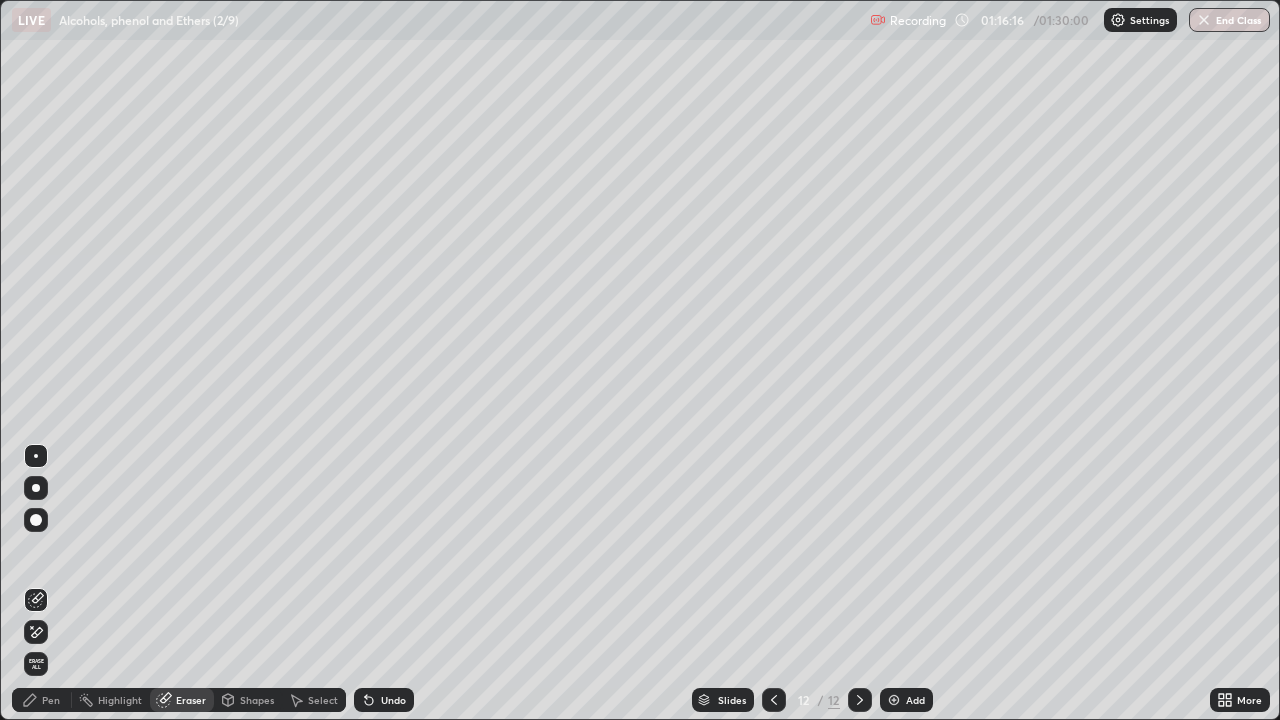 click on "Shapes" at bounding box center (248, 700) 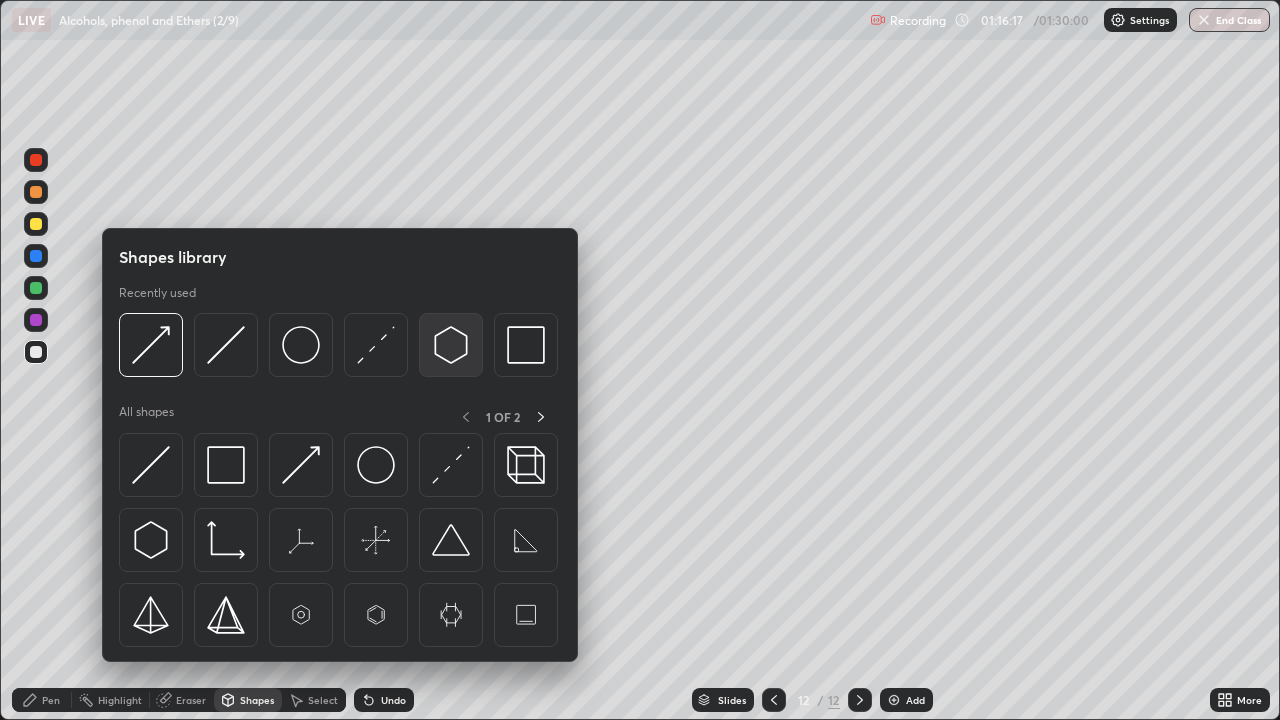 click at bounding box center (451, 345) 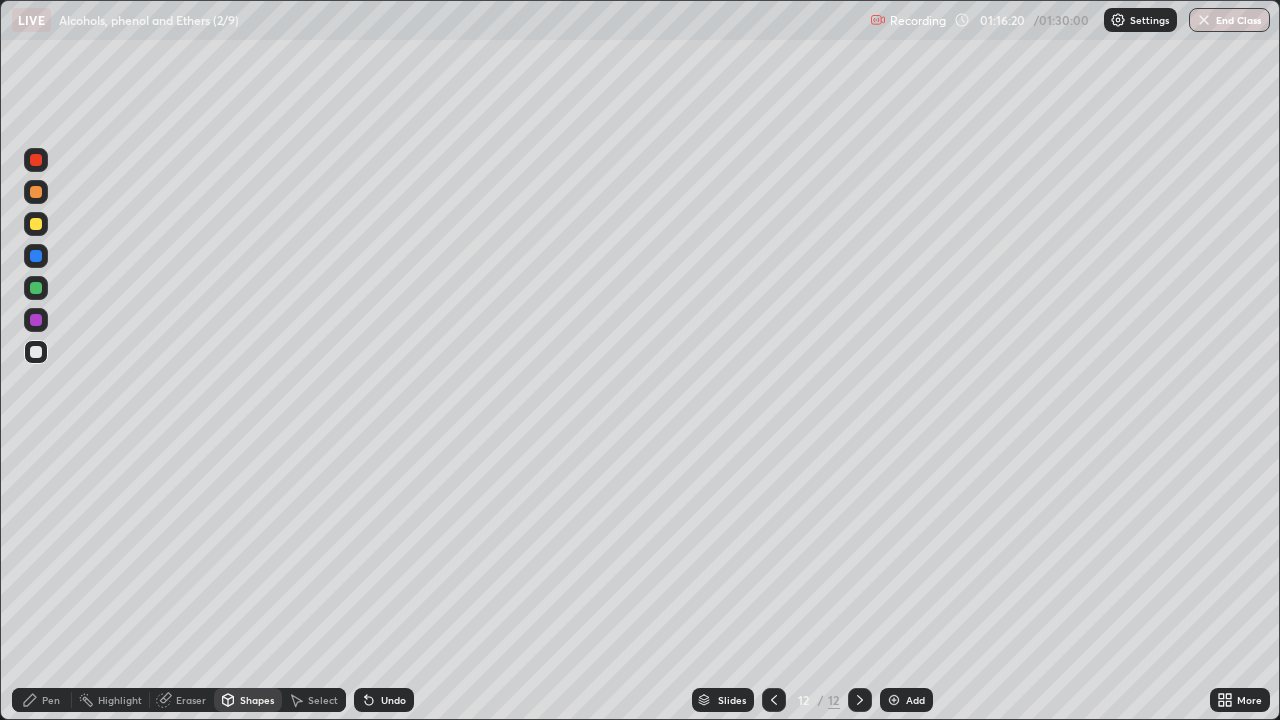 click on "Shapes" at bounding box center (257, 700) 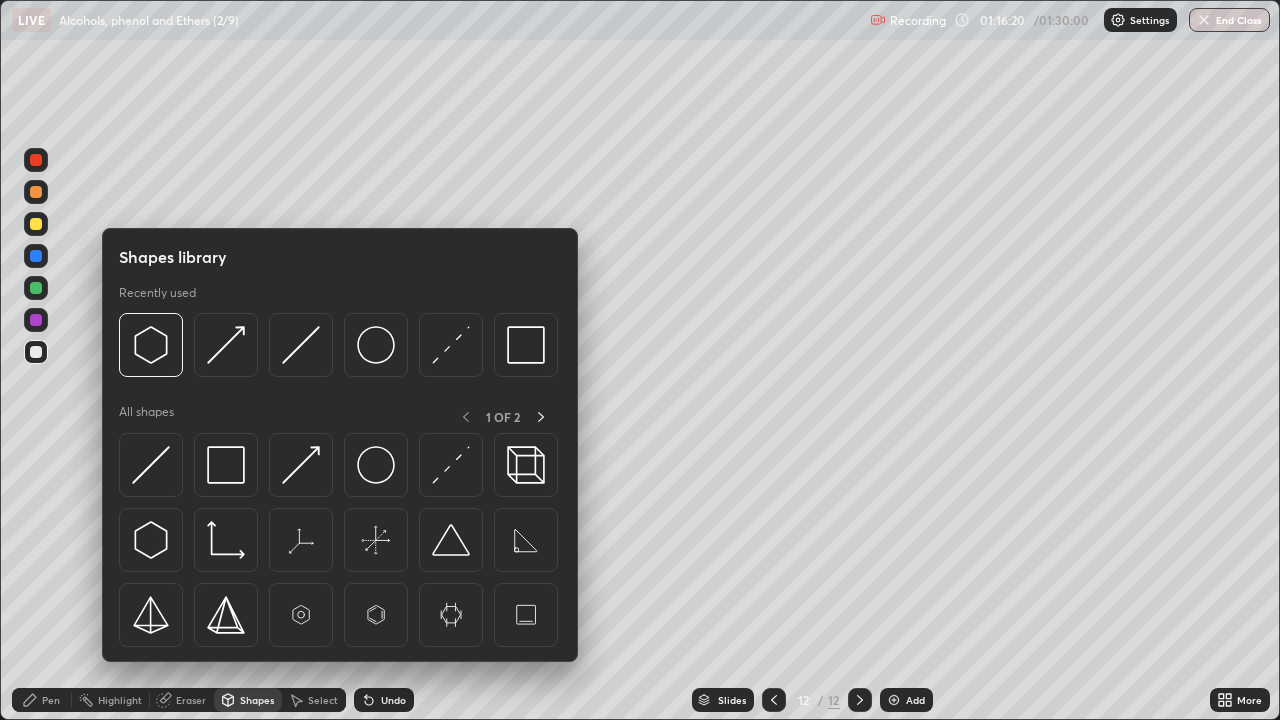 click at bounding box center (301, 345) 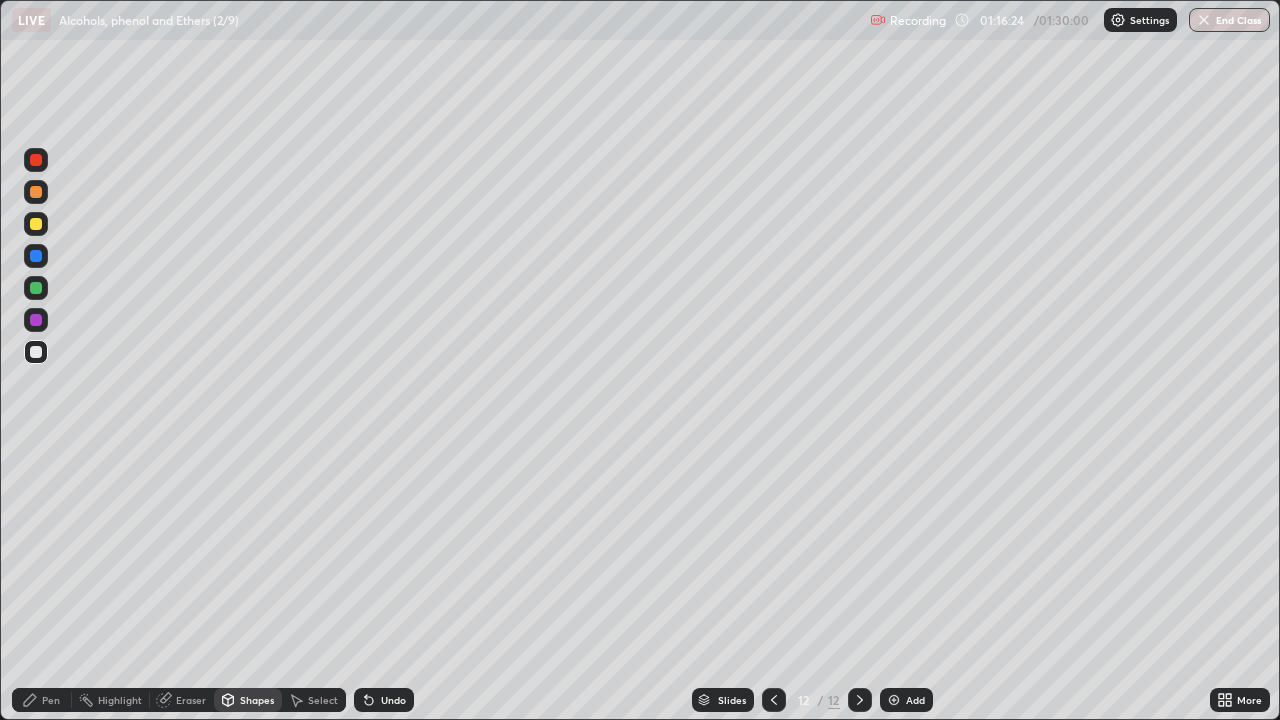 click on "Pen" at bounding box center [42, 700] 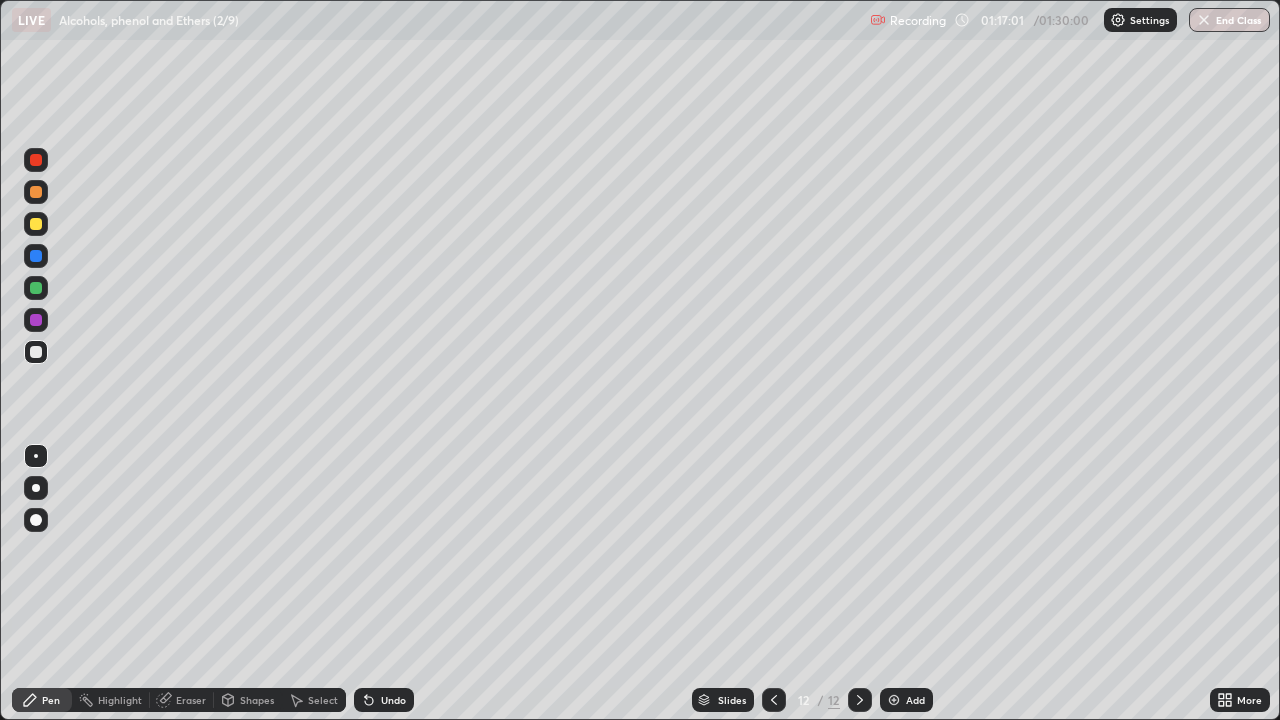 click on "Shapes" at bounding box center (257, 700) 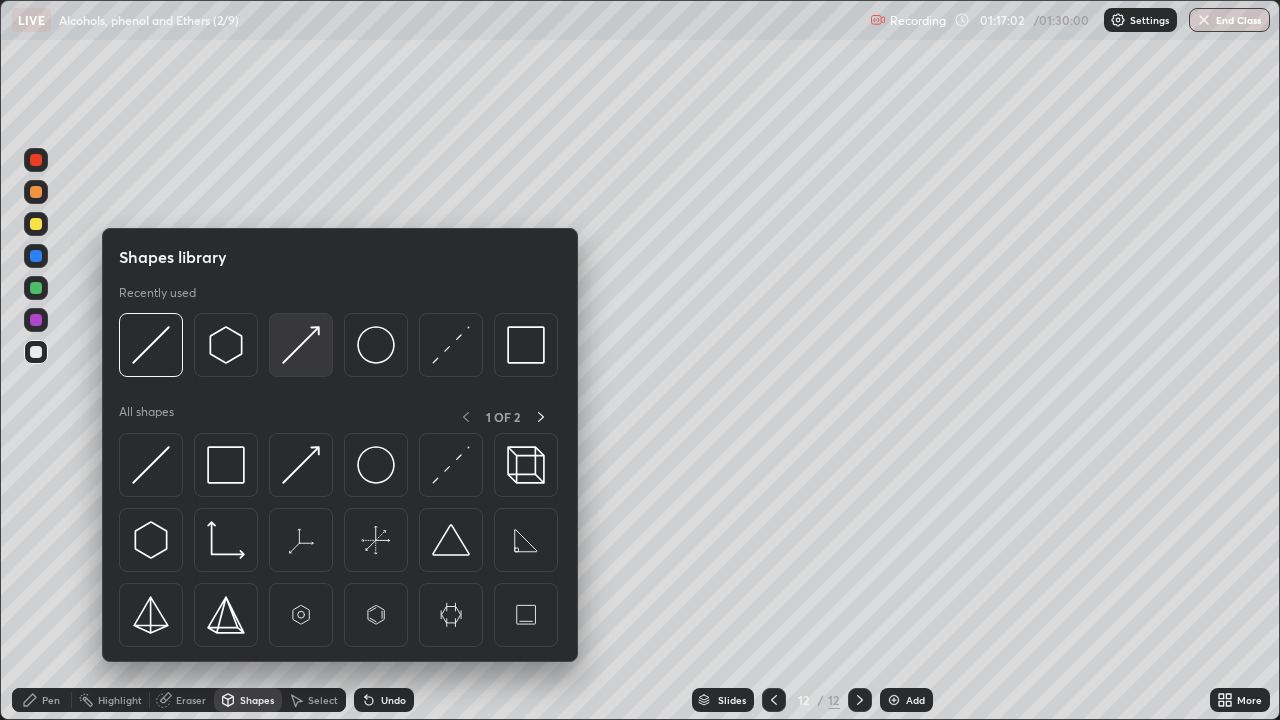 click at bounding box center (301, 345) 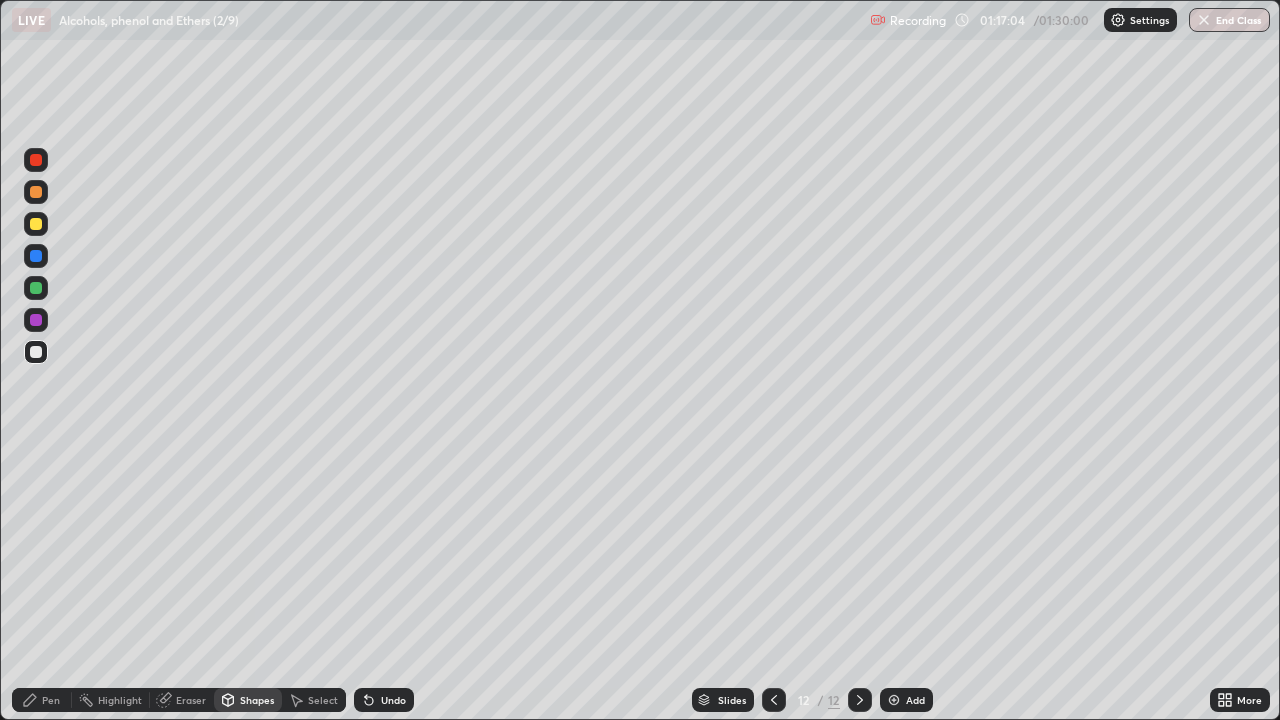 click on "Pen" at bounding box center [42, 700] 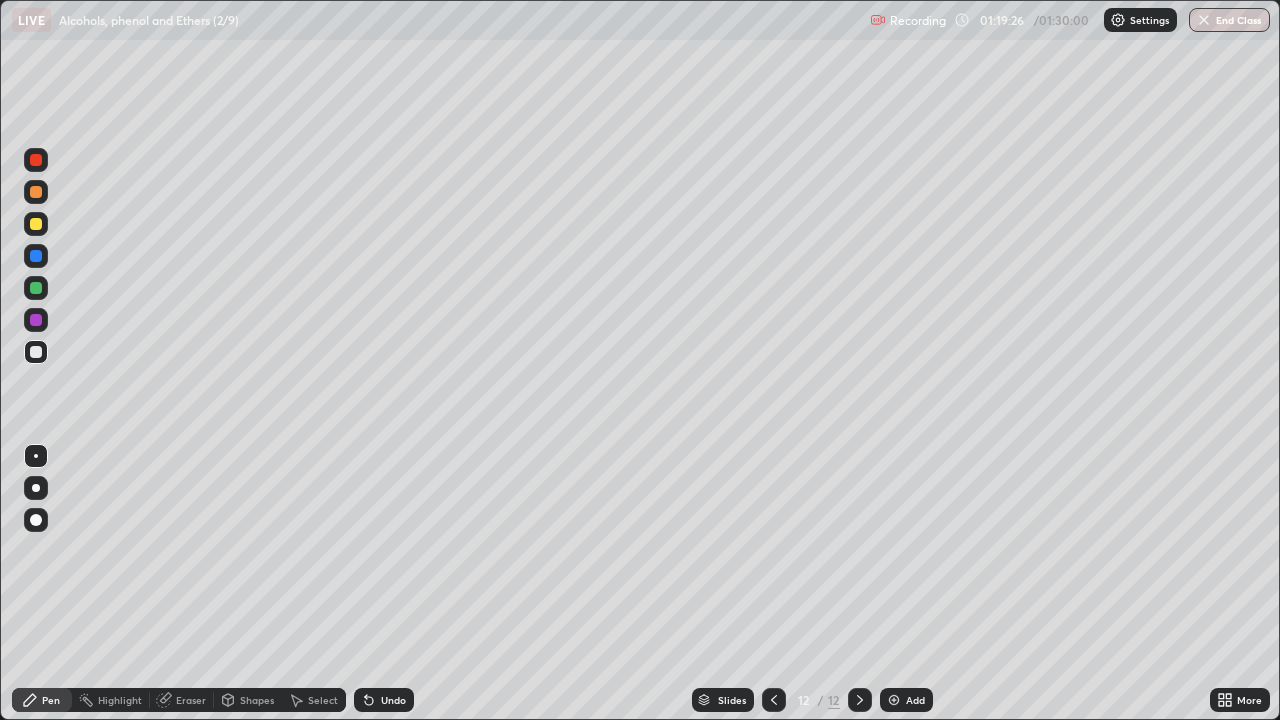 click 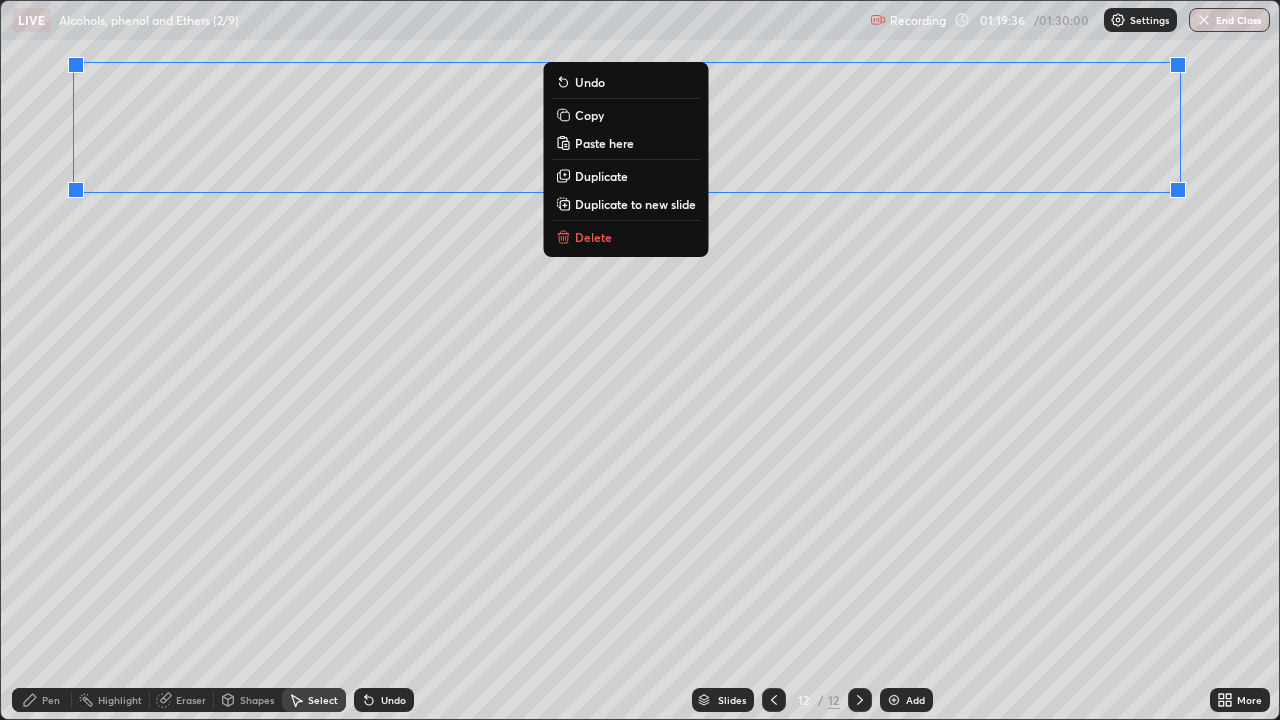 click on "Eraser" at bounding box center (191, 700) 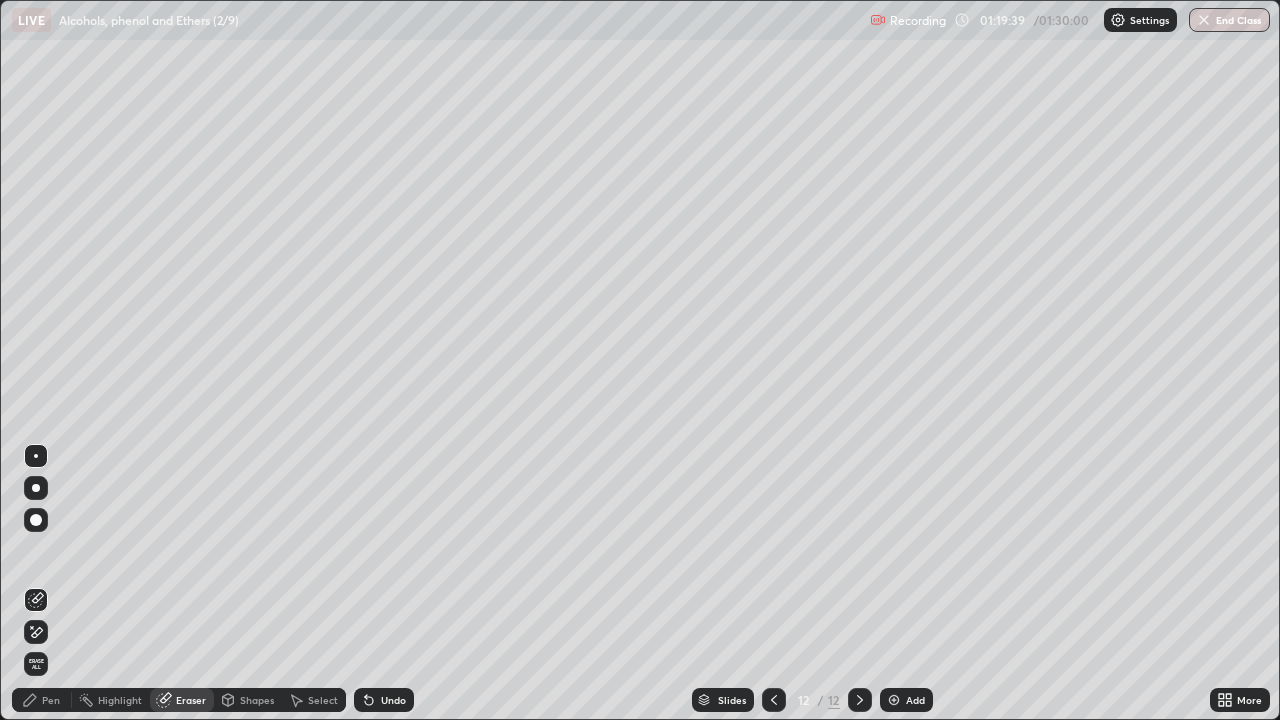 click 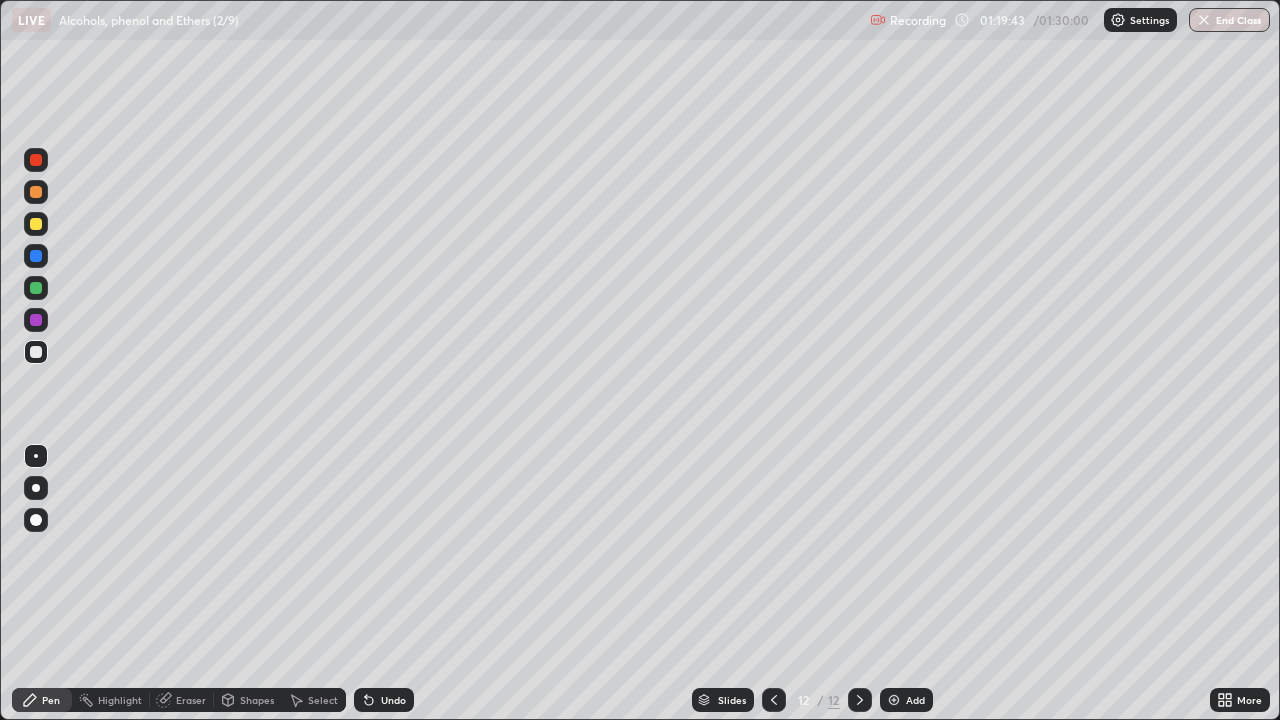 click on "Select" at bounding box center [323, 700] 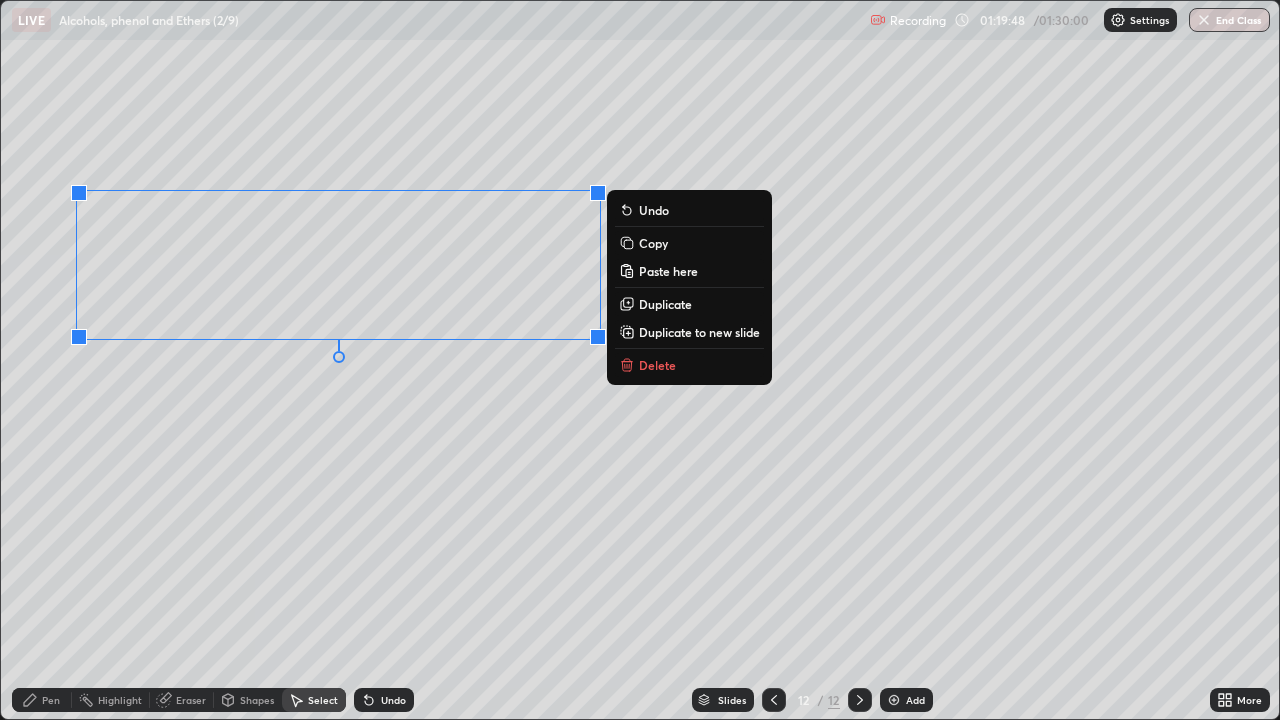 click on "Pen" at bounding box center [42, 700] 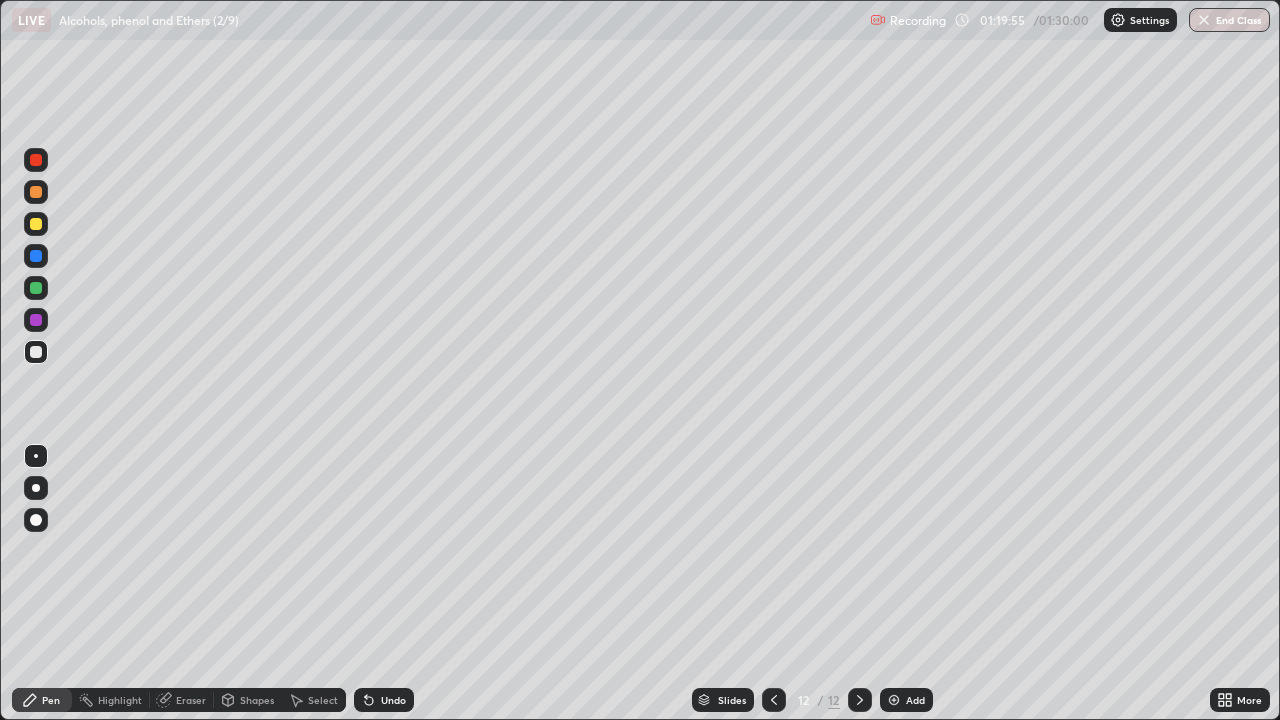 click on "Eraser" at bounding box center (191, 700) 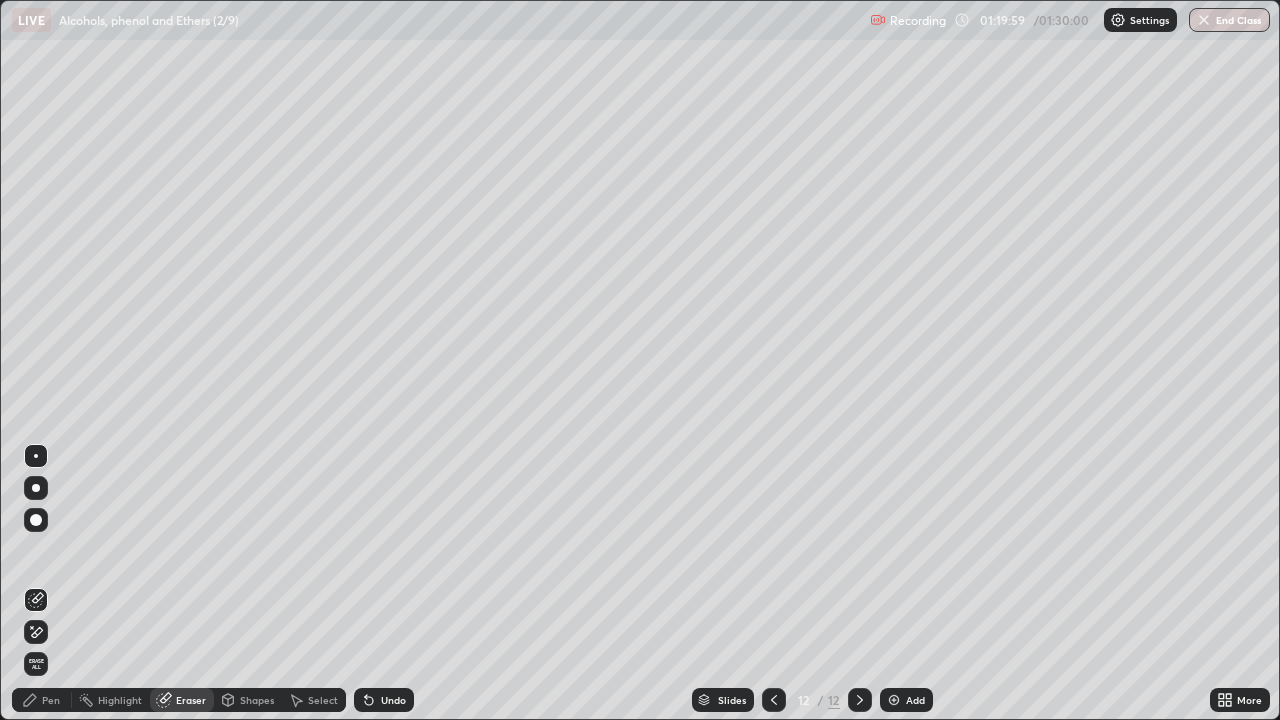 click on "Pen" at bounding box center [51, 700] 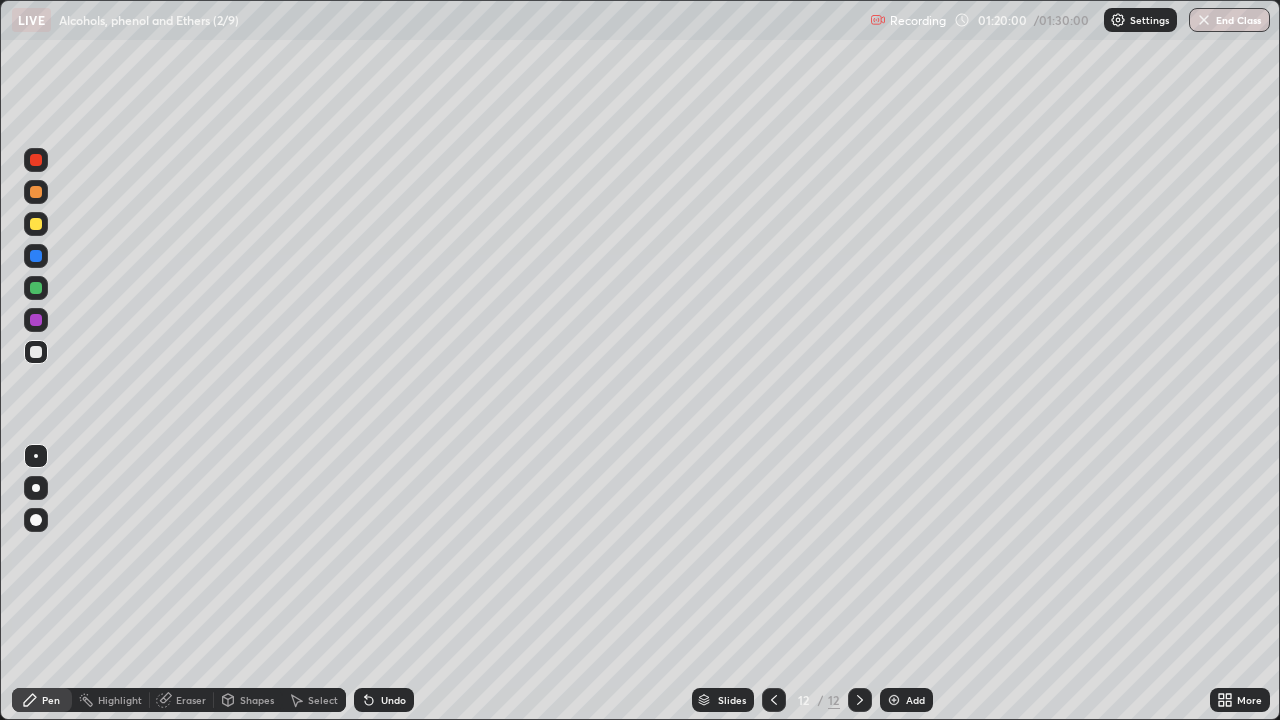 click at bounding box center (36, 320) 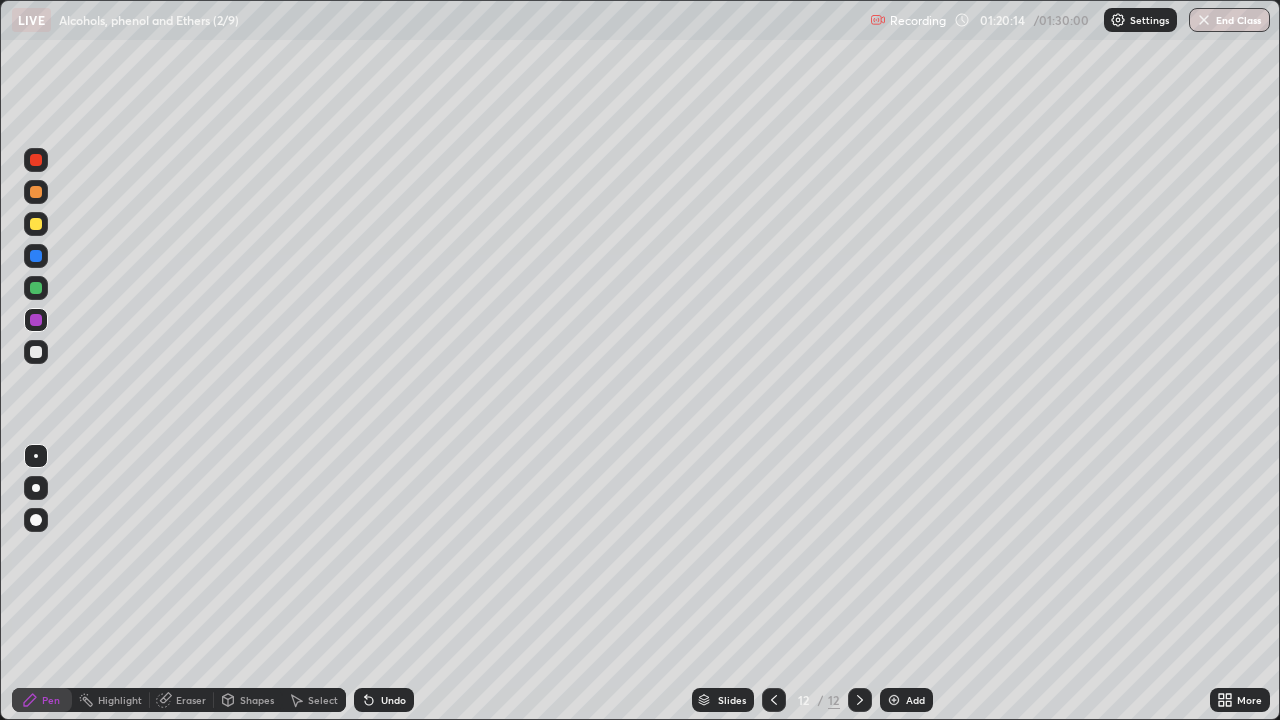 click at bounding box center (36, 352) 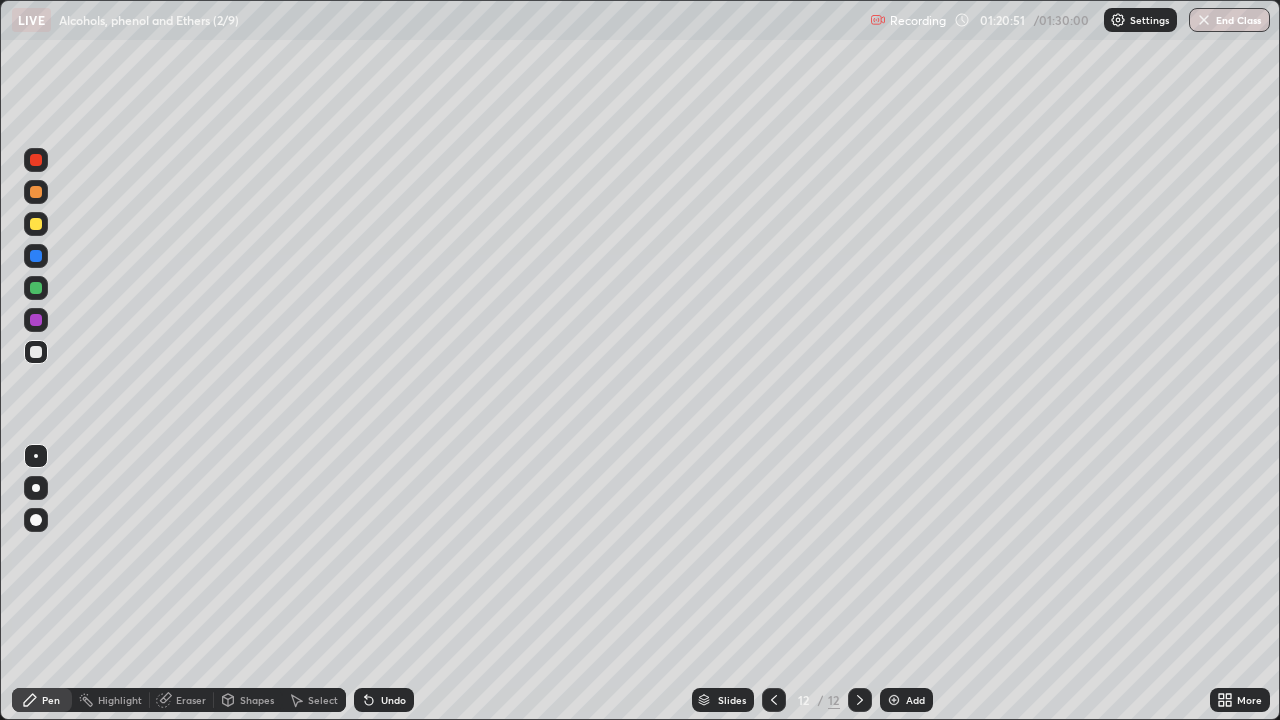 click at bounding box center [36, 224] 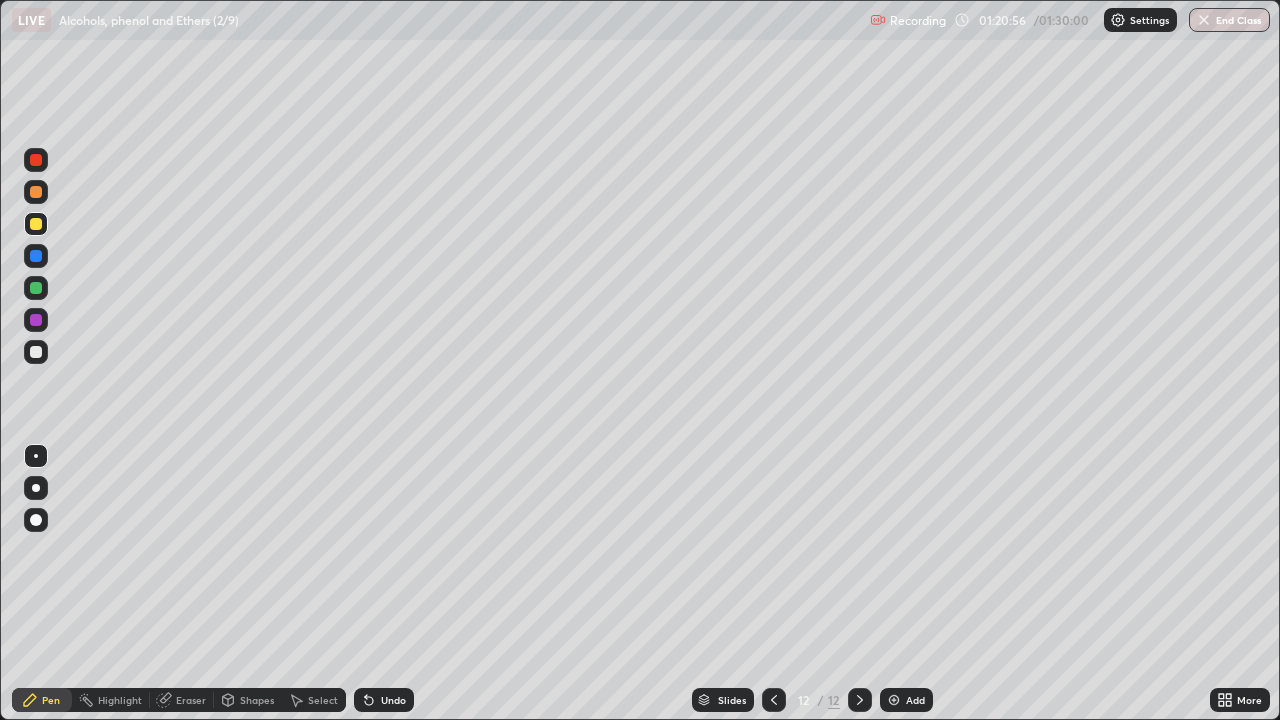 click on "Undo" at bounding box center [384, 700] 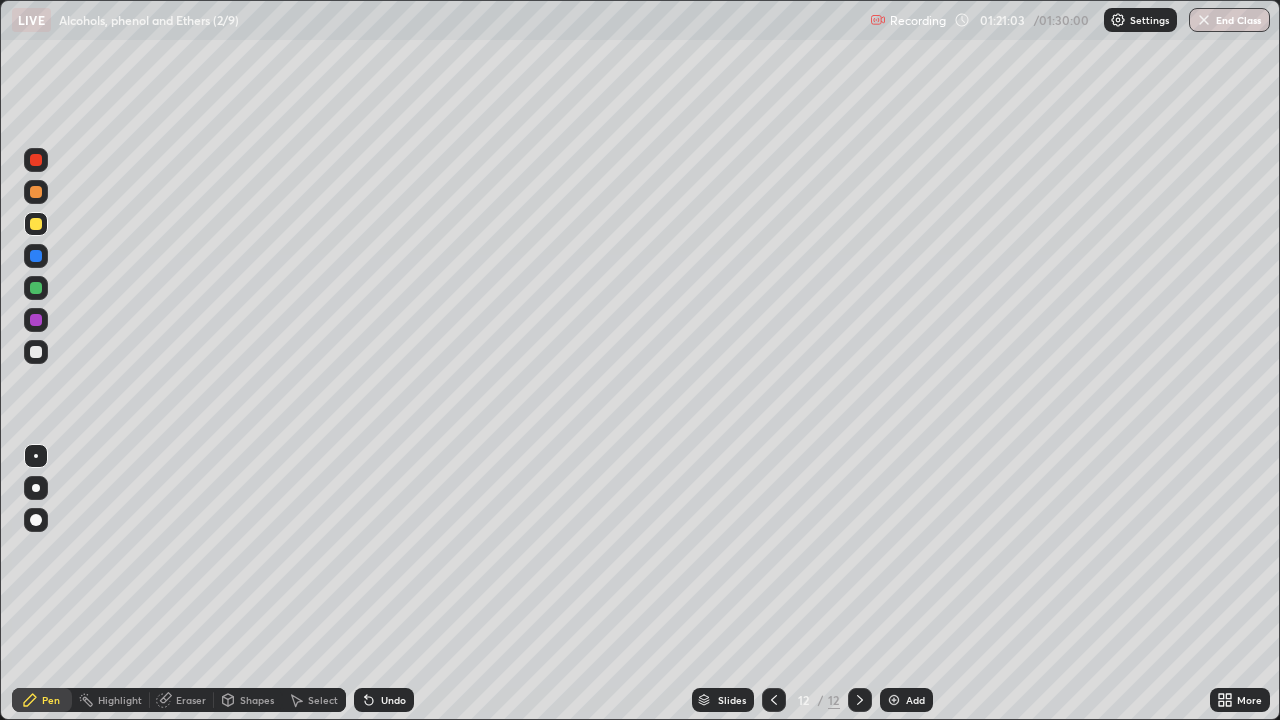 click at bounding box center [36, 352] 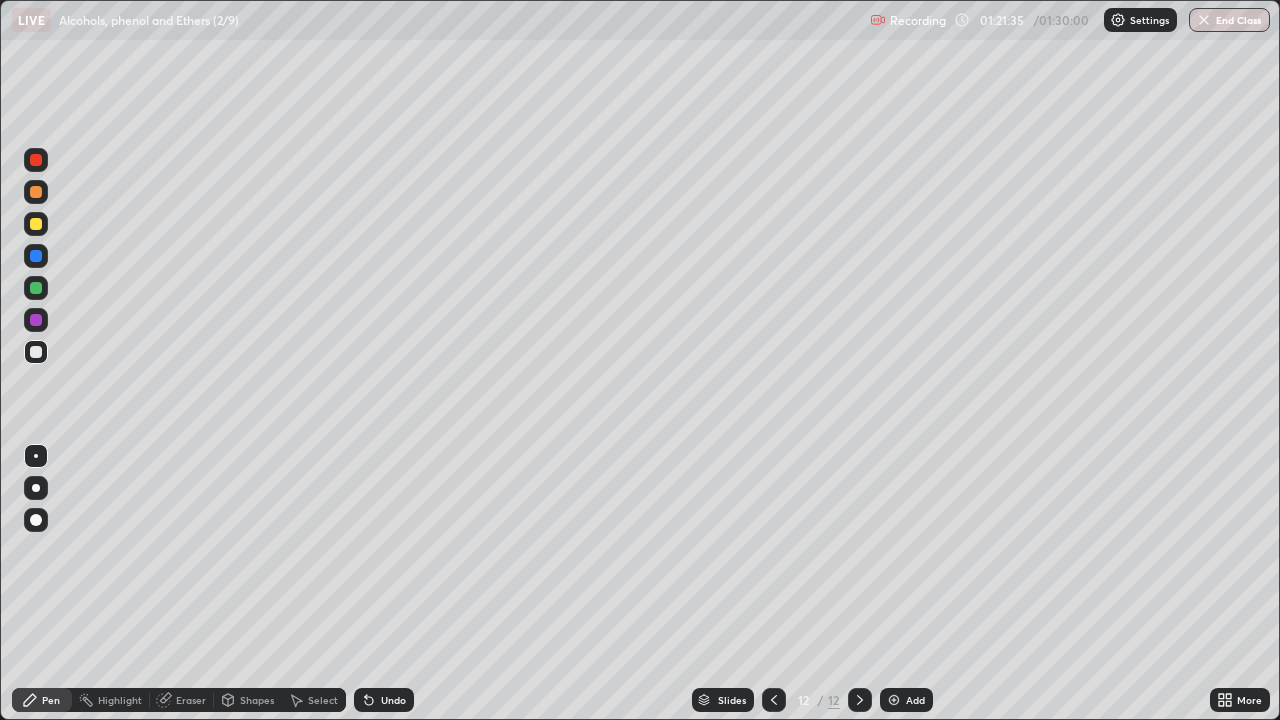 click 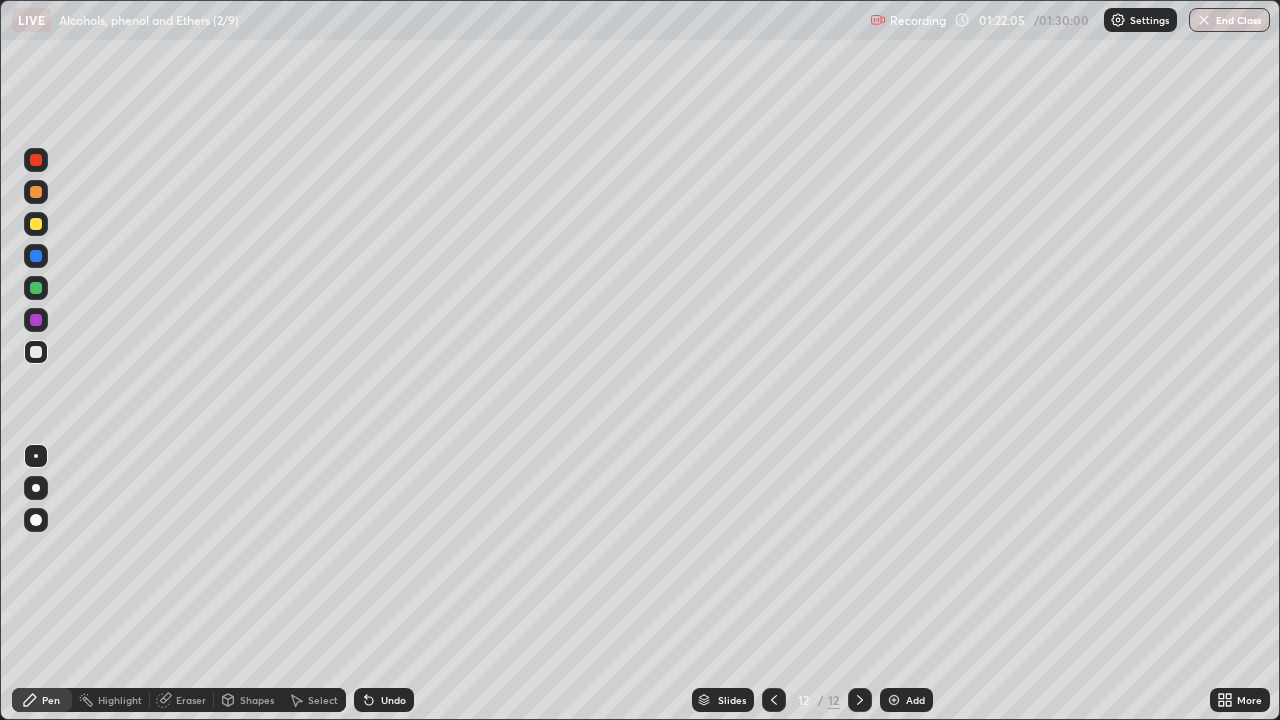 click on "Select" at bounding box center (323, 700) 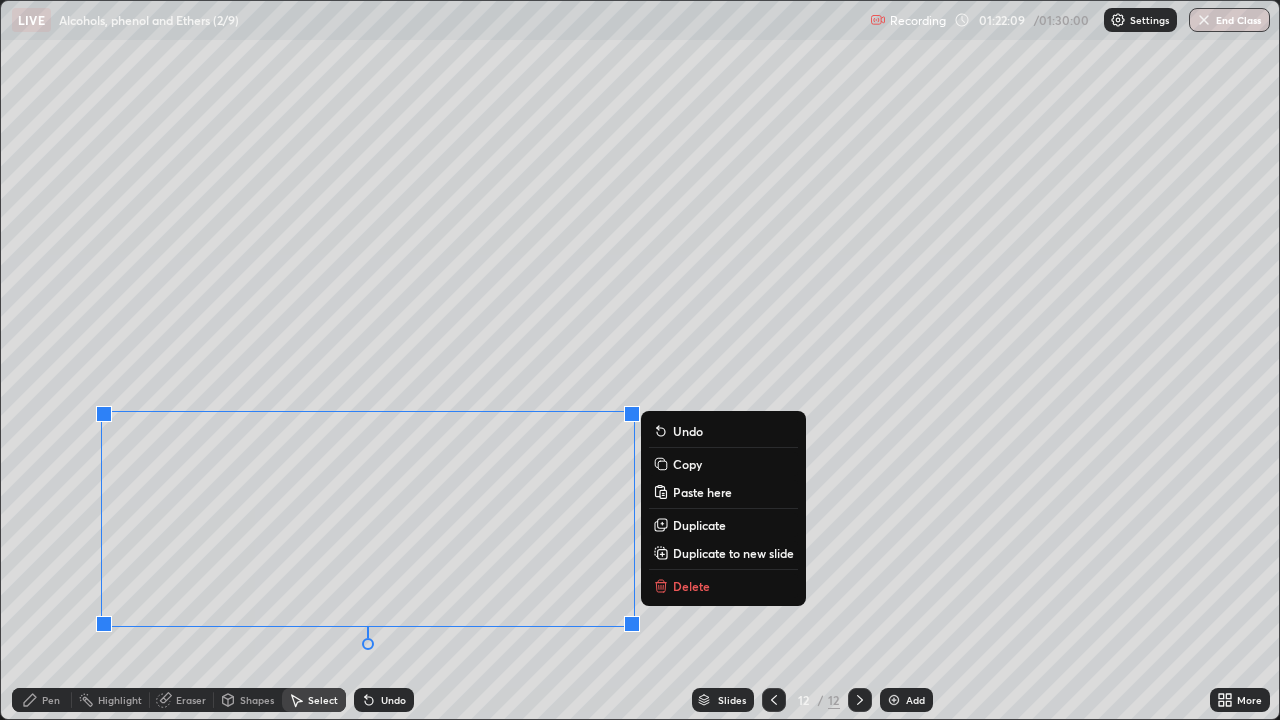 click on "Copy" at bounding box center (723, 464) 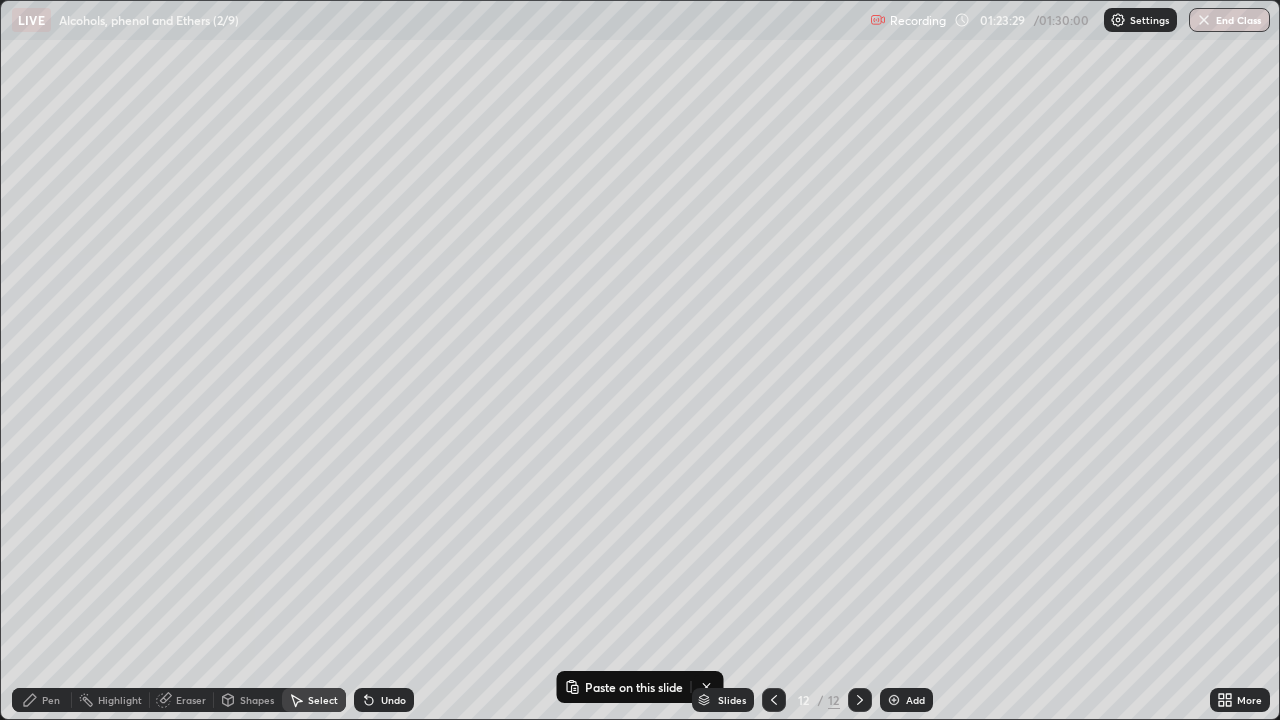click on "Add" at bounding box center (906, 700) 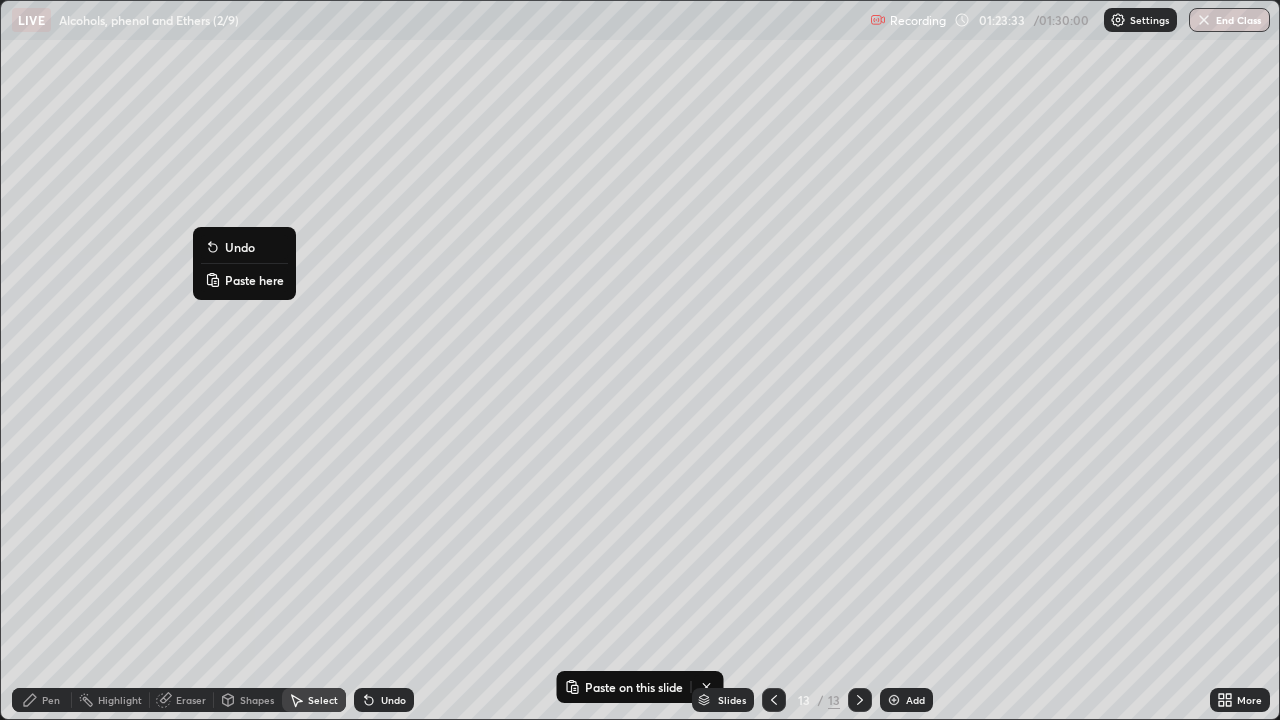 click on "Paste here" at bounding box center (254, 280) 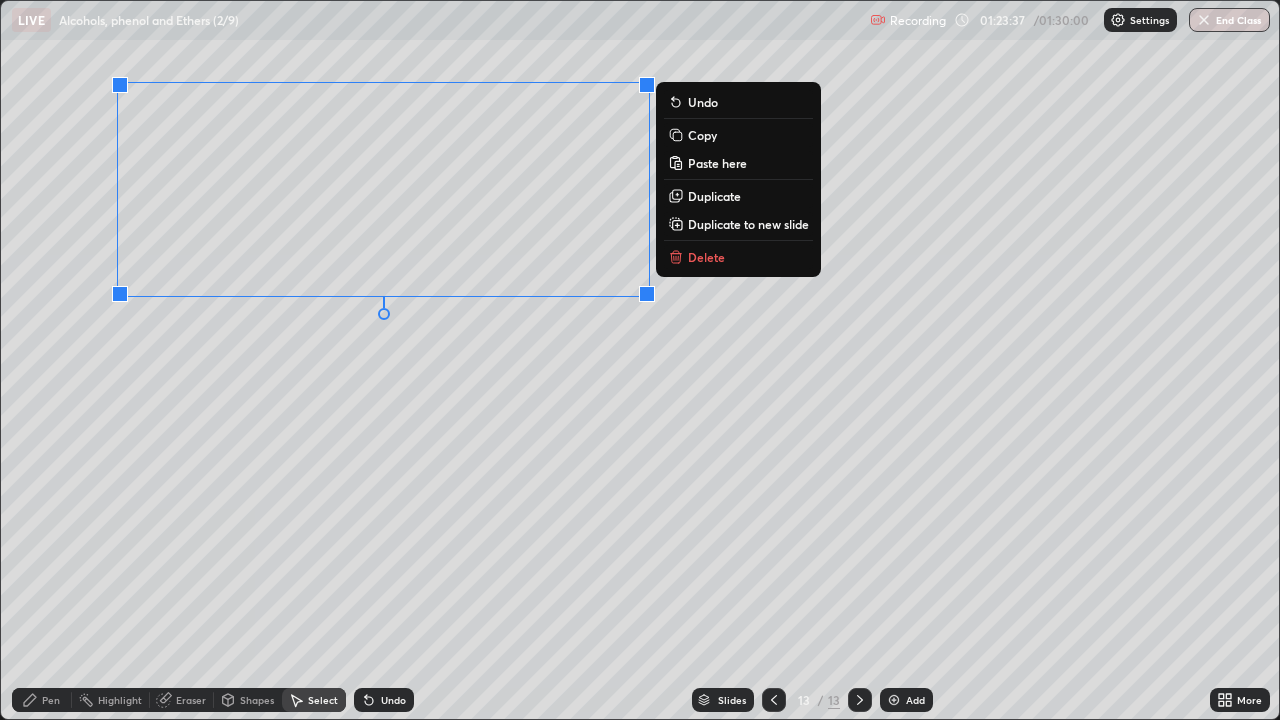 click on "Pen" at bounding box center [51, 700] 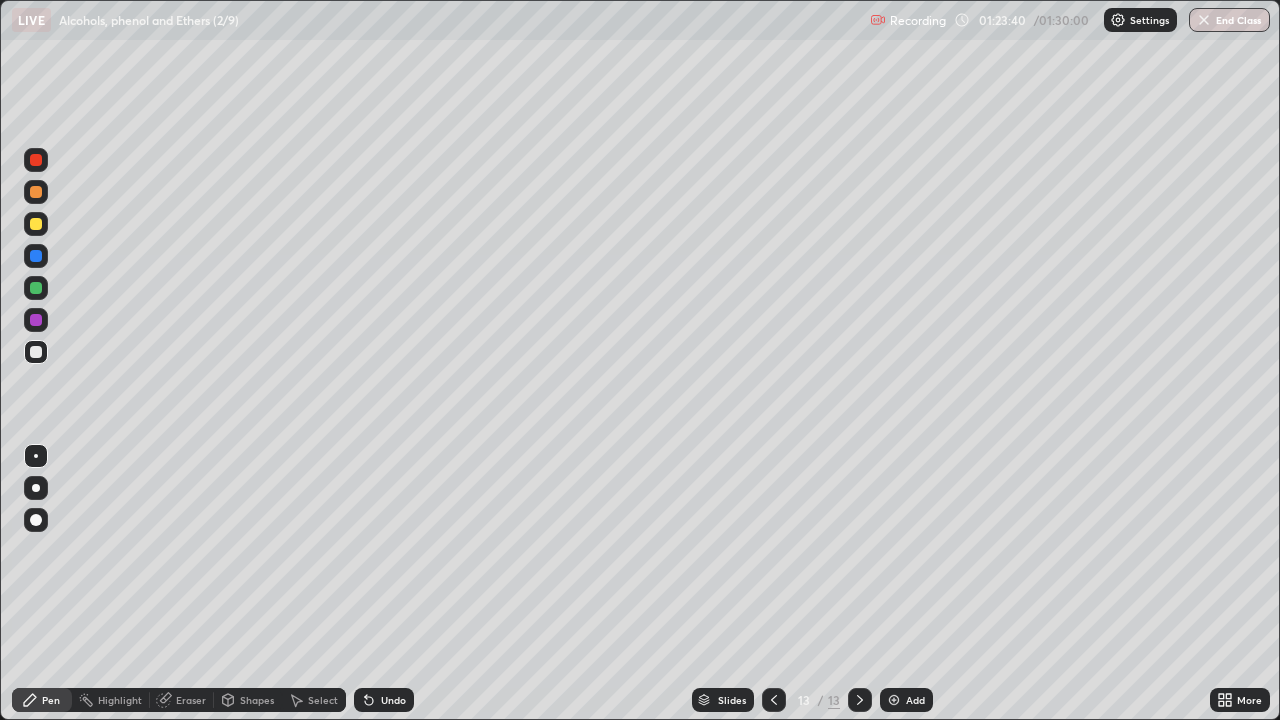 click on "Shapes" at bounding box center (257, 700) 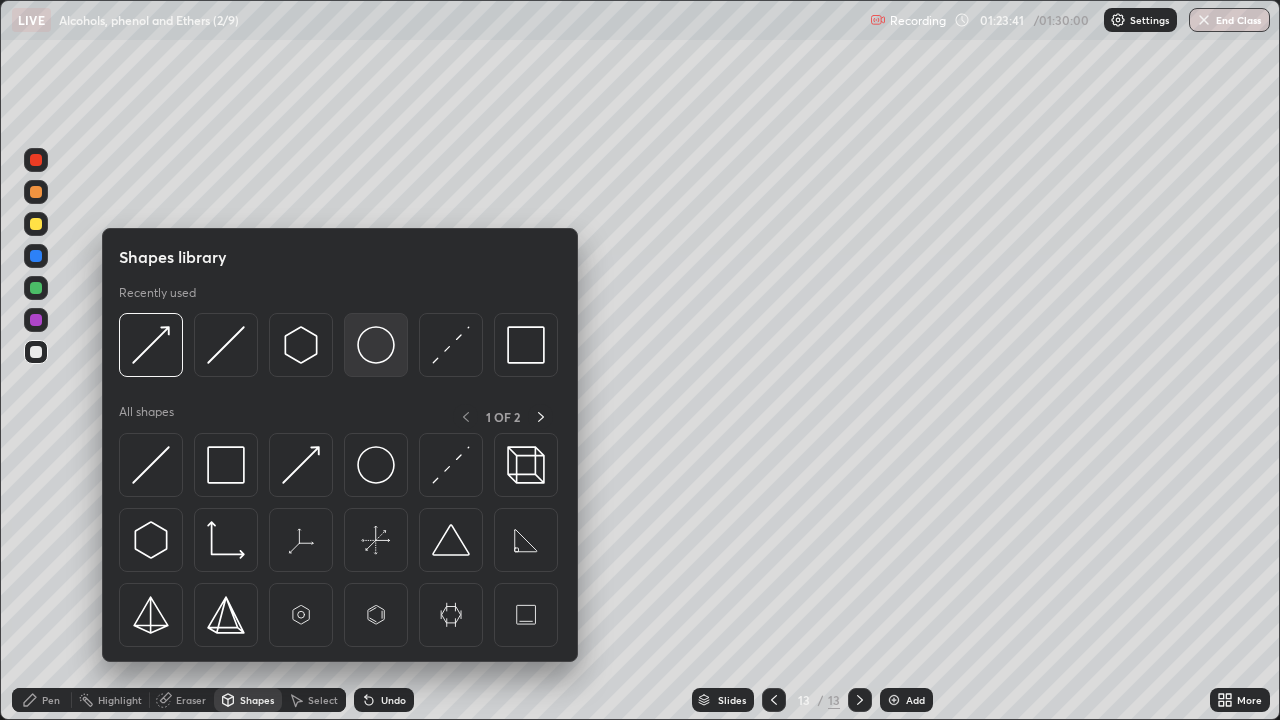 click at bounding box center (376, 345) 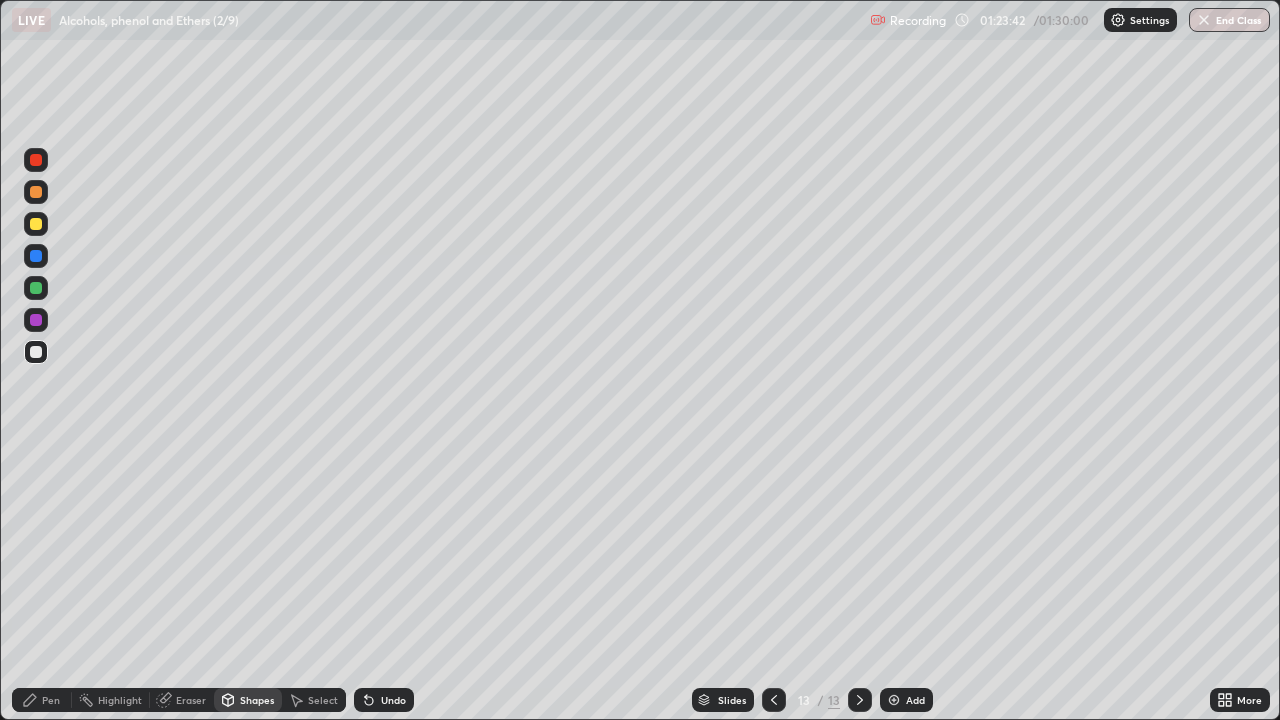 click at bounding box center (36, 160) 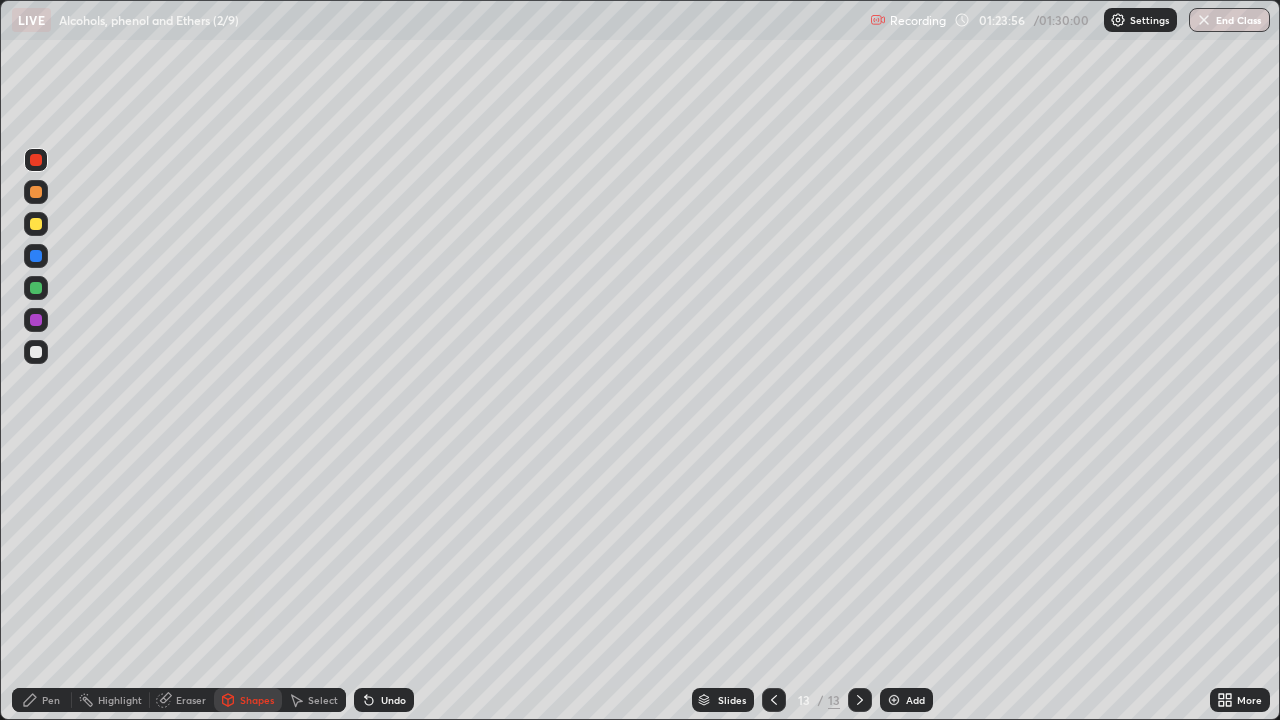 click on "Pen" at bounding box center (51, 700) 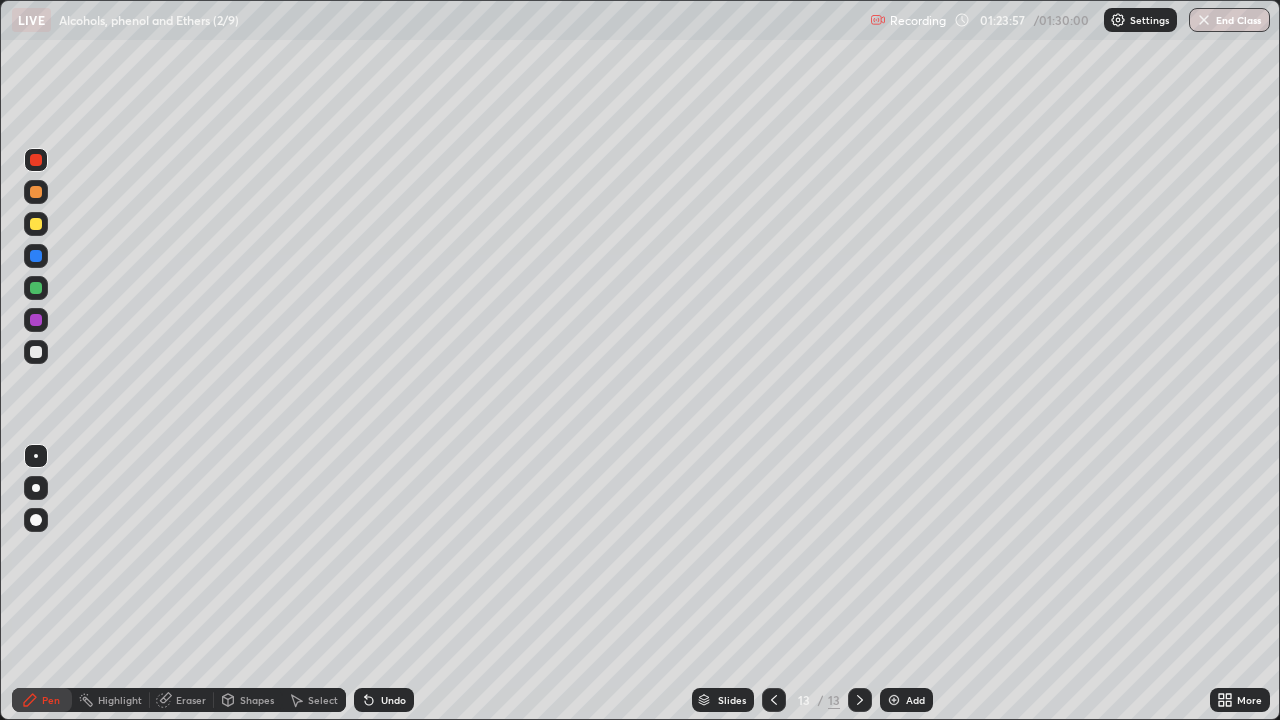 click at bounding box center [36, 320] 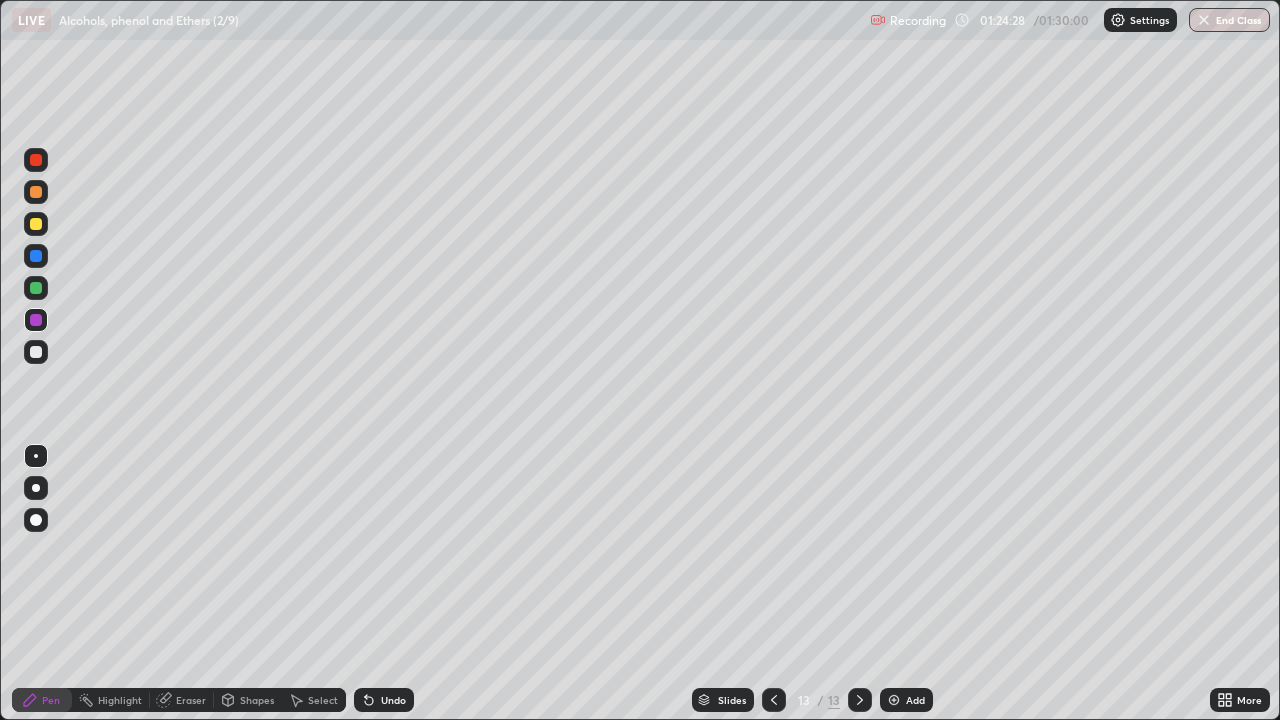 click at bounding box center (36, 288) 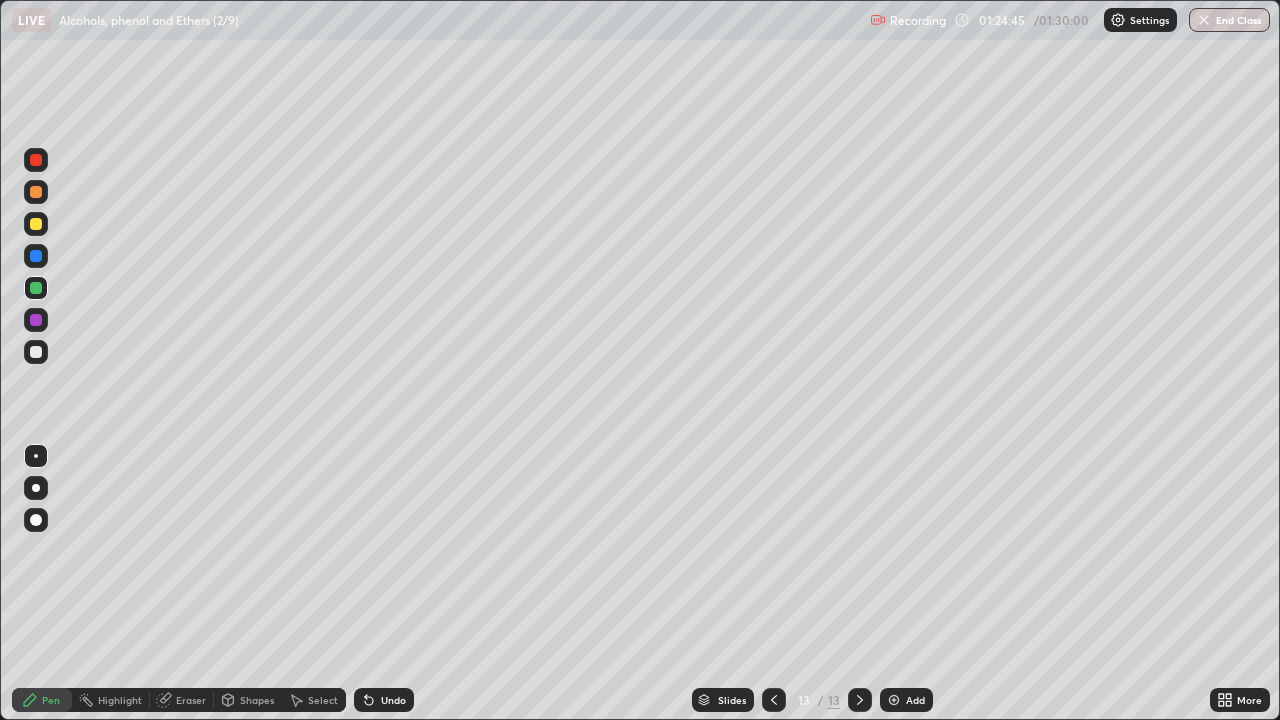 click 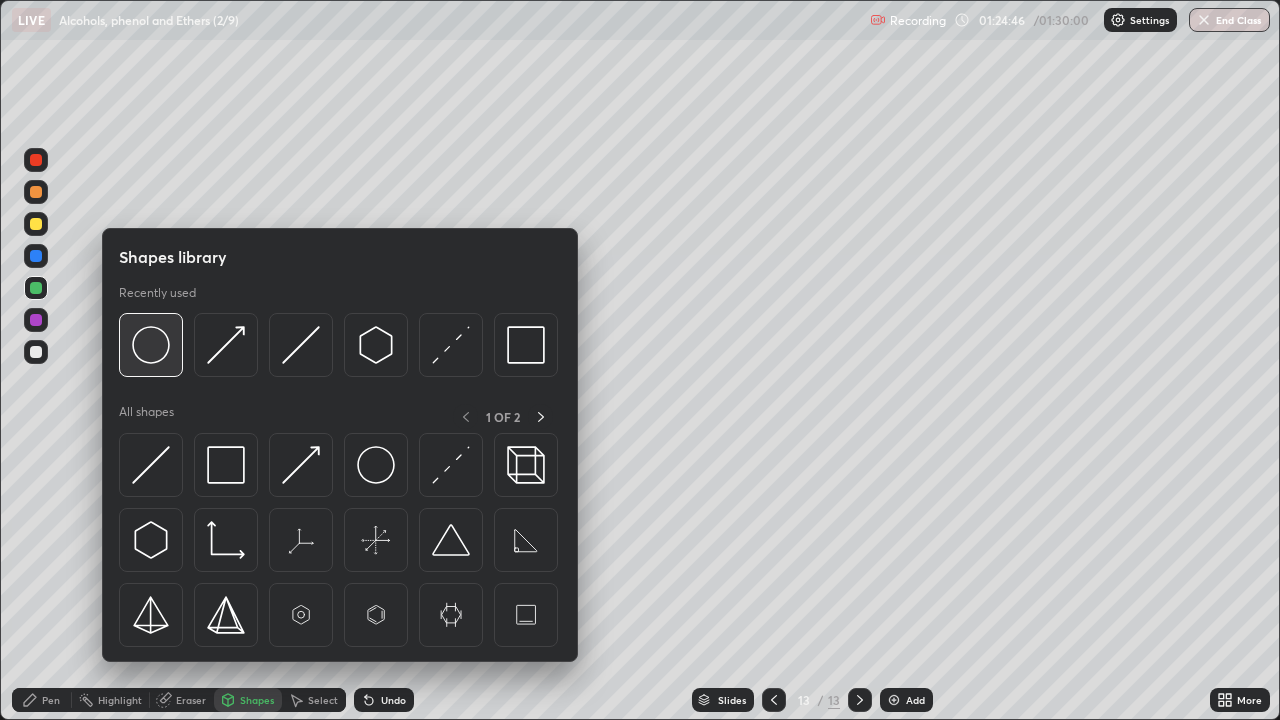 click at bounding box center [151, 345] 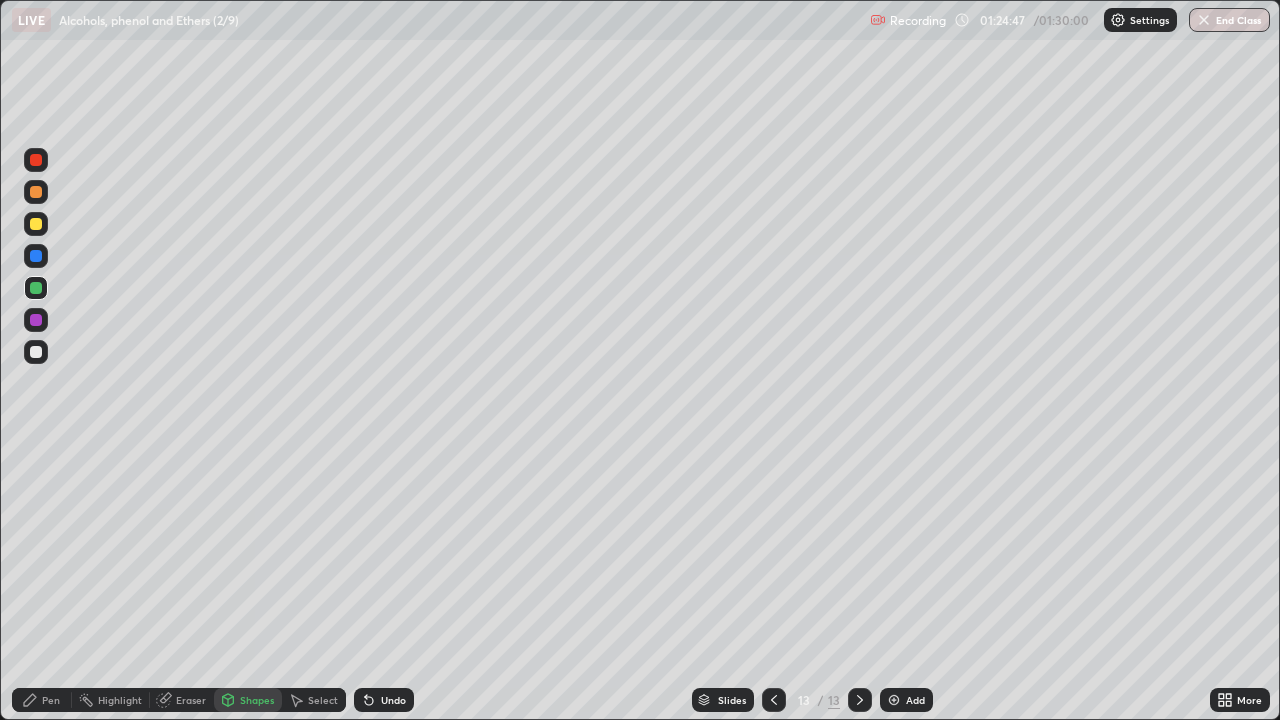 click at bounding box center [36, 192] 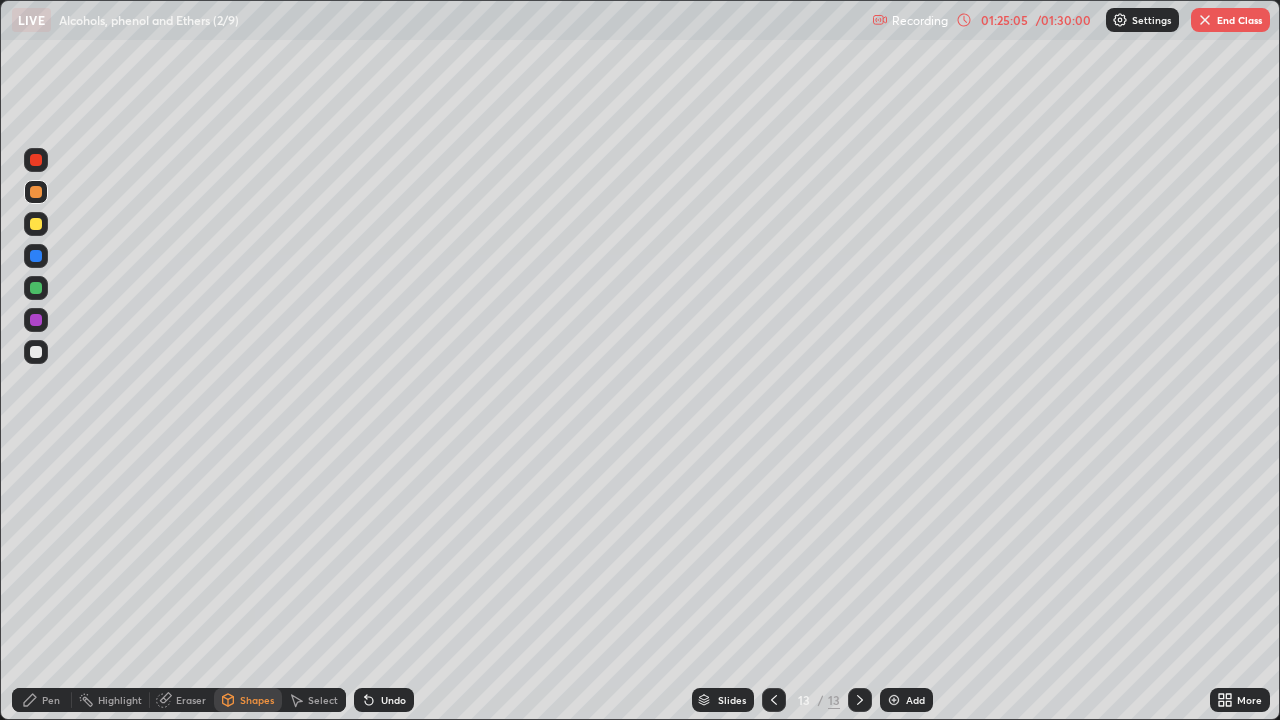 click 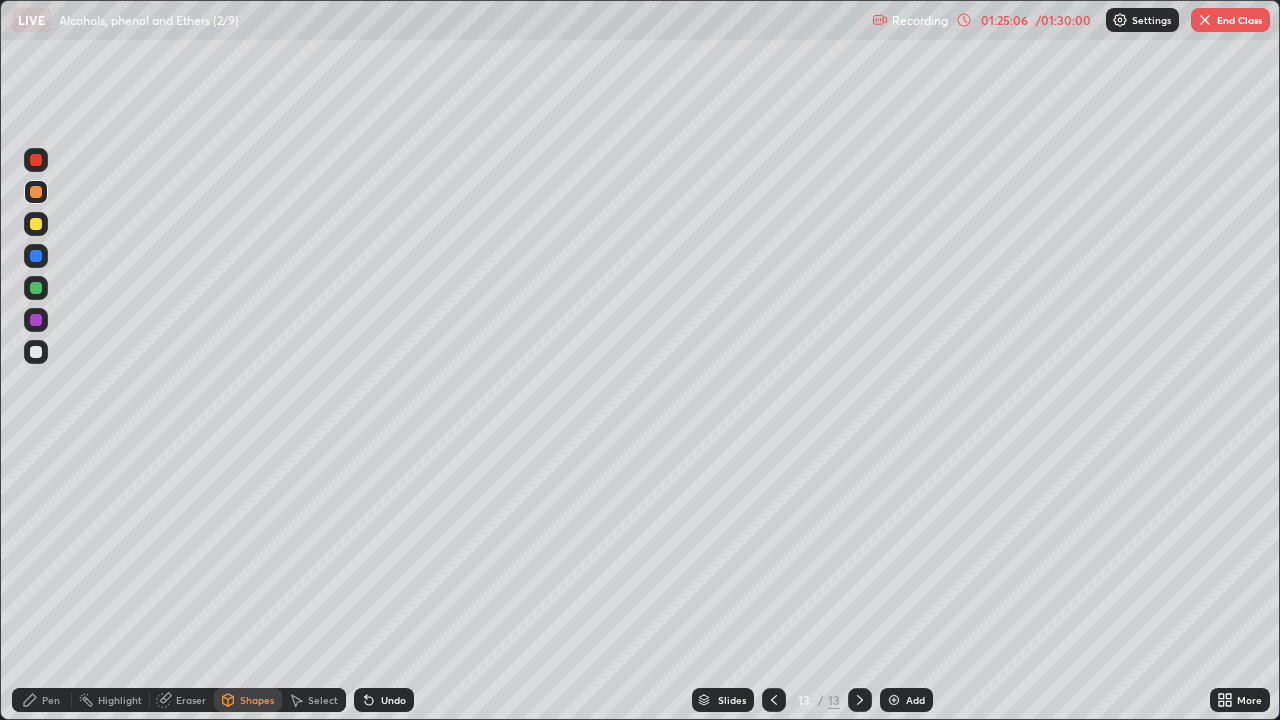 click on "Pen" at bounding box center [42, 700] 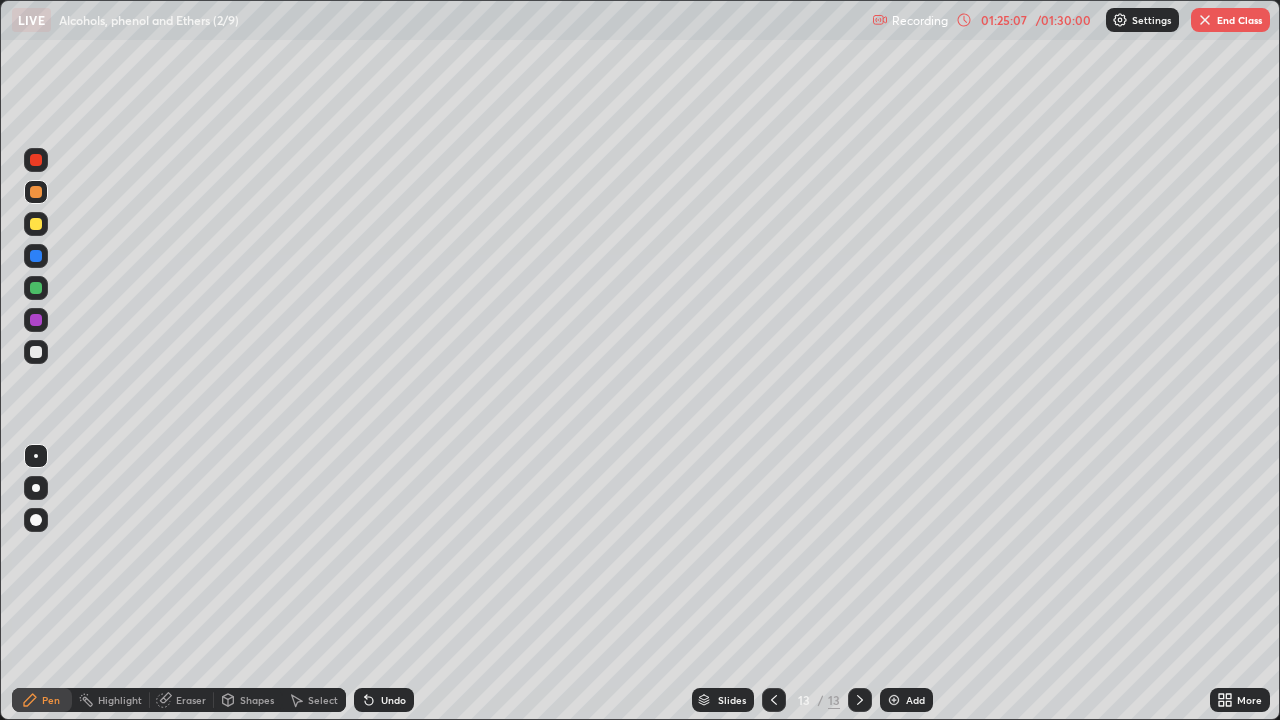 click at bounding box center [36, 288] 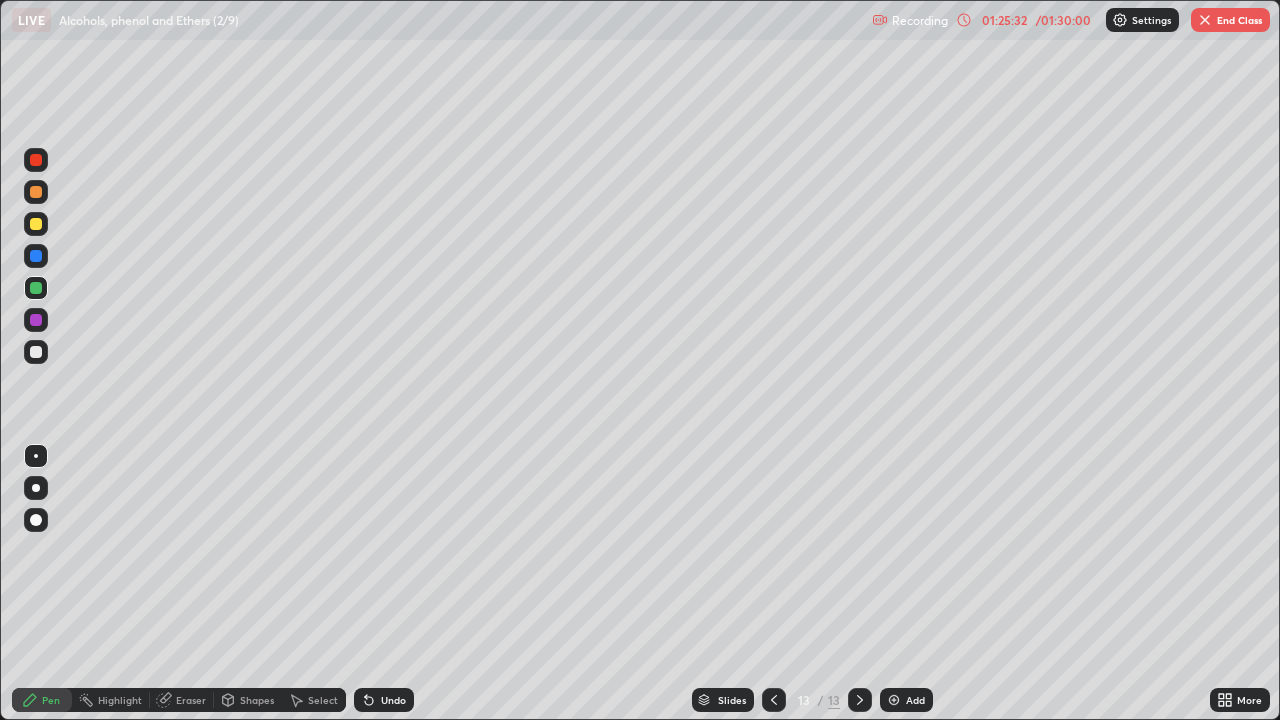 click at bounding box center (36, 352) 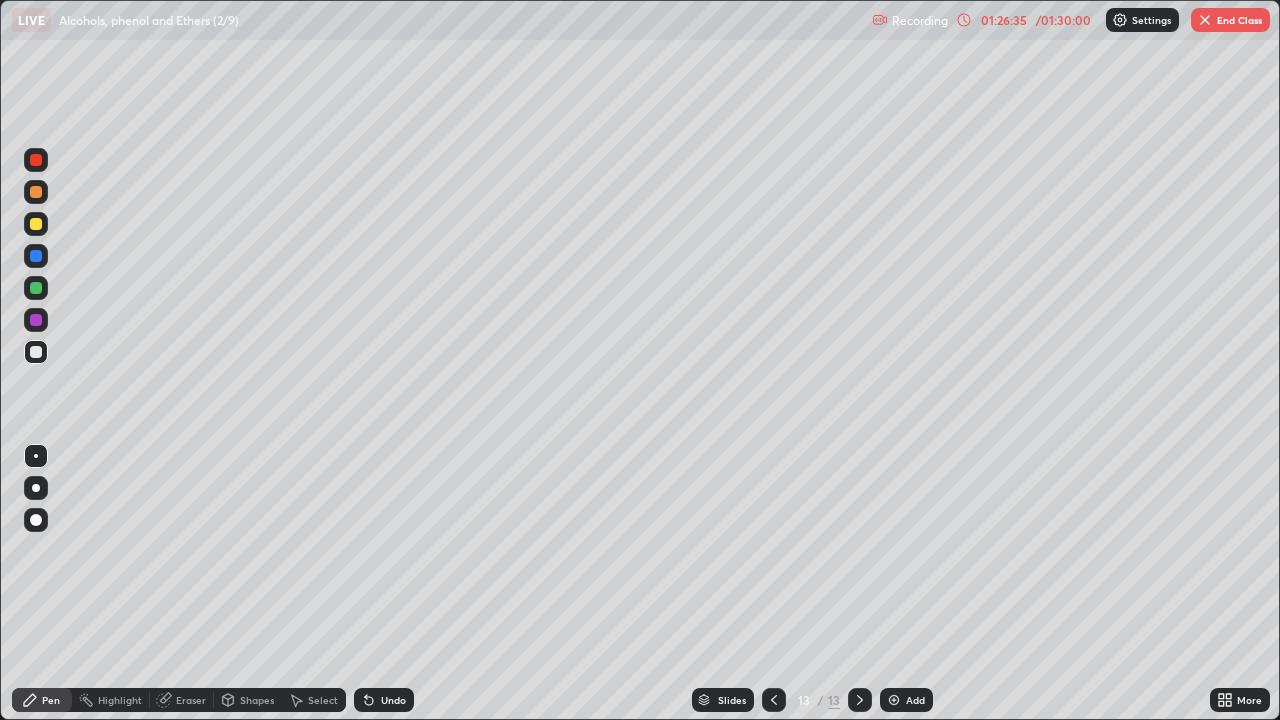click at bounding box center [36, 352] 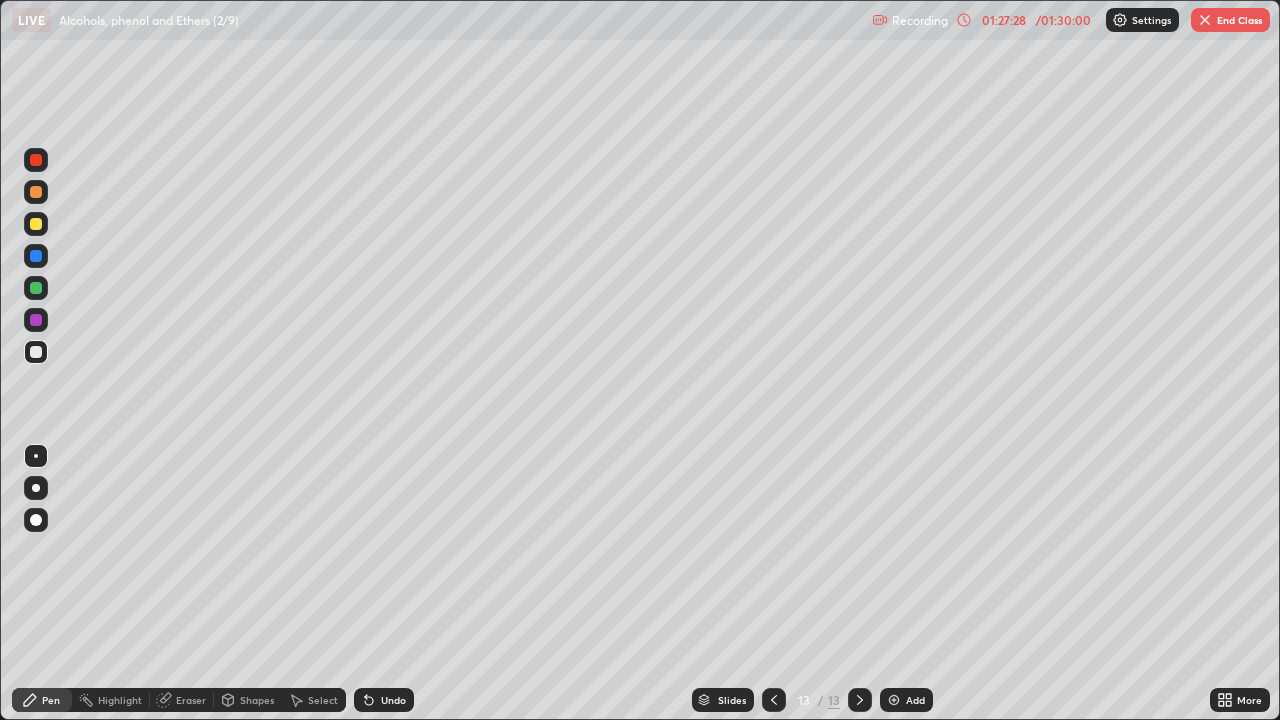click on "Shapes" at bounding box center [248, 700] 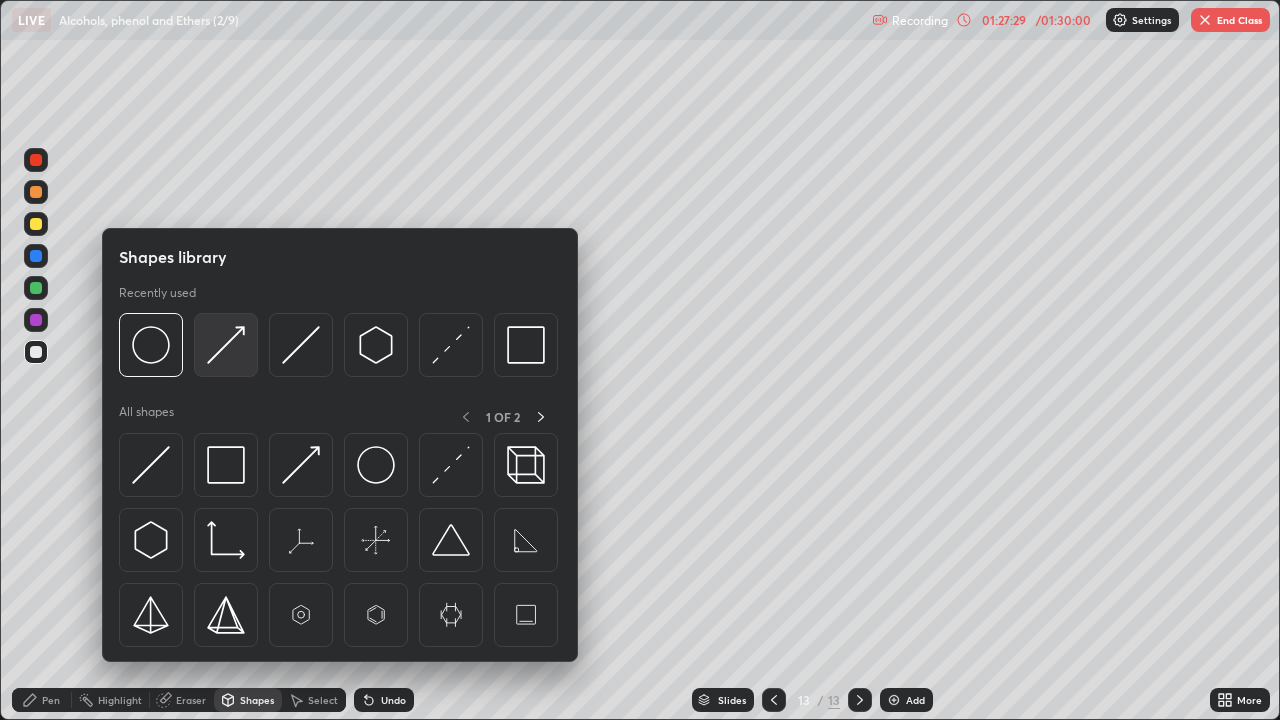 click at bounding box center (226, 345) 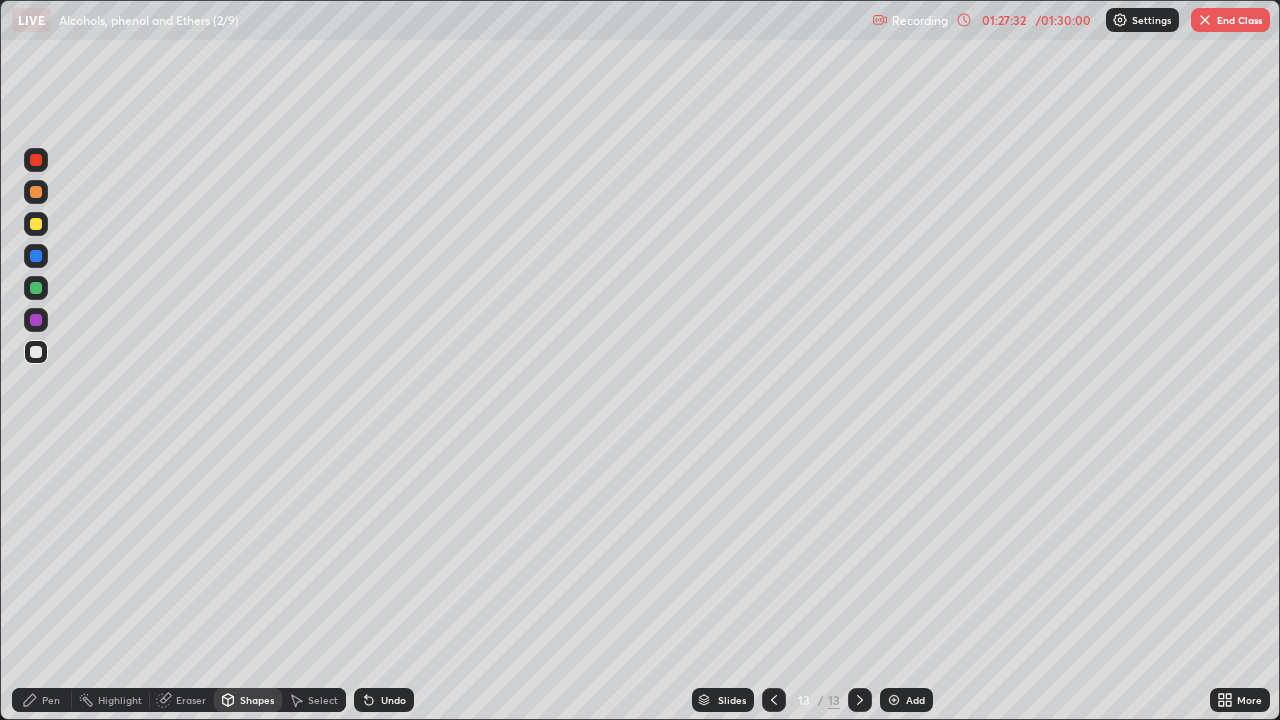 click on "Pen" at bounding box center (51, 700) 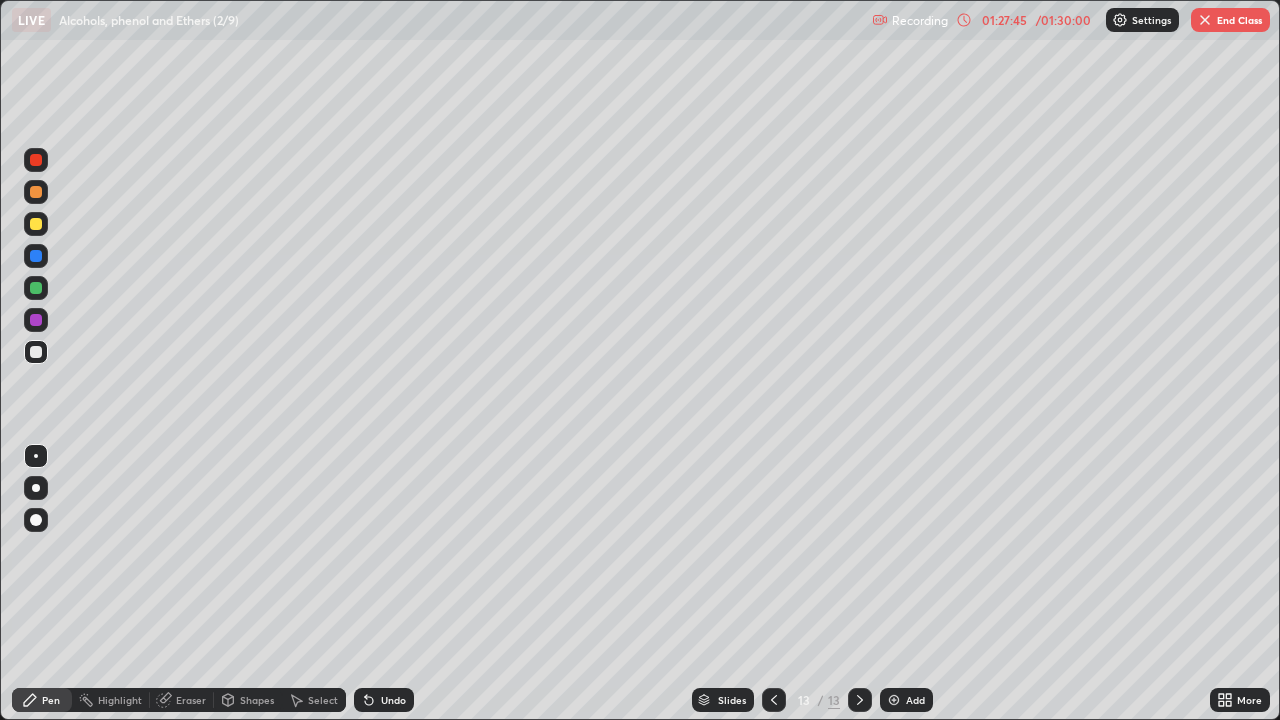 click on "Shapes" at bounding box center [248, 700] 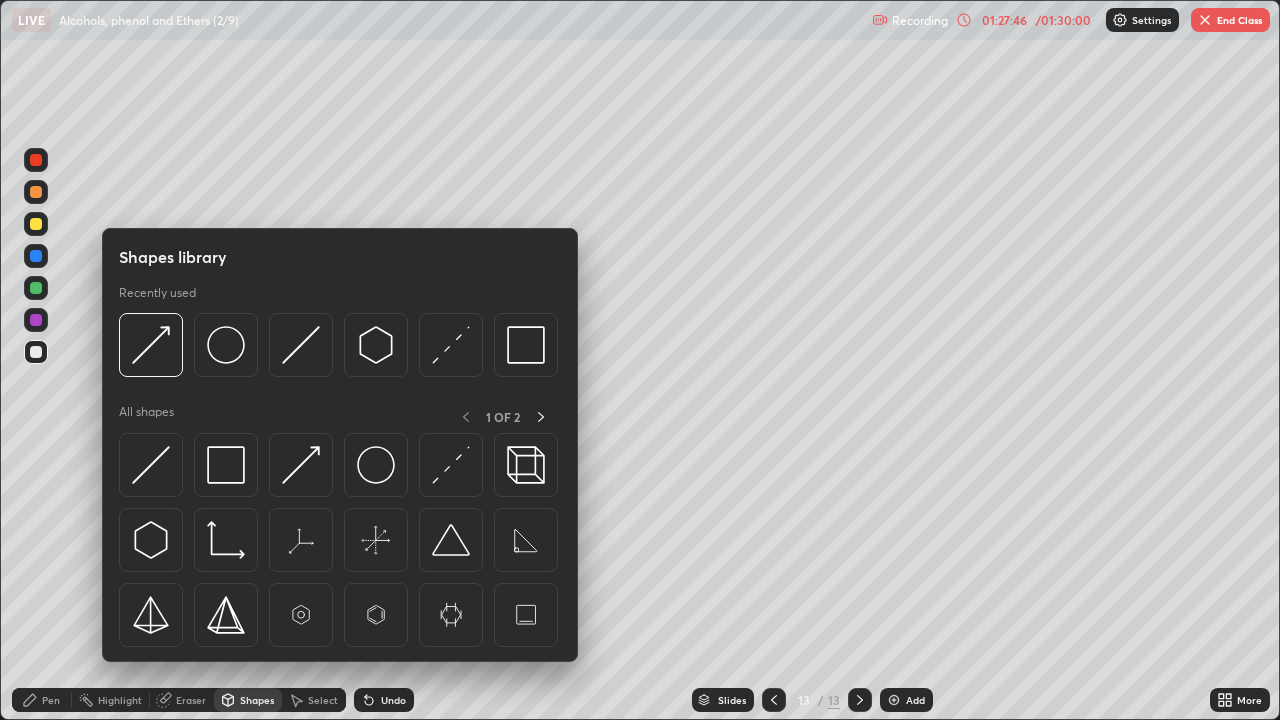 click at bounding box center (301, 465) 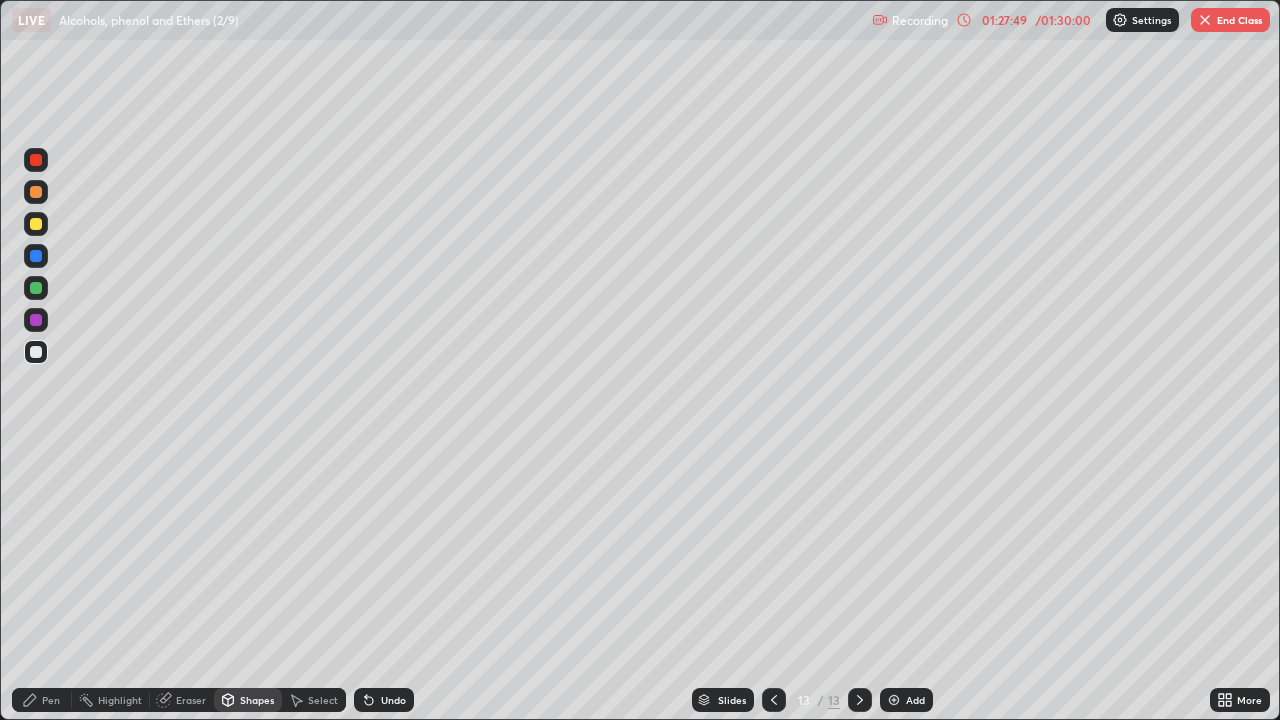 click 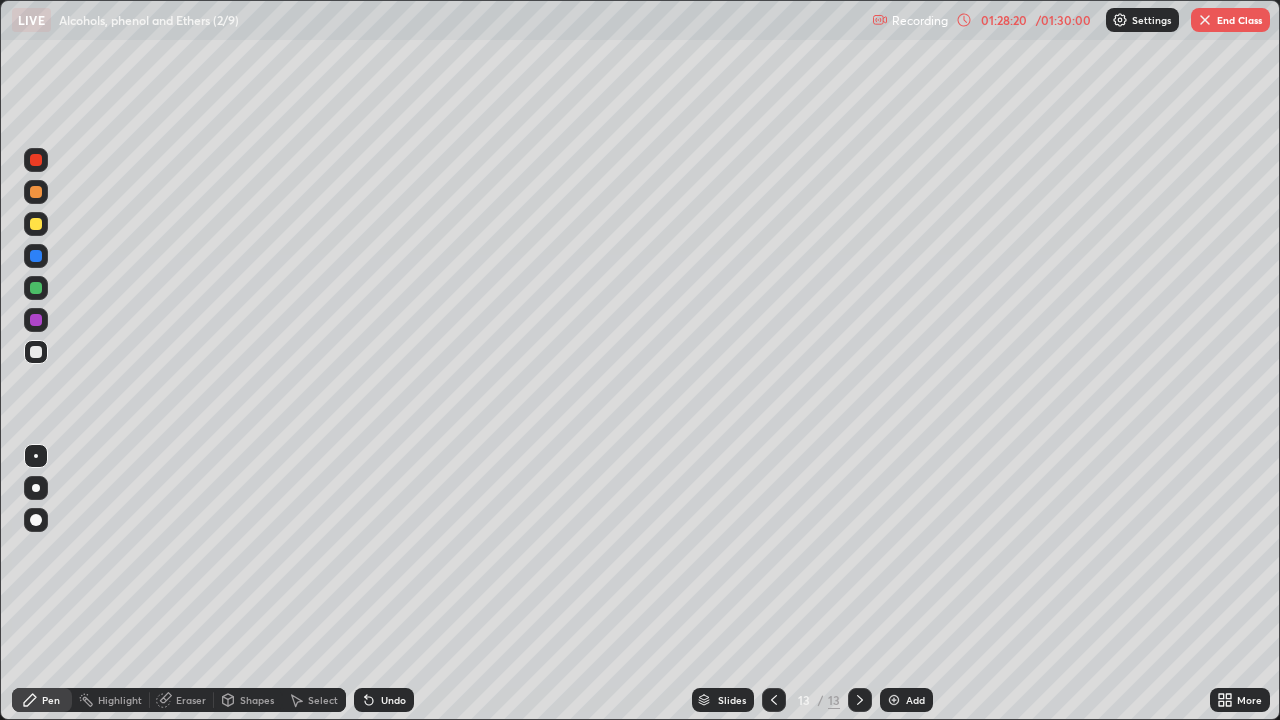 click at bounding box center [36, 320] 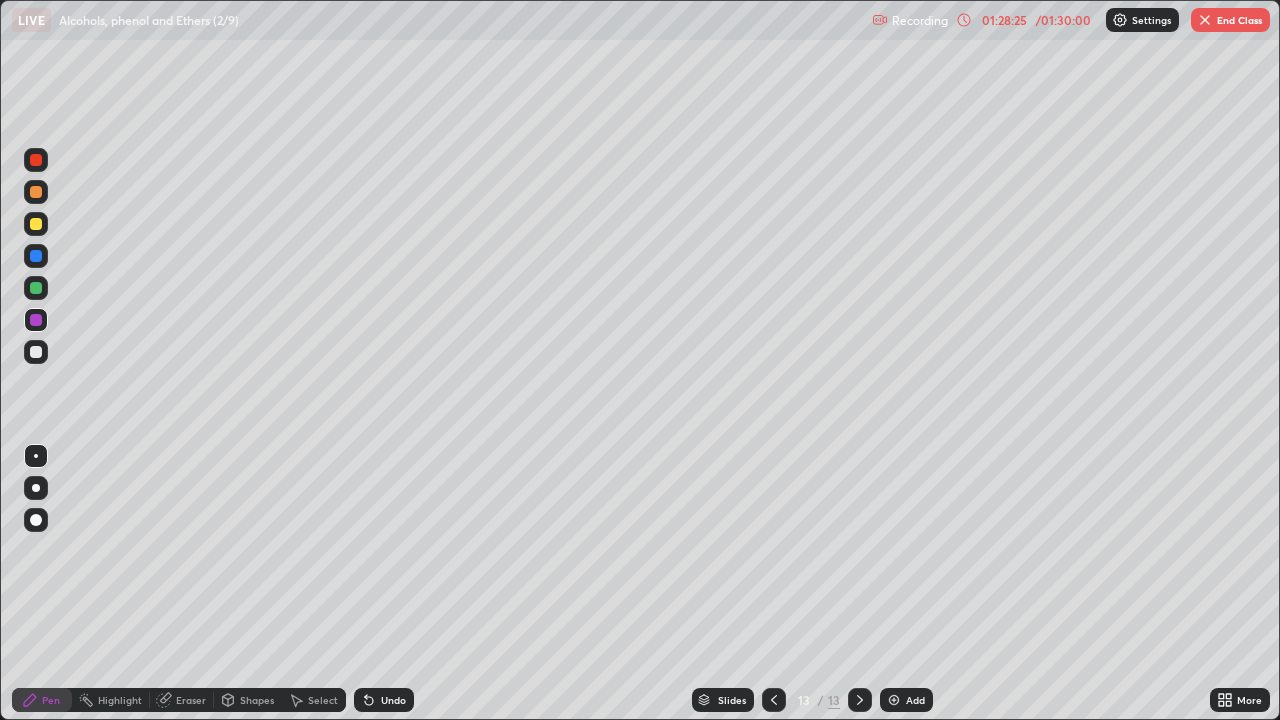 click at bounding box center [36, 224] 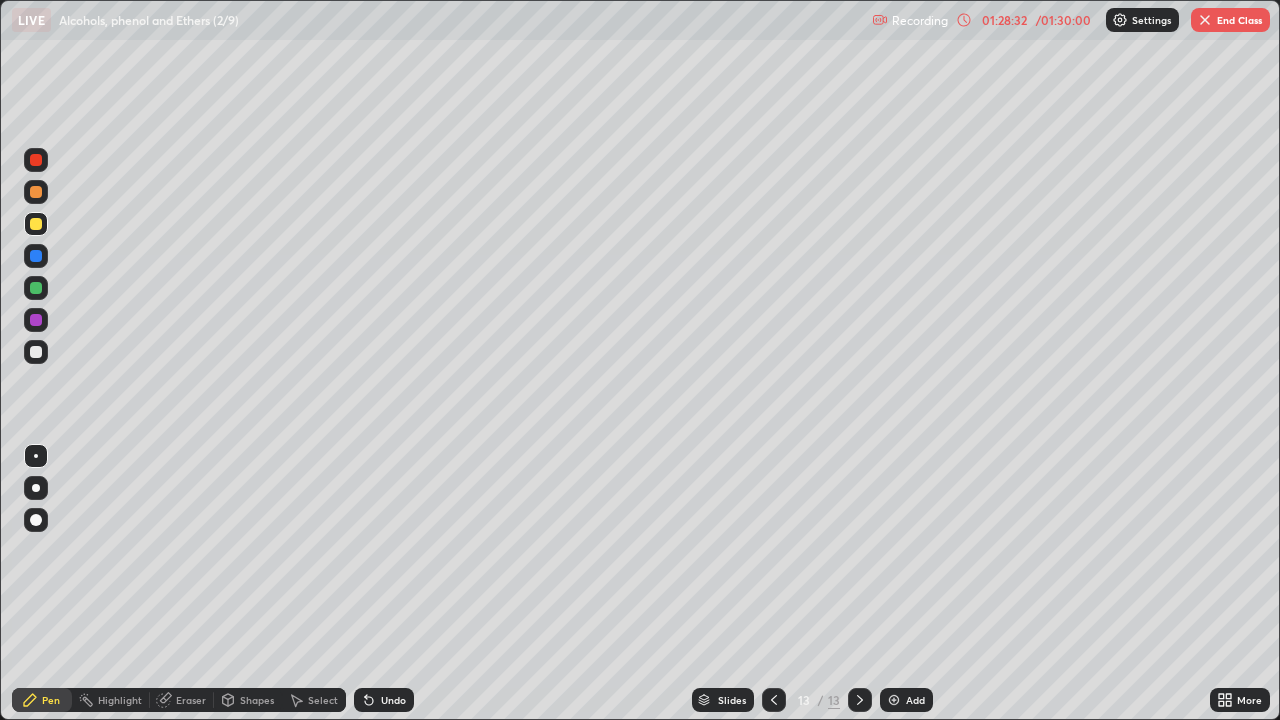 click at bounding box center (36, 352) 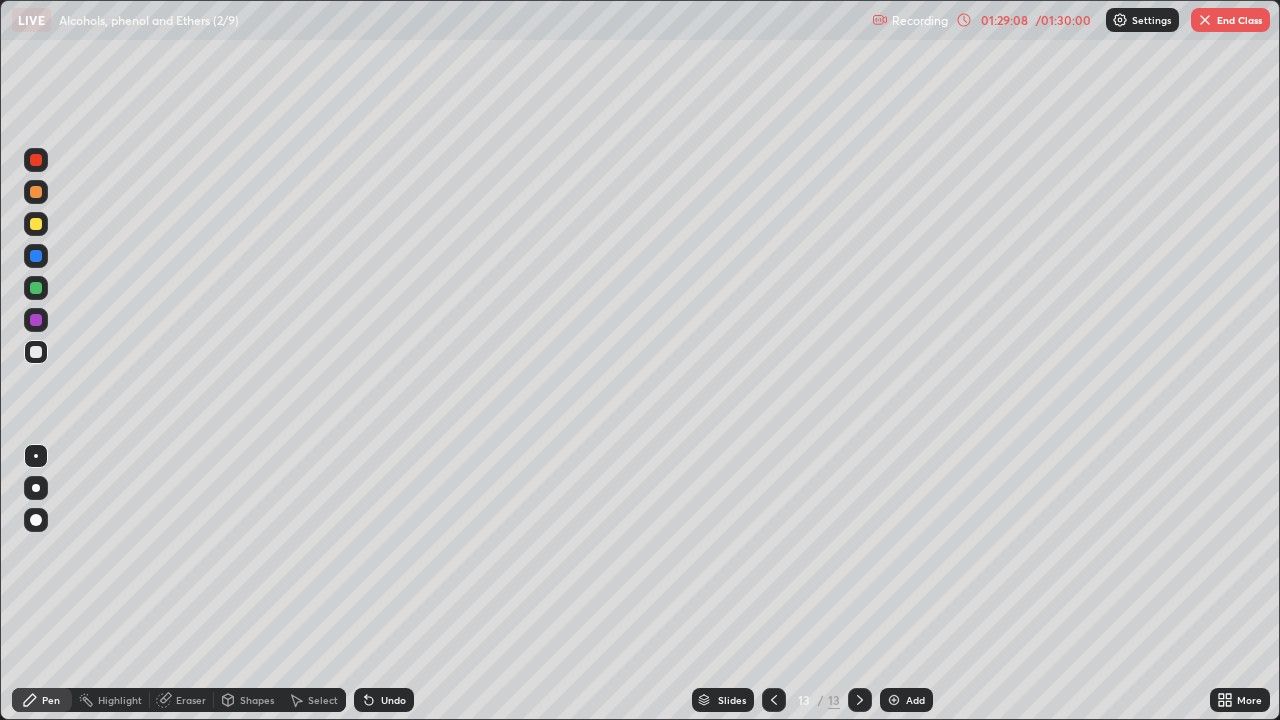 click 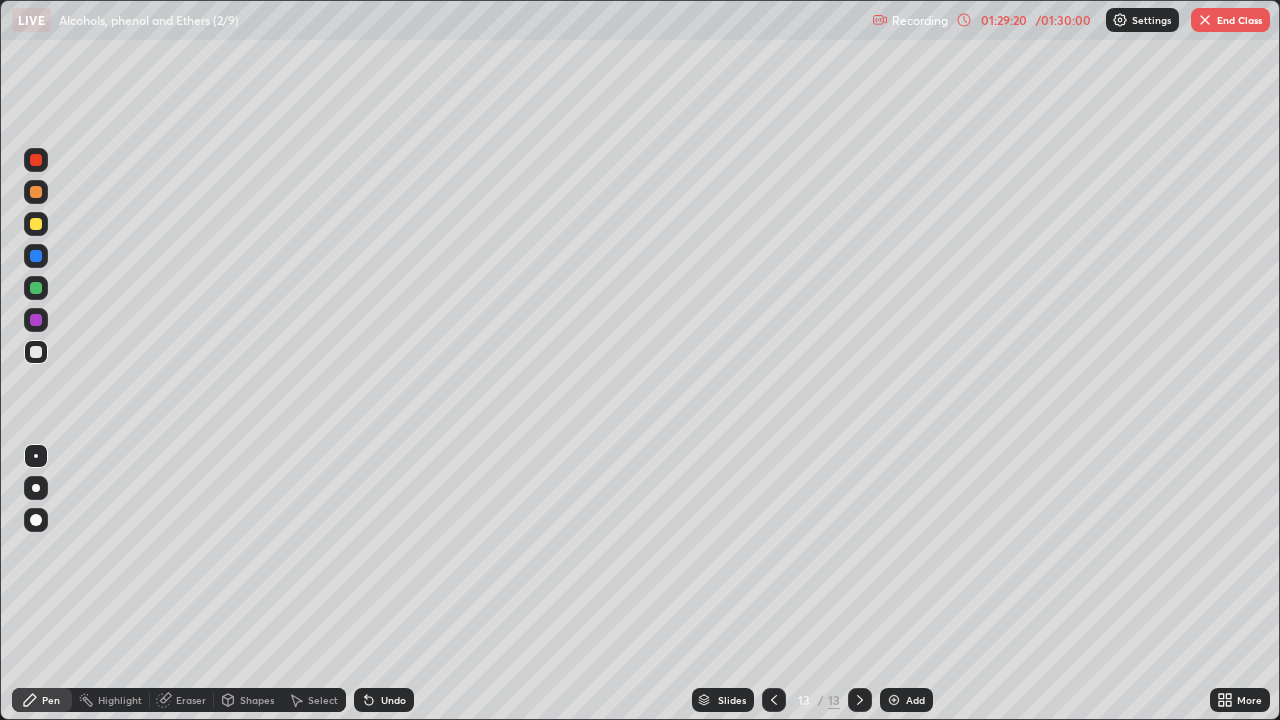 click on "Shapes" at bounding box center (257, 700) 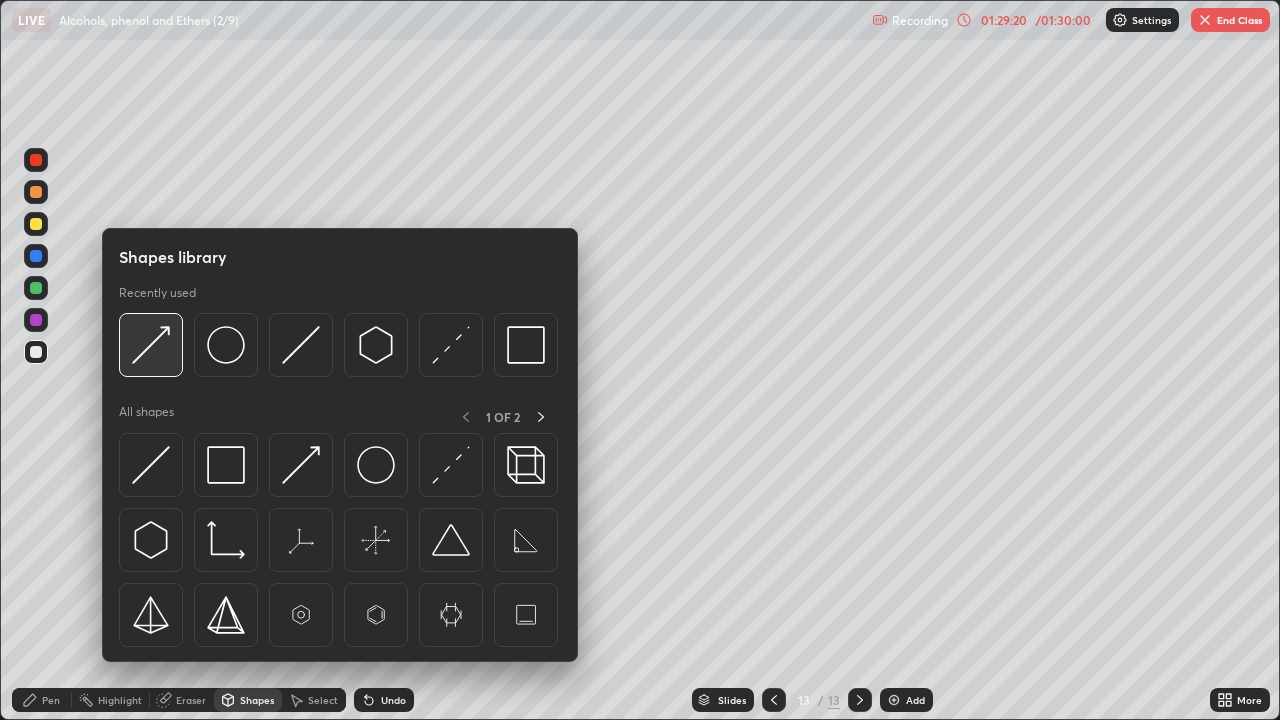 click at bounding box center [151, 345] 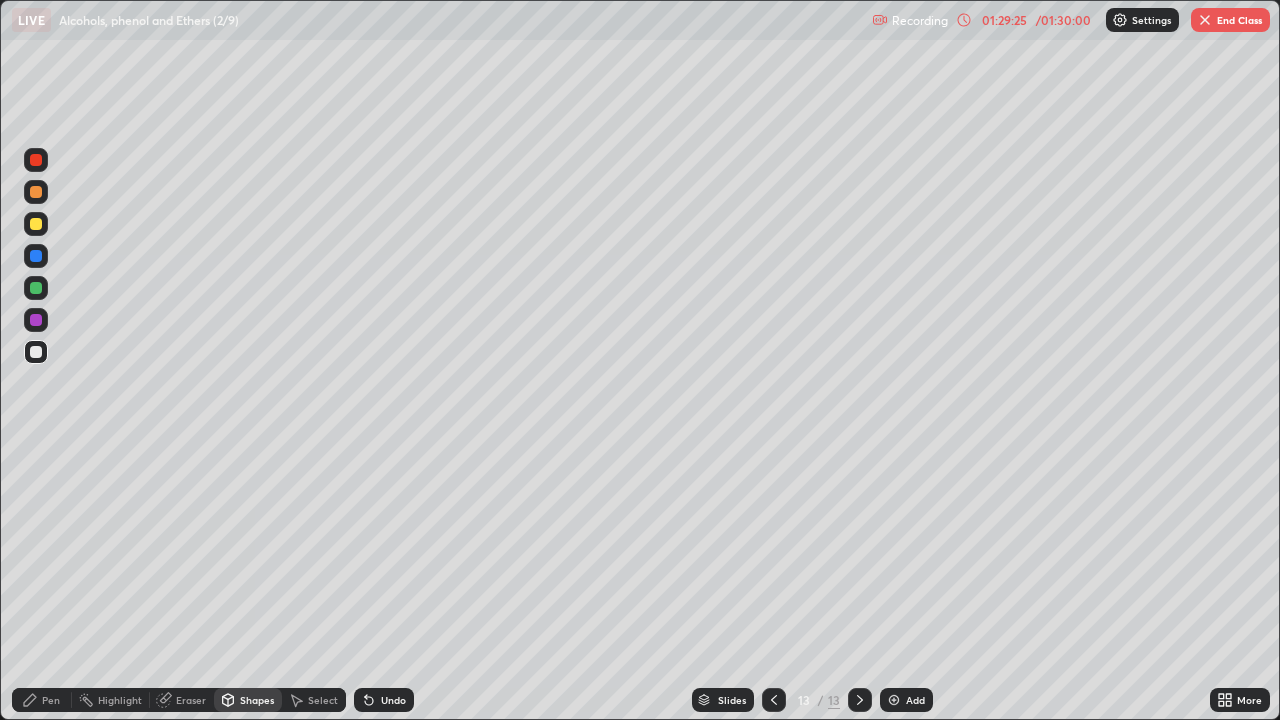 click 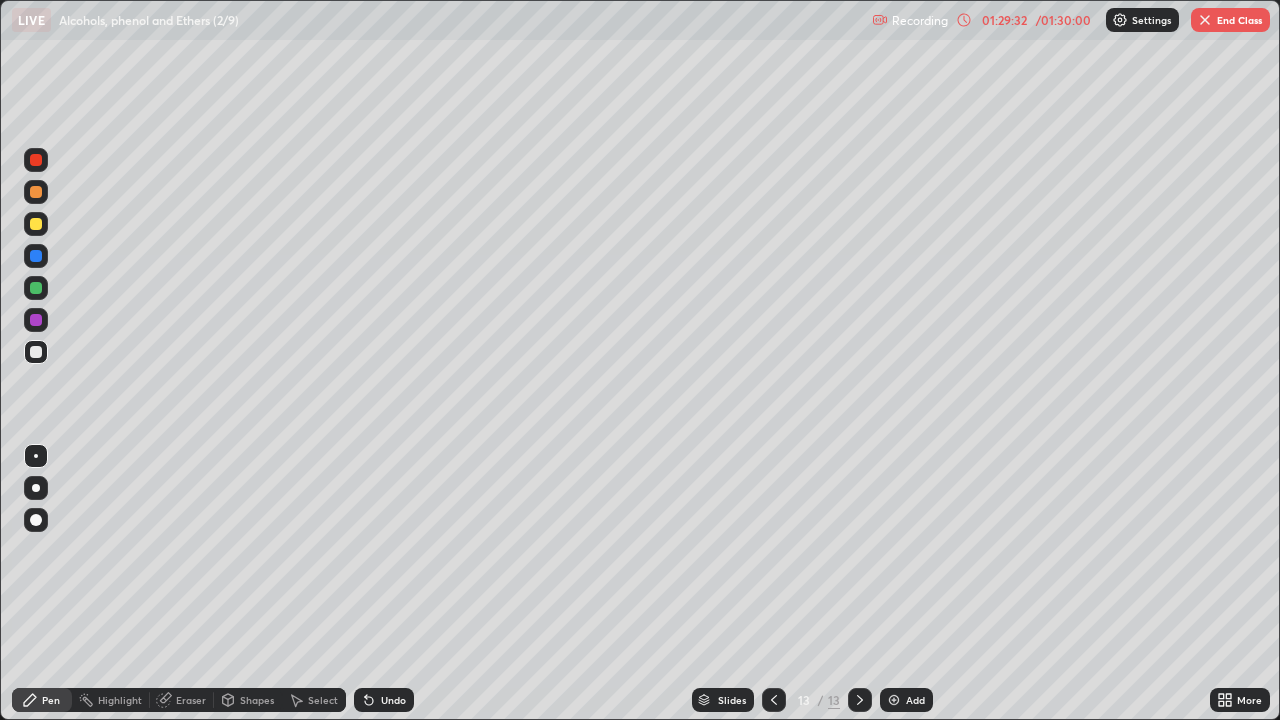 click at bounding box center [36, 160] 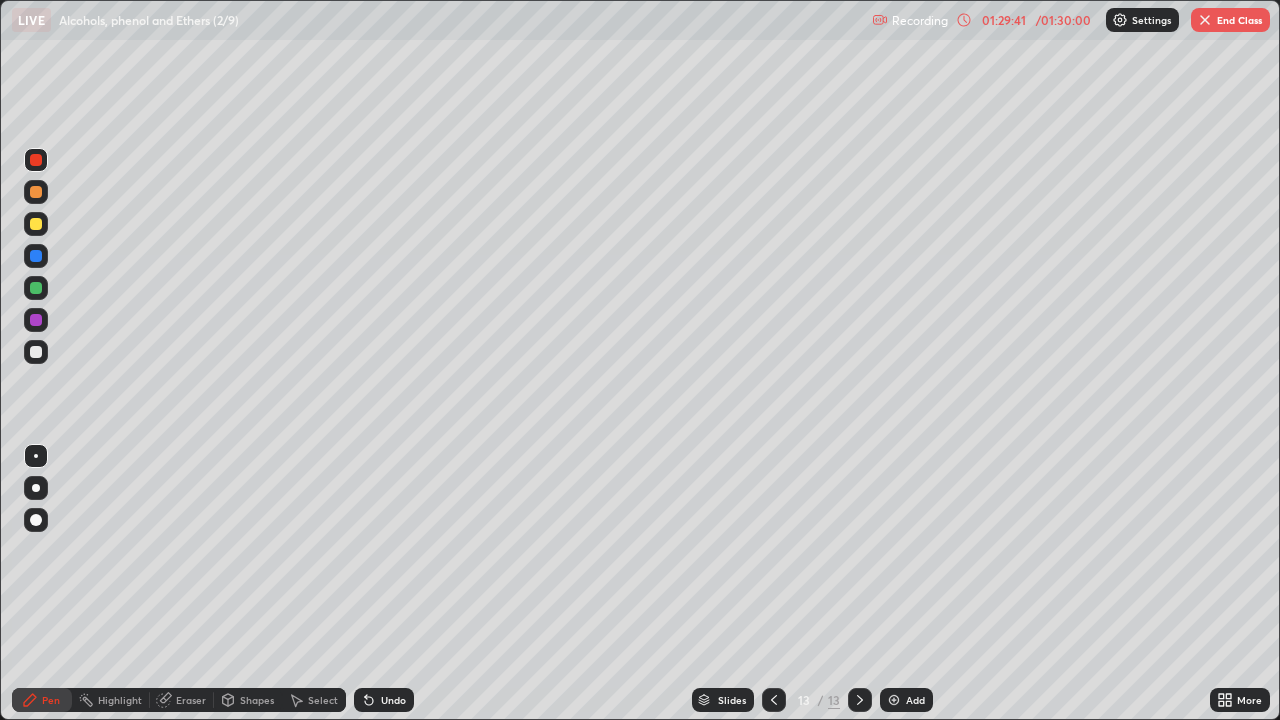 click at bounding box center [36, 352] 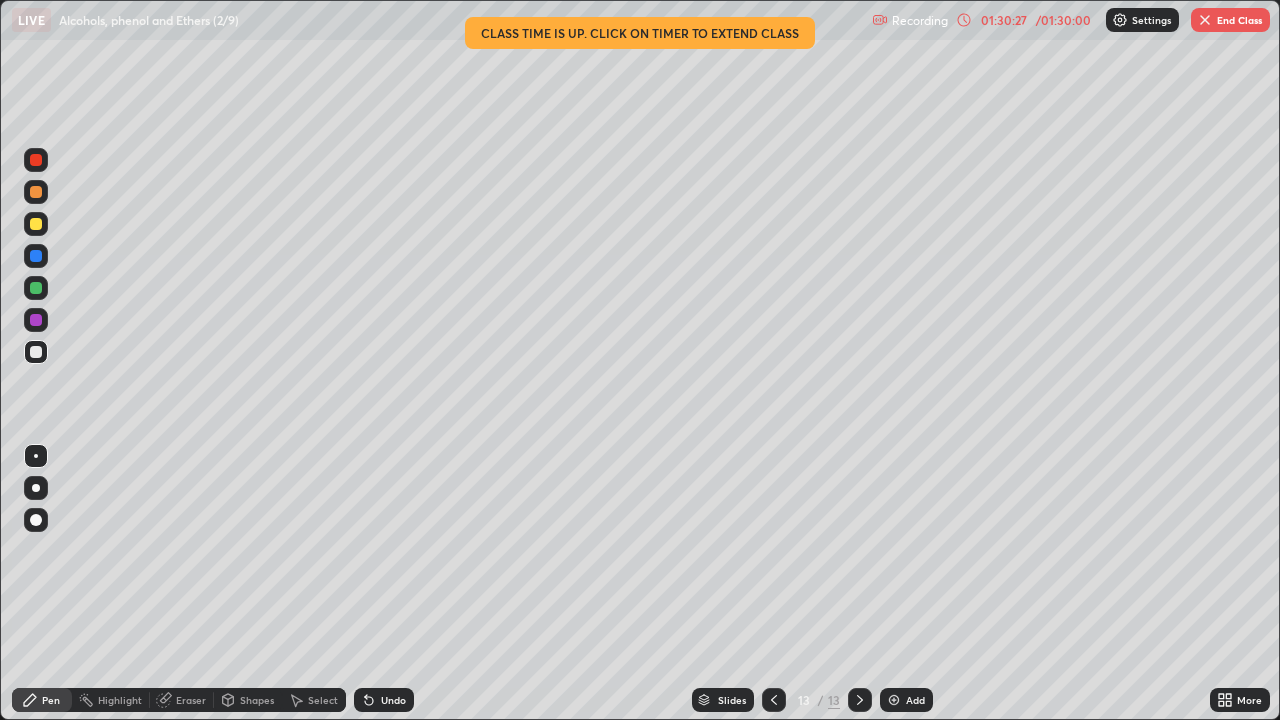 click at bounding box center (36, 288) 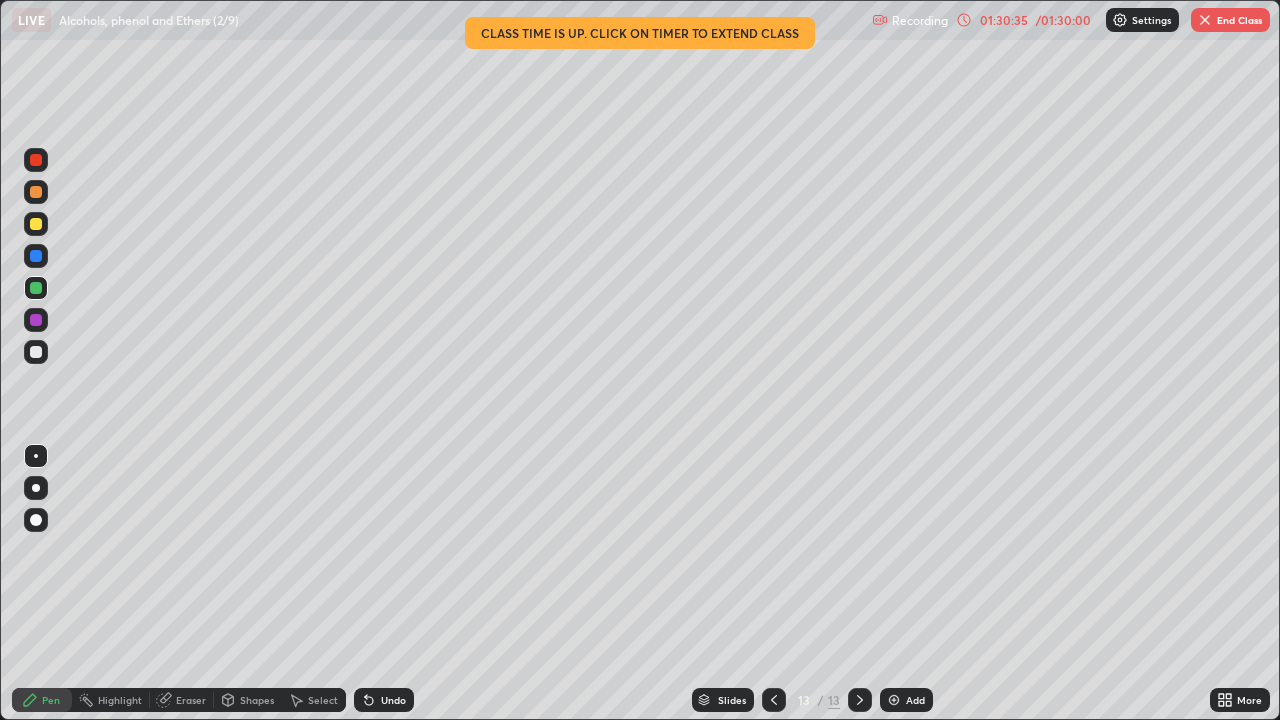 click at bounding box center (36, 352) 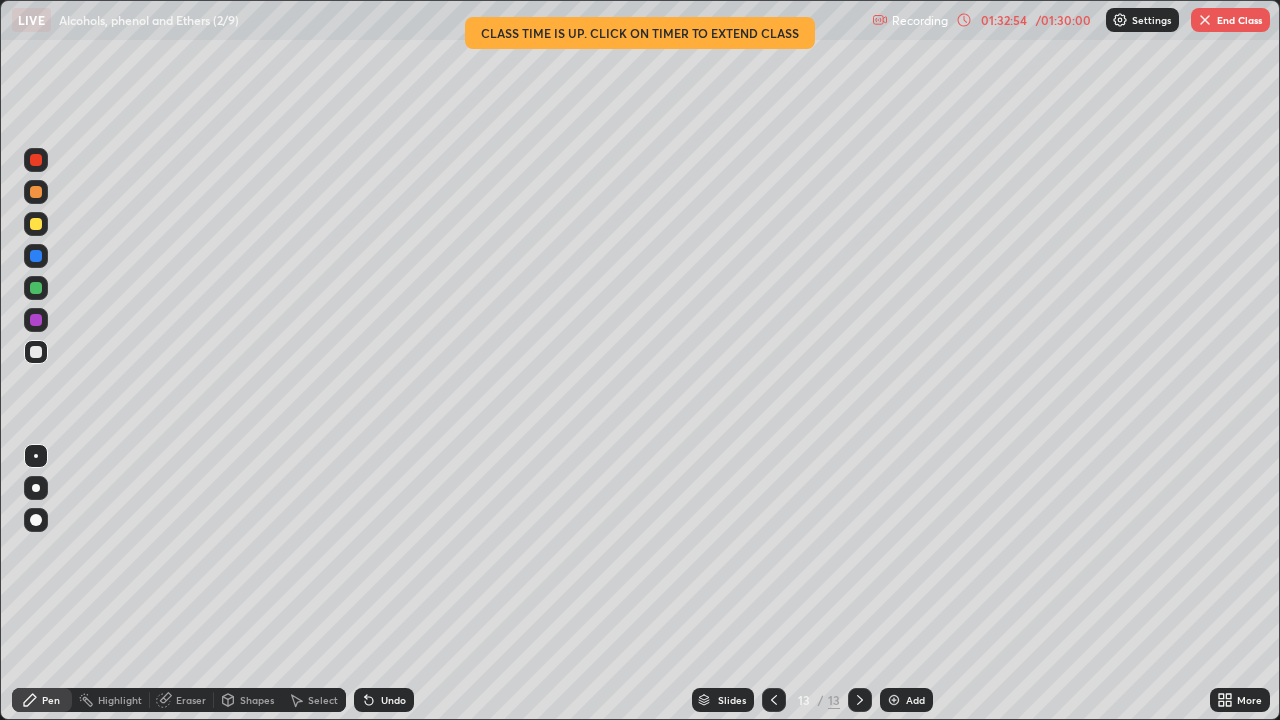 click on "End Class" at bounding box center (1230, 20) 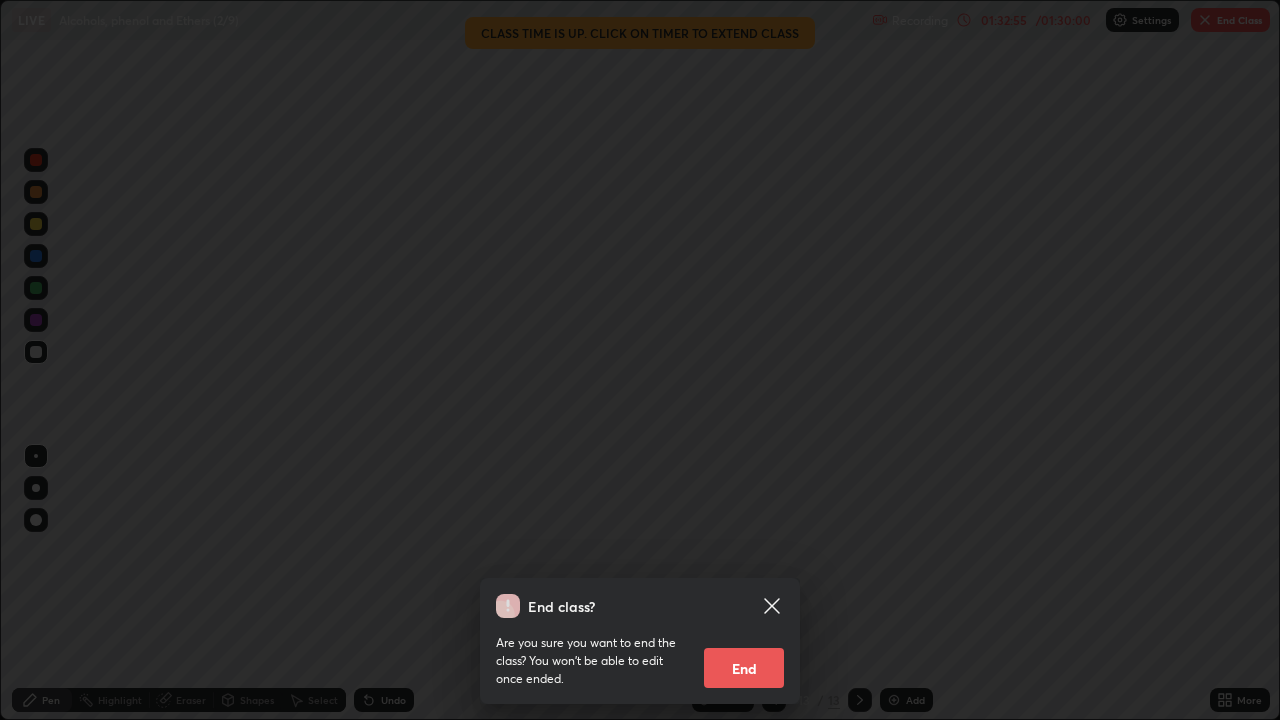 click on "End" at bounding box center [744, 668] 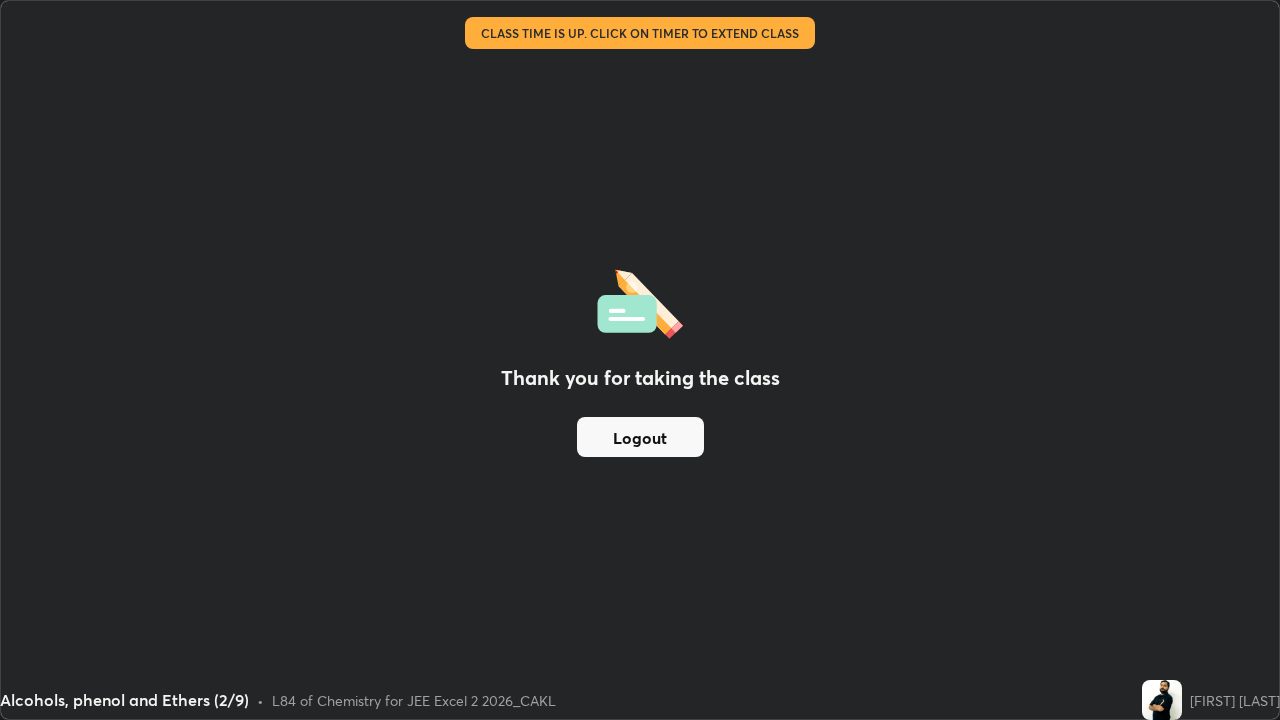 click on "Logout" at bounding box center [640, 437] 